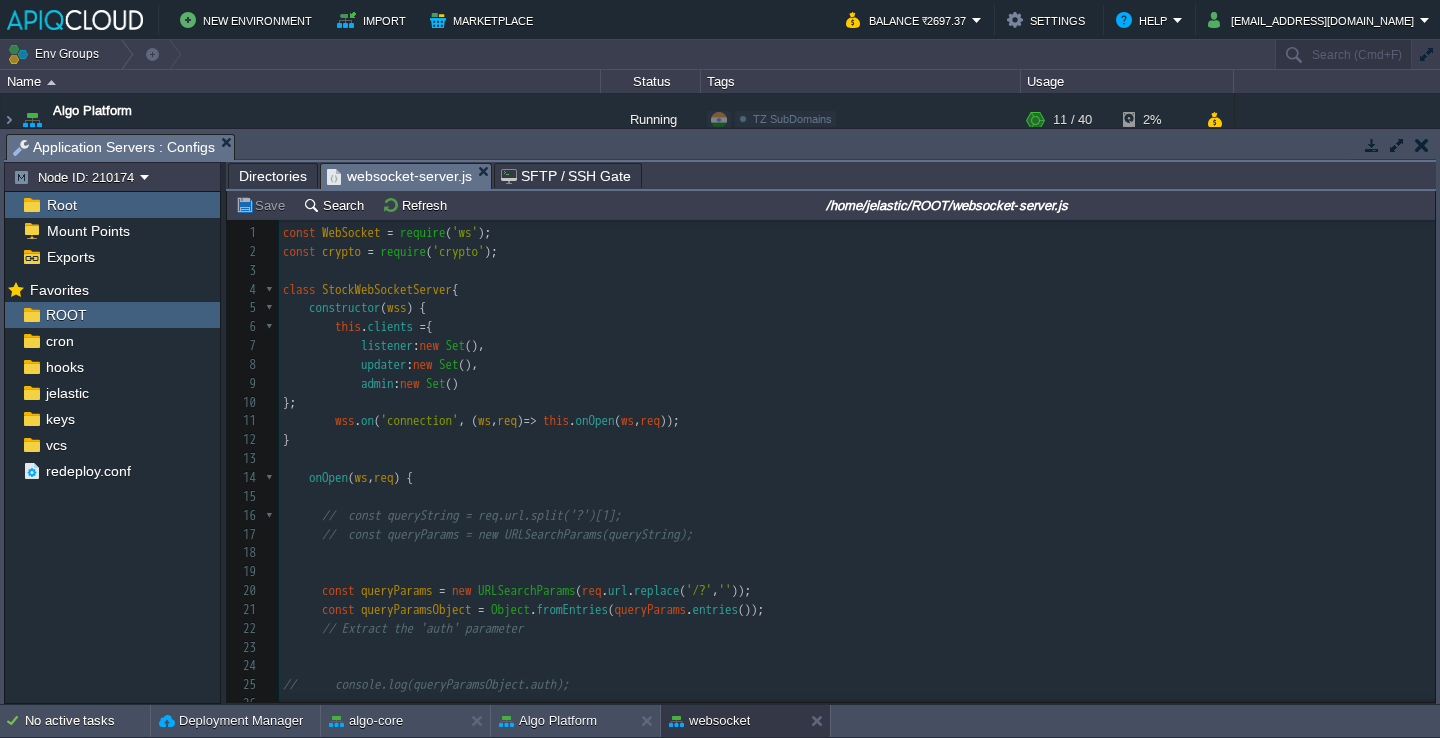 scroll, scrollTop: 0, scrollLeft: 0, axis: both 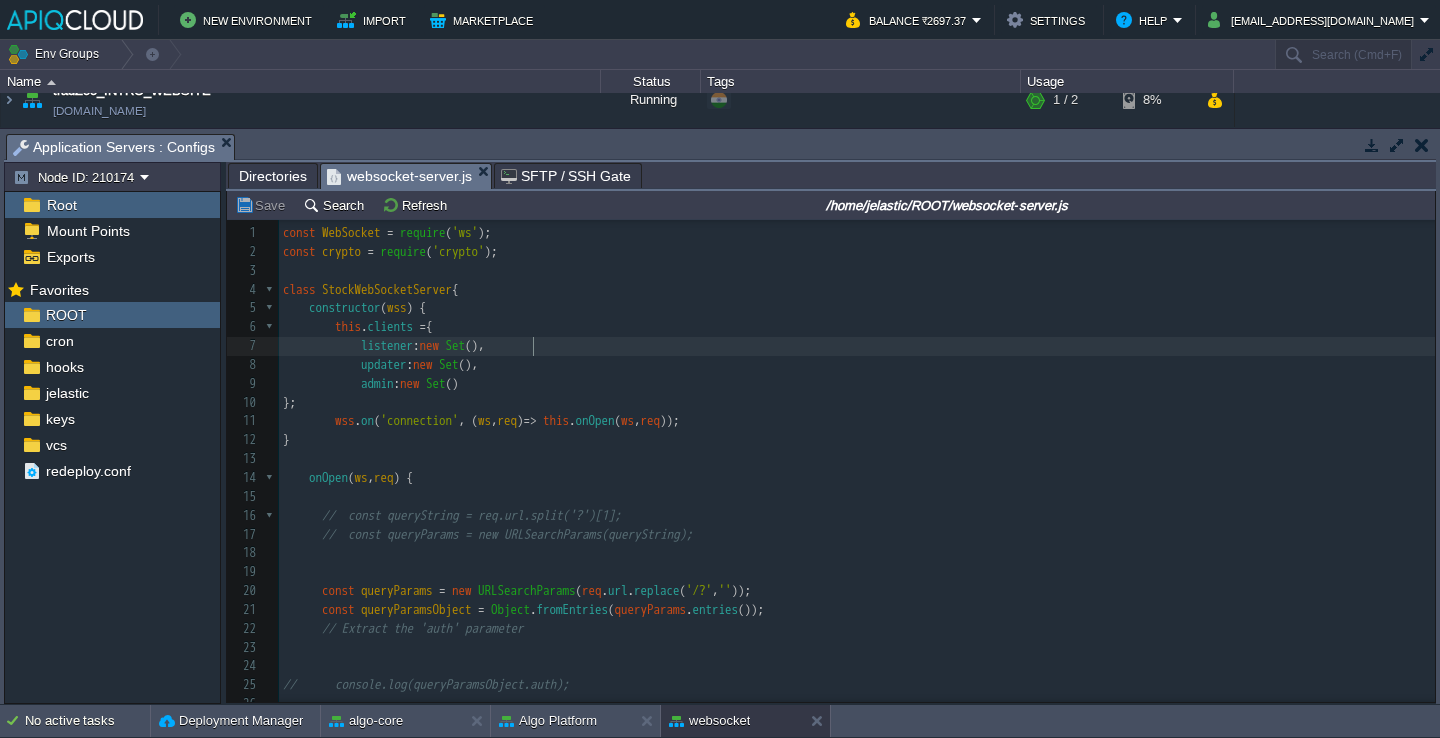click on "listener :  new   Set ()," at bounding box center (857, 346) 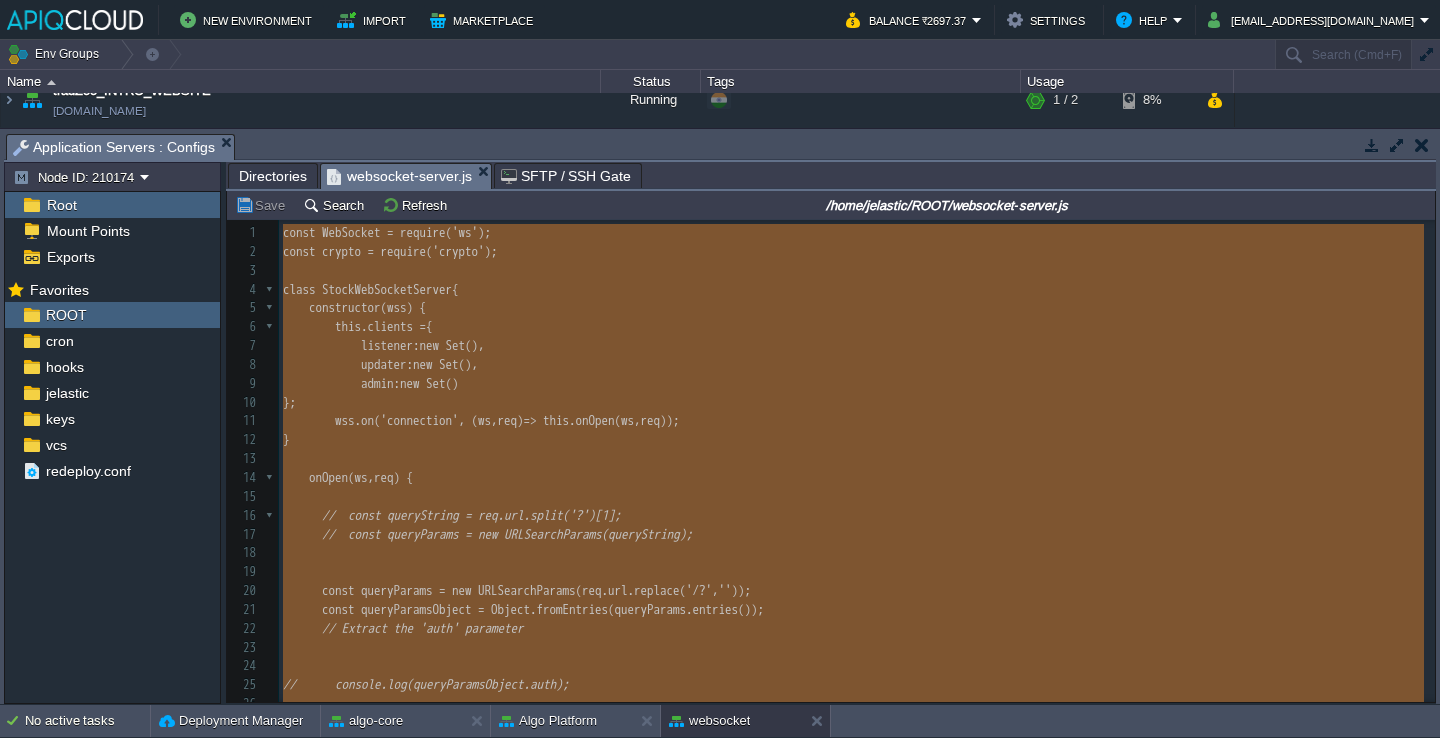 type on "const WebSocket = require('ws');
const crypto = require('crypto');
class StockWebSocketServer {
constructor(wss) {
this.clients = {
listener: new Set(),
updater: new Set(),
admin: new Set()
};
wss.on('connection', (ws, req) => this.onOpen(ws, req));
}
onOpen(ws, req) {
//  const queryString = req.url.split('?')[1];
//  const queryParams = new URLSearchParams(queryString);
const queryParams = new URLSearchParams(req.url.replace('/?', ''));
const queryParamsObject = Object.fromEntries(queryParams.entries());
// Extract the 'auth' parameter
//      console.log(queryParamsObject.auth);
//        console.log("INPUT", Object.fromEntries(queryParams.entries()));
//     	  const queryParams = new URLSearchParams(req.url.replace('/?', ''));
if (!queryParams.has('type') || !queryParams.has('auth') || !this.isValidAuthKey(queryParamsObject)) {
ws.close();
cons..." 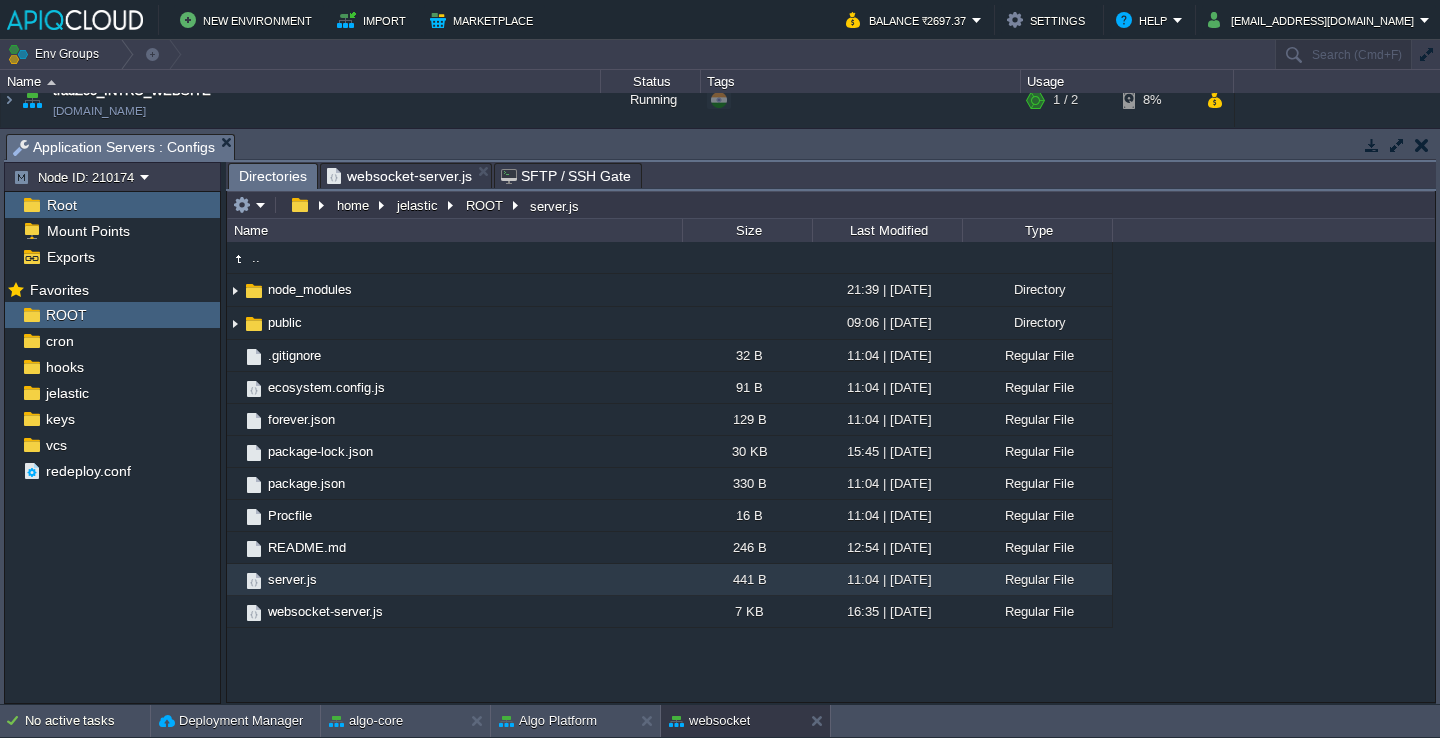 click on "Directories" at bounding box center [273, 176] 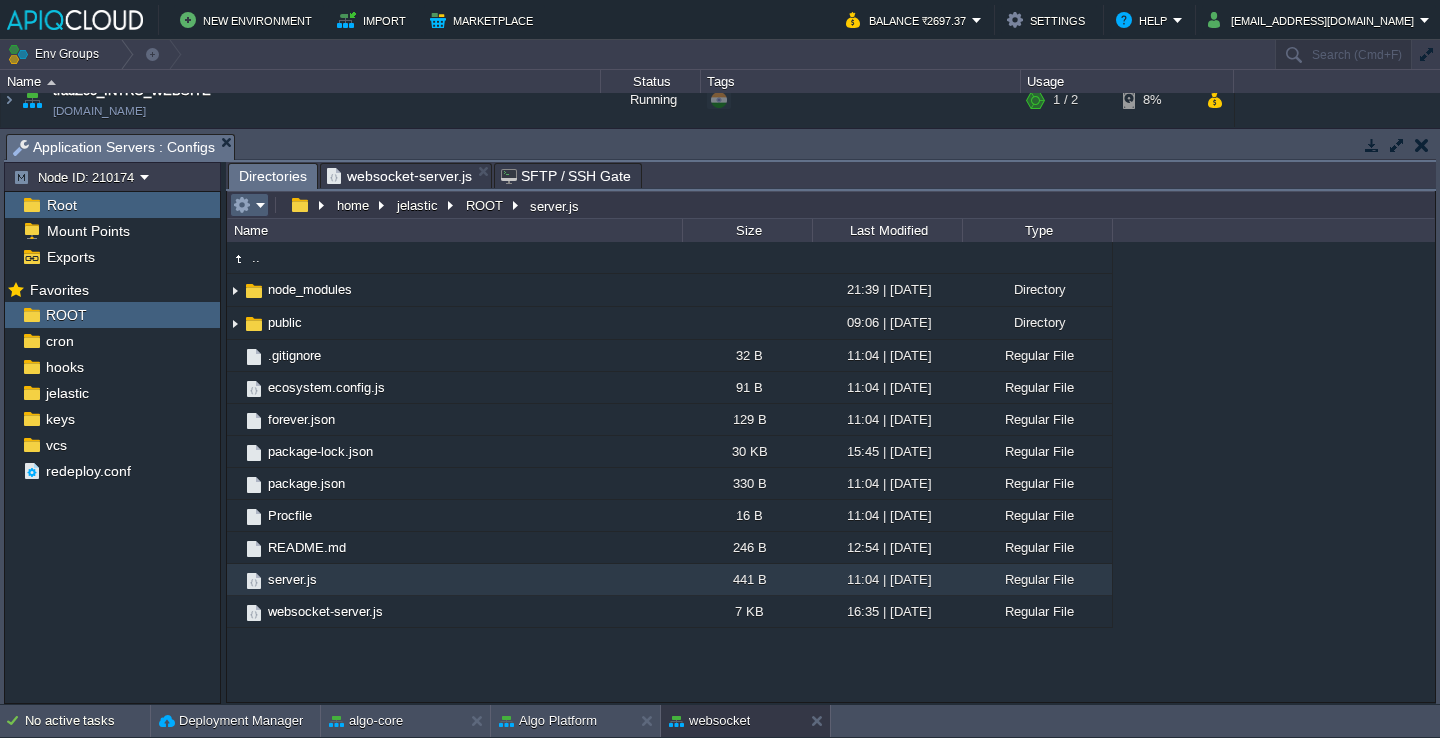 click at bounding box center (242, 205) 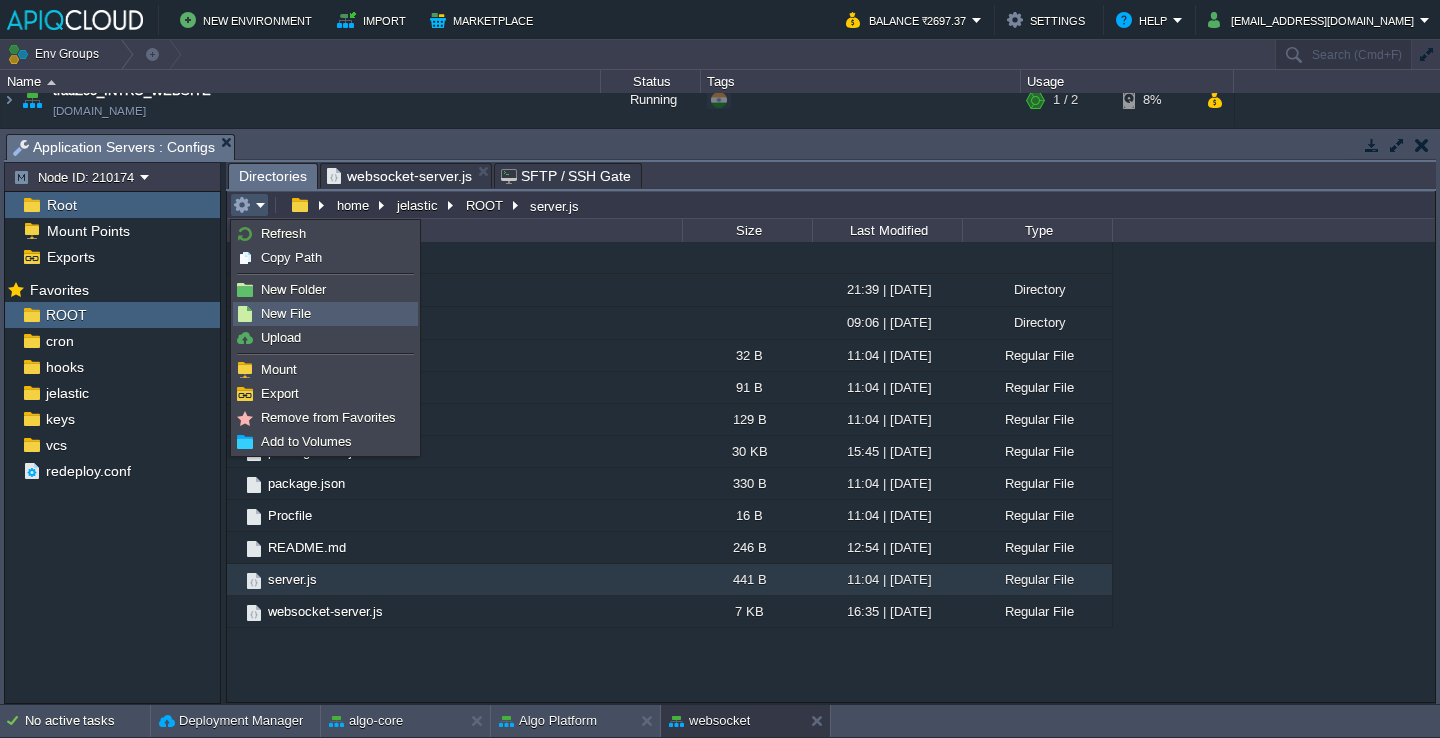 click on "New File" at bounding box center [286, 313] 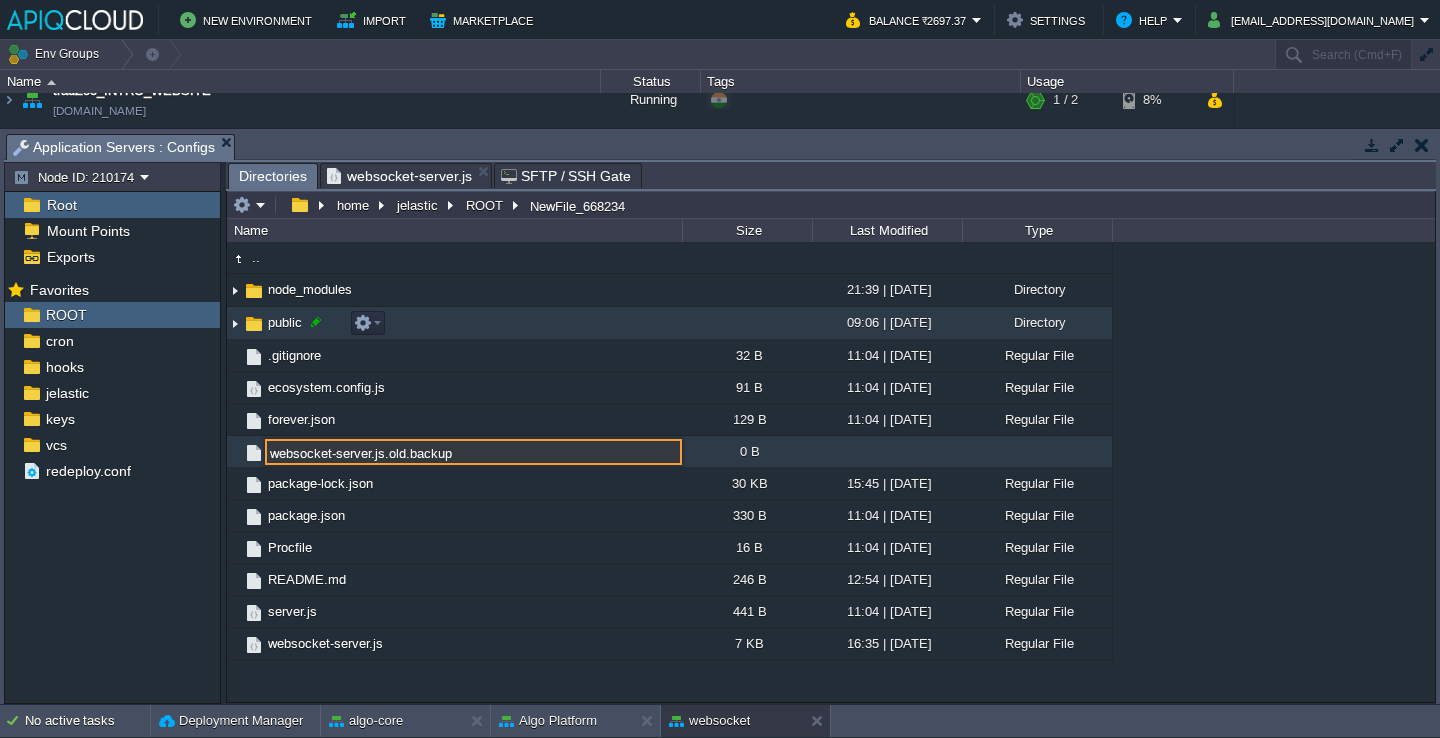 type on "websocket-server.js.old.backup" 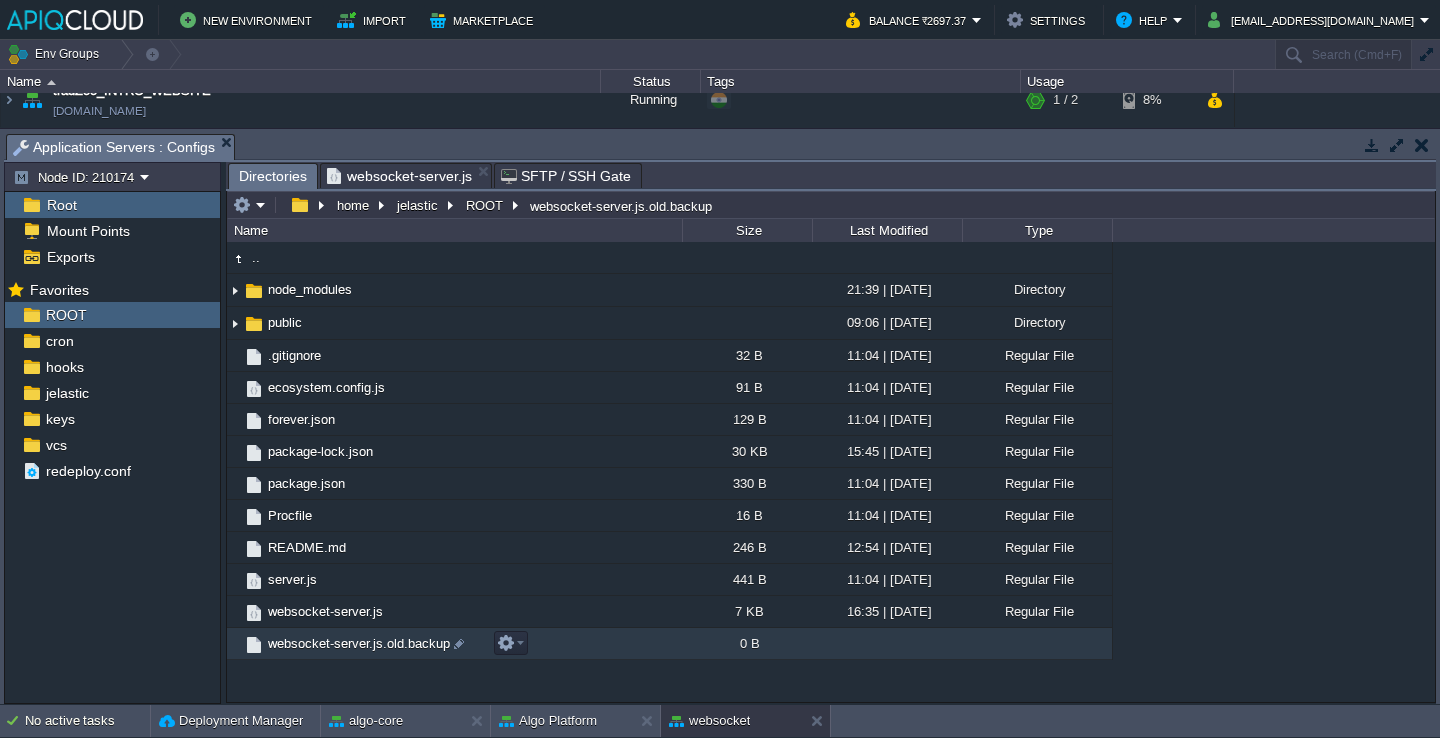 click on "websocket-server.js.old.backup" at bounding box center (454, 644) 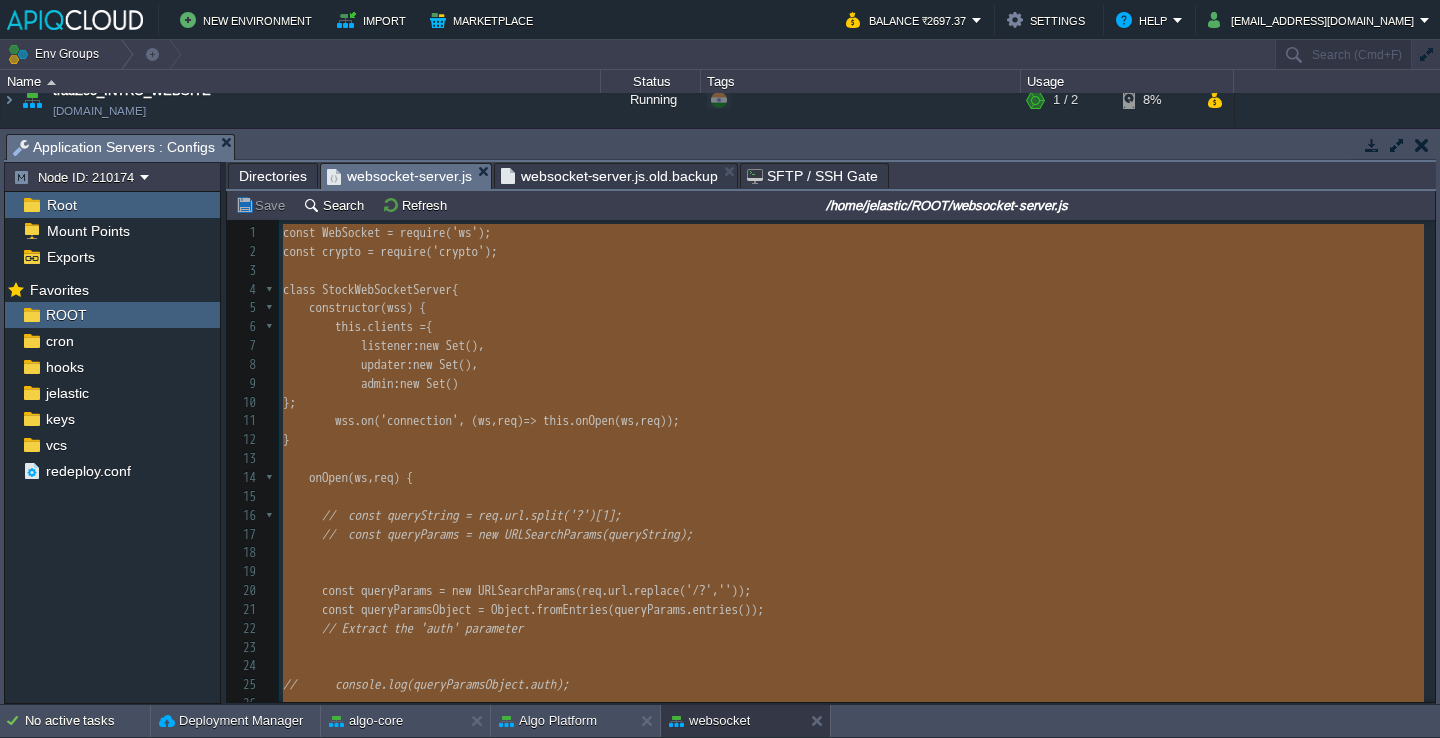 click on "websocket-server.js" at bounding box center (399, 176) 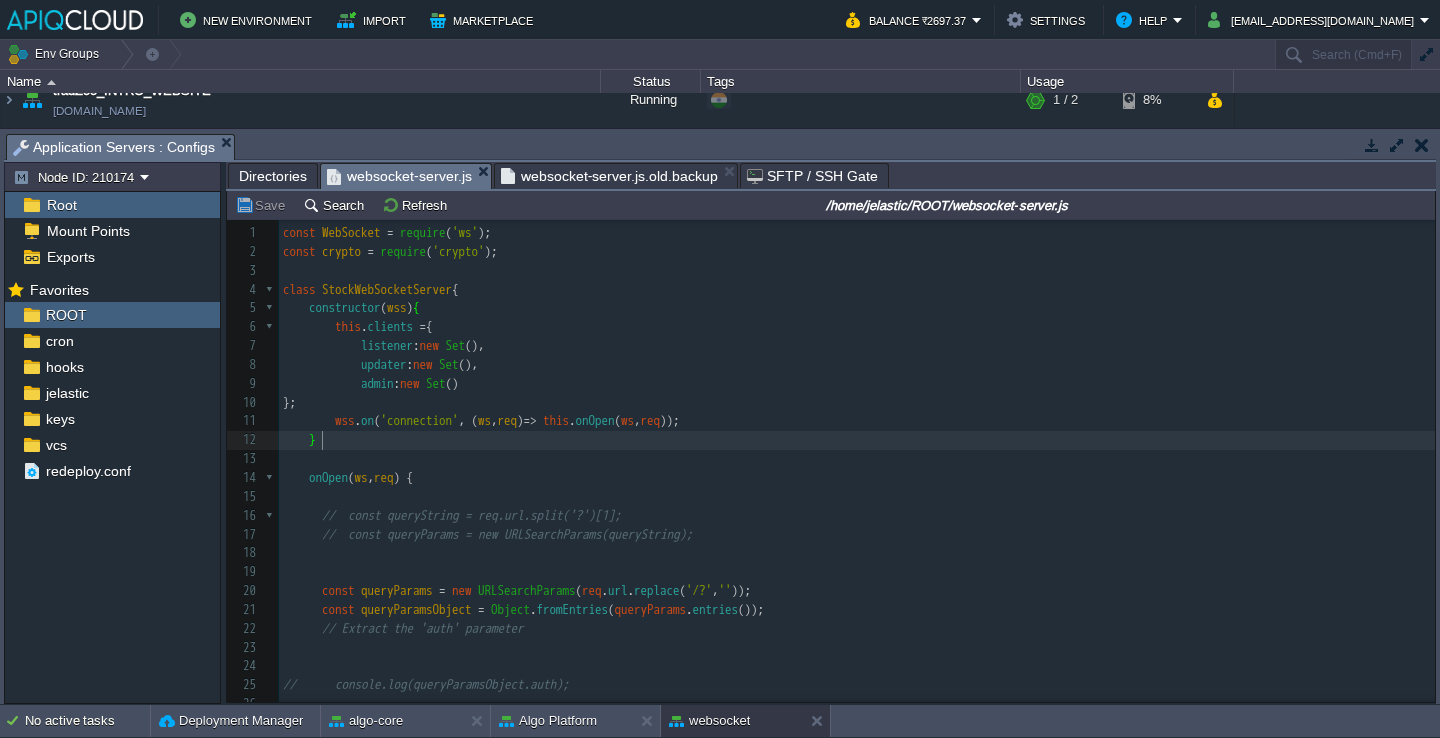 click on "Directories" at bounding box center [273, 176] 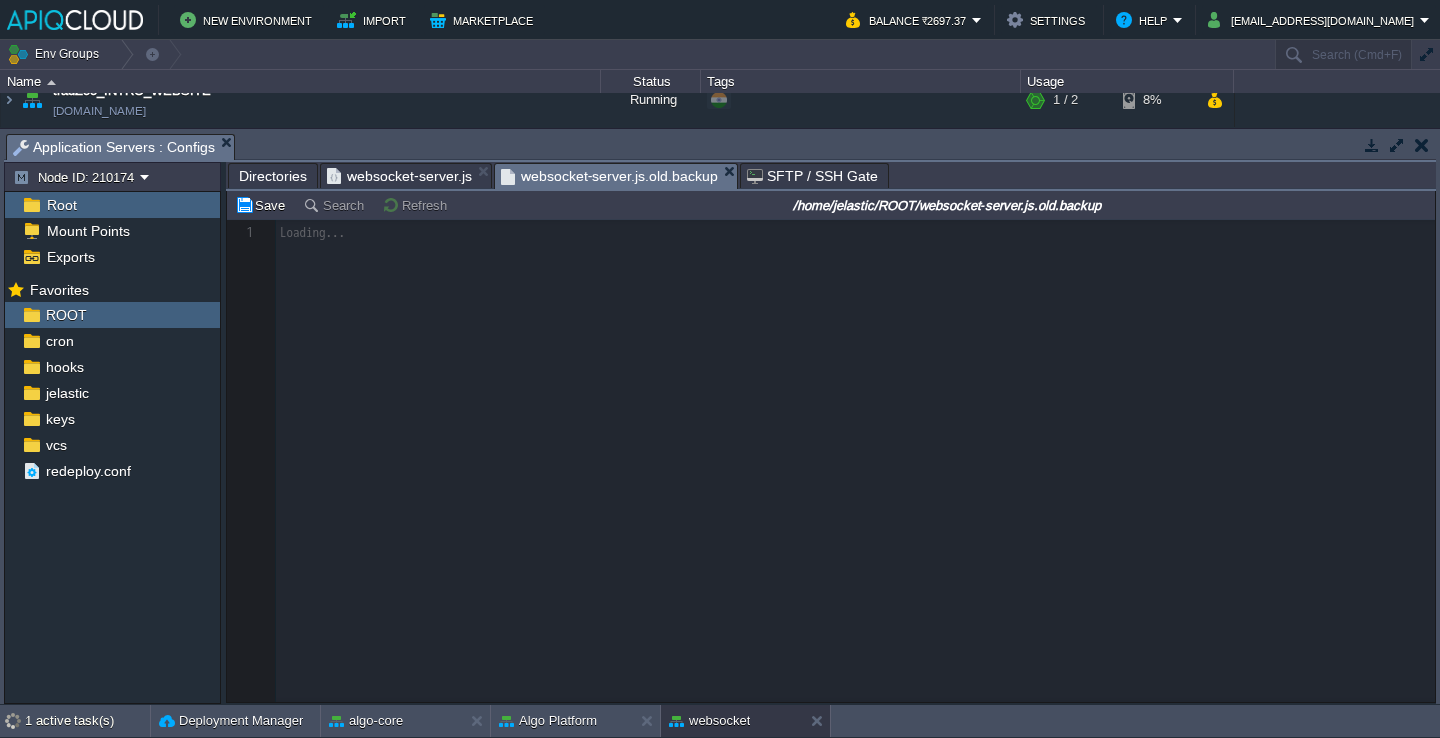 click on "websocket-server.js.old.backup" at bounding box center [610, 176] 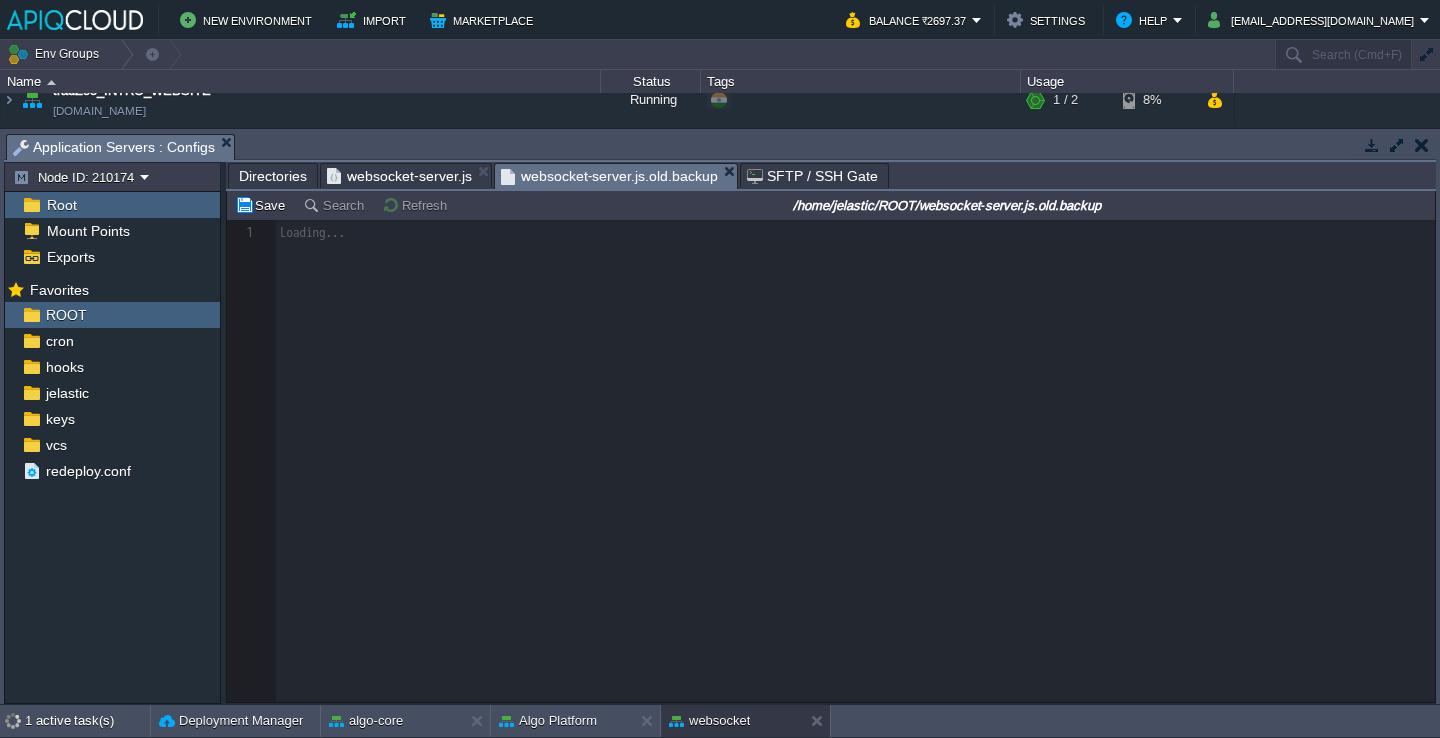 scroll, scrollTop: 6, scrollLeft: 0, axis: vertical 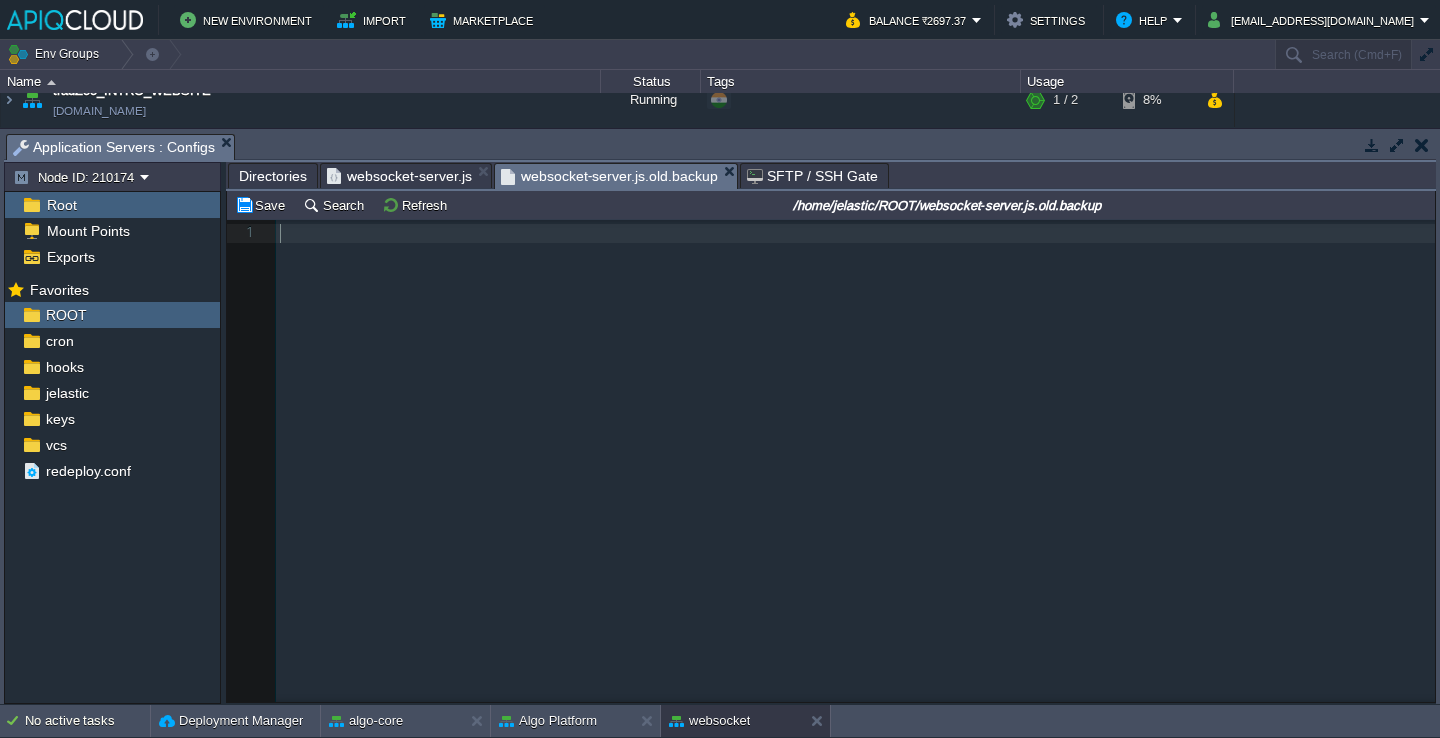 click on "websocket-server.js" at bounding box center [399, 176] 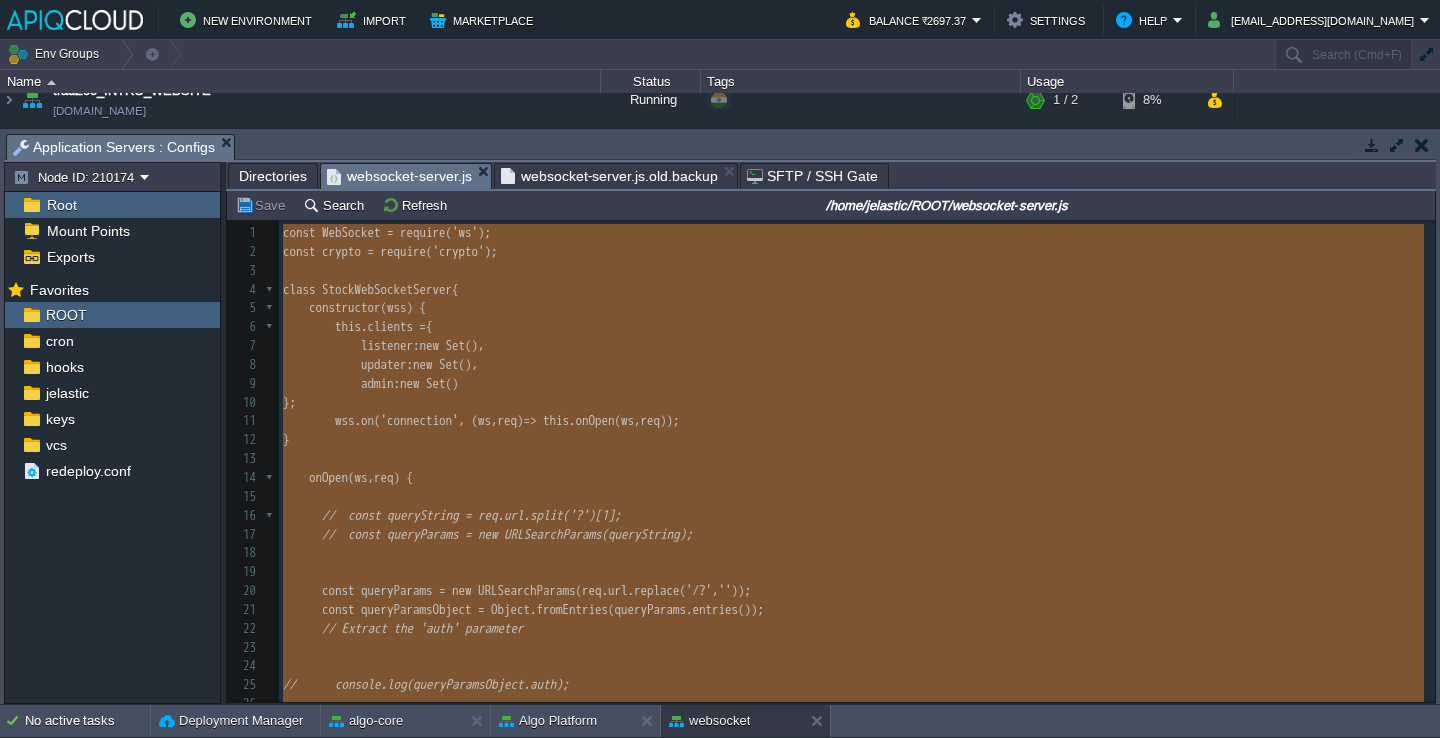 click on "websocket-server.js.old.backup" at bounding box center (610, 176) 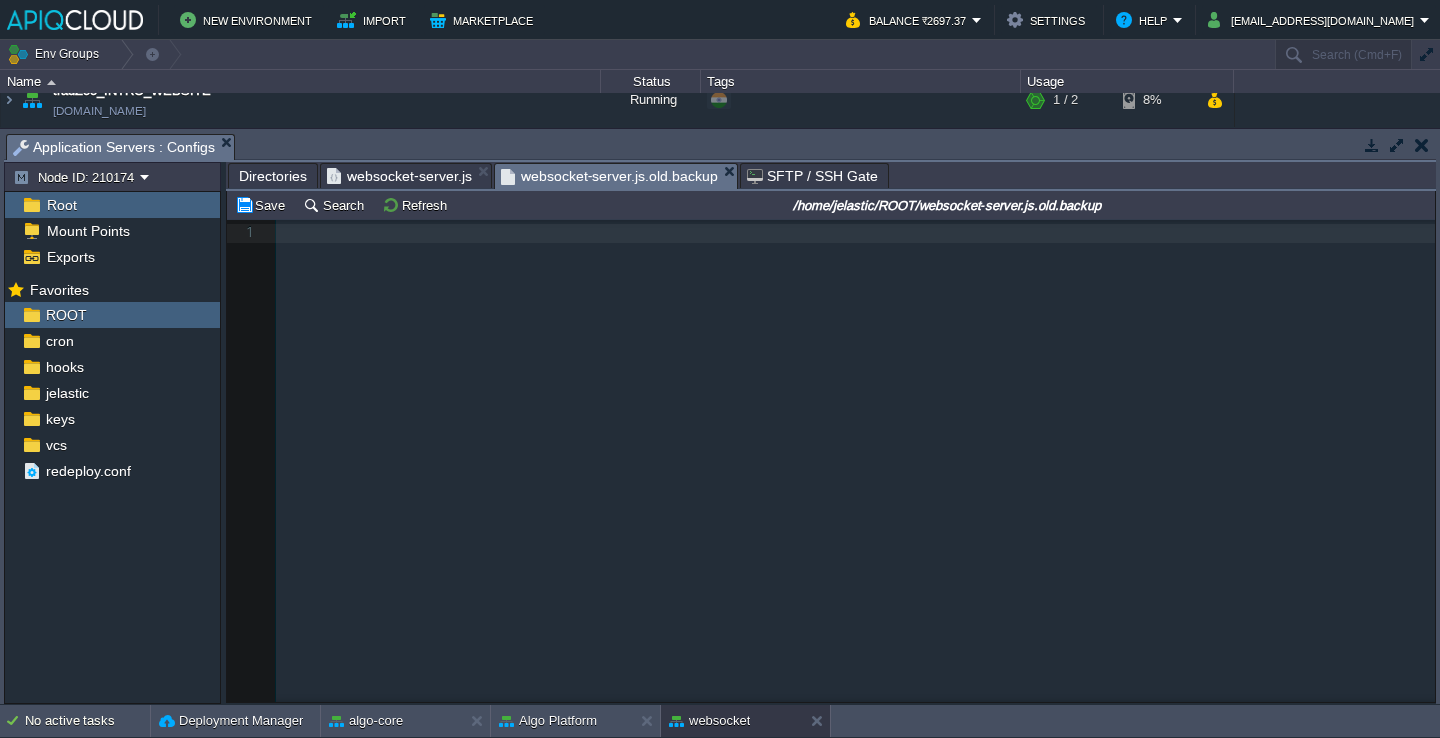 click on "1   1 ​" at bounding box center (846, 476) 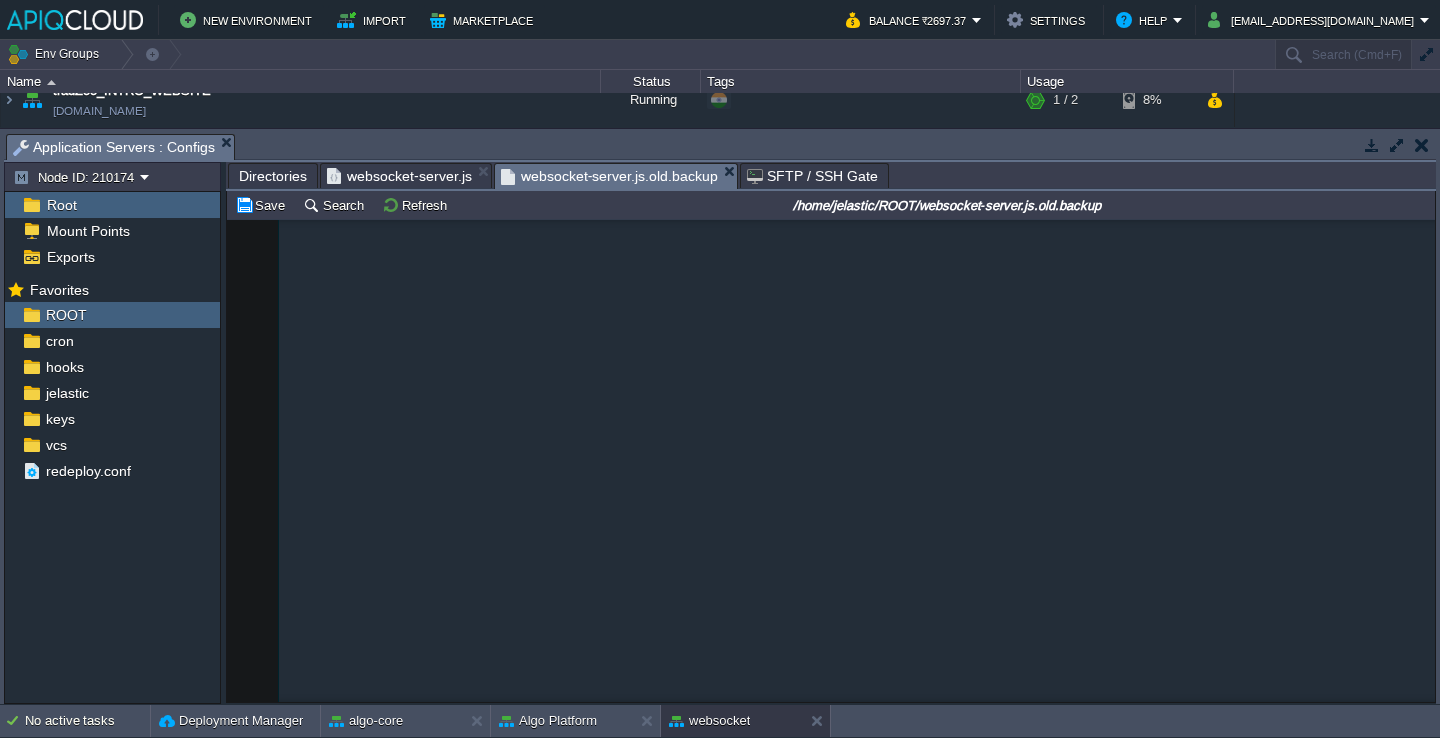 scroll, scrollTop: 2901, scrollLeft: 0, axis: vertical 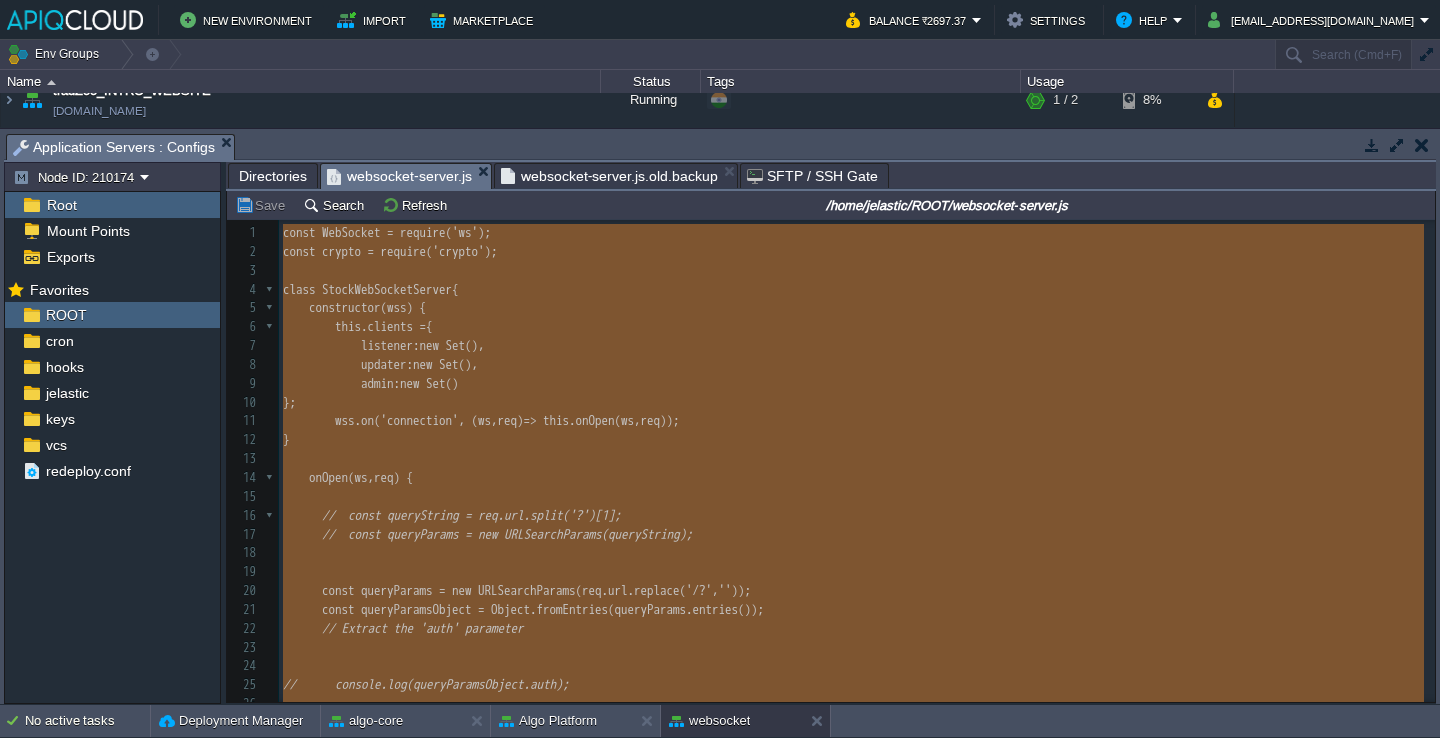 click on "websocket-server.js" at bounding box center [399, 176] 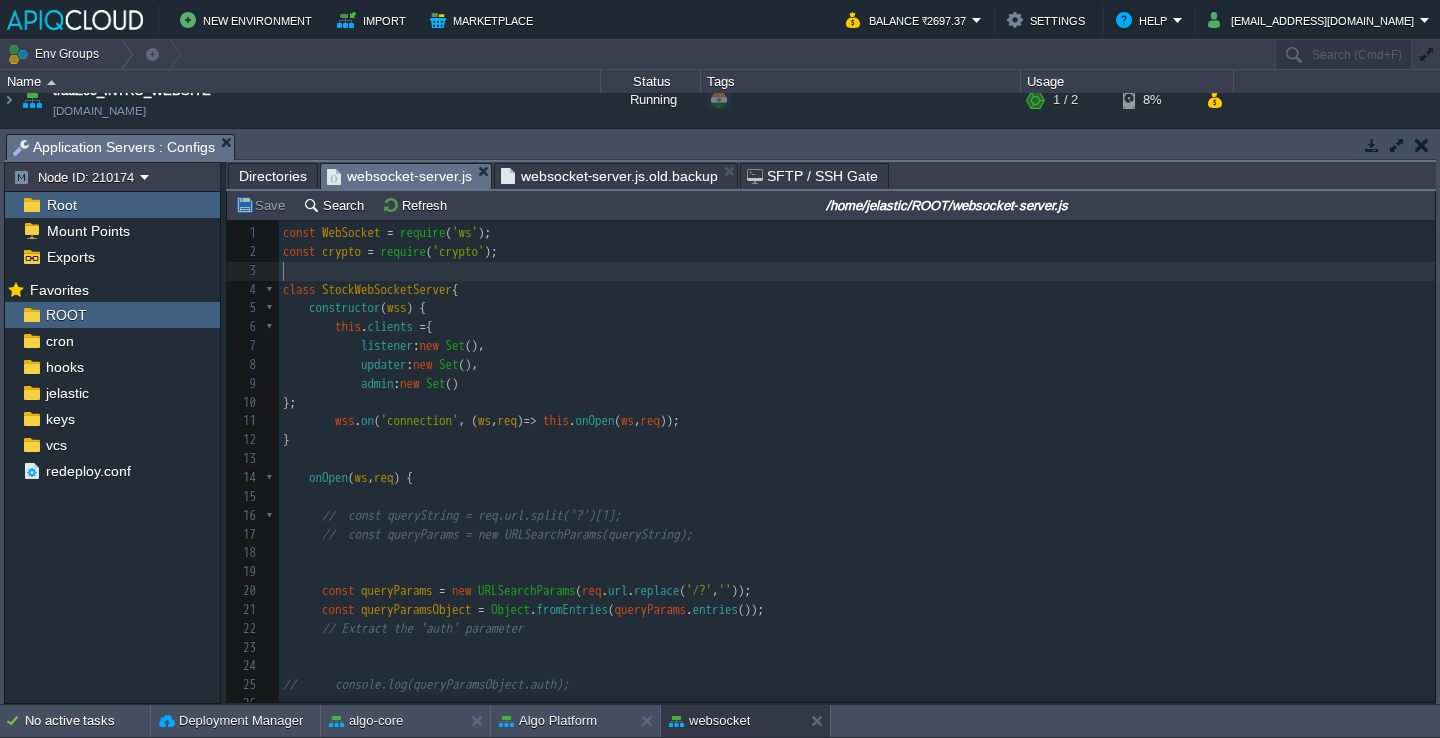 type on "-" 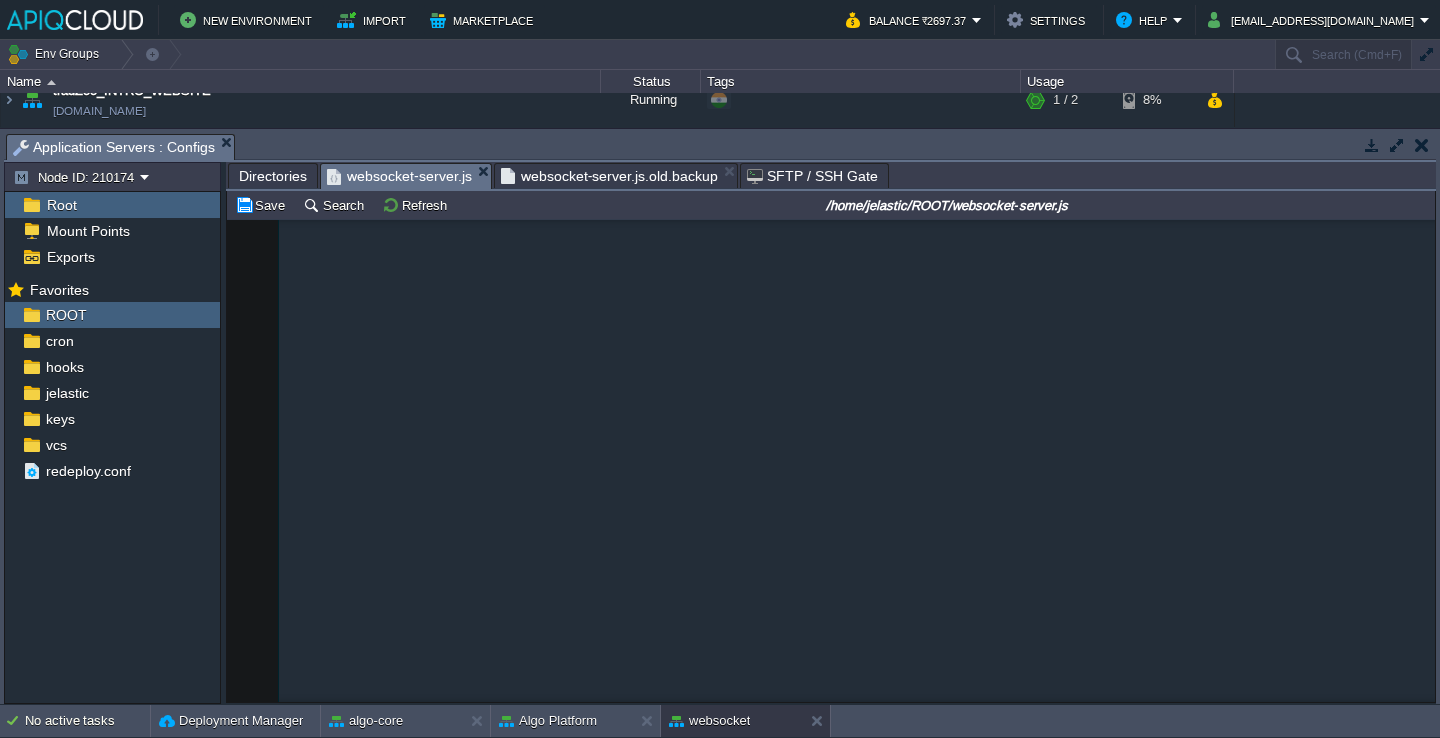 scroll, scrollTop: 4071, scrollLeft: 0, axis: vertical 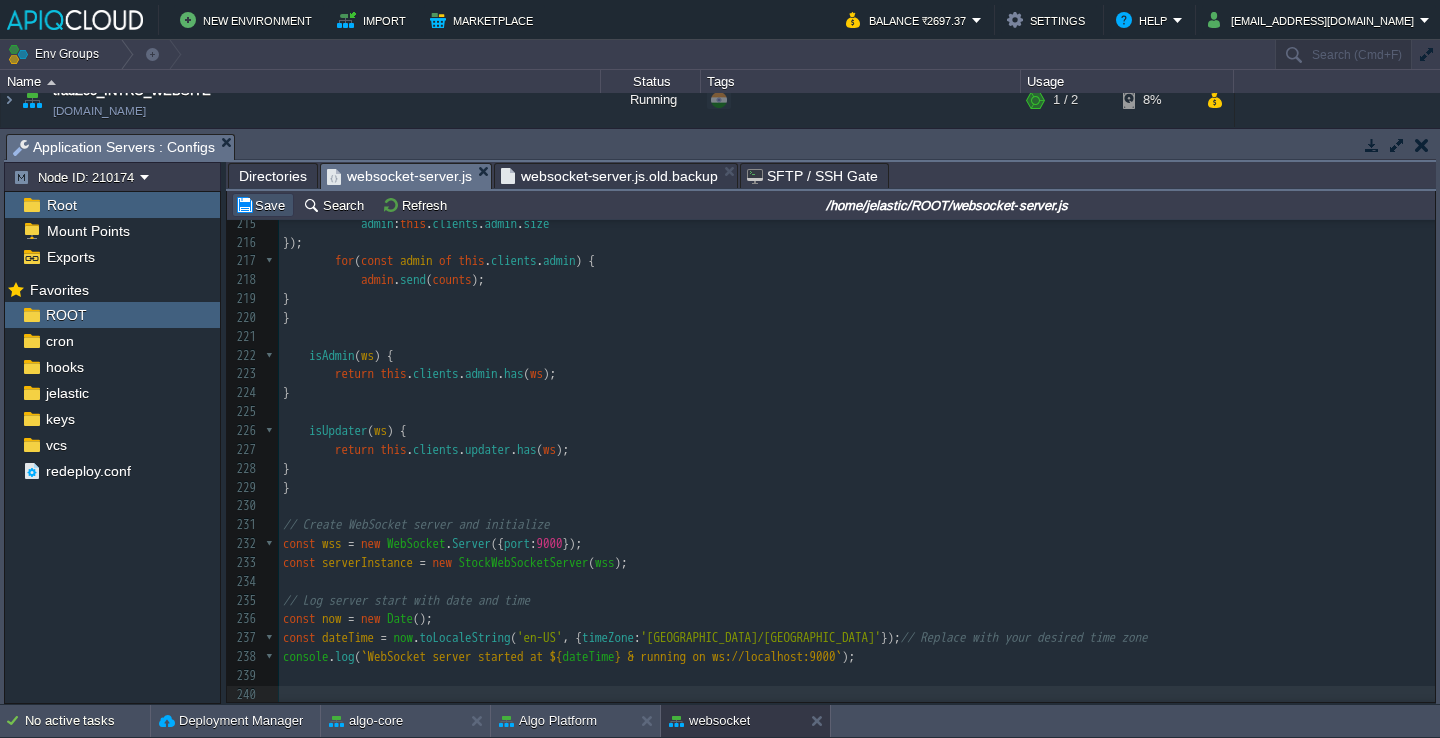 click on "Save" at bounding box center [263, 205] 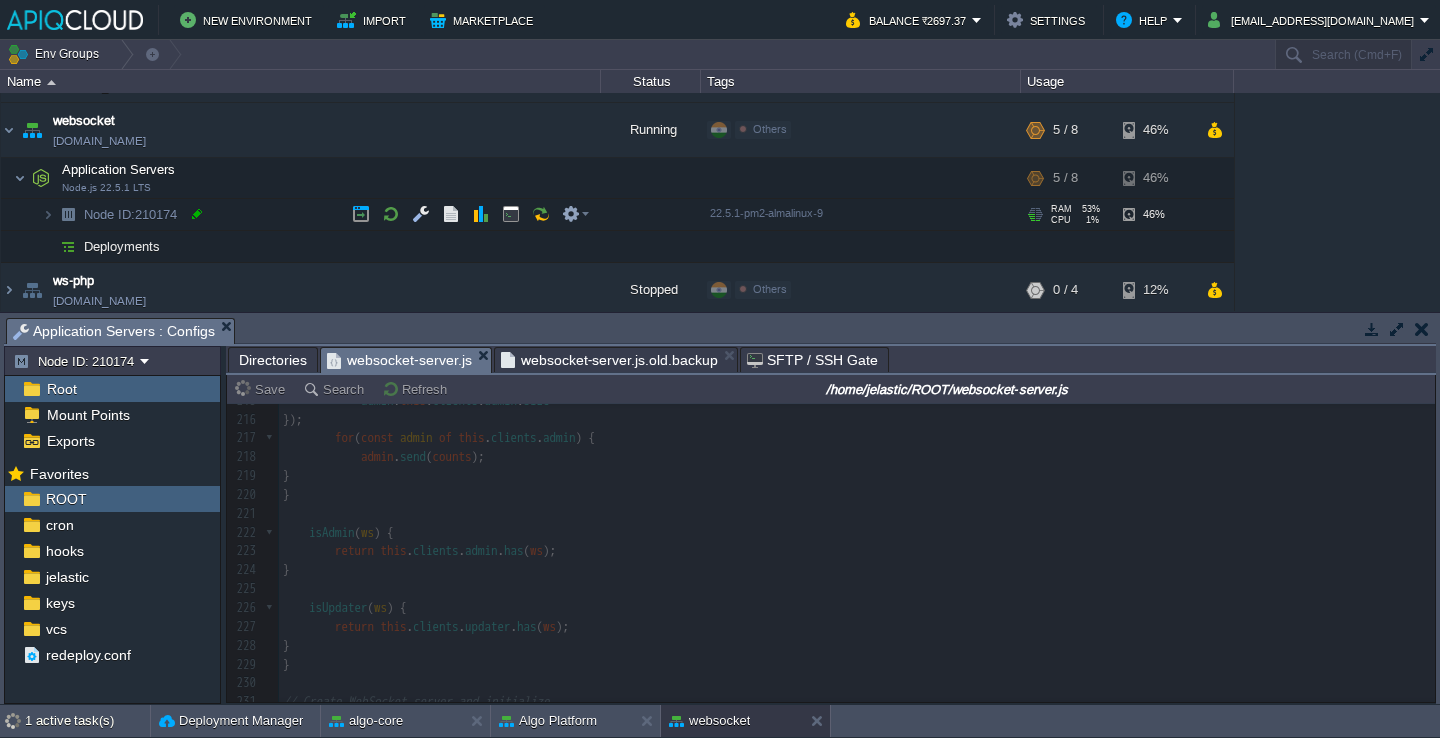 scroll, scrollTop: 1014, scrollLeft: 0, axis: vertical 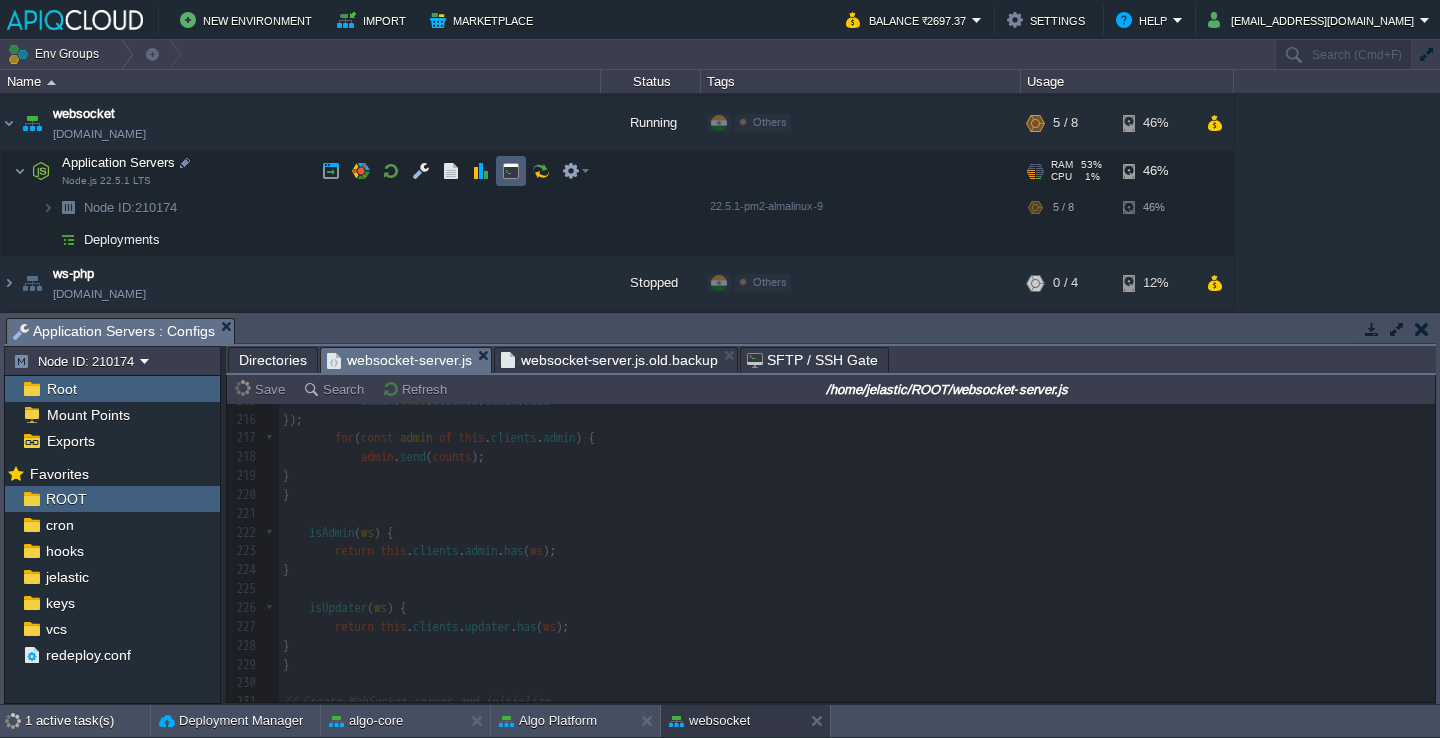 click at bounding box center (511, 171) 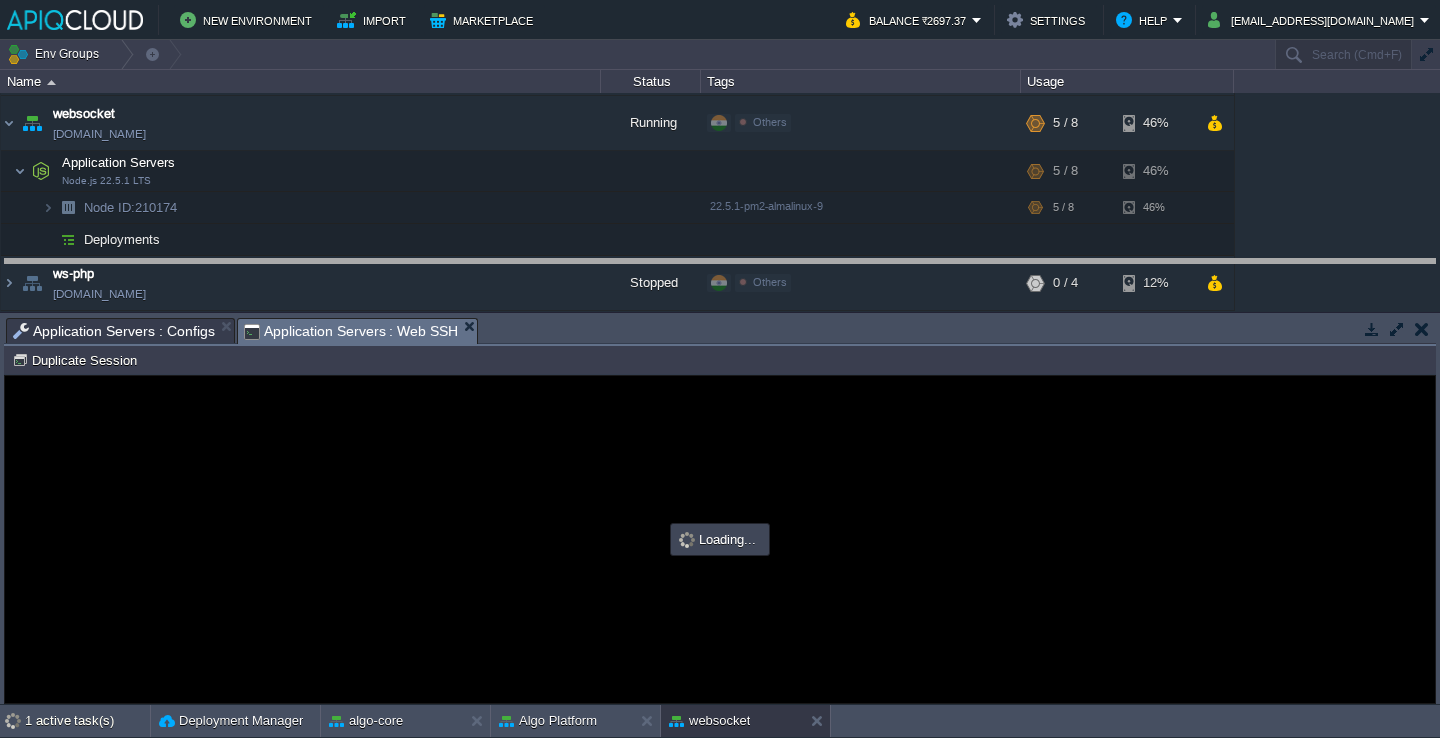 drag, startPoint x: 516, startPoint y: 328, endPoint x: 516, endPoint y: 267, distance: 61 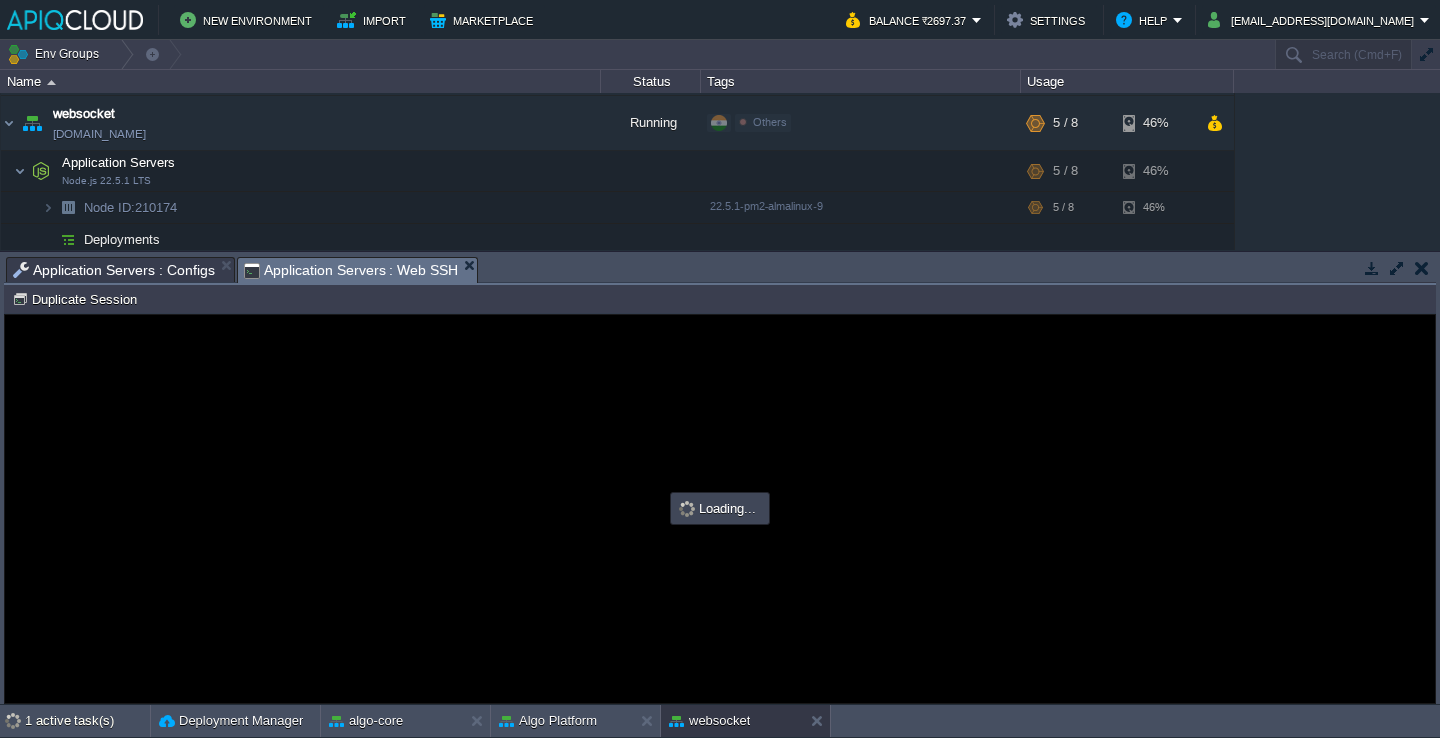 click on "Application Servers : Configs" at bounding box center [114, 270] 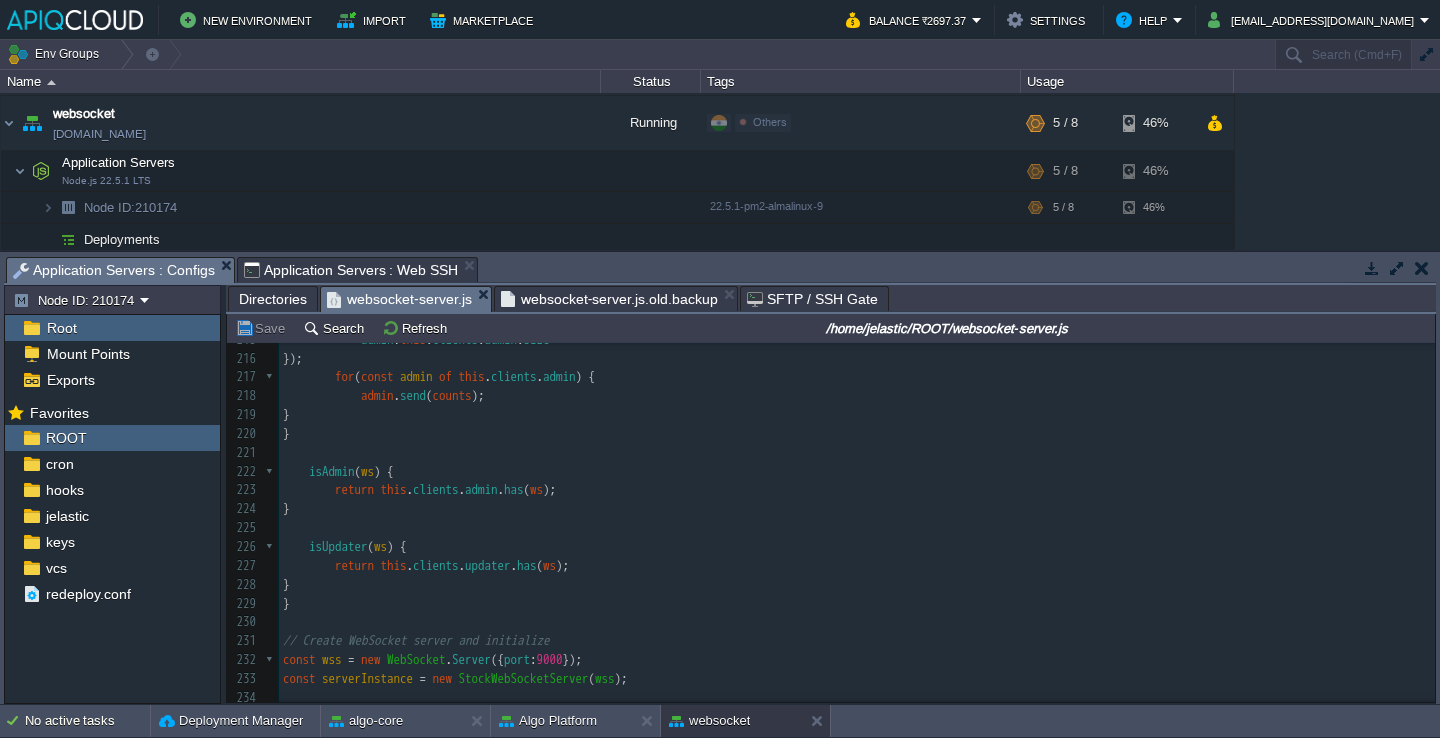 scroll, scrollTop: 0, scrollLeft: 0, axis: both 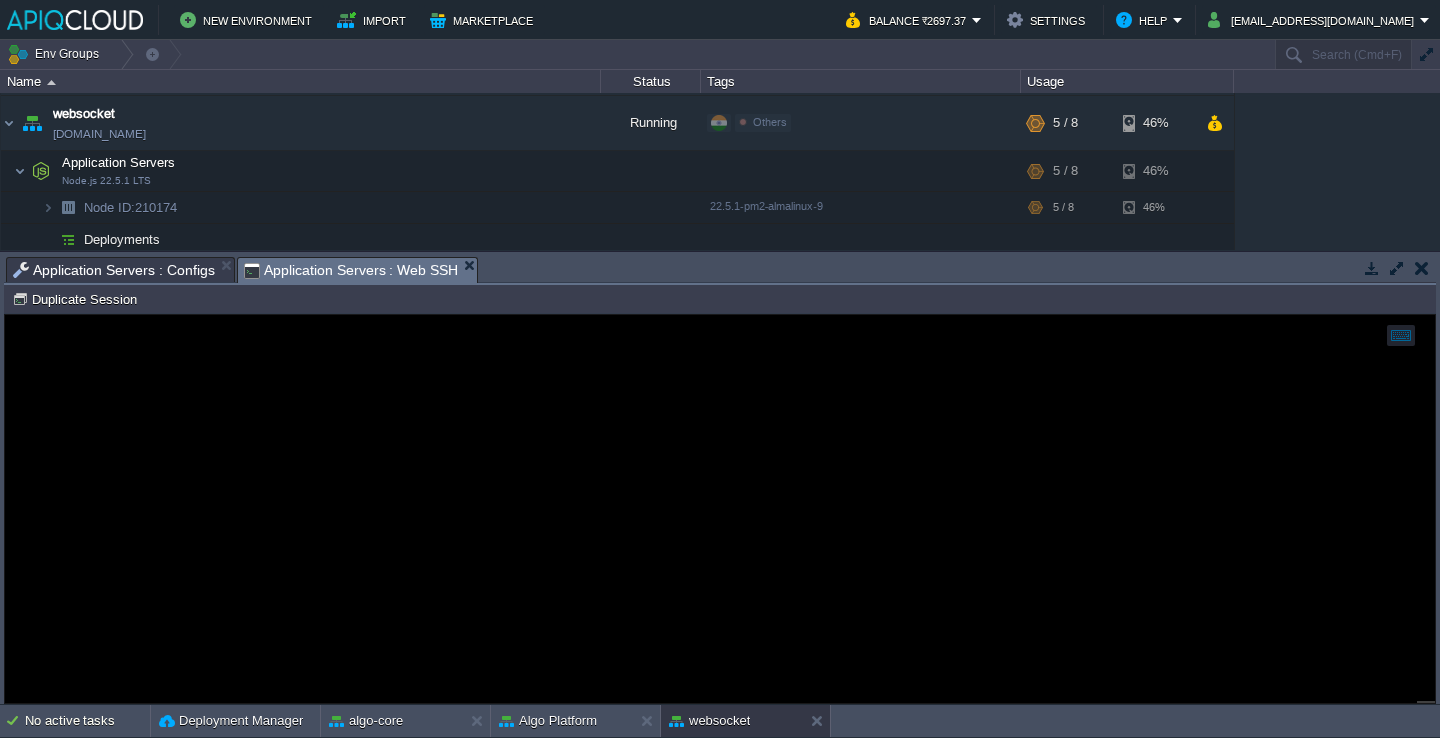 click on "Application Servers : Configs" at bounding box center (114, 270) 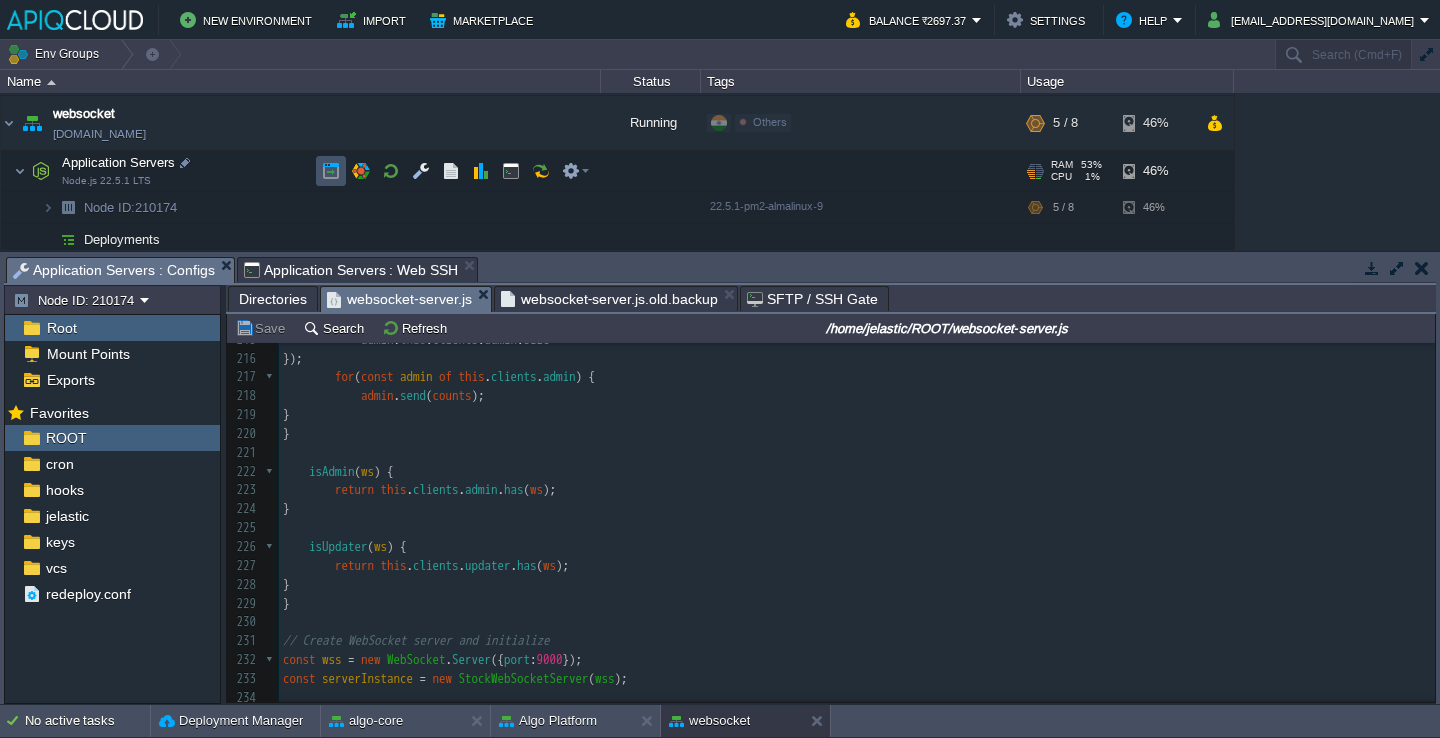 click at bounding box center [331, 171] 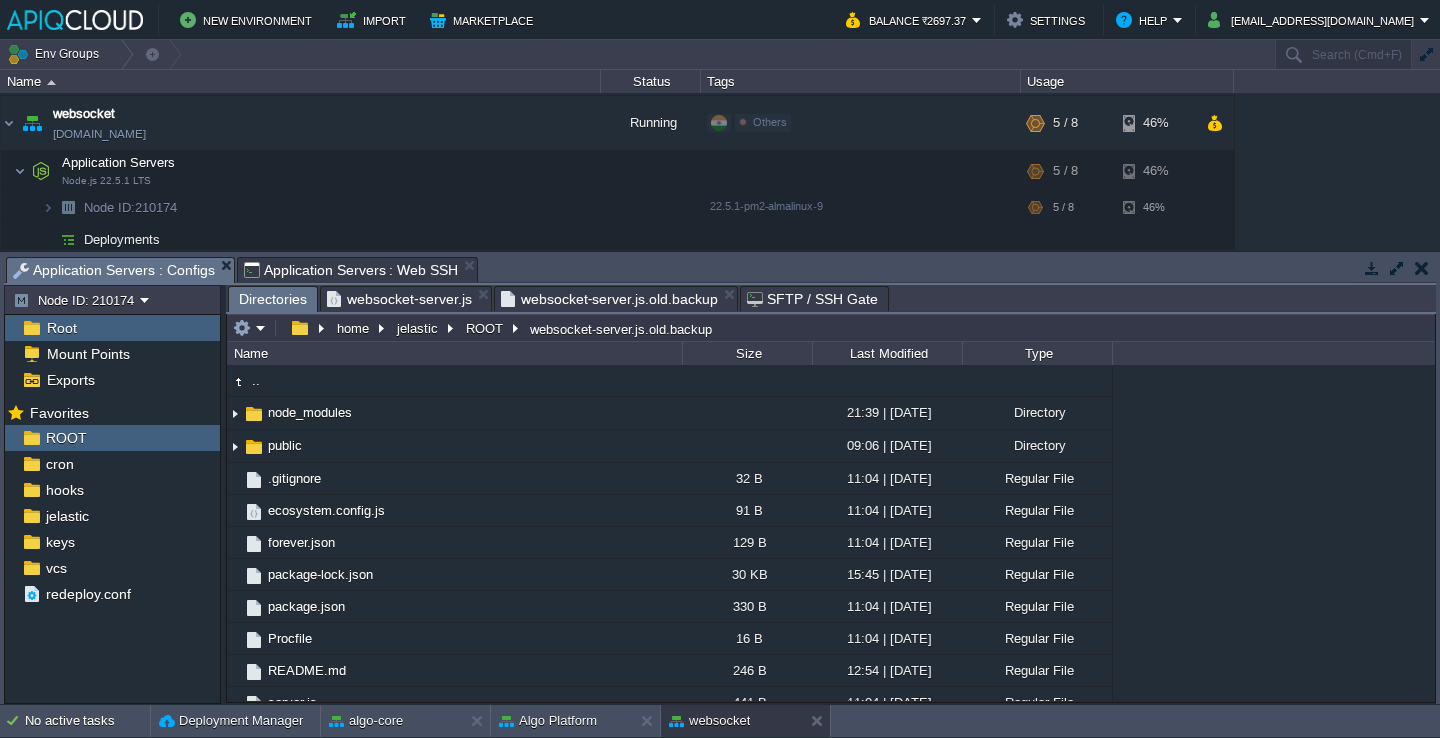 click on "Directories" at bounding box center (273, 299) 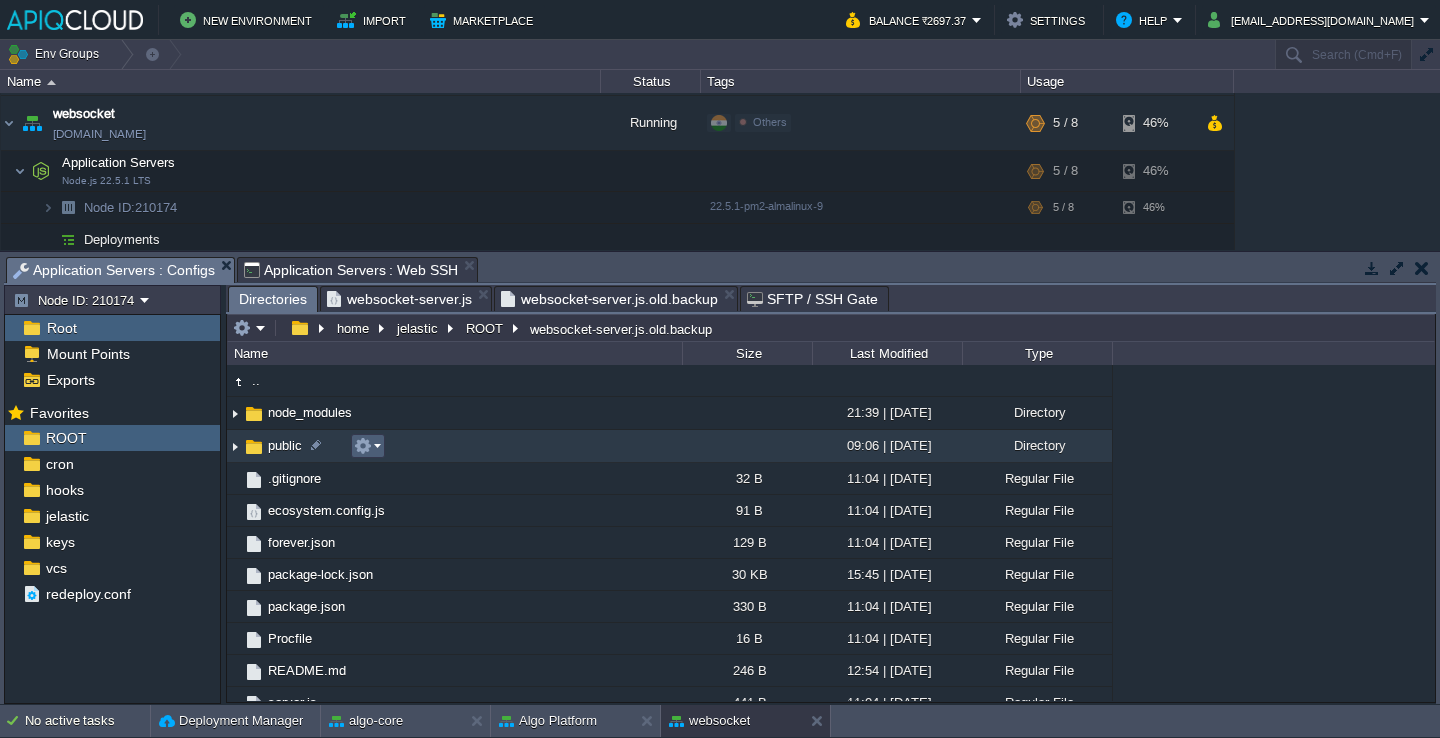 scroll, scrollTop: 25, scrollLeft: 0, axis: vertical 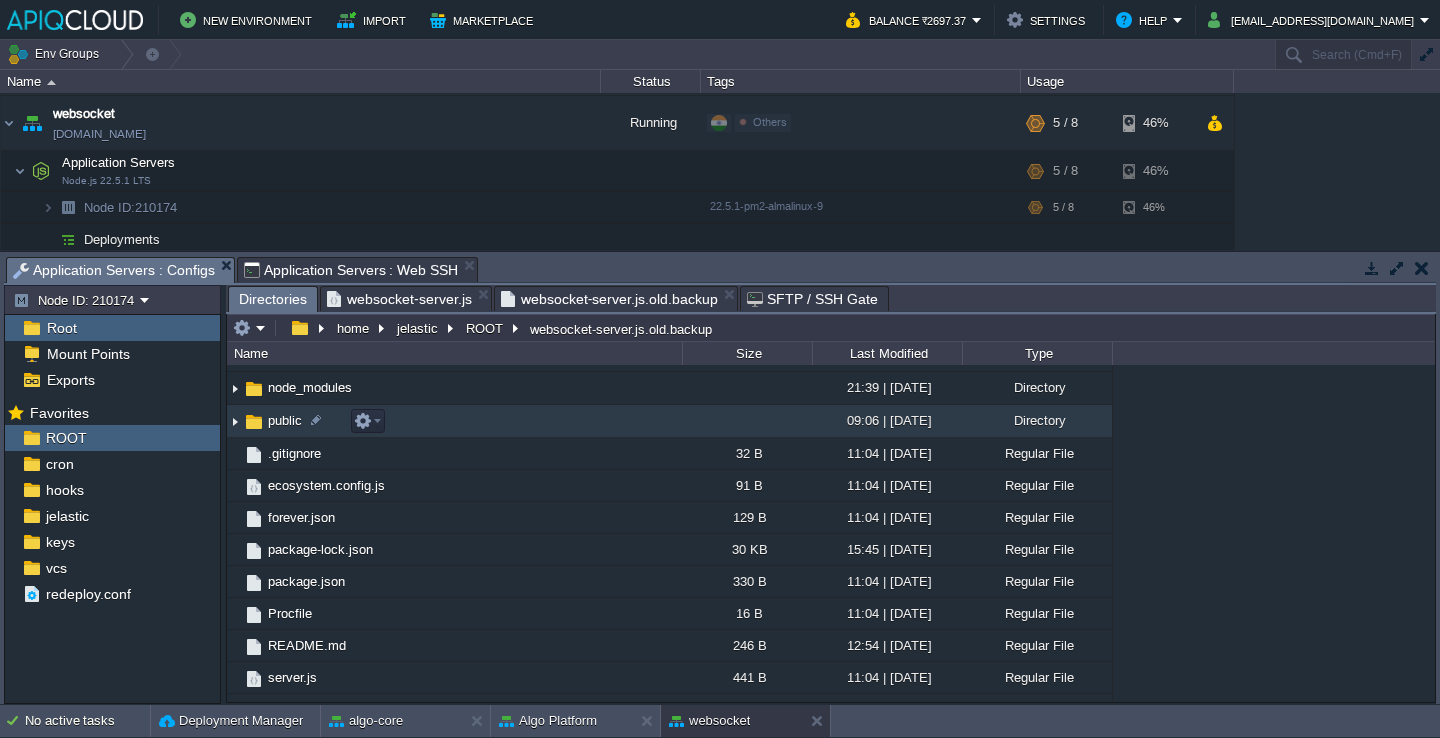 click at bounding box center [235, 421] 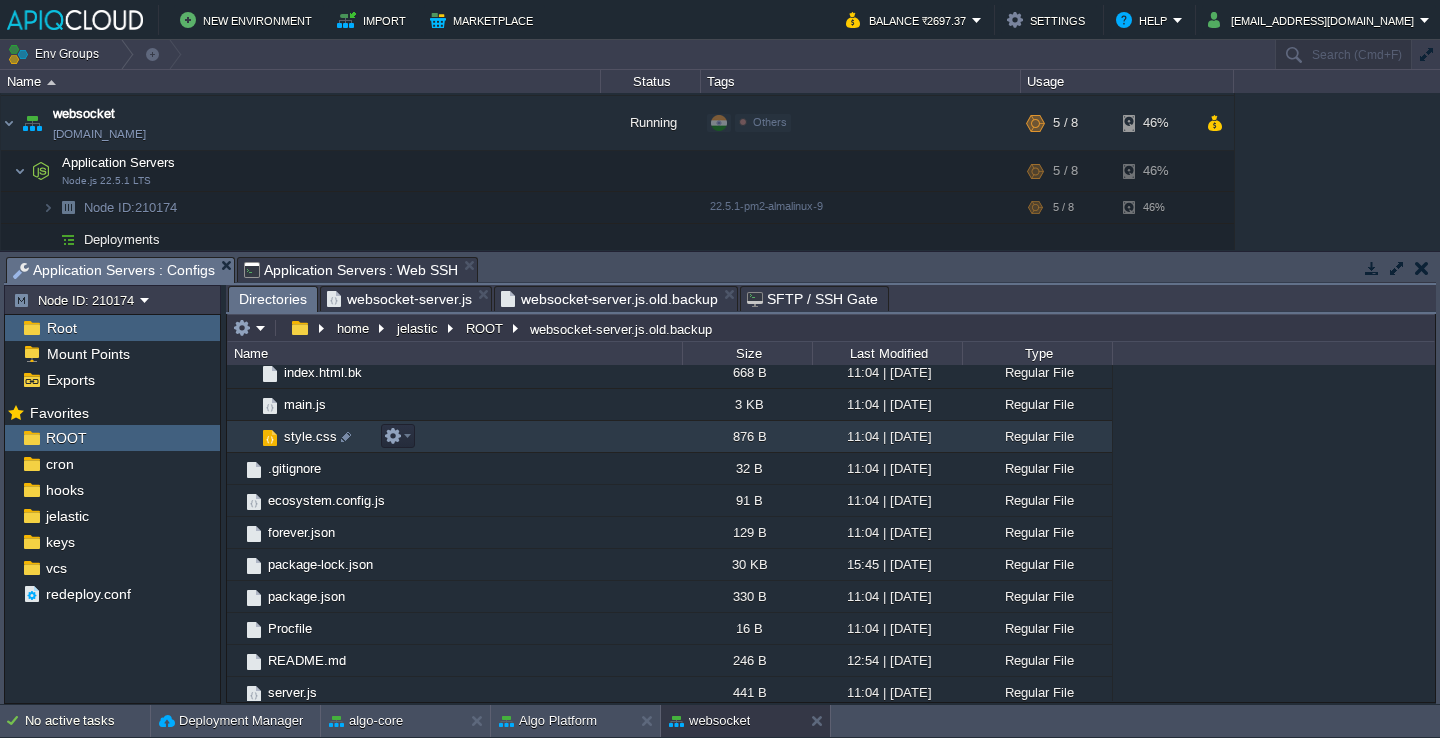 scroll, scrollTop: 0, scrollLeft: 0, axis: both 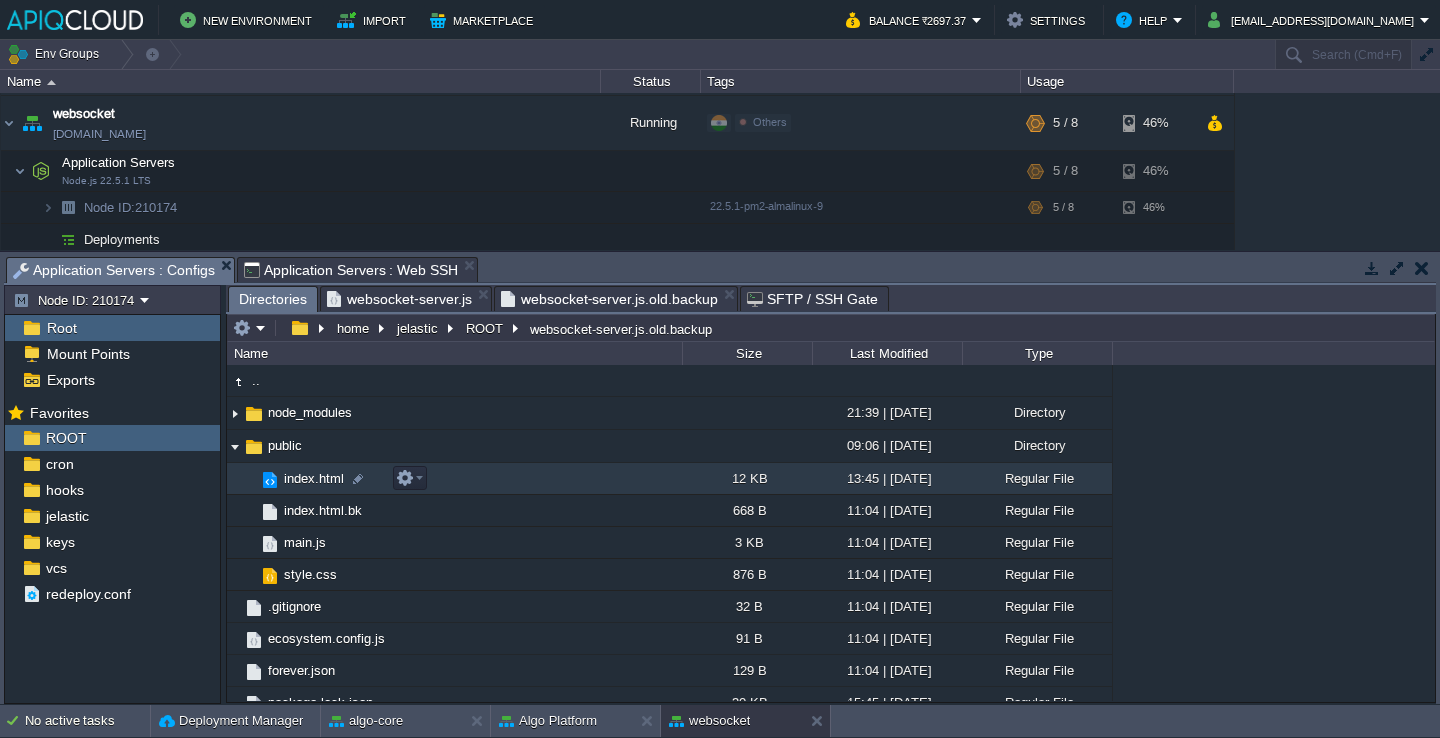 click on "index.html" at bounding box center [454, 479] 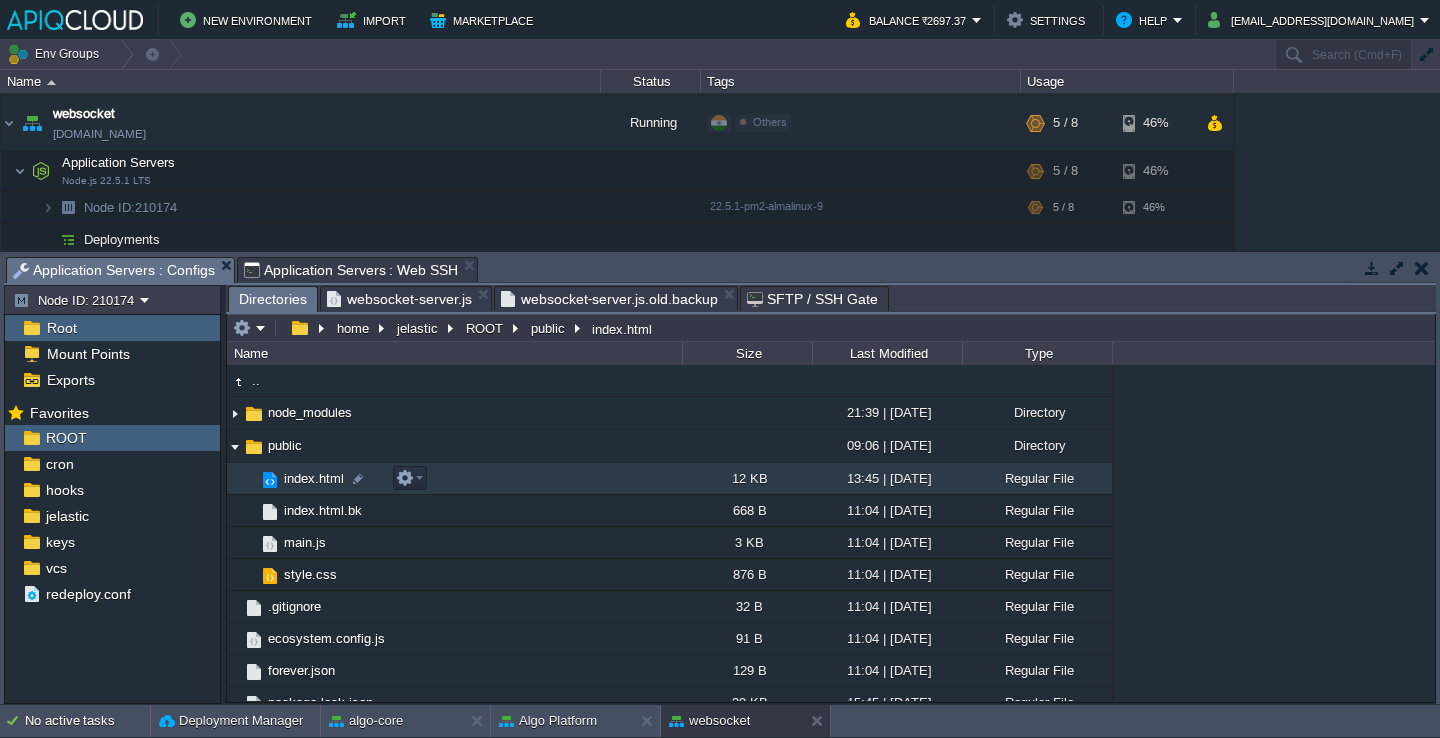click on "index.html" at bounding box center [454, 479] 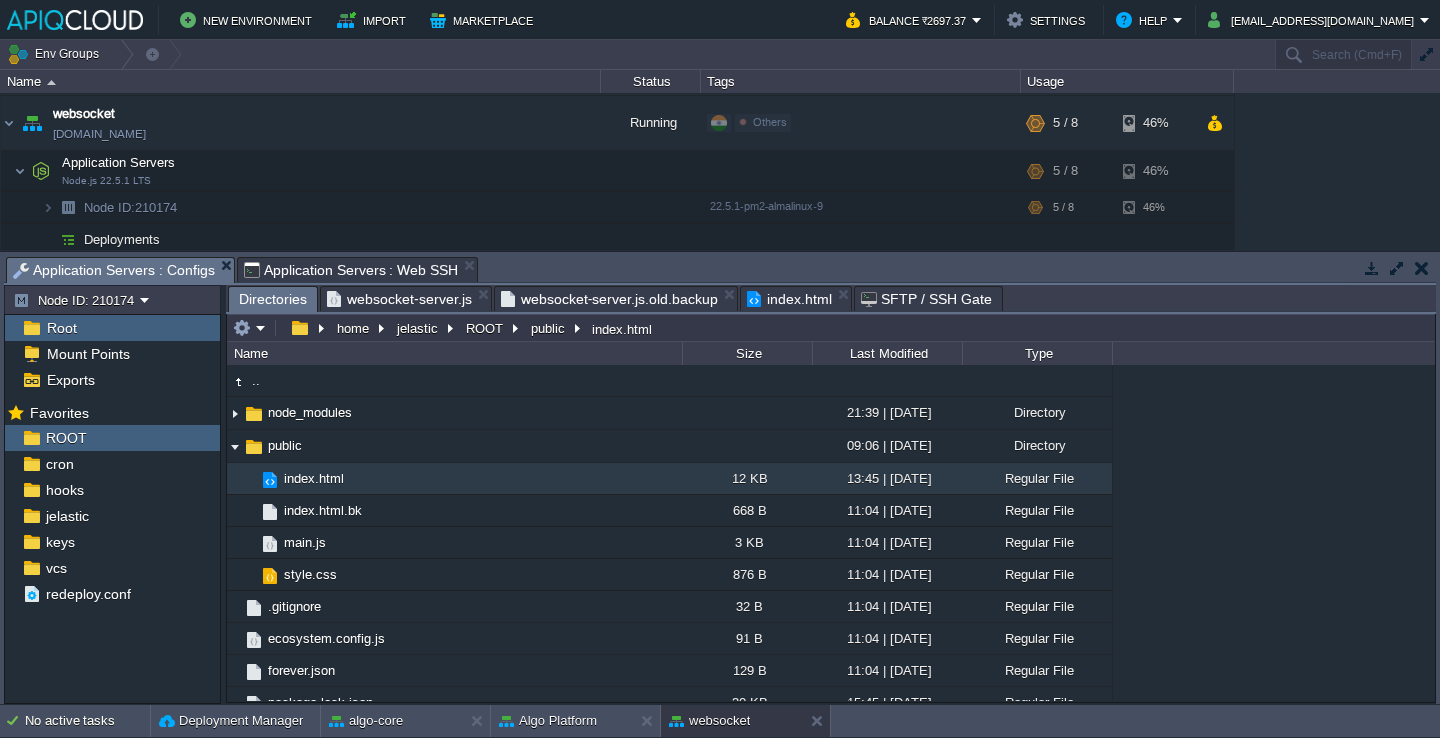 click on "Directories" at bounding box center (273, 299) 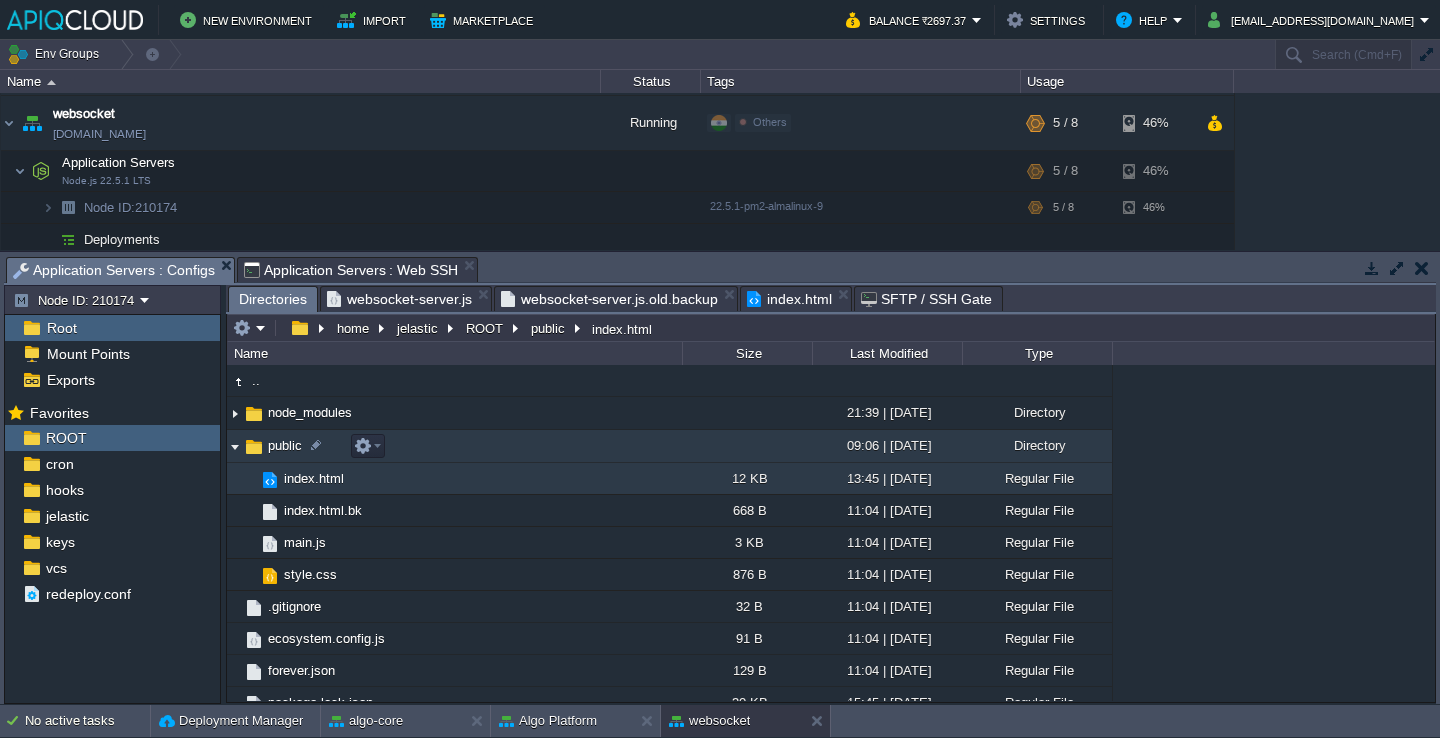 click at bounding box center (235, 446) 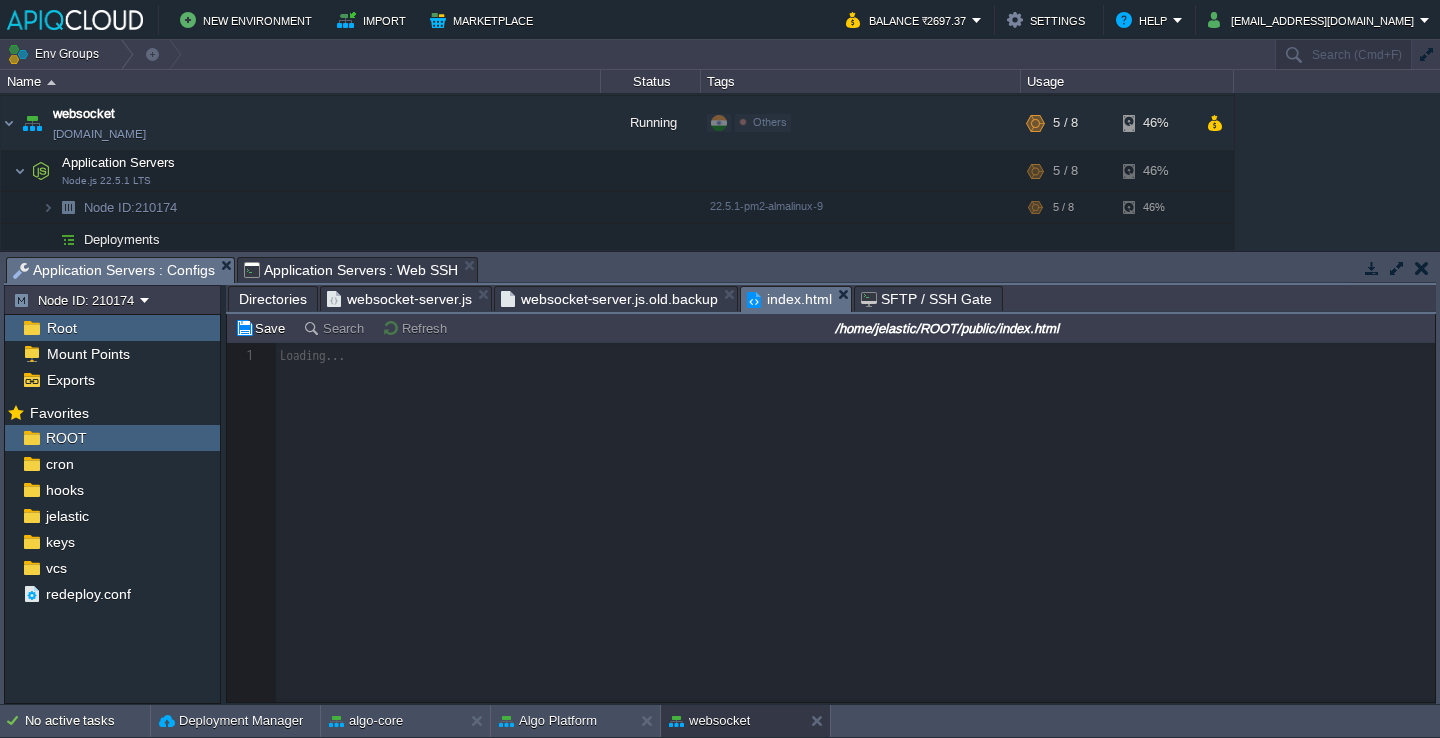 click on "index.html" at bounding box center (789, 299) 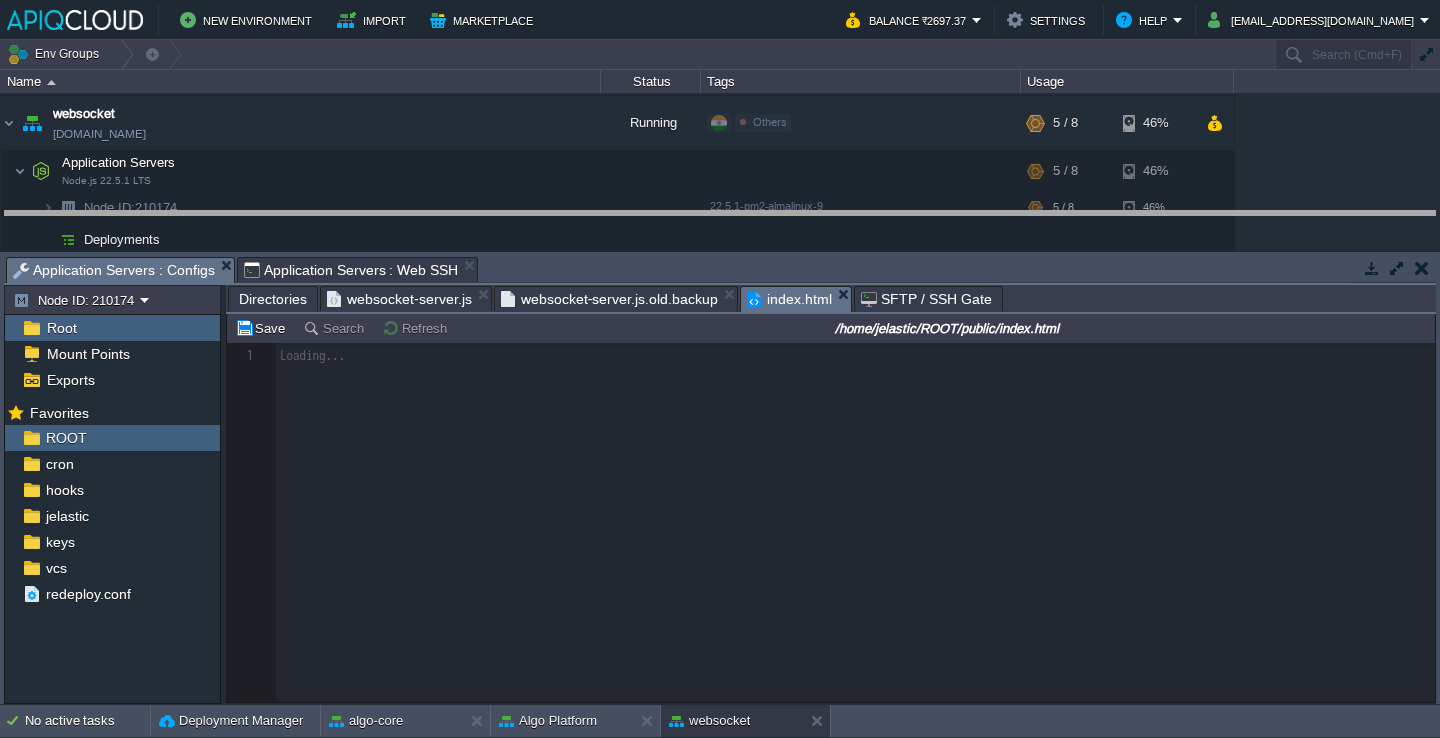 drag, startPoint x: 711, startPoint y: 267, endPoint x: 711, endPoint y: 221, distance: 46 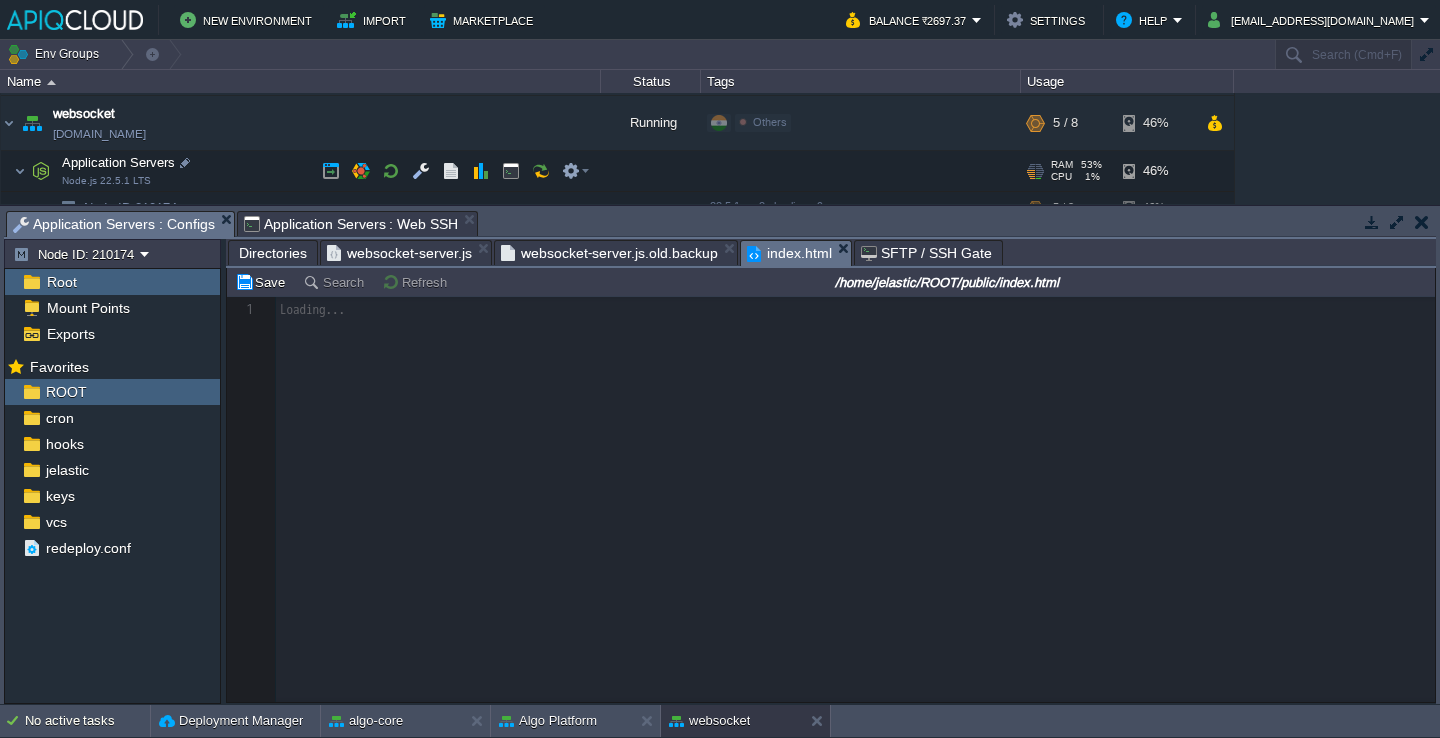 scroll, scrollTop: 6, scrollLeft: 0, axis: vertical 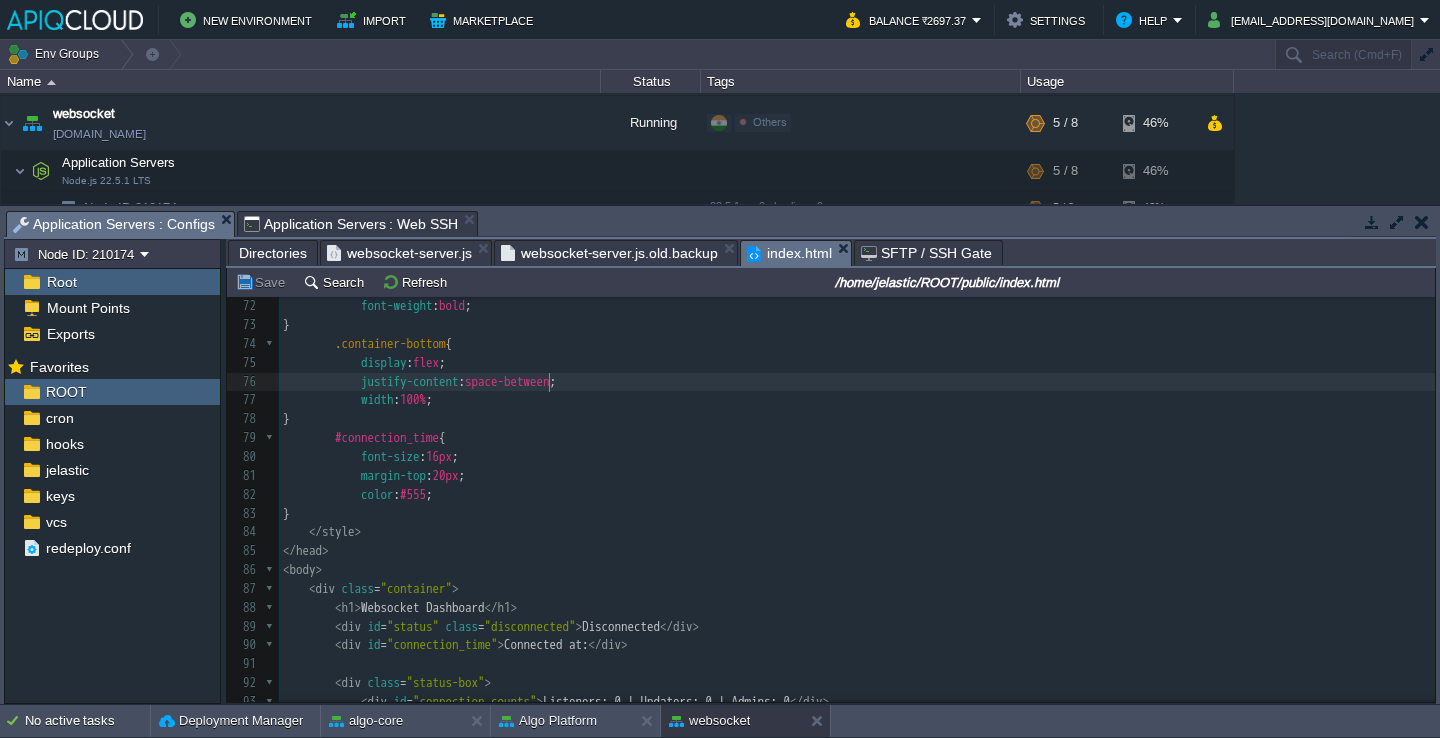 click on "314 <!DOCTYPE html>   47         } 48          .status-box ,  .price-box ,  .target-box ,  .new-trade-box ,  .update-trade-box  { 49              background :  #fff ; 50              padding :  15px ; 51              margin :  10px ; 52              box-shadow :  0   0   5px   rgba ( 0 , 0 , 0 , 0.1 ); 53              border-radius :  5px ; 54         } 55          .status-box  { 56              text-align :  center ; 57         } 58          .price-box ,  .target-box ,  .new-trade-box ,  .update-trade-box  { 59              height :  250px ; 60              overflow-y :  auto ; 61              text-align :  left ; 62         } 63          .price-box ,  .target-box  { 64              width :  45% ; 65         } 66          .new-trade-box ,  .update-trade-box  { 67              width :  45% ; 68         } 69          .title  { 70              font-size :  18px ; 71              margin-bottom :  10px ; 72 :  ;" at bounding box center (857, 353) 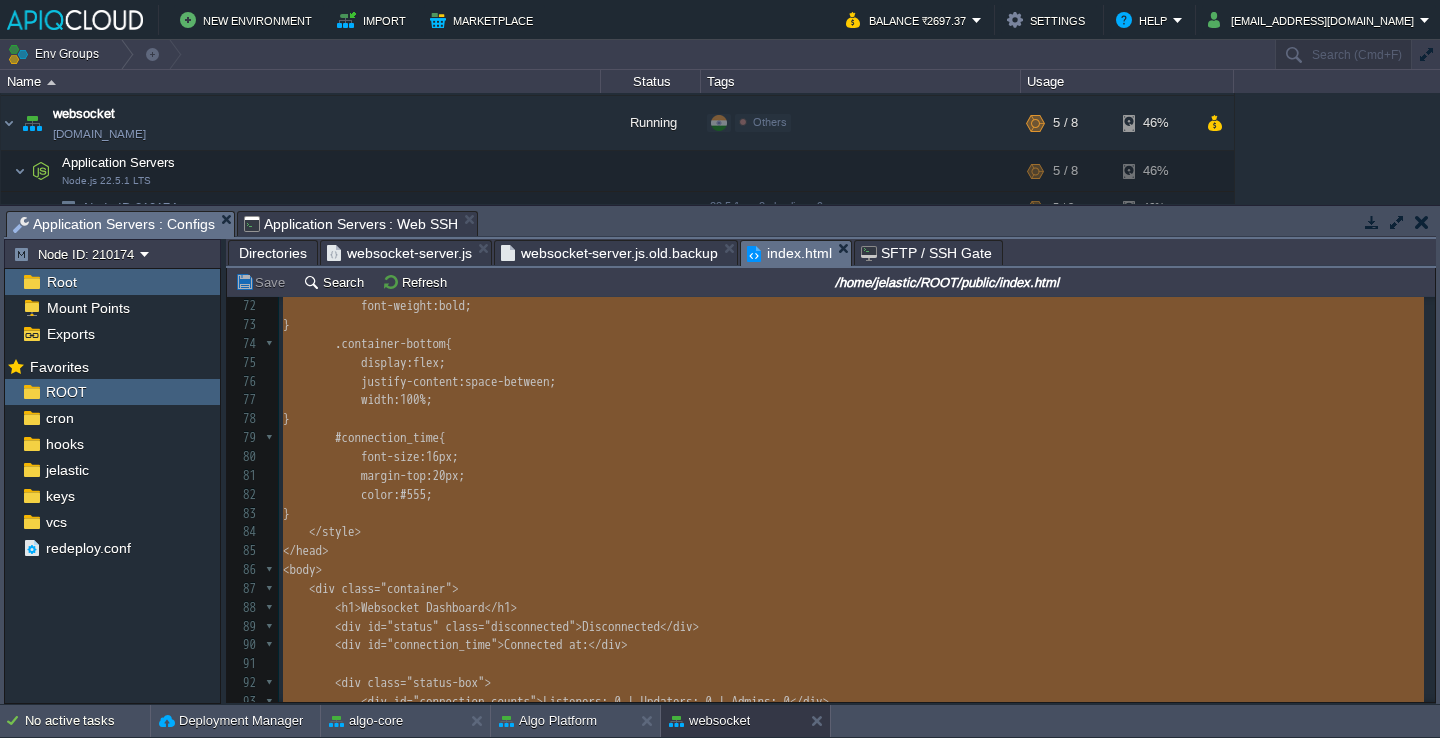 type on "-" 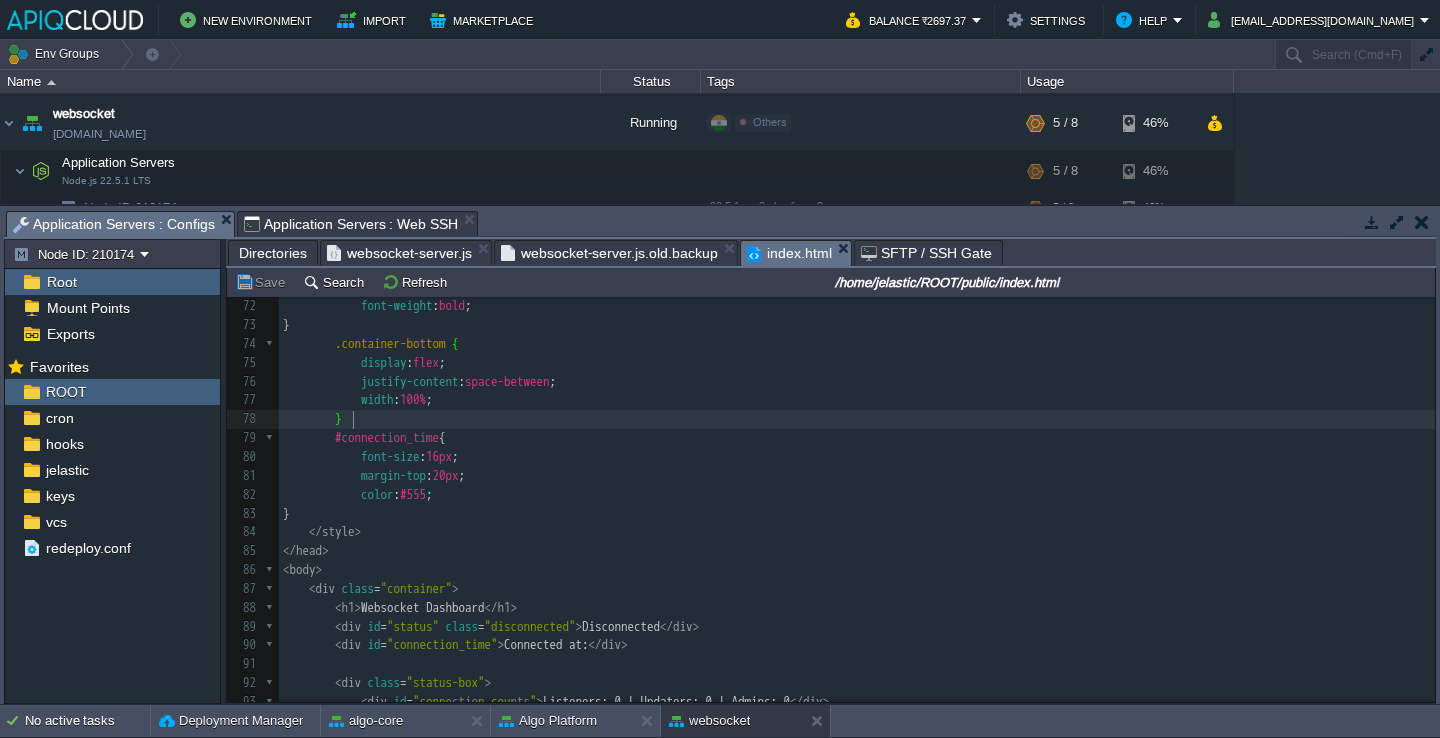 type on "-" 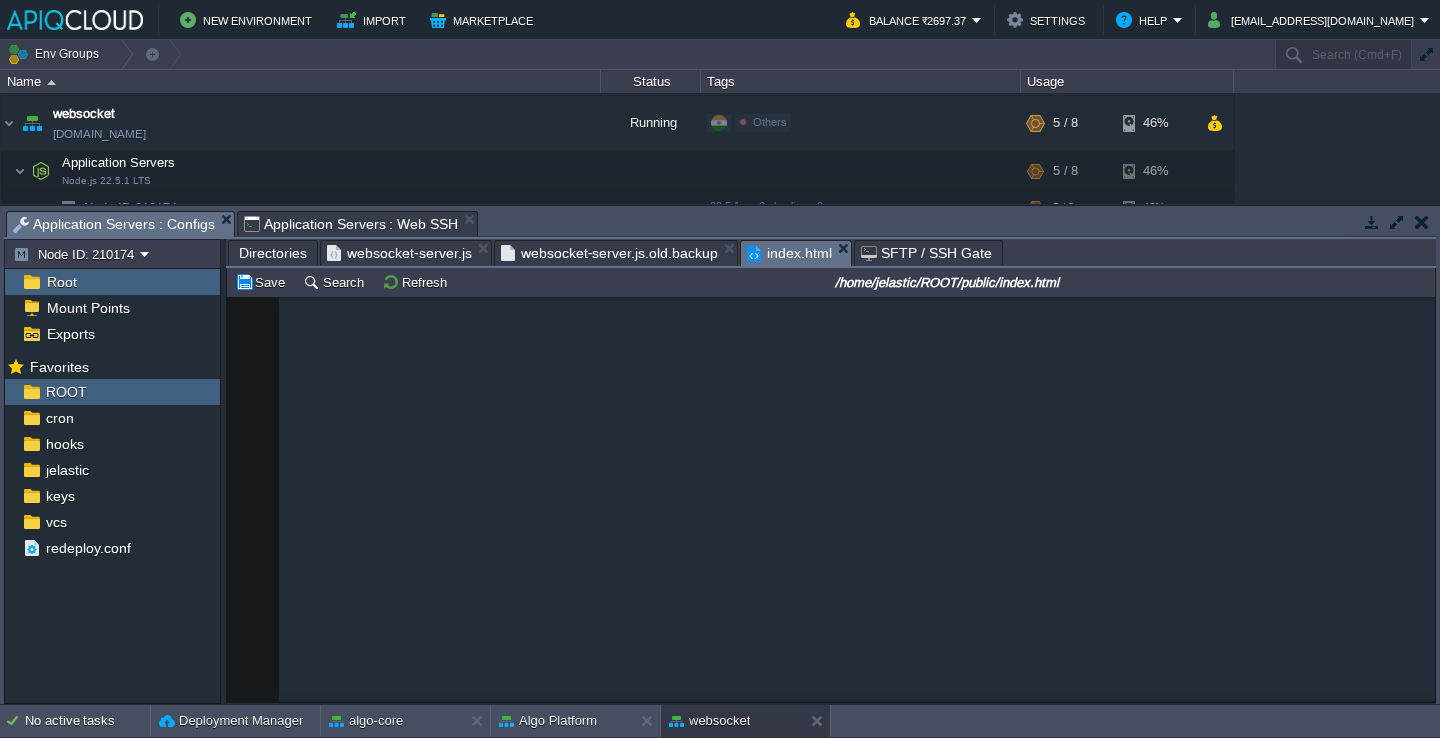 scroll, scrollTop: 5525, scrollLeft: 0, axis: vertical 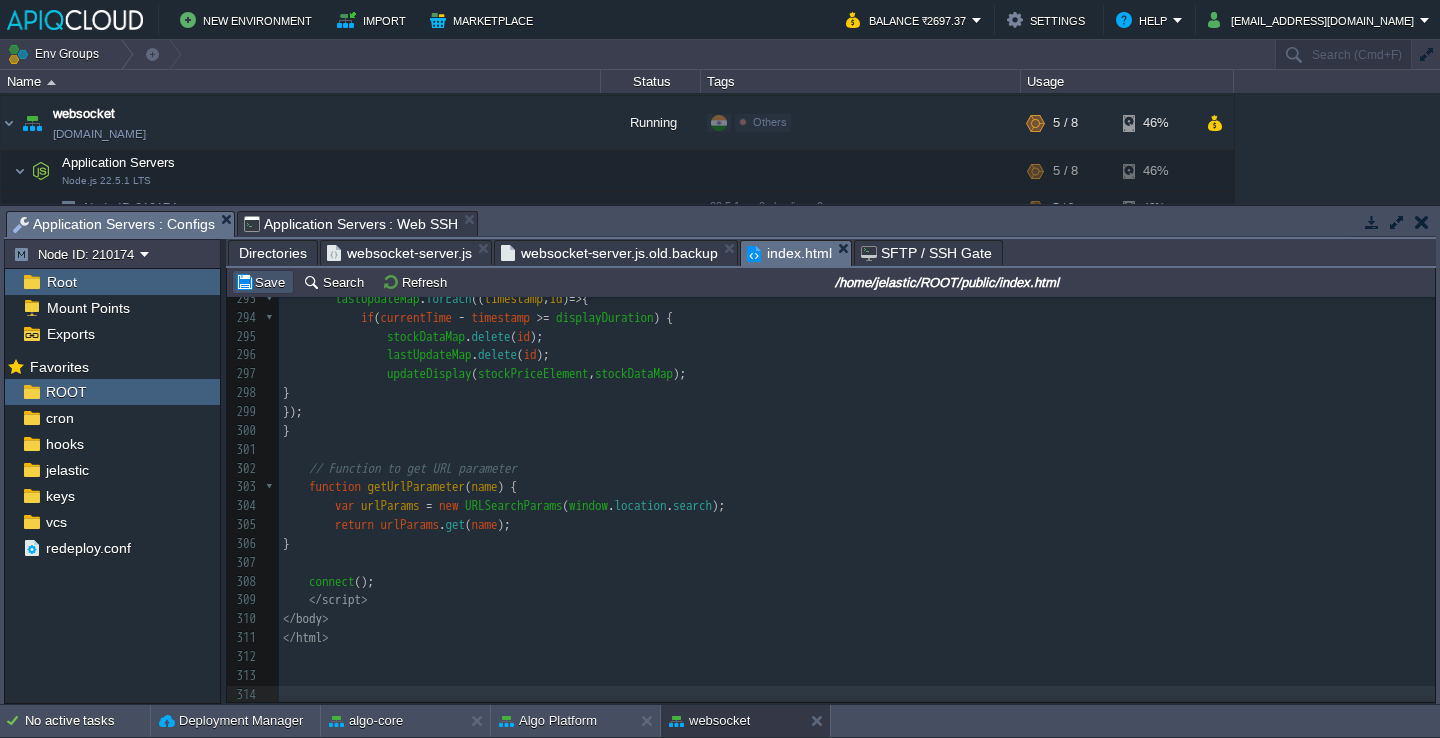 click on "Save" at bounding box center [263, 282] 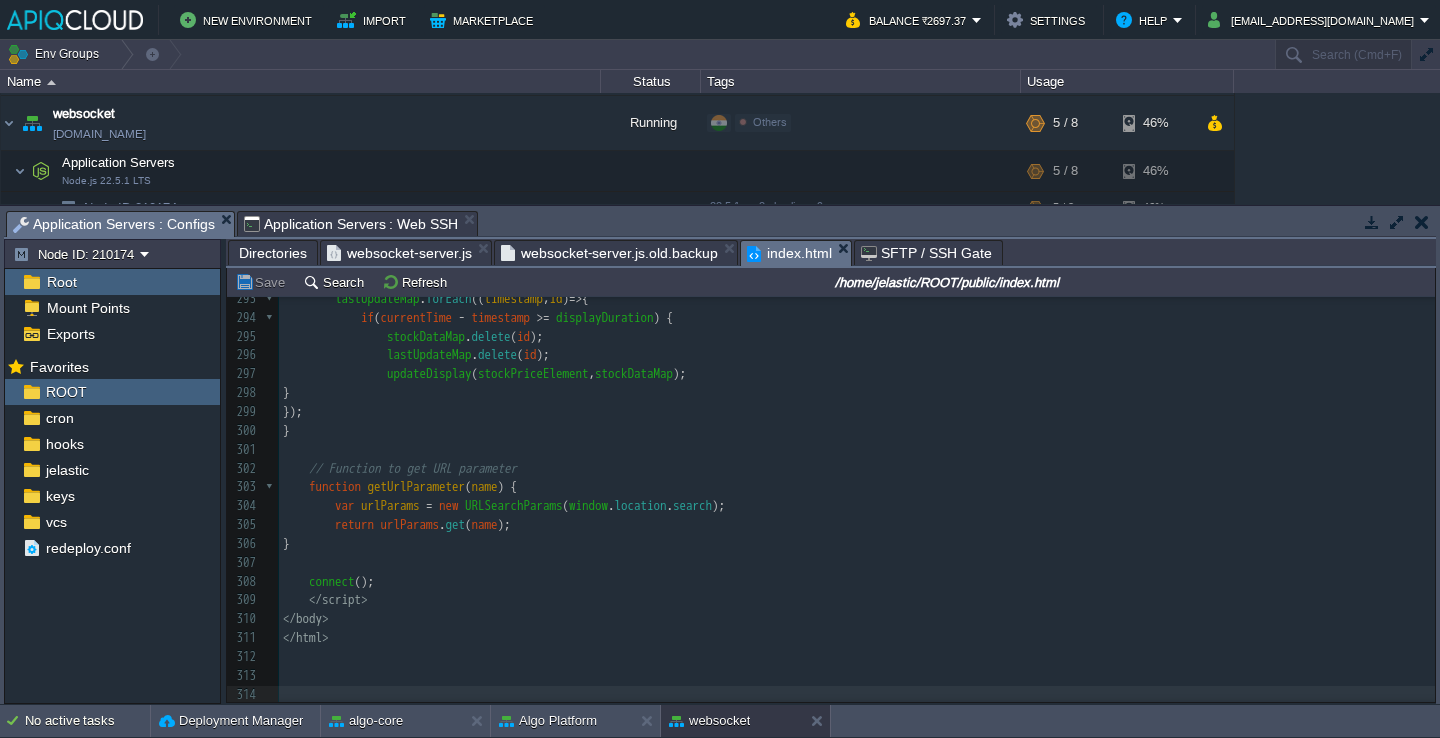 click on "Application Servers : Web SSH" at bounding box center (351, 224) 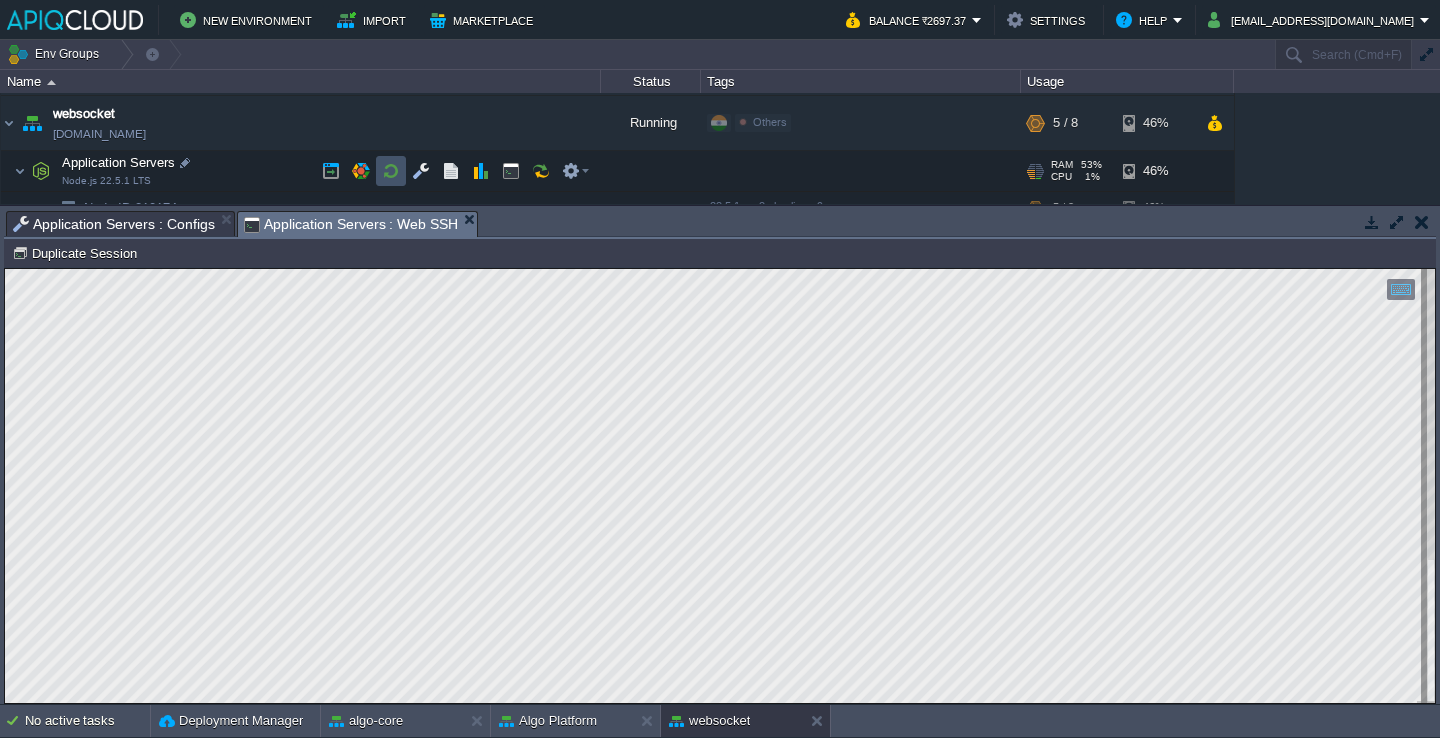 click at bounding box center (391, 171) 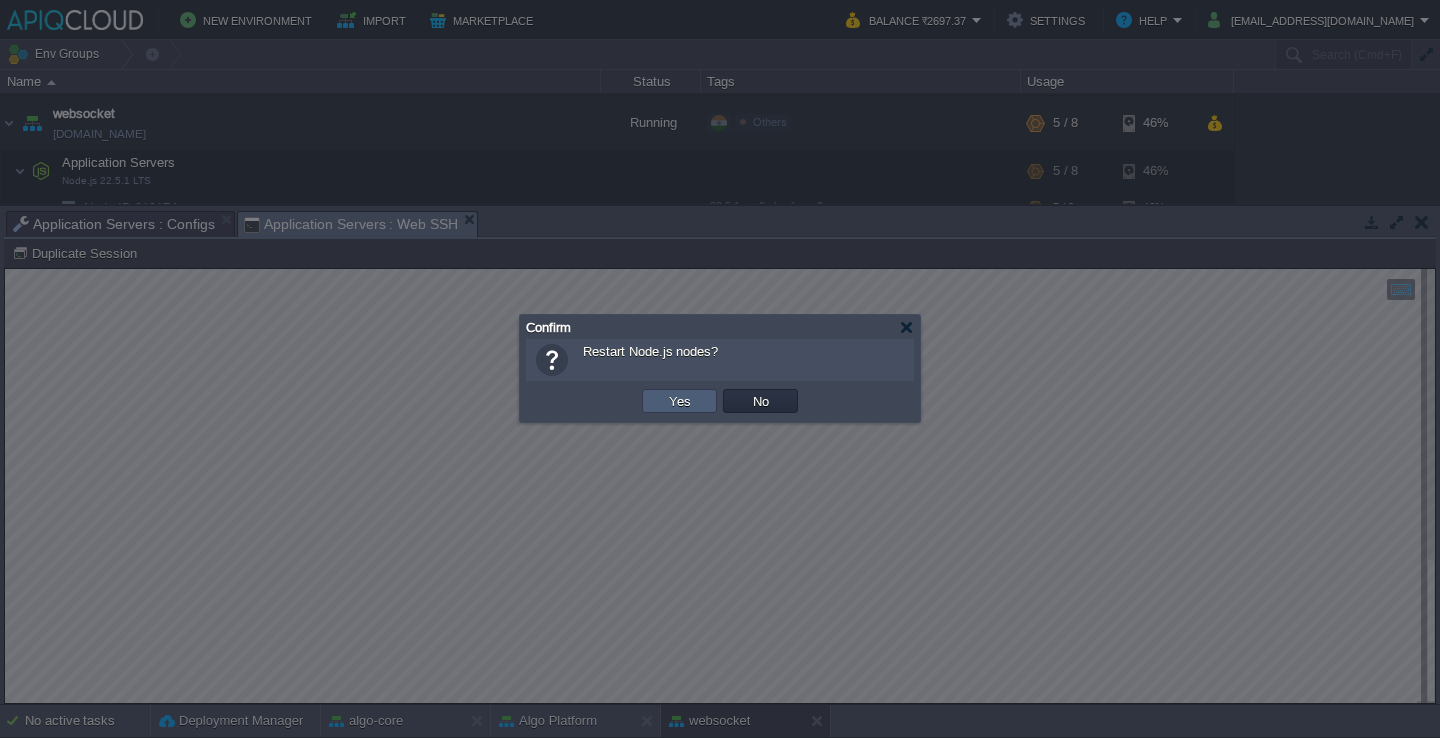 click on "Yes" at bounding box center [680, 401] 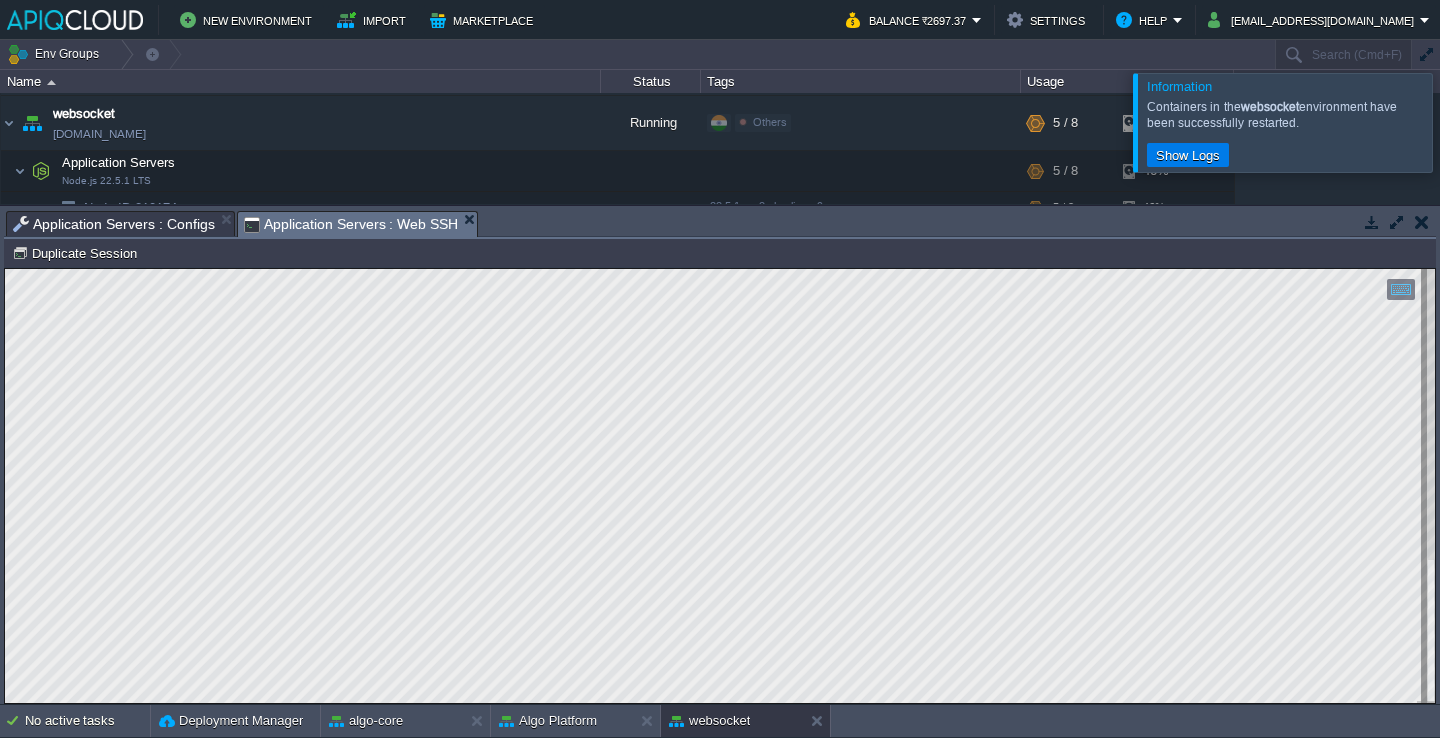 click at bounding box center (1464, 122) 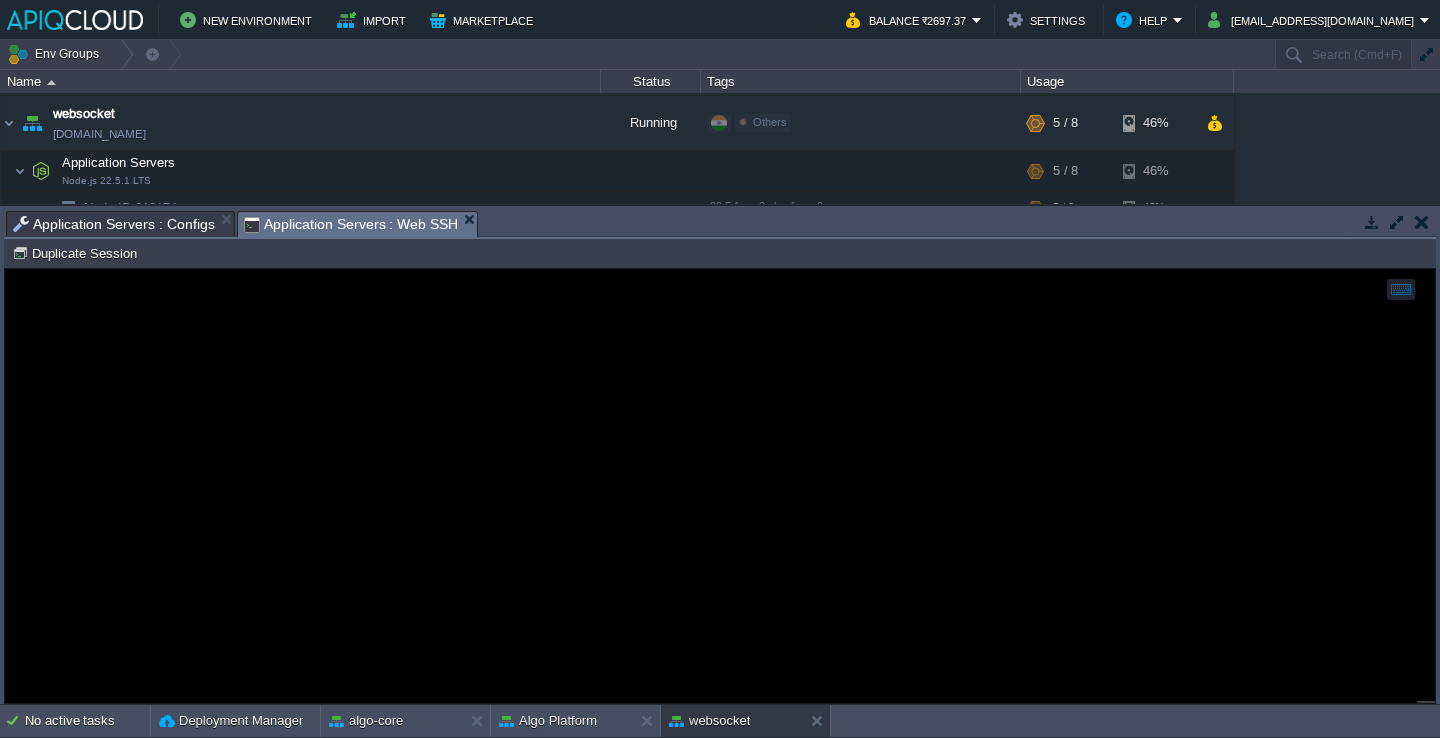 click on "Application Servers : Configs" at bounding box center [114, 224] 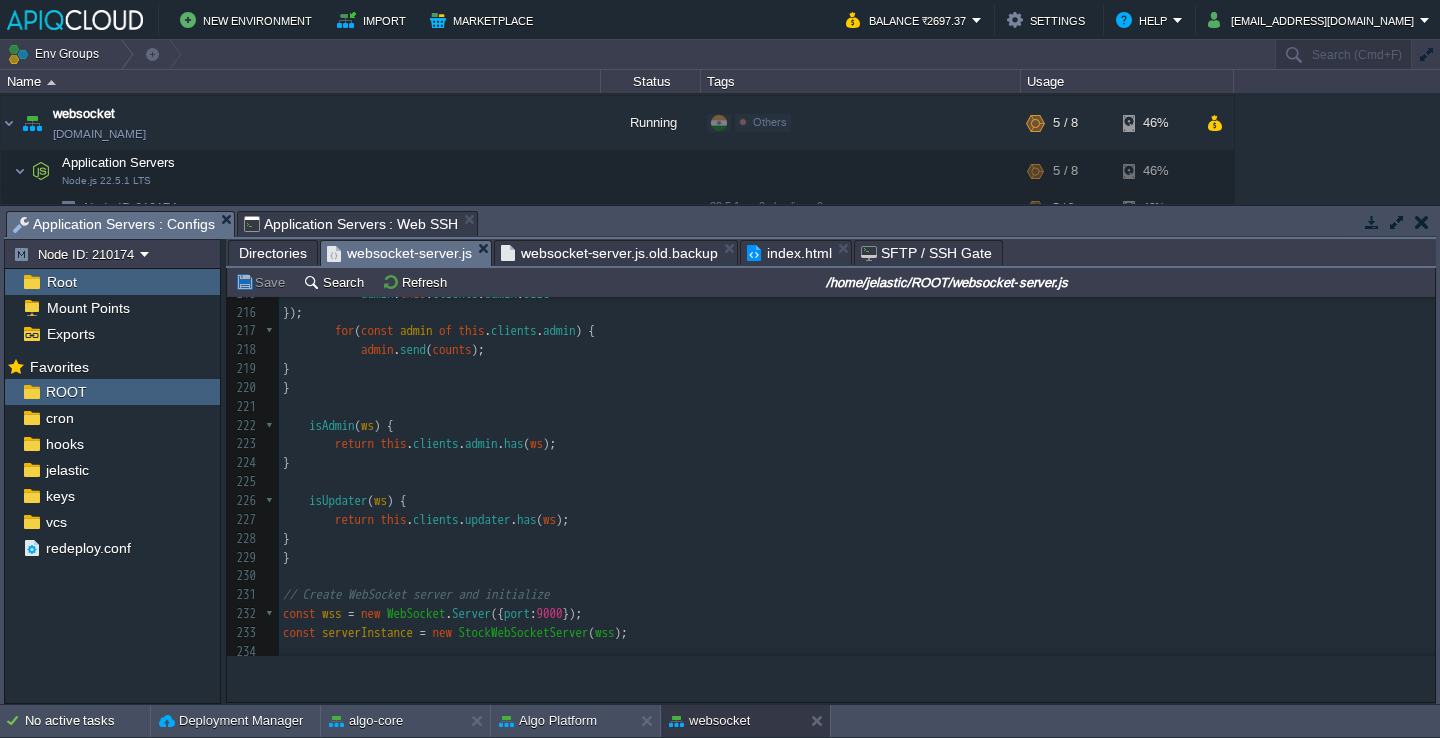 click on "websocket-server.js" at bounding box center (399, 253) 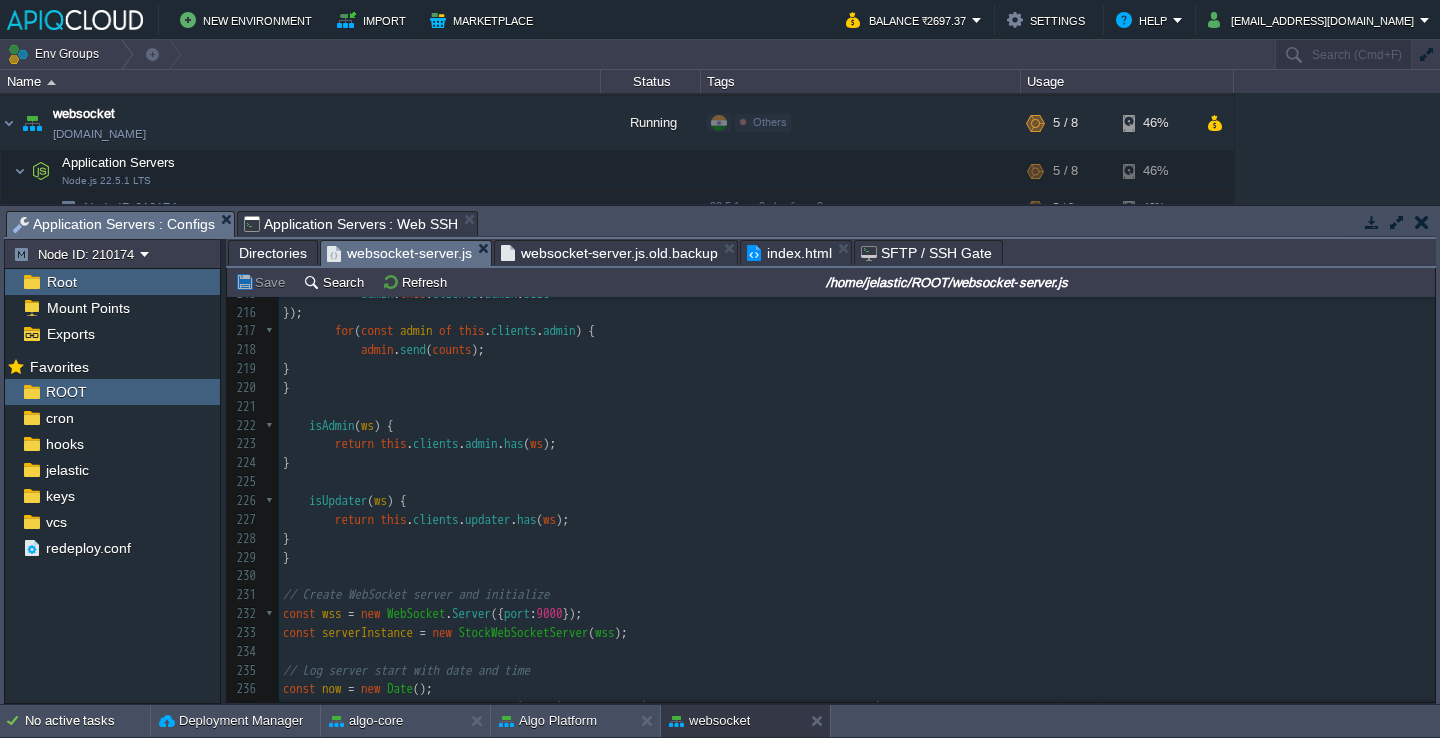 scroll, scrollTop: 4148, scrollLeft: 0, axis: vertical 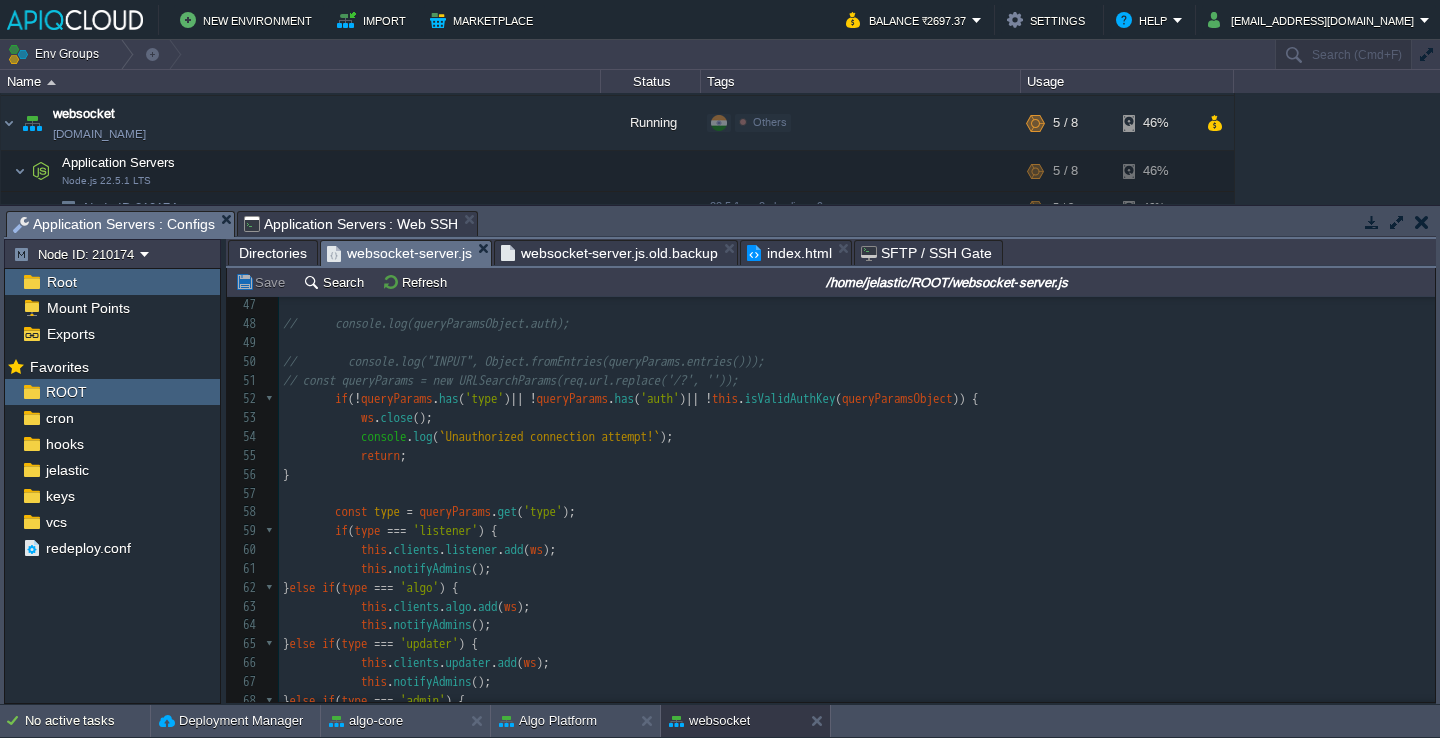 type 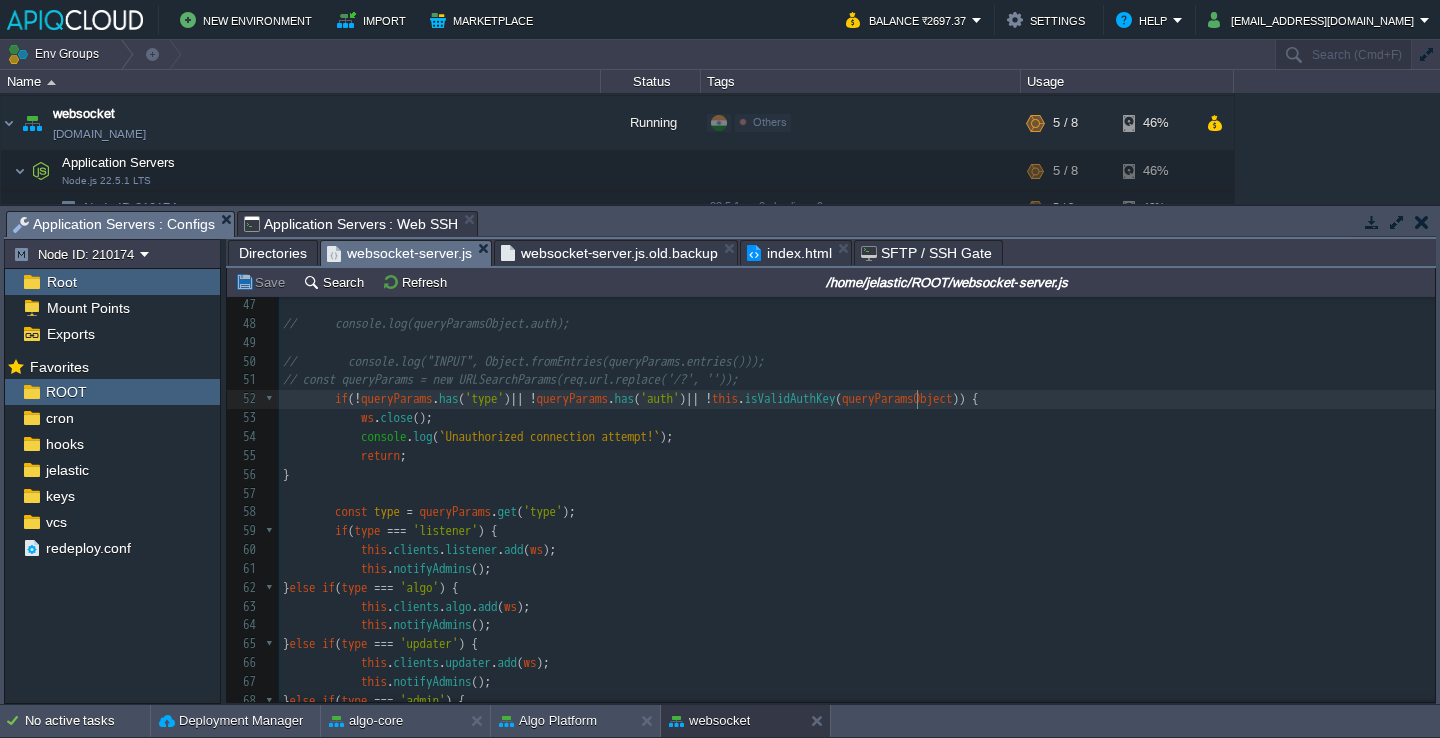 click on "xxxxxxxxxx ​   37      onOpen ( ws ,  req ) { 38        39        //  const queryString = req.url.split('?')[1]; 40        //  const queryParams = new URLSearchParams(queryString); 41 ​ 42 ​ 43        const   queryParams   =   new   URLSearchParams ( req . url . replace ( '/?' ,  '' )); 44        const   queryParamsObject   =   Object . fromEntries ( queryParams . entries ()); 45        // Extract the 'auth' parameter 46        47 ​ 48 //      console.log(queryParamsObject.auth); 49        50 //        console.log("INPUT", Object.fromEntries(queryParams.entries())); 51 //          const queryParams = new URLSearchParams(req.url.replace('/?', '')); 52          if  ( ! queryParams . has ( 'type' )  ||   ! queryParams . has ( 'auth' )  ||   ! this . isValidAuthKey ( queryParamsObject )) { 53              ws . close (); 54              console . log ( `Unauthorized connection attempt!` ); 55              return ; 56         } 57 ​ 58          const   type" at bounding box center (857, 588) 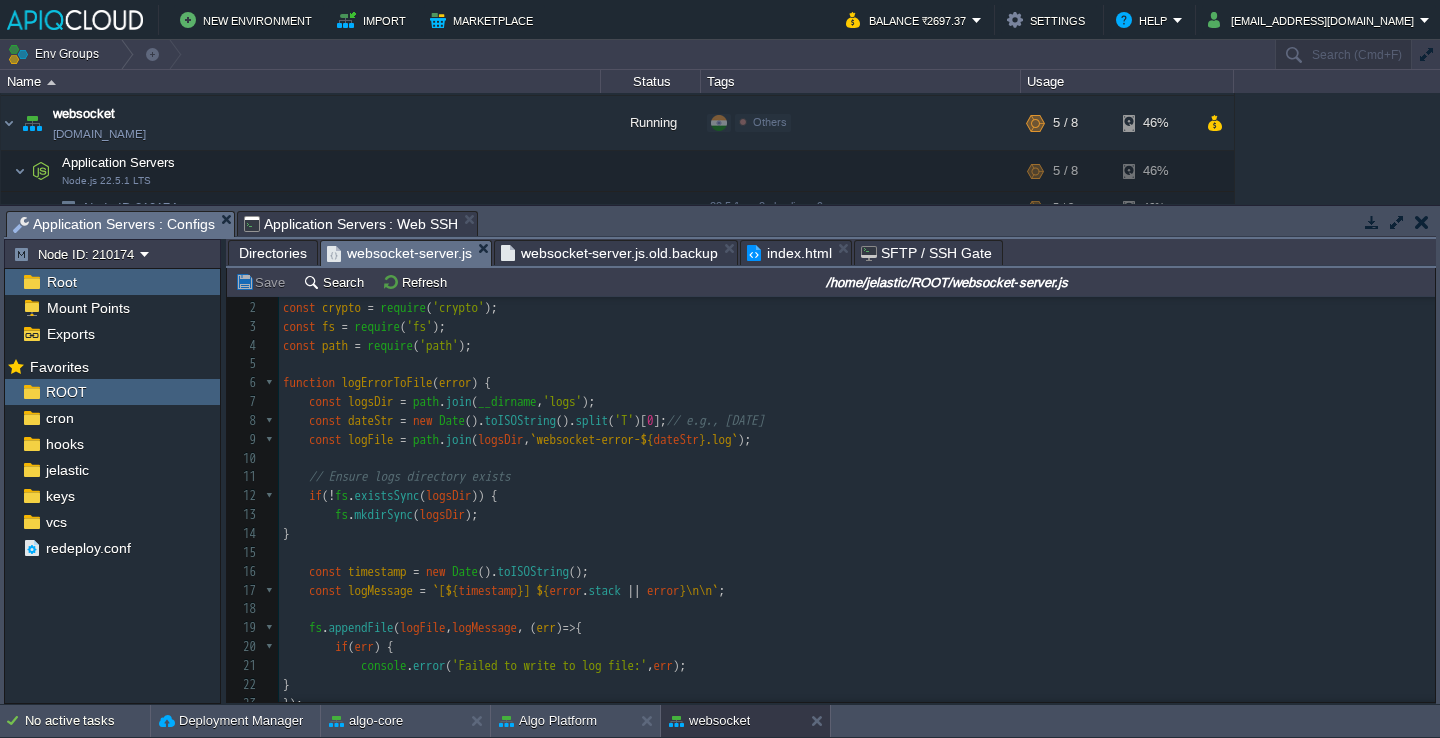 click on "Directories" at bounding box center (273, 253) 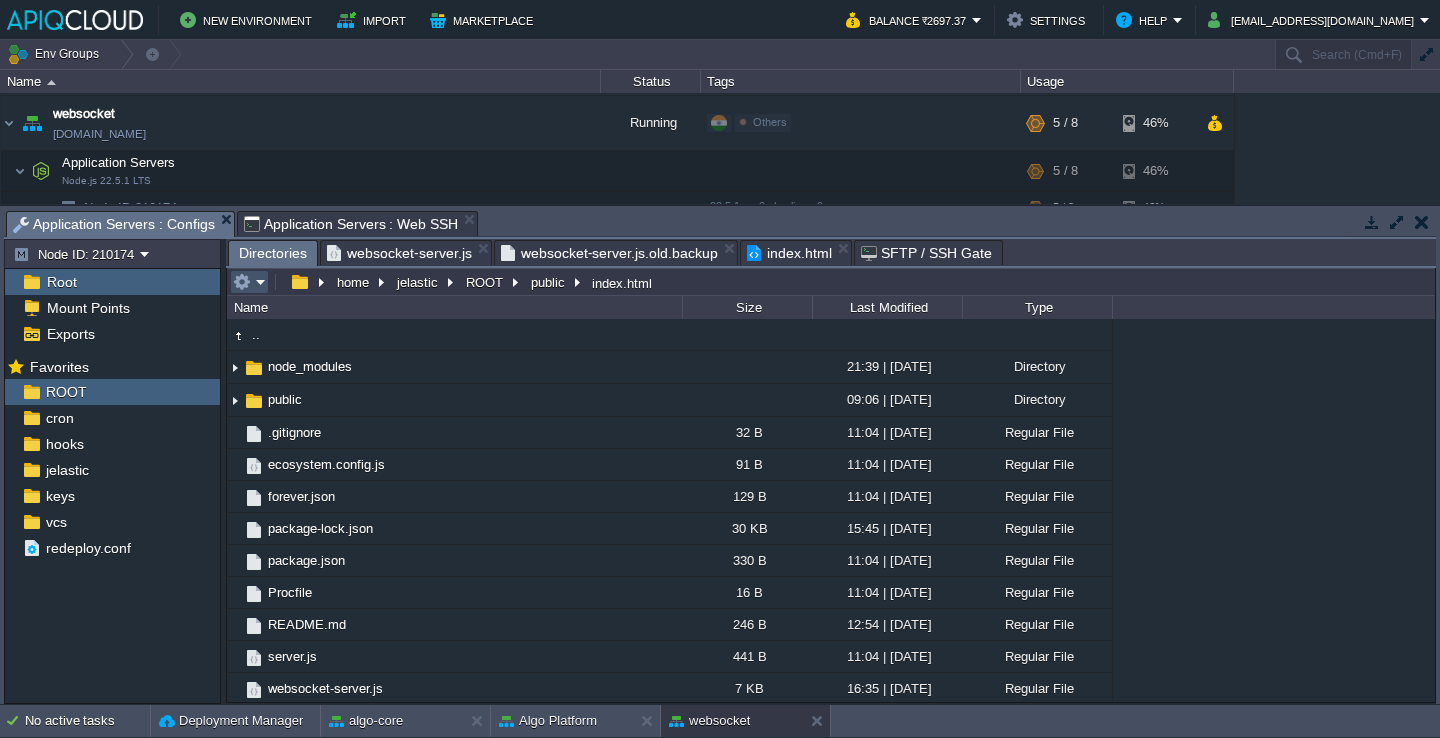 click at bounding box center [242, 282] 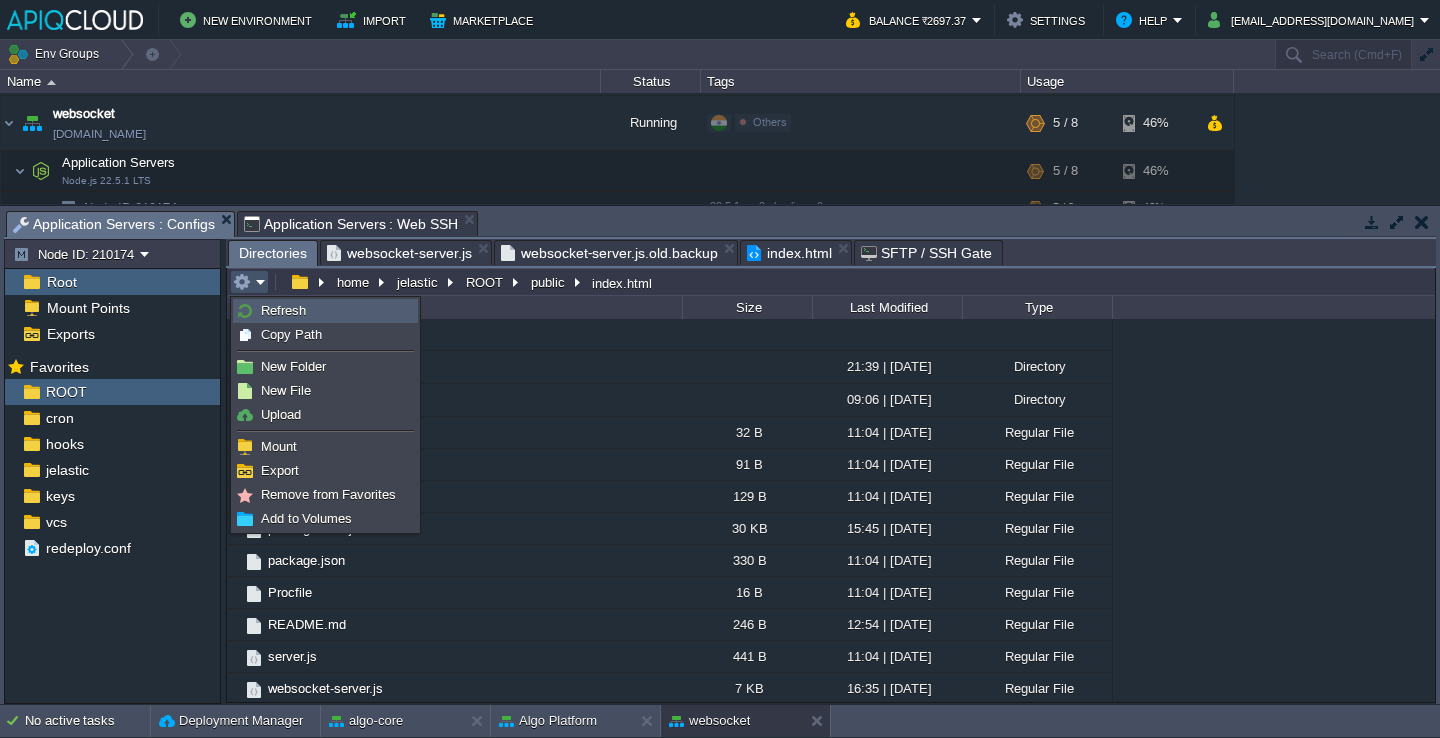click on "Refresh" at bounding box center [283, 310] 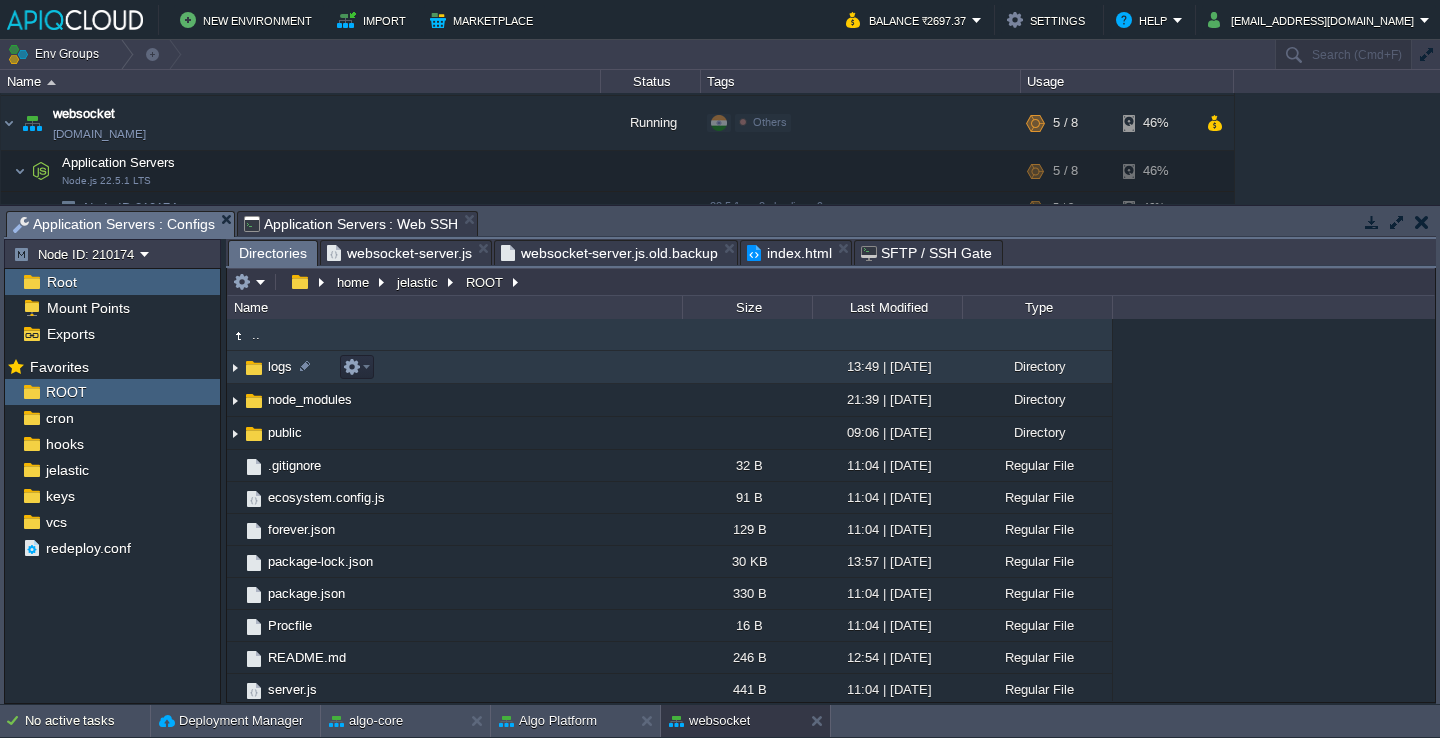 click at bounding box center (235, 367) 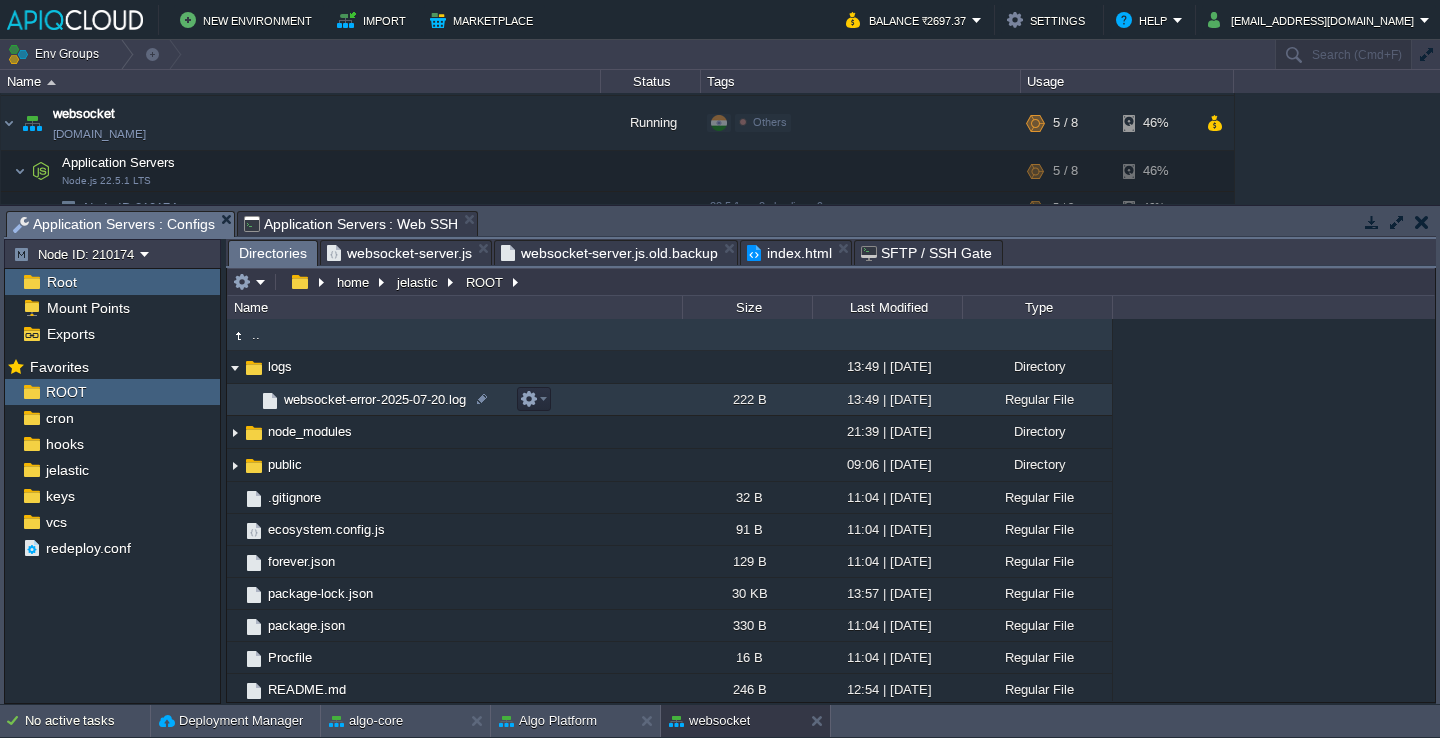 click on "websocket-error-2025-07-20.log" at bounding box center [454, 400] 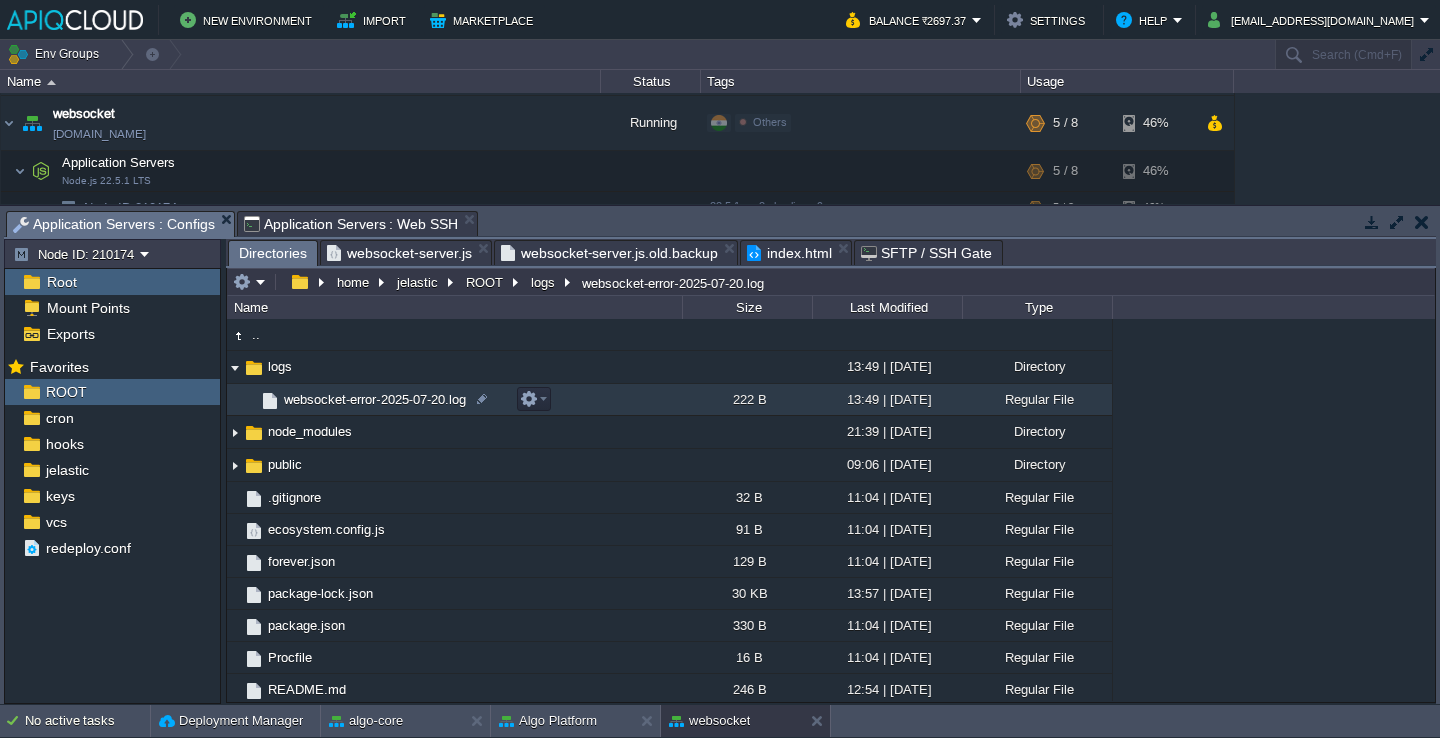 click on "websocket-error-2025-07-20.log" at bounding box center (454, 400) 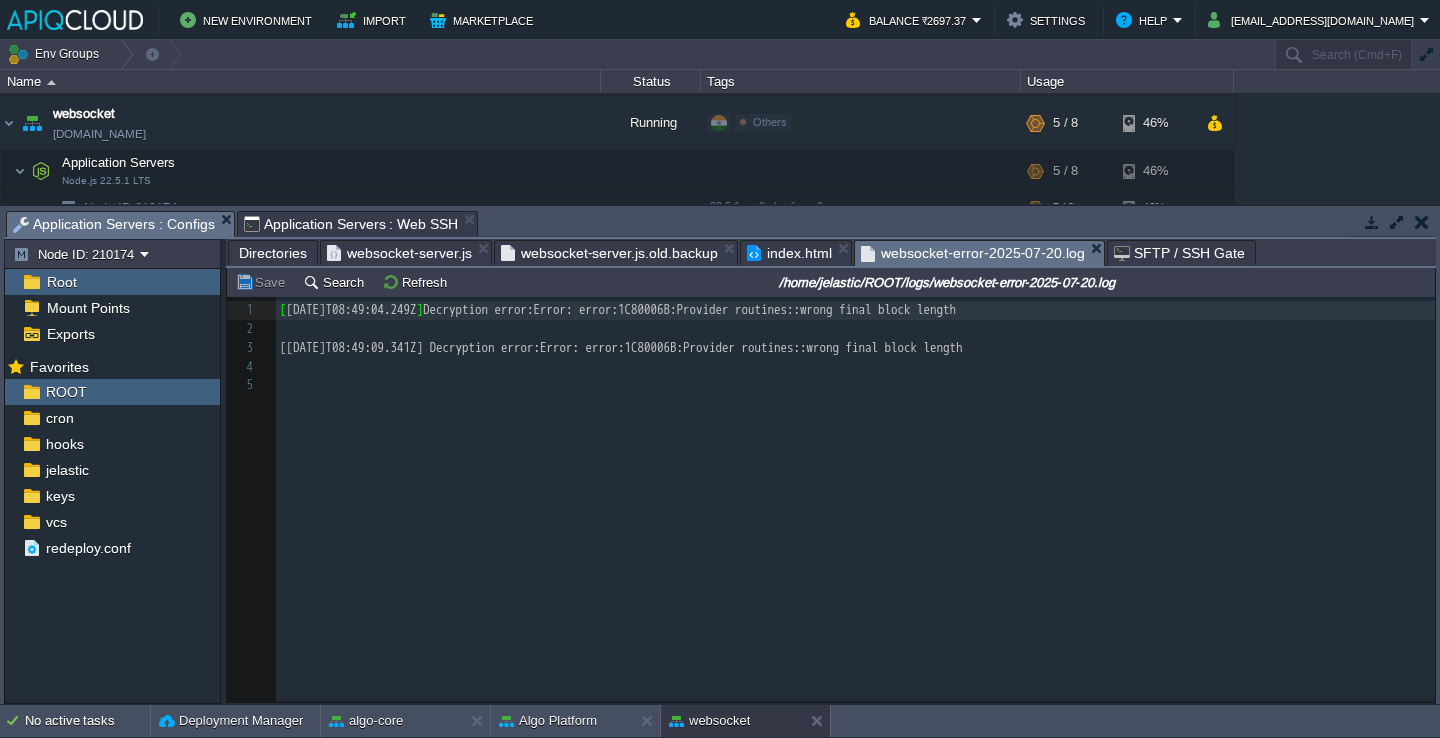 click on "5   1 [ [DATE]T08:49:04.249Z ]  Decryption error:Error: error:1C80006B:Provider routines::wrong final block length 2 ​ 3 [[DATE]T08:49:09.341Z] Decryption error:Error: error:1C80006B:Provider routines::wrong final block length 4 ​ 5 ​" at bounding box center [846, 514] 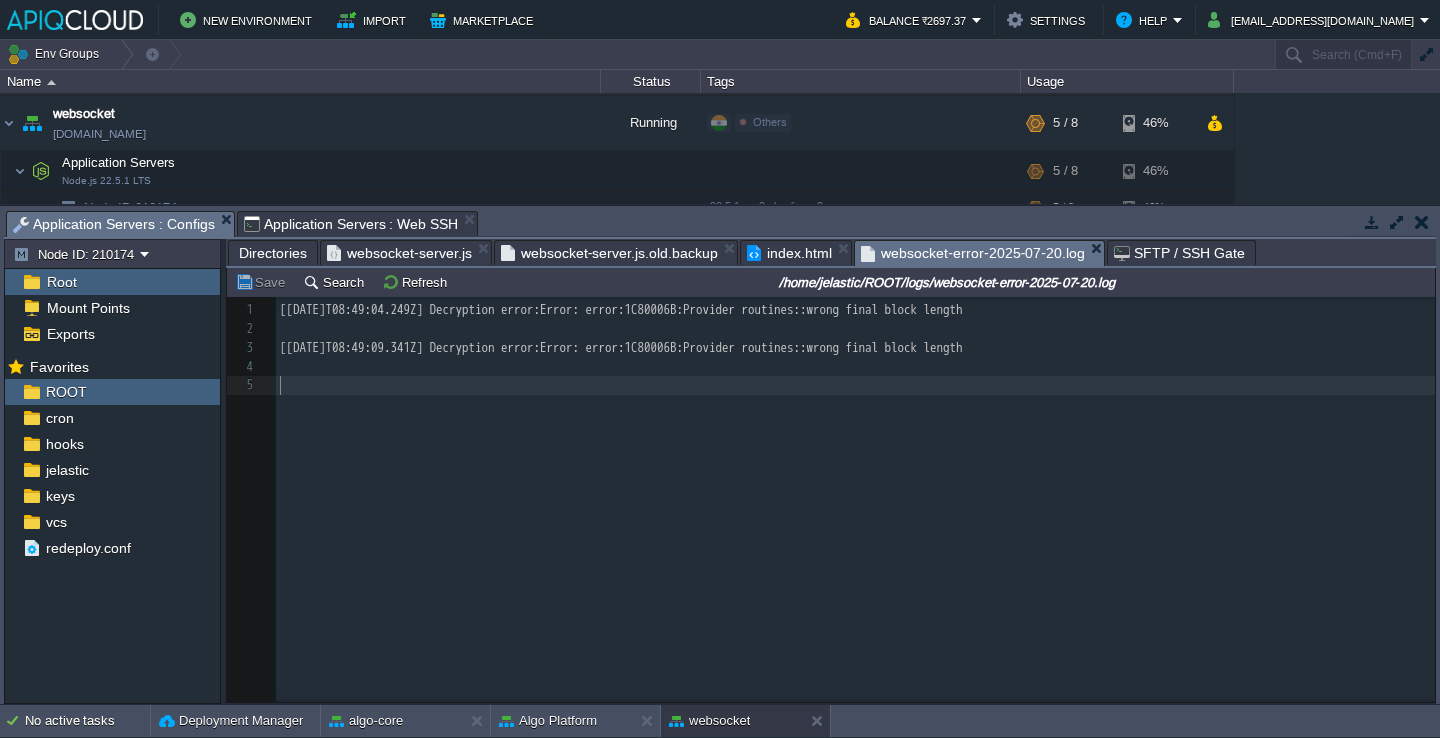 type on "[[DATE]T08:49:04.249Z] Decryption error:Error: error:1C80006B:Provider routines::wrong final block length
[[DATE]T08:49:09.341Z] Decryption error:Error: error:1C80006B:Provider routines::wrong final block length" 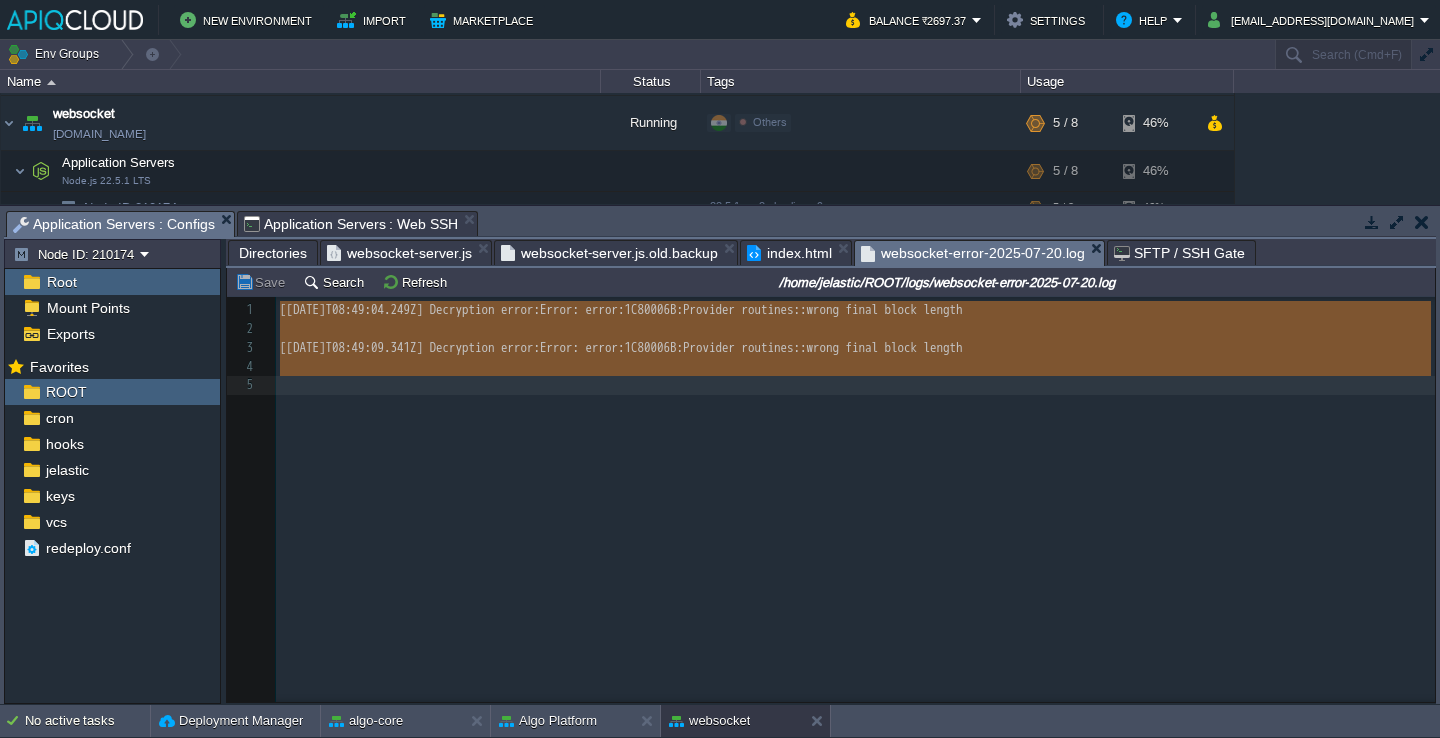 type 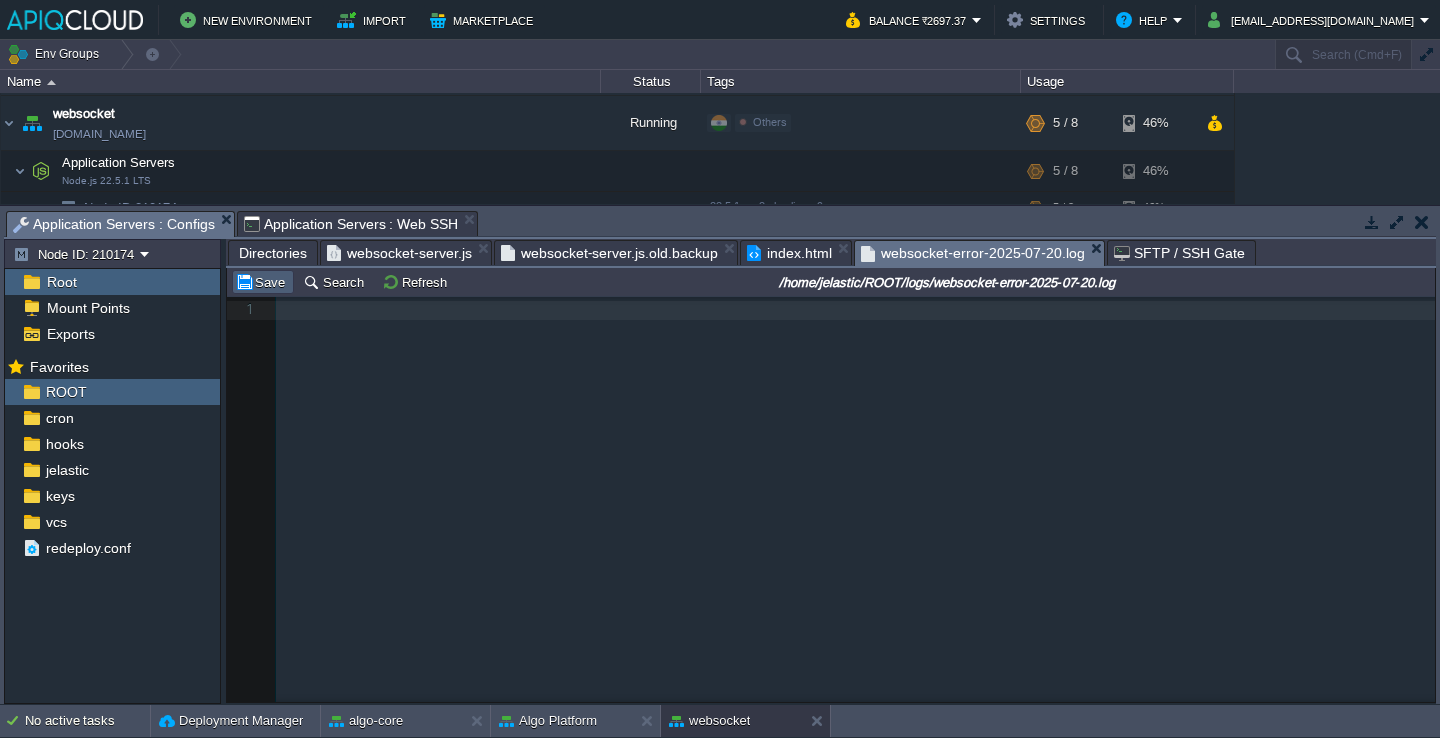 click on "Save" at bounding box center (263, 282) 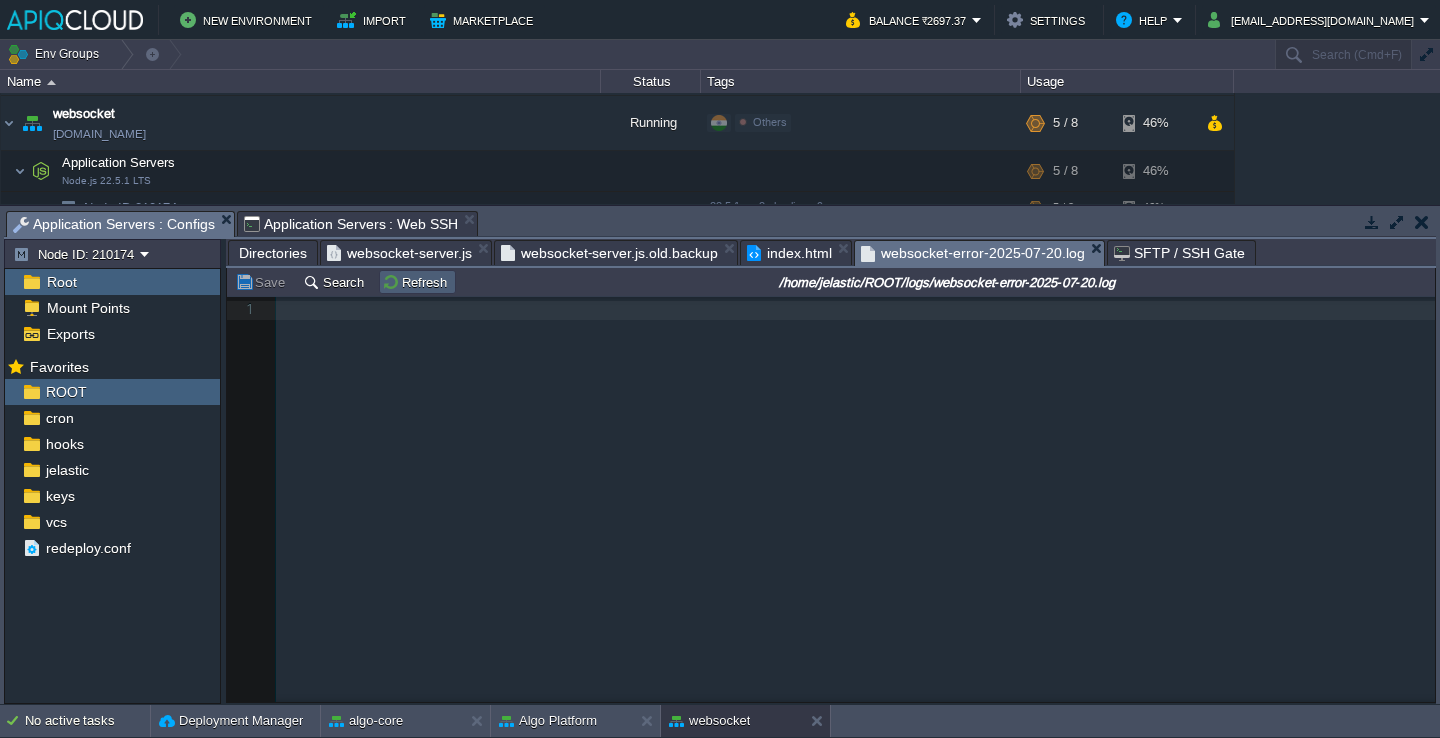 click on "Refresh" at bounding box center [417, 282] 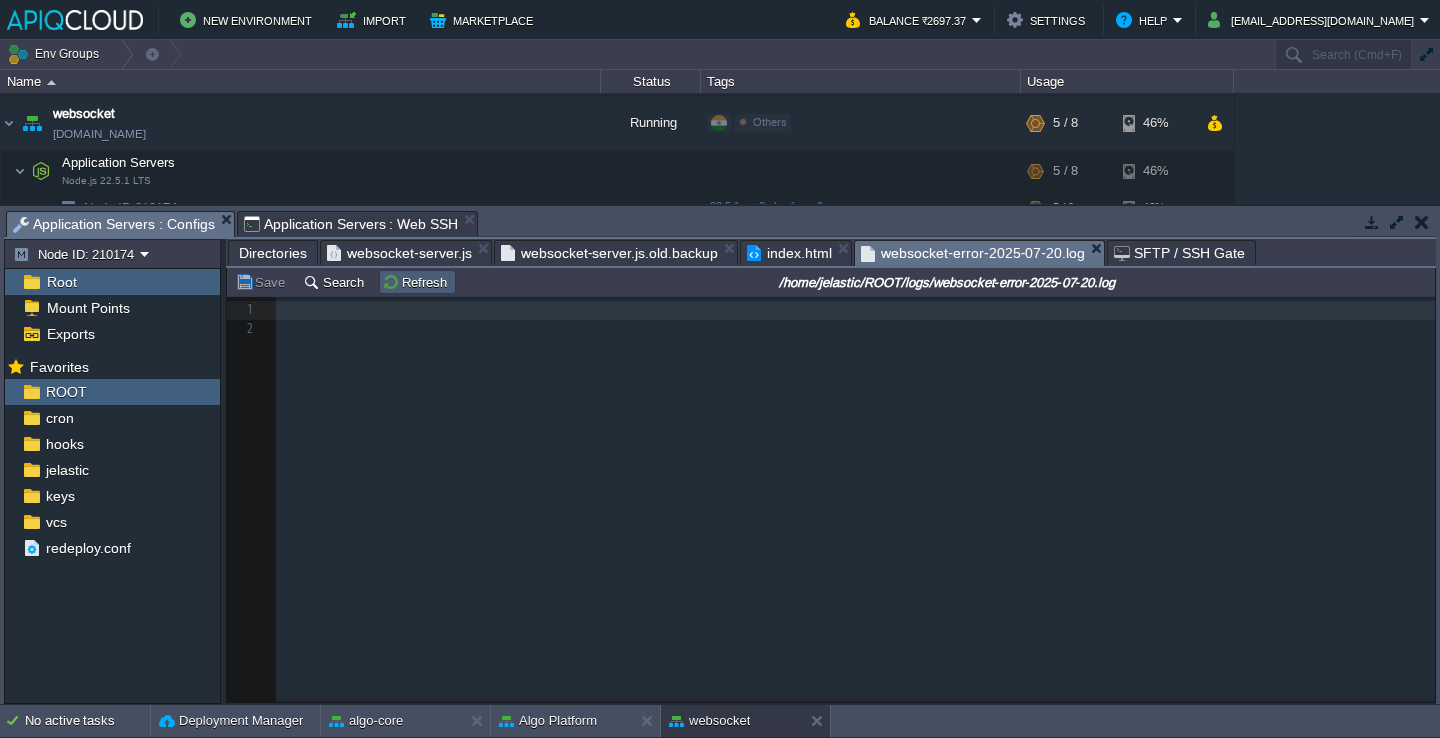 click on "Refresh" at bounding box center [417, 282] 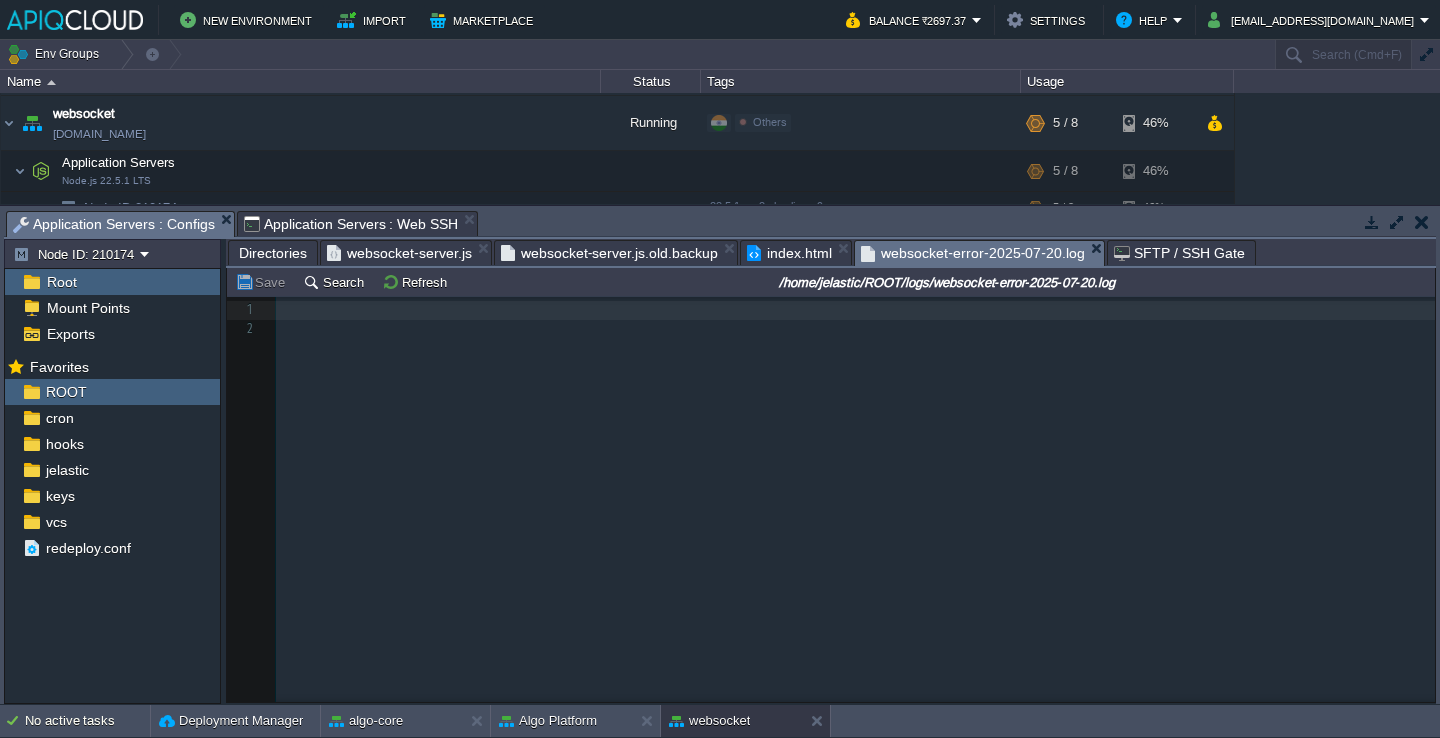 click on "index.html" at bounding box center [789, 253] 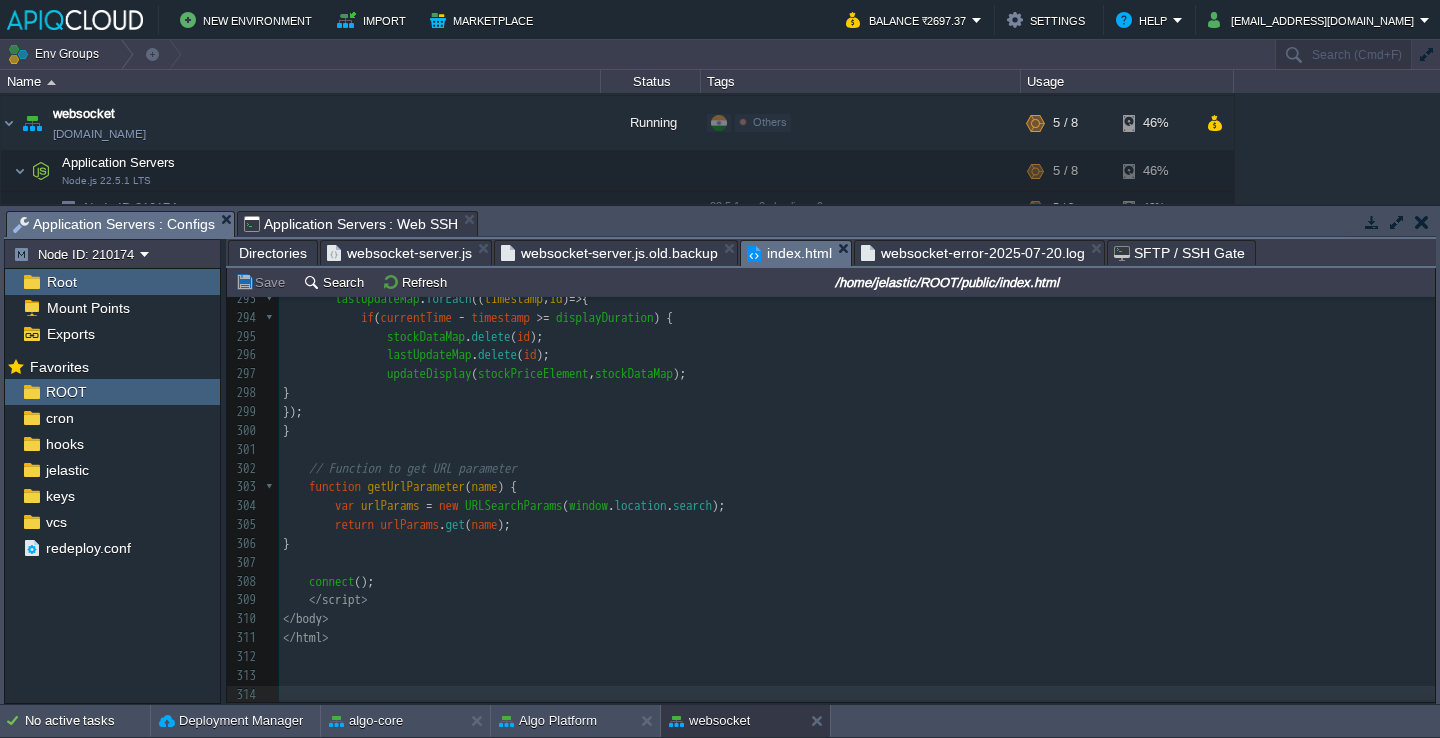 scroll, scrollTop: 5443, scrollLeft: 0, axis: vertical 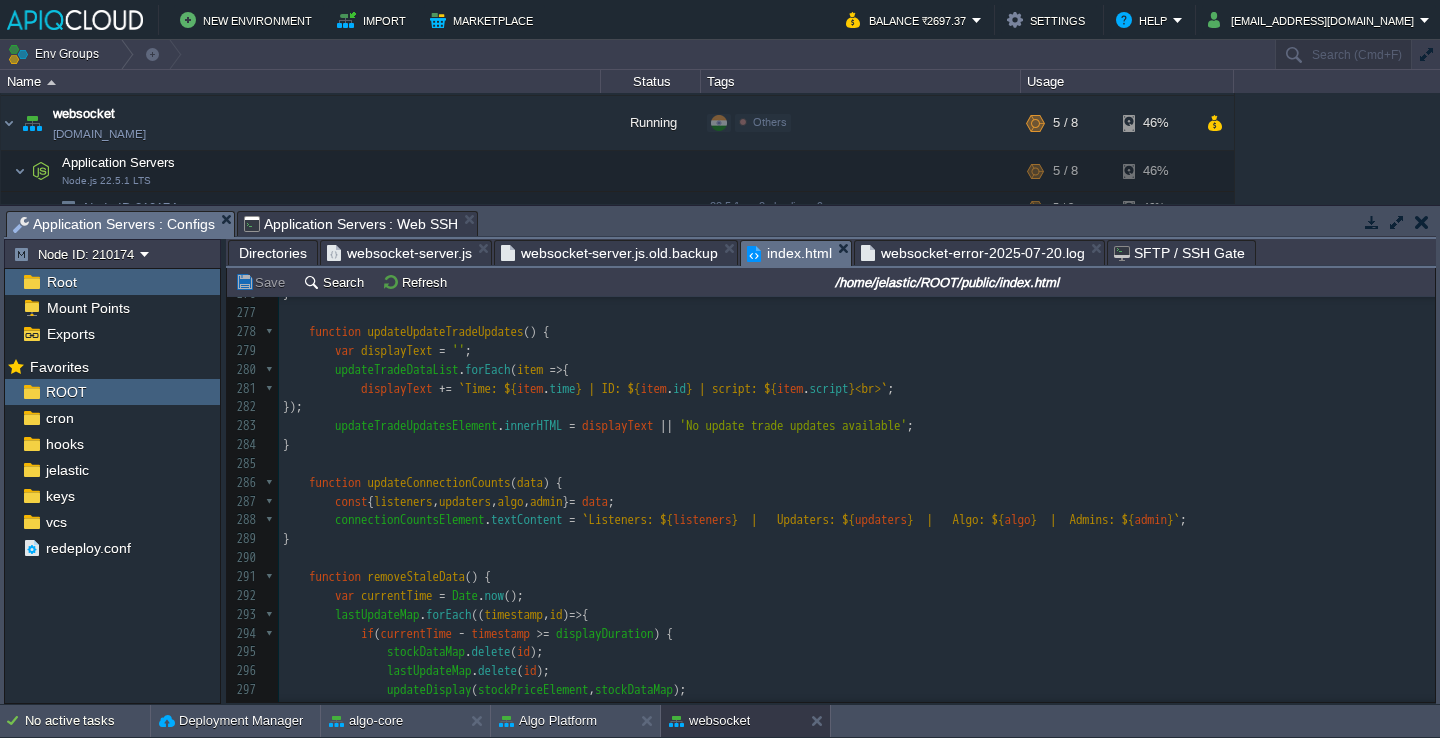 click on "updateConnectionCounts" at bounding box center (439, 482) 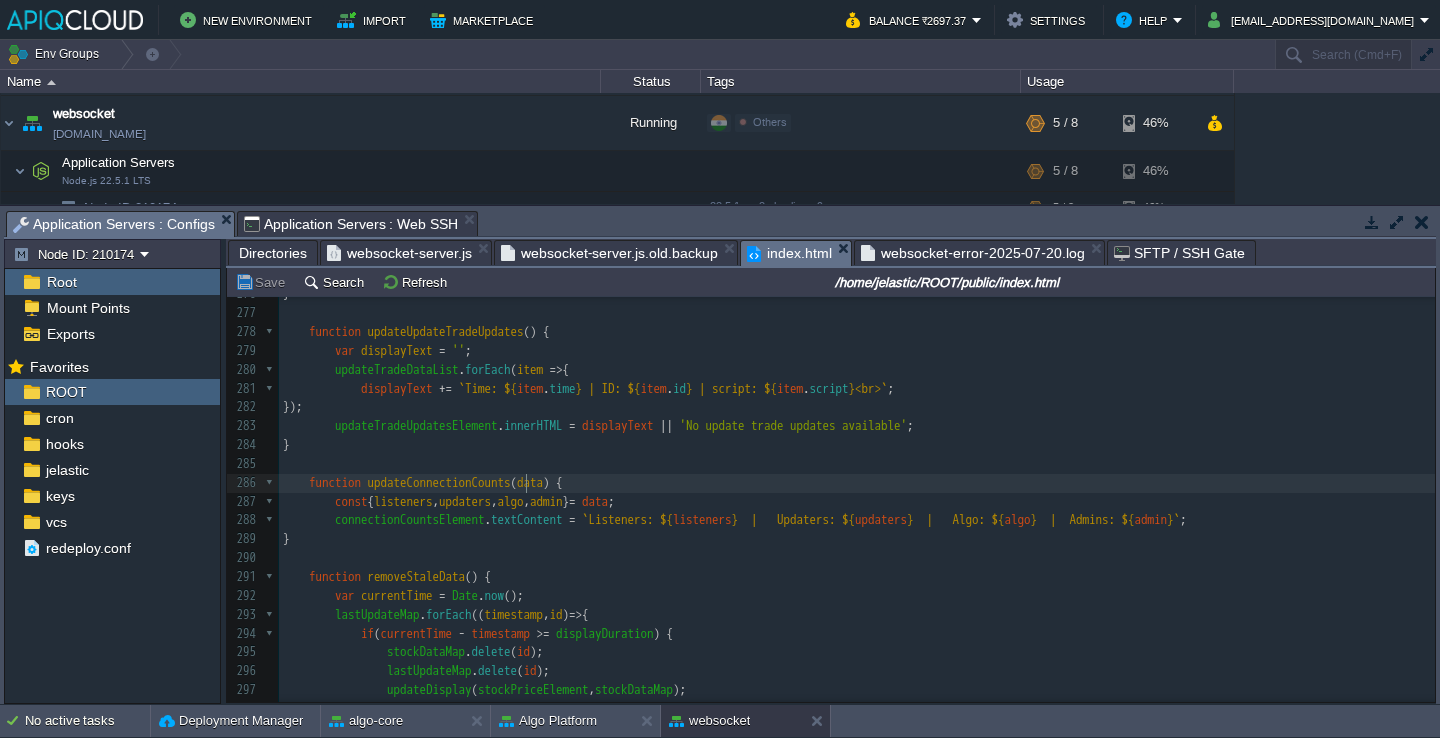 type on "updateConnectionCounts" 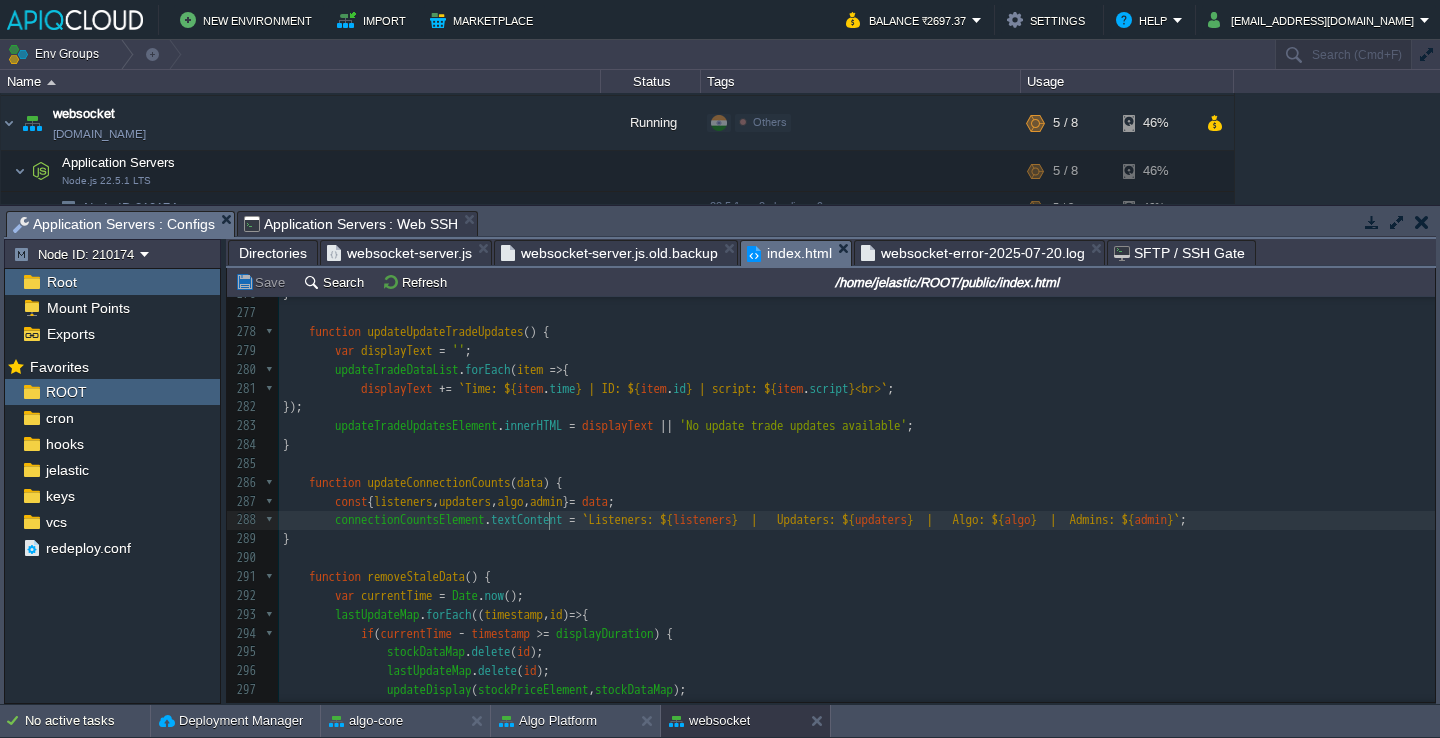 click on "textContent" at bounding box center (527, 519) 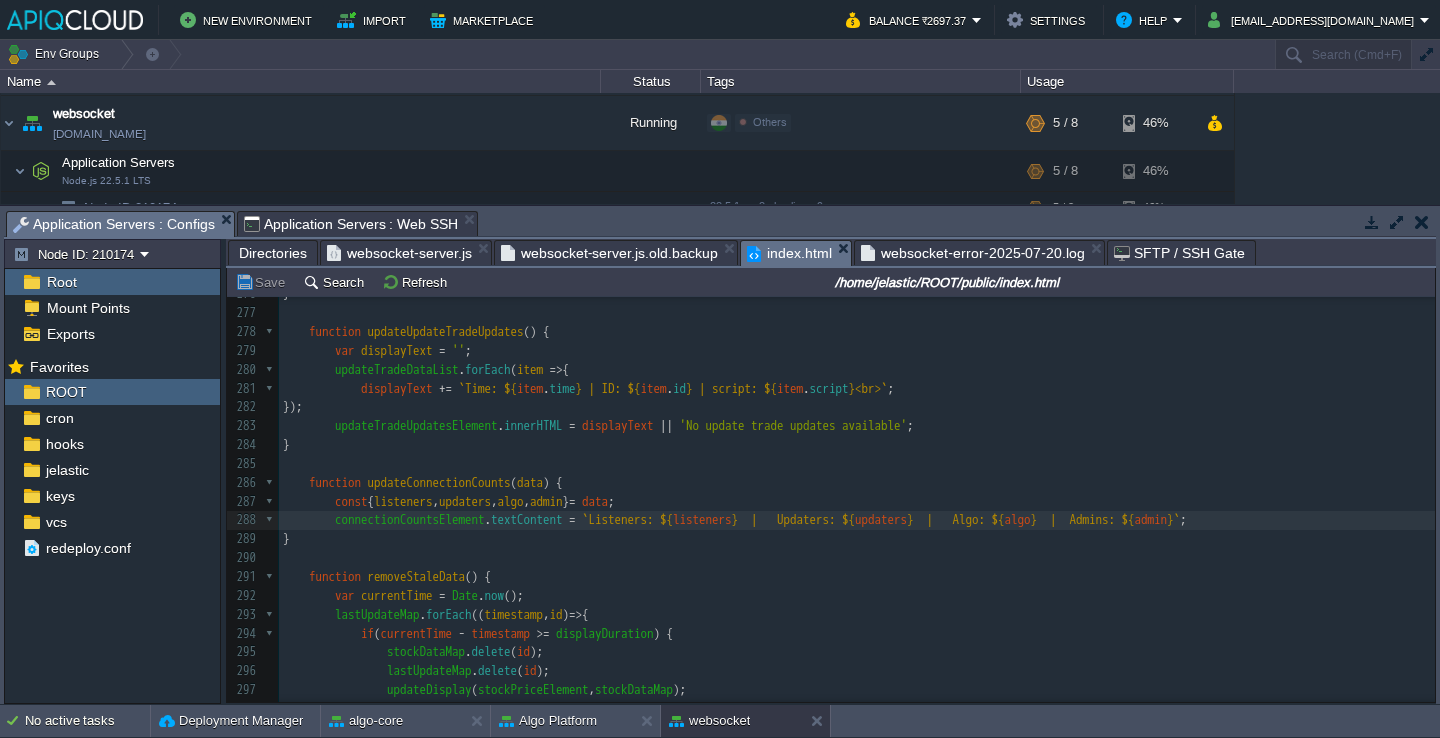 click on "xxxxxxxxxx ​   266         }); 267          targetUpdatesElement . innerHTML   =   displayText   ||   'No target updates available' ; 268     } 269 ​ 270      function   updateNewTradeUpdates () { 271          var   displayText   =   '' ; 272          newTradeDataList . forEach ( item   =>  { 273              displayText   +=   `Time: ${ item . time }   | ID: ${ item . id }   | script: ${ item . script }<br>` ; 274         }); 275          newTradeUpdatesElement . innerHTML   =   displayText   ||   'No new trade updates available' ; 276     } 277 ​ 278      function   updateUpdateTradeUpdates () { 279          var   displayText   =   '' ; 280          updateTradeDataList . forEach ( item   =>  { 281              displayText   +=   `Time: ${ item . time }   | ID: ${ item . id }   | script: ${ item . script }<br>` ; 282         }); 283          updateTradeUpdatesElement . innerHTML   =   displayText   ||   'No update trade updates available' ; 284     } 285" at bounding box center (857, 558) 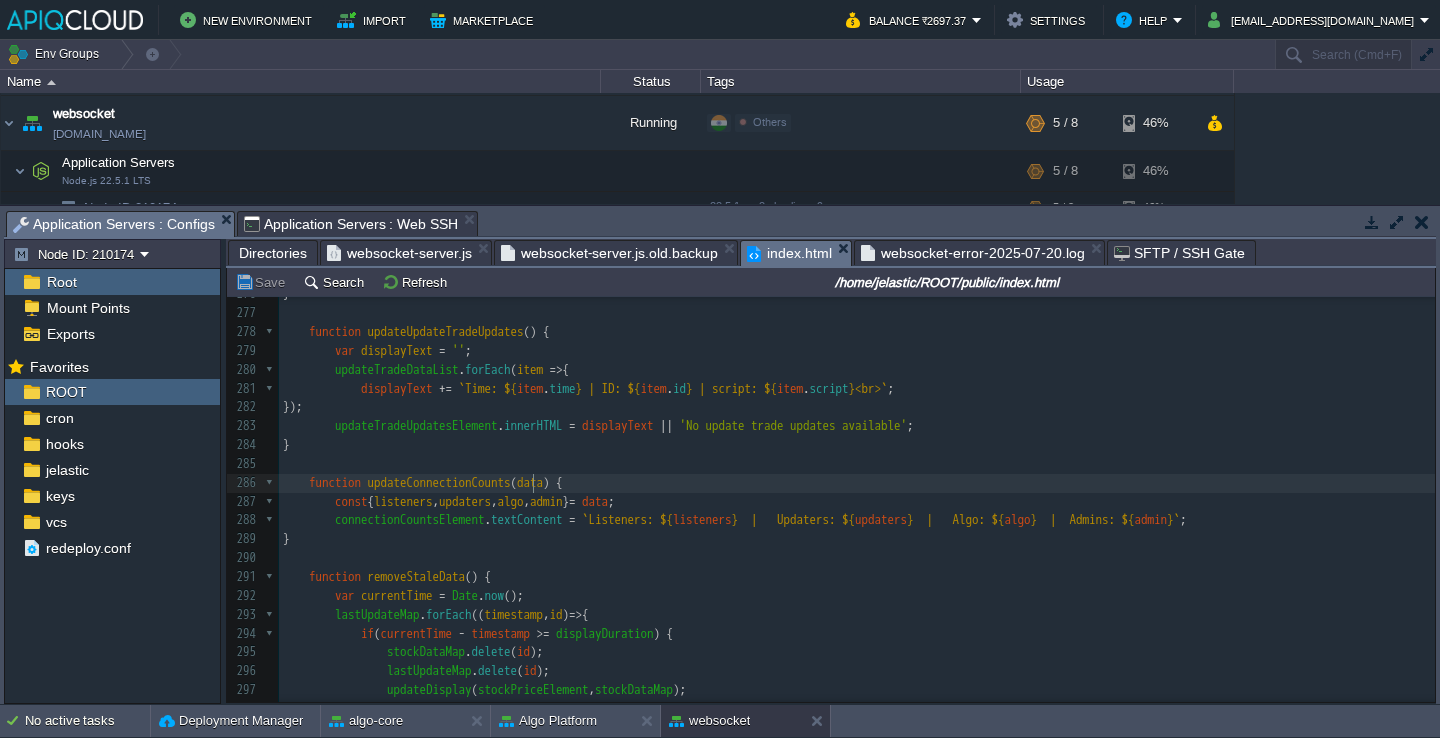 click on "xxxxxxxxxx ​   266         }); 267          targetUpdatesElement . innerHTML   =   displayText   ||   'No target updates available' ; 268     } 269 ​ 270      function   updateNewTradeUpdates () { 271          var   displayText   =   '' ; 272          newTradeDataList . forEach ( item   =>  { 273              displayText   +=   `Time: ${ item . time }   | ID: ${ item . id }   | script: ${ item . script }<br>` ; 274         }); 275          newTradeUpdatesElement . innerHTML   =   displayText   ||   'No new trade updates available' ; 276     } 277 ​ 278      function   updateUpdateTradeUpdates () { 279          var   displayText   =   '' ; 280          updateTradeDataList . forEach ( item   =>  { 281              displayText   +=   `Time: ${ item . time }   | ID: ${ item . id }   | script: ${ item . script }<br>` ; 282         }); 283          updateTradeUpdatesElement . innerHTML   =   displayText   ||   'No update trade updates available' ; 284     } 285" at bounding box center (857, 558) 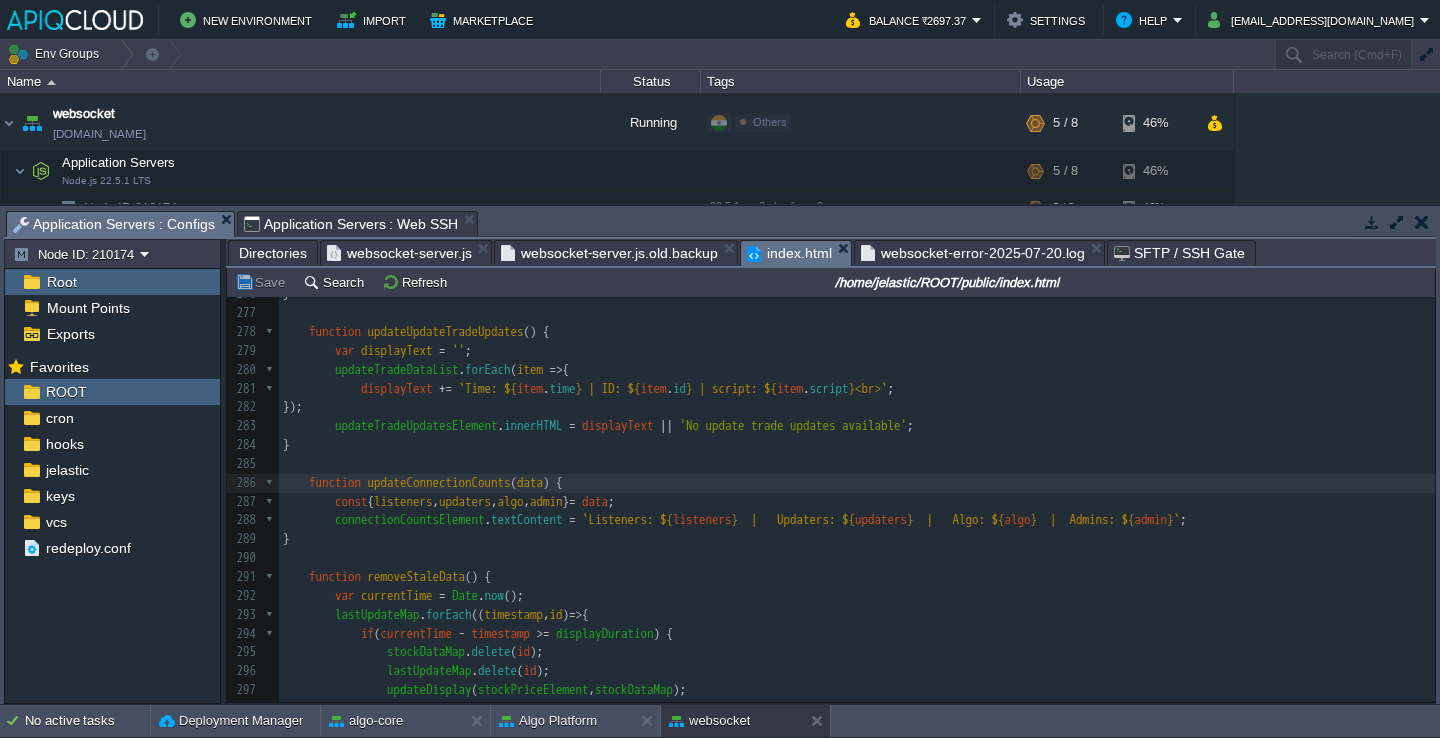 click on "xxxxxxxxxx ​   266         }); 267          targetUpdatesElement . innerHTML   =   displayText   ||   'No target updates available' ; 268     } 269 ​ 270      function   updateNewTradeUpdates () { 271          var   displayText   =   '' ; 272          newTradeDataList . forEach ( item   =>  { 273              displayText   +=   `Time: ${ item . time }   | ID: ${ item . id }   | script: ${ item . script }<br>` ; 274         }); 275          newTradeUpdatesElement . innerHTML   =   displayText   ||   'No new trade updates available' ; 276     } 277 ​ 278      function   updateUpdateTradeUpdates () { 279          var   displayText   =   '' ; 280          updateTradeDataList . forEach ( item   =>  { 281              displayText   +=   `Time: ${ item . time }   | ID: ${ item . id }   | script: ${ item . script }<br>` ; 282         }); 283          updateTradeUpdatesElement . innerHTML   =   displayText   ||   'No update trade updates available' ; 284     } 285" at bounding box center (857, 558) 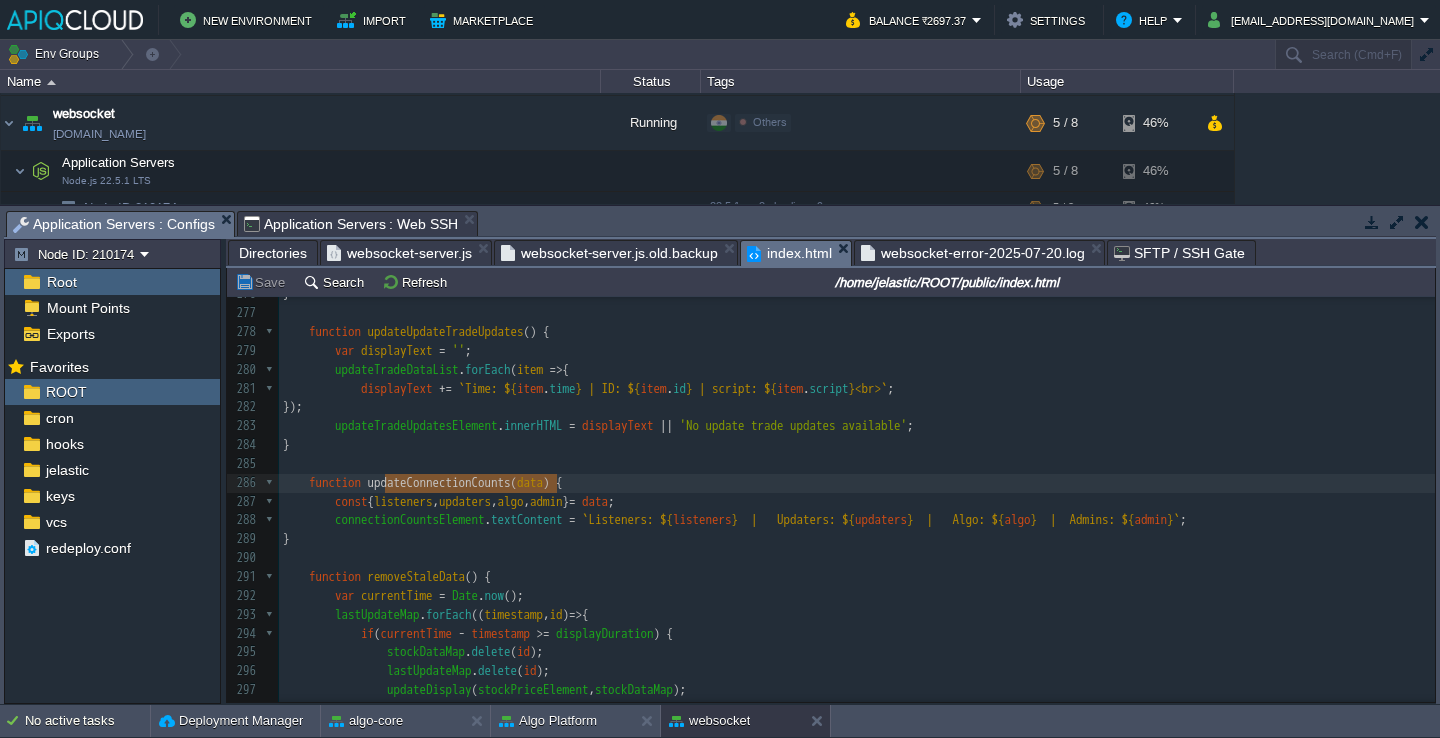 click on "websocket-server.js" at bounding box center (399, 253) 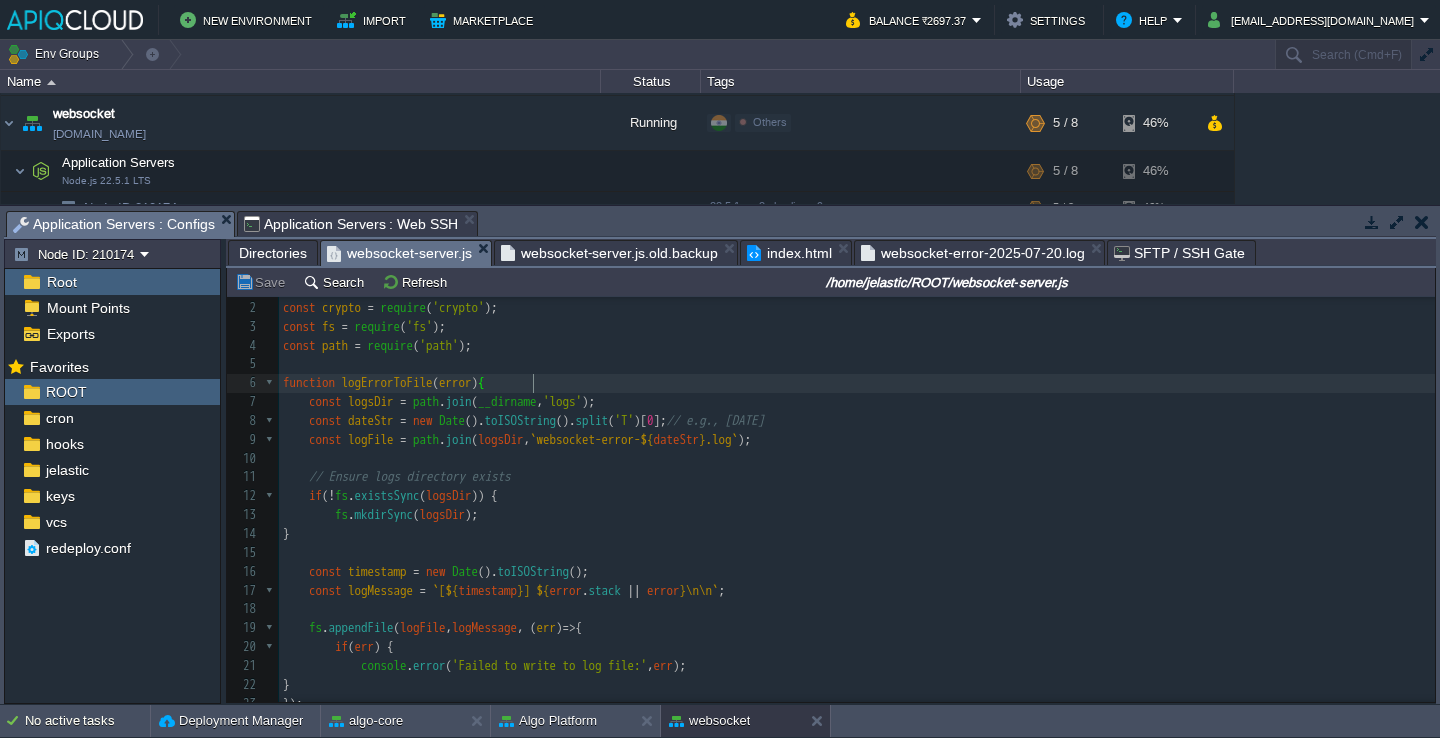 type on "-" 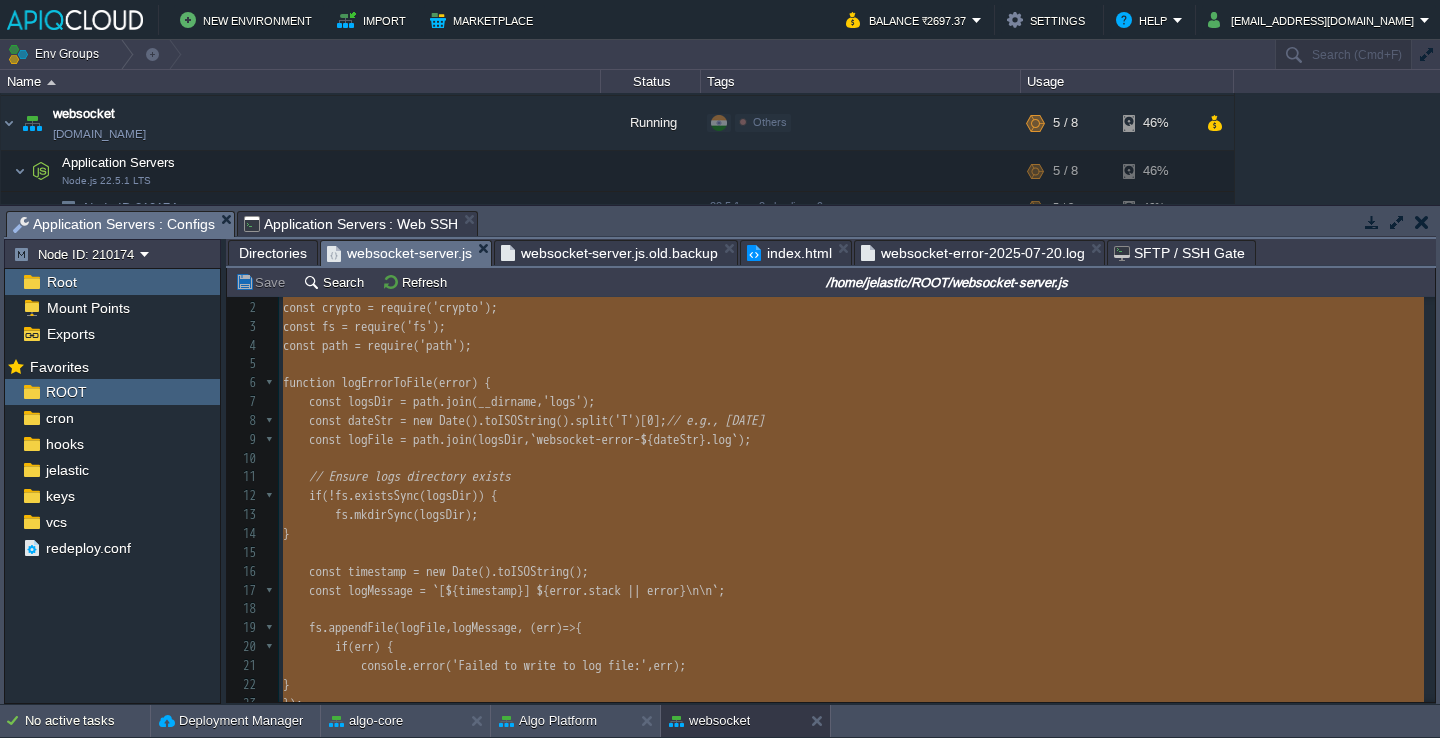 scroll, scrollTop: 4185, scrollLeft: 0, axis: vertical 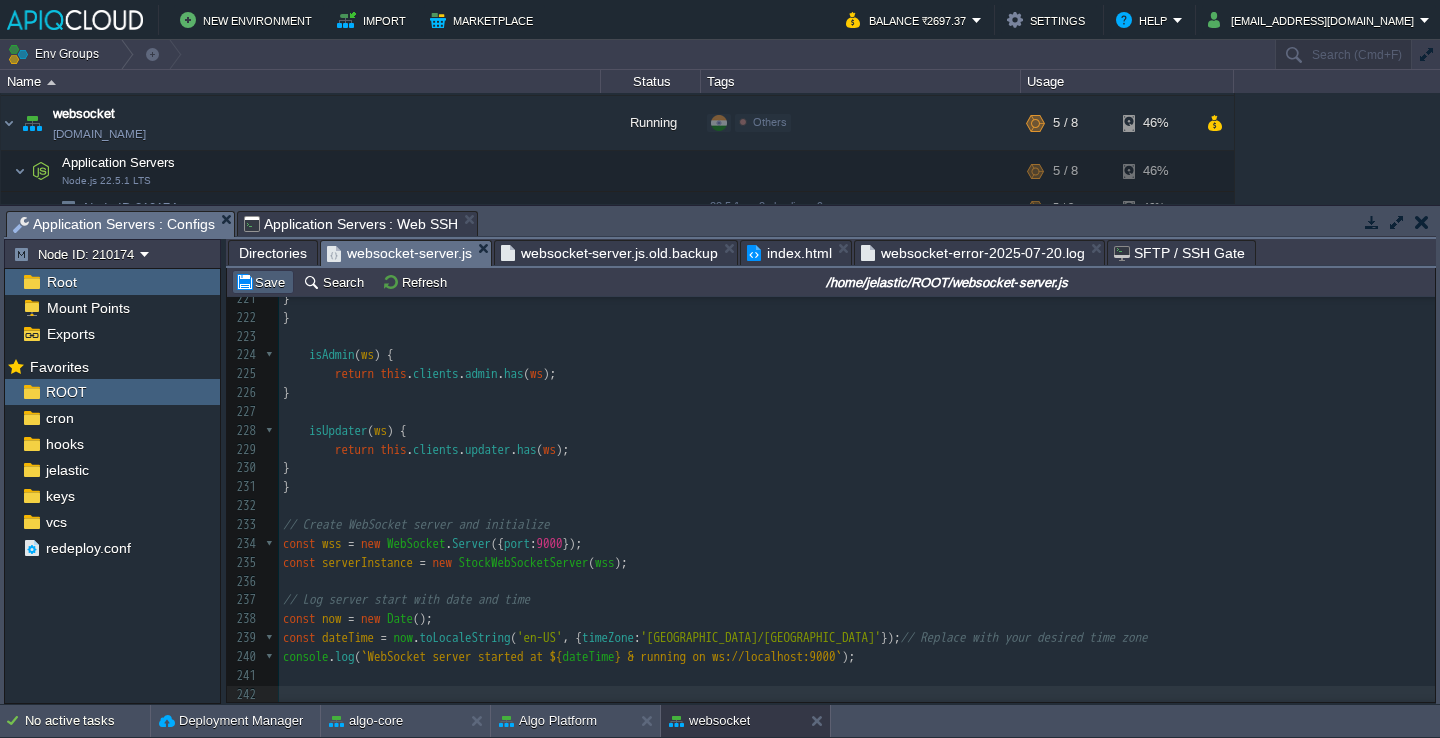 click on "Save" at bounding box center [263, 282] 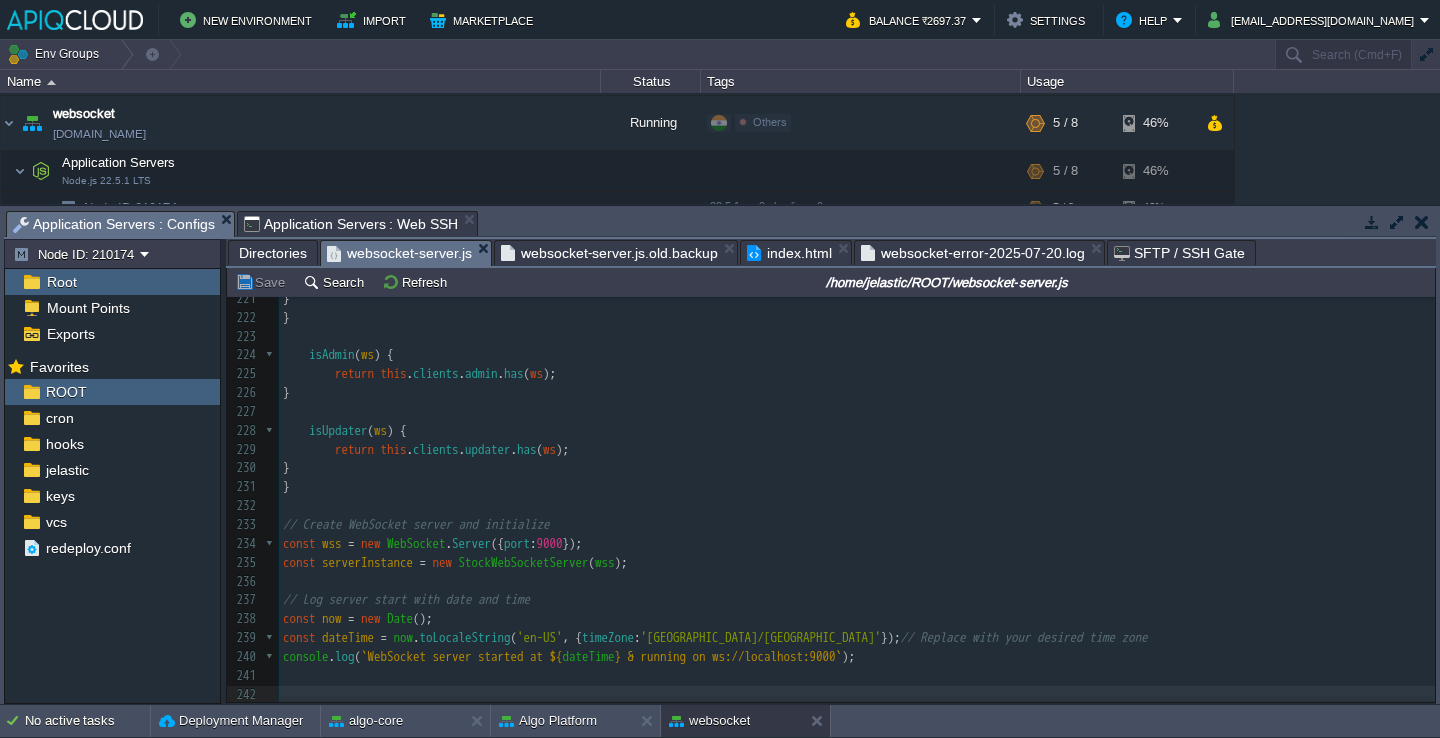 click on "Application Servers : Web SSH" at bounding box center [351, 224] 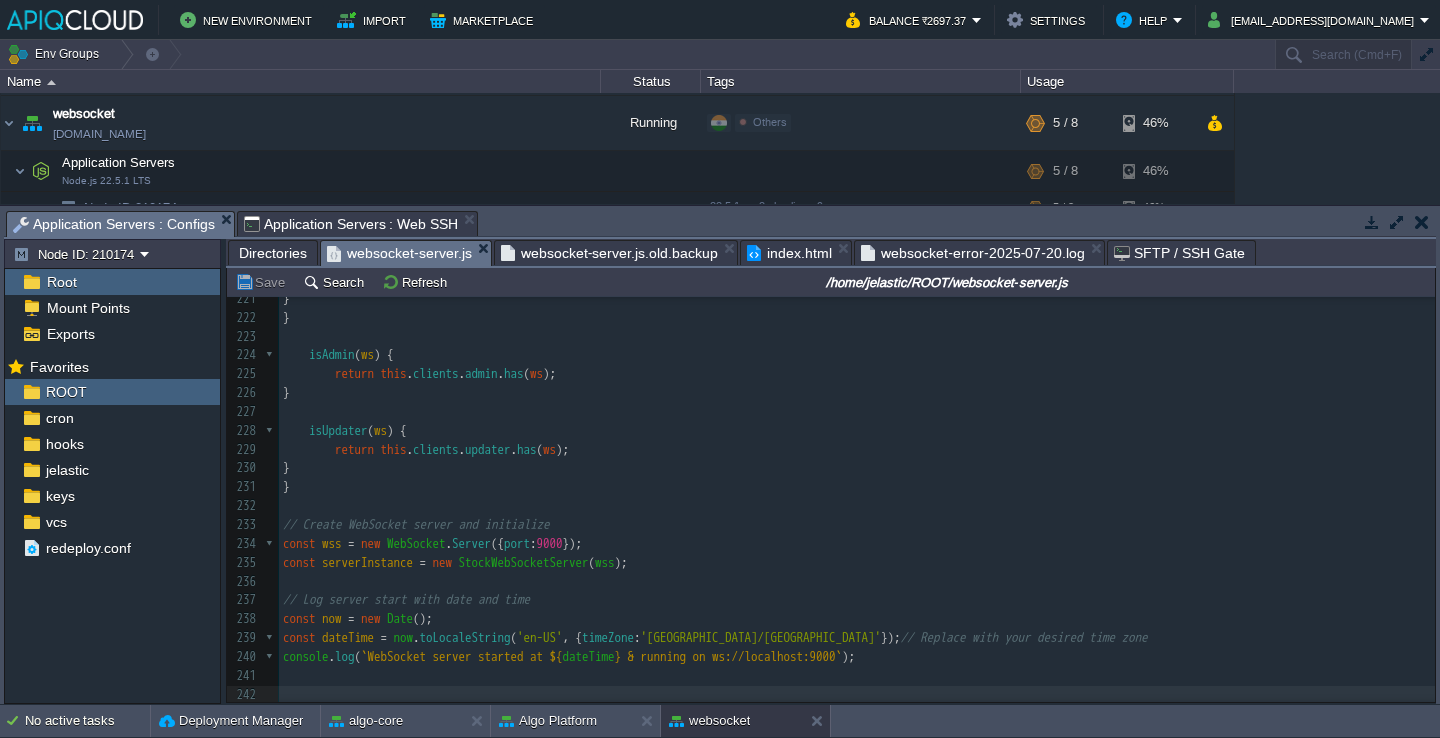 click on "Application Servers : Configs" at bounding box center [114, 224] 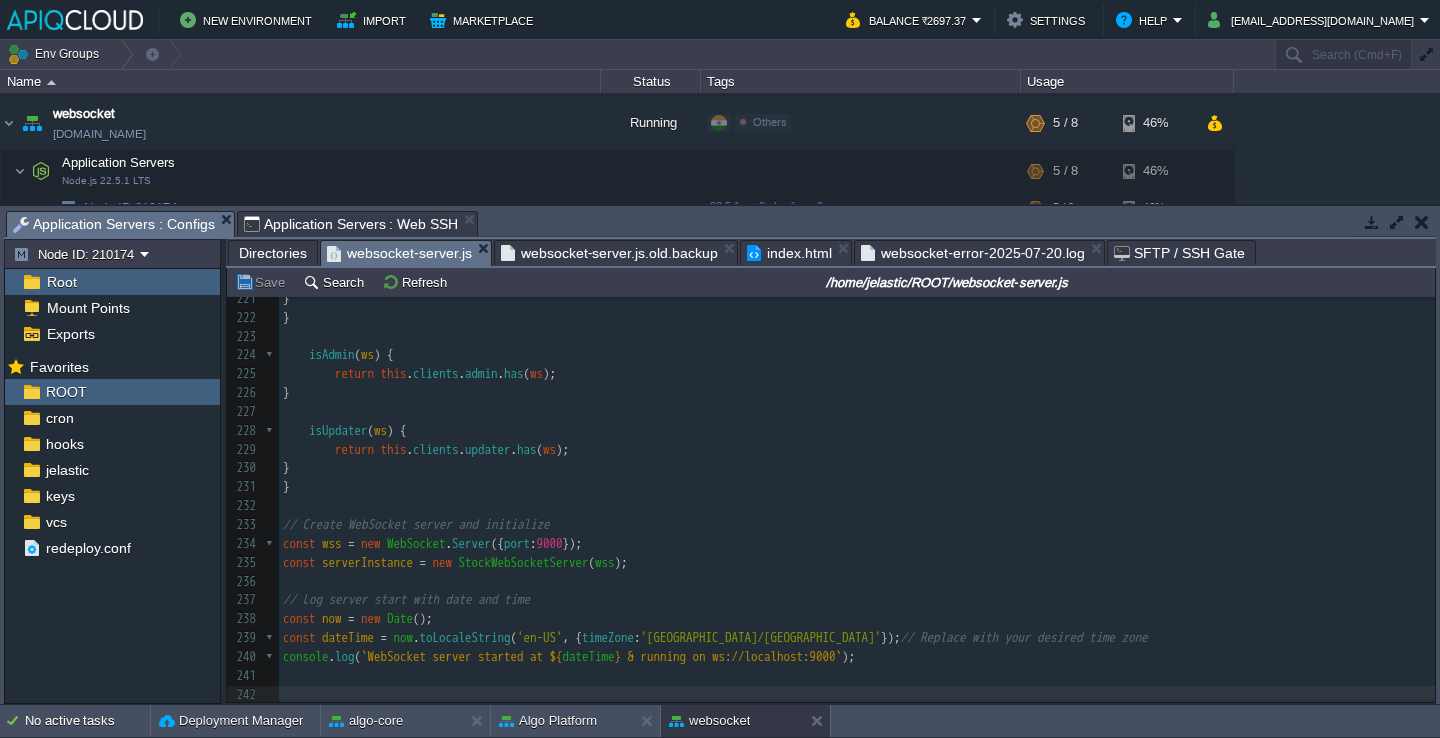 click on "index.html" at bounding box center [789, 253] 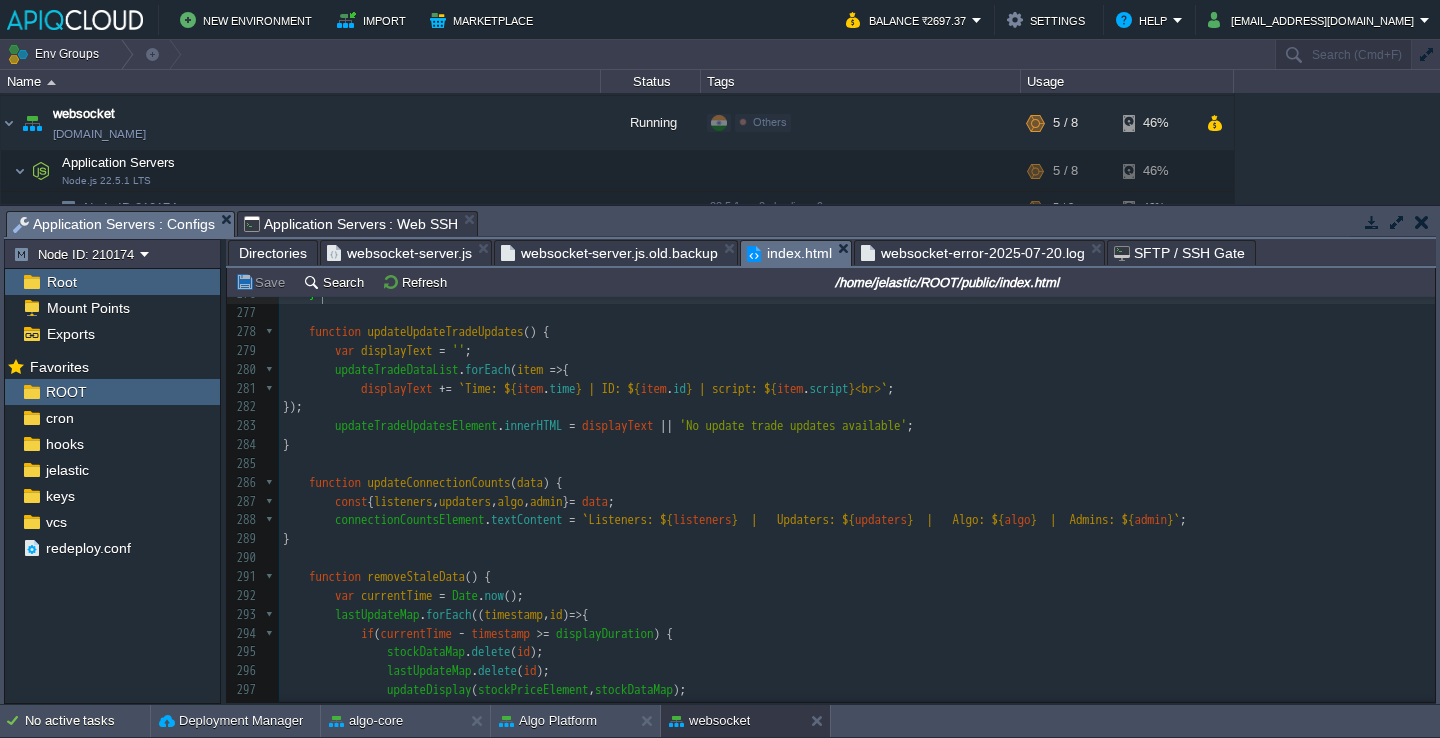 scroll, scrollTop: 5190, scrollLeft: 0, axis: vertical 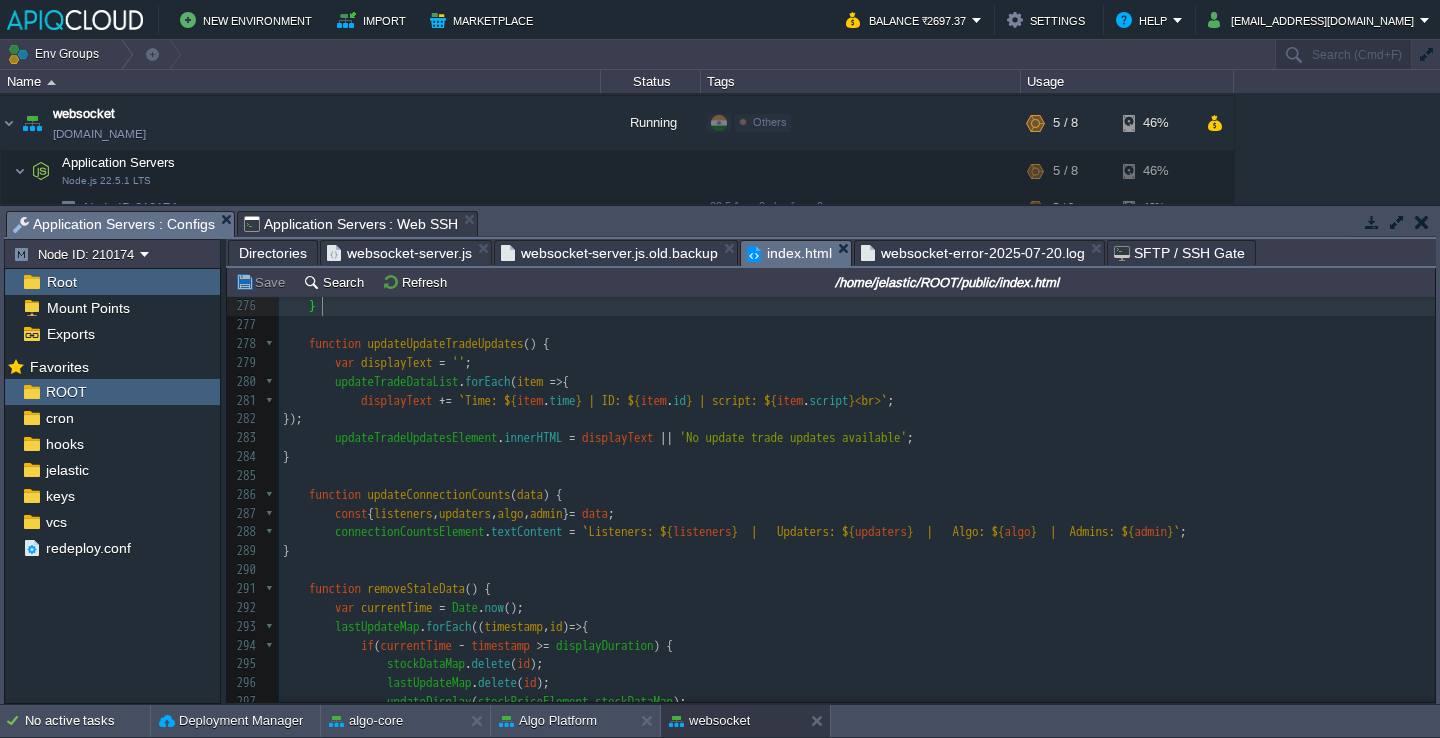 type on "-" 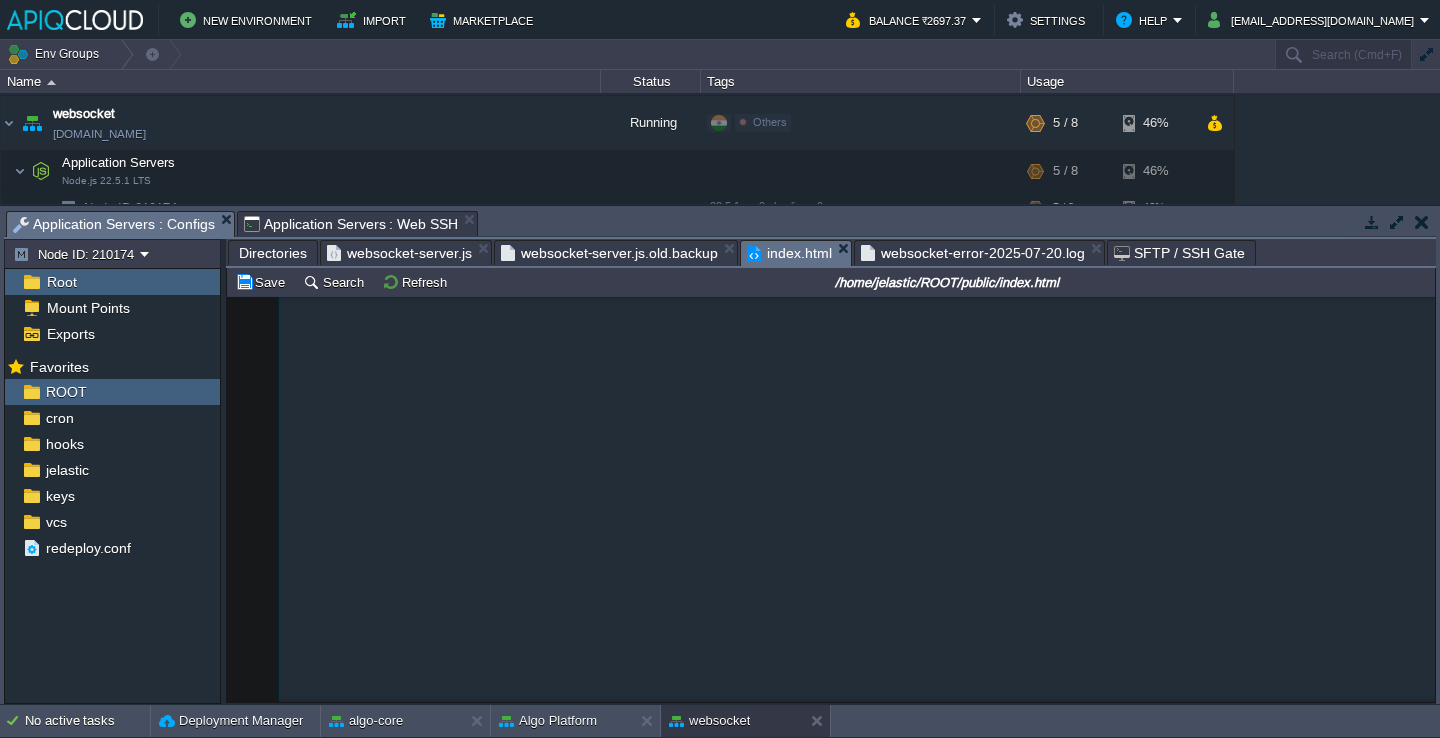 scroll, scrollTop: 6203, scrollLeft: 0, axis: vertical 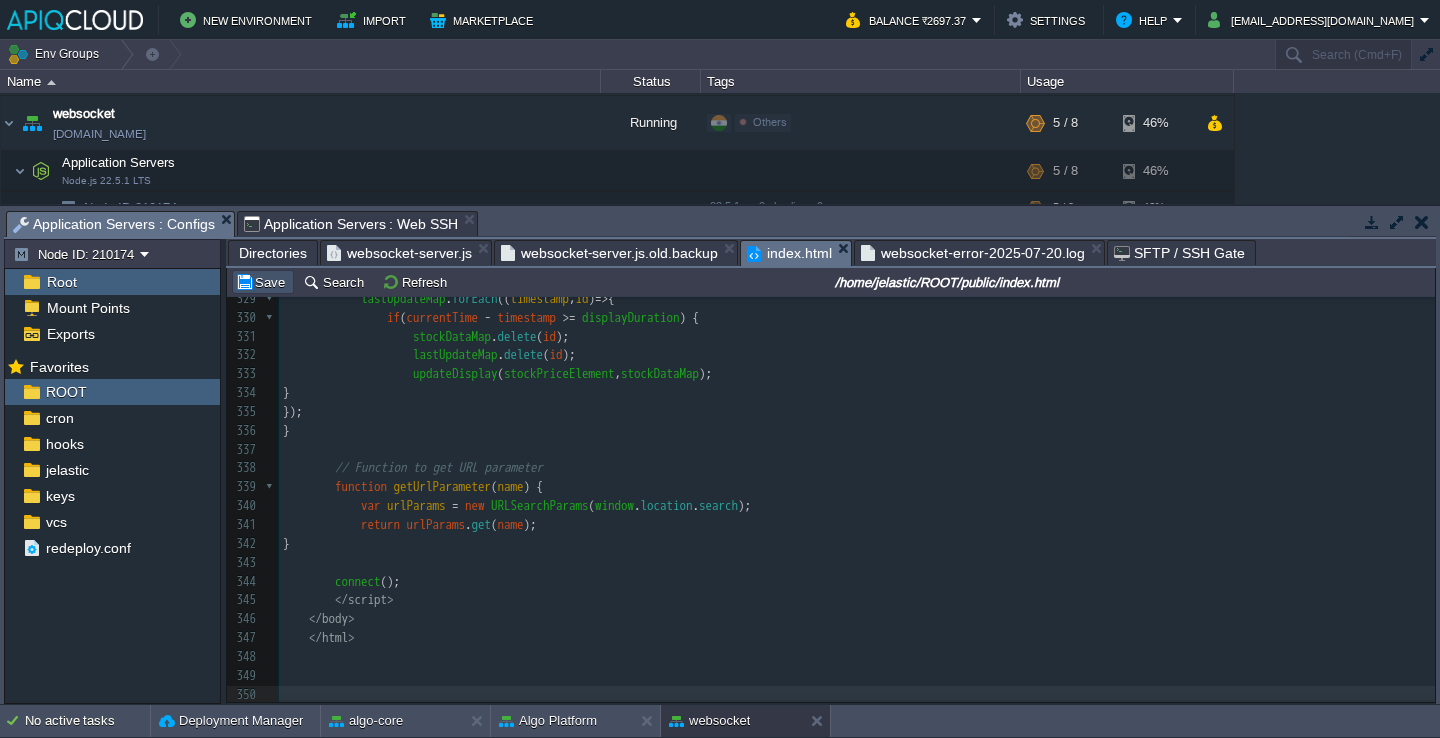 click on "Save" at bounding box center (263, 282) 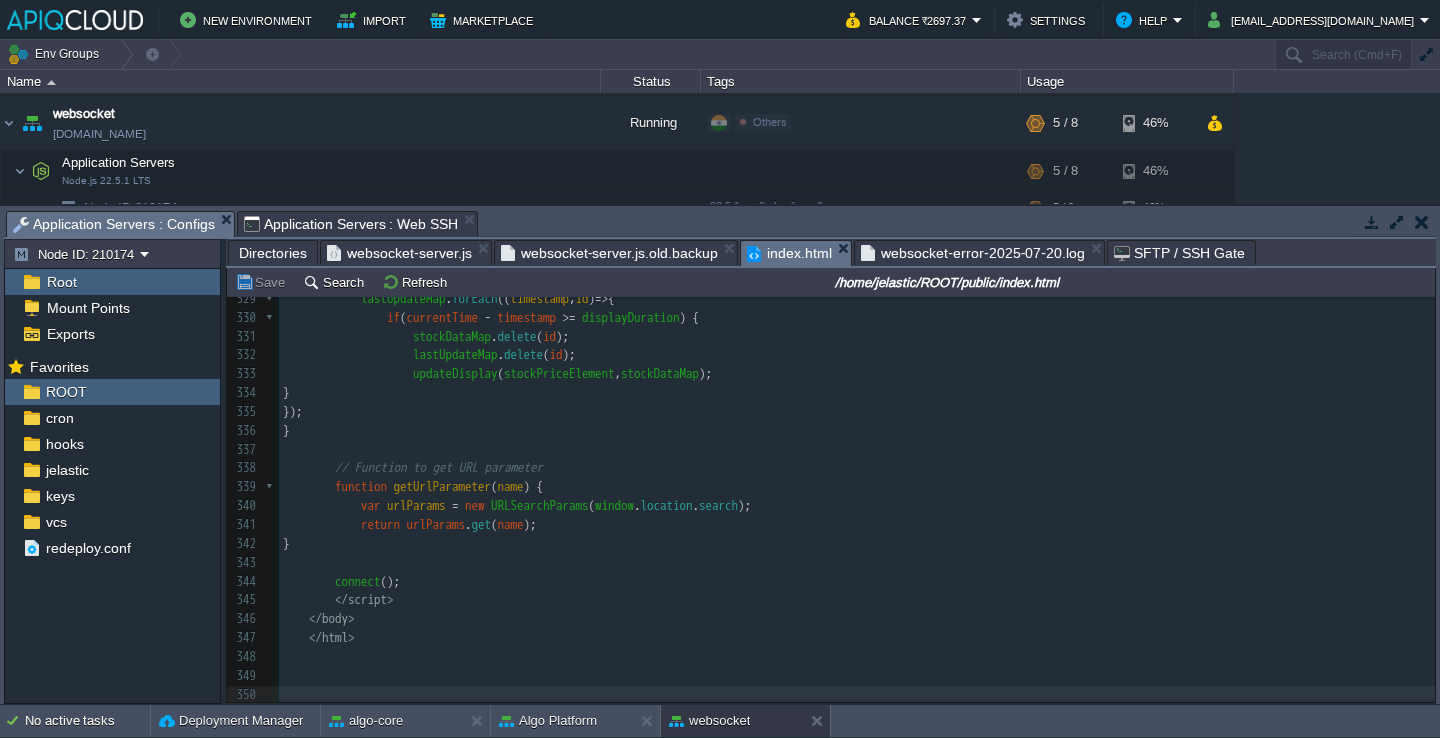 click on "// Function to get URL parameter" at bounding box center (857, 468) 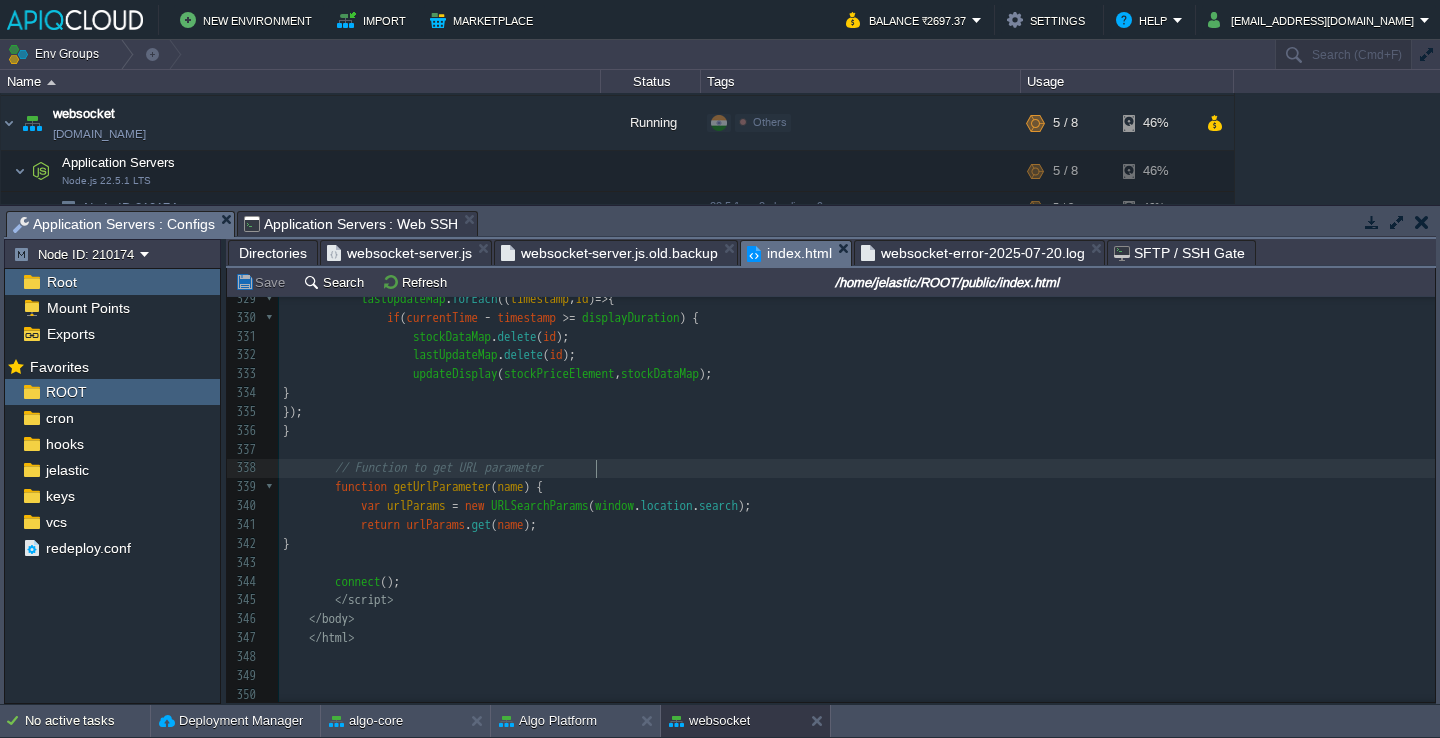 type on "-" 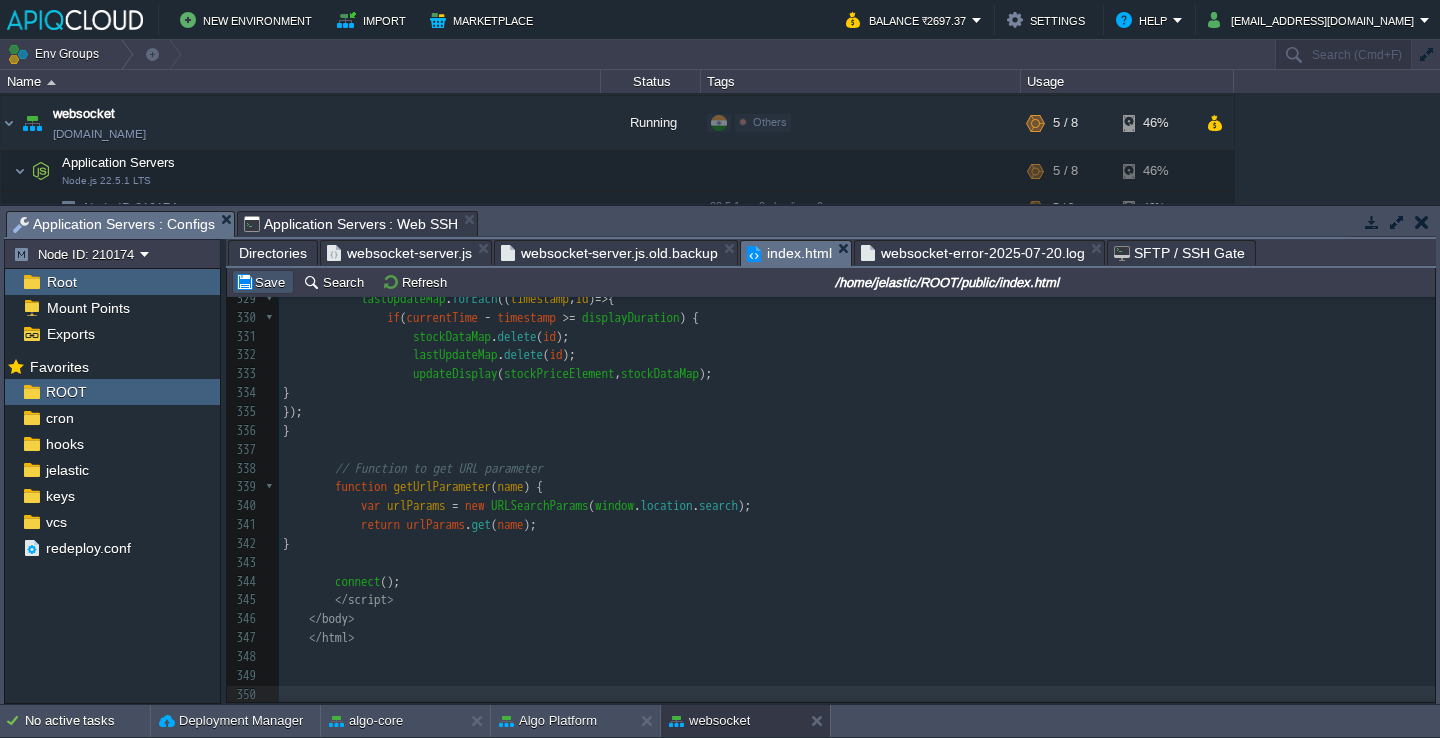 click on "Save" at bounding box center [263, 282] 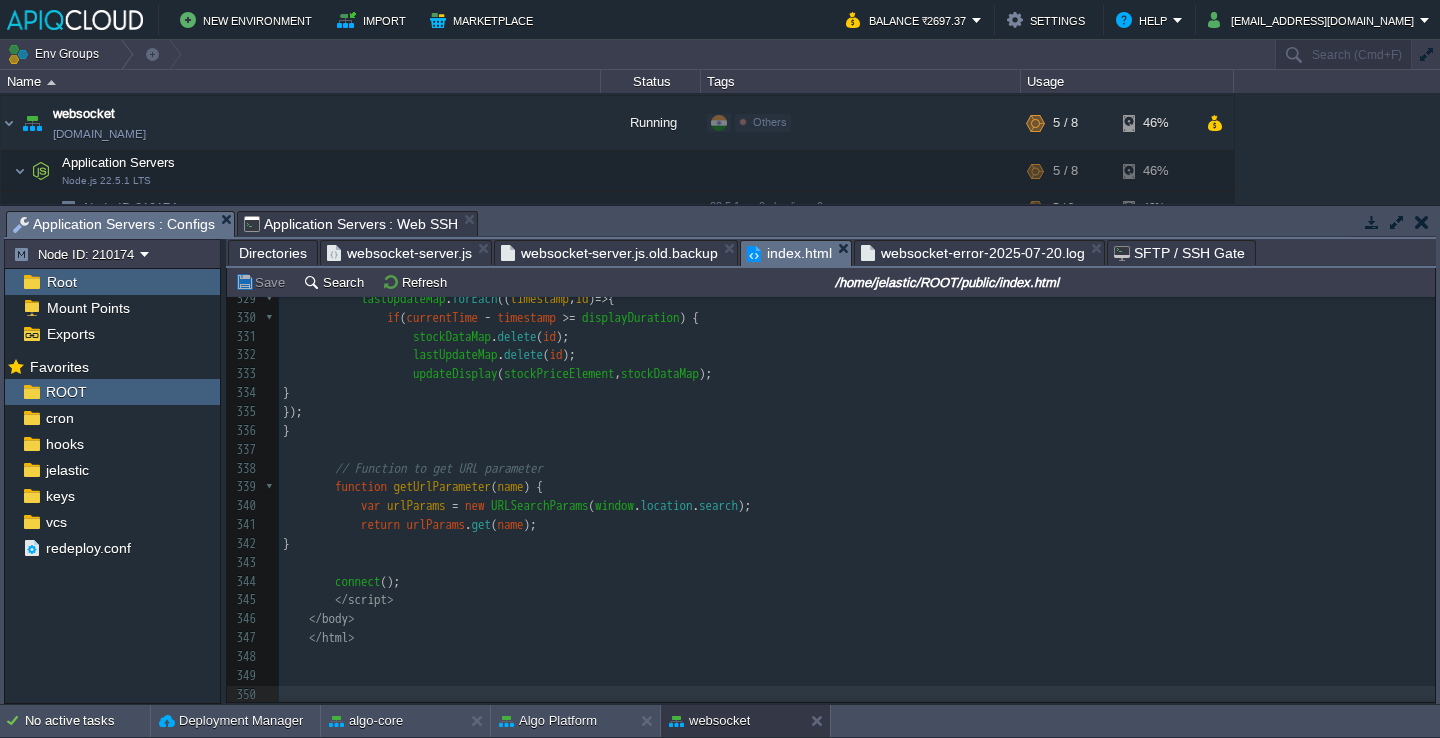scroll, scrollTop: 5830, scrollLeft: 0, axis: vertical 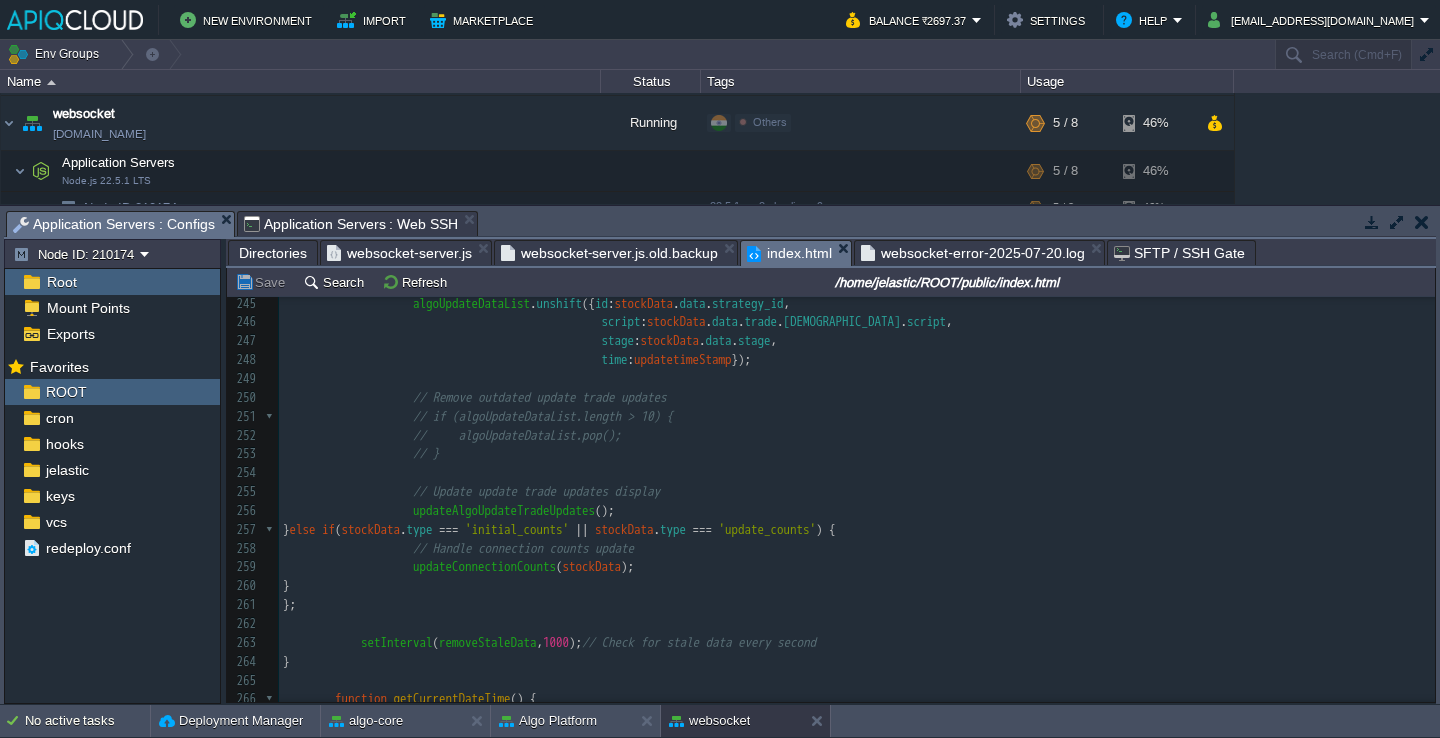 type 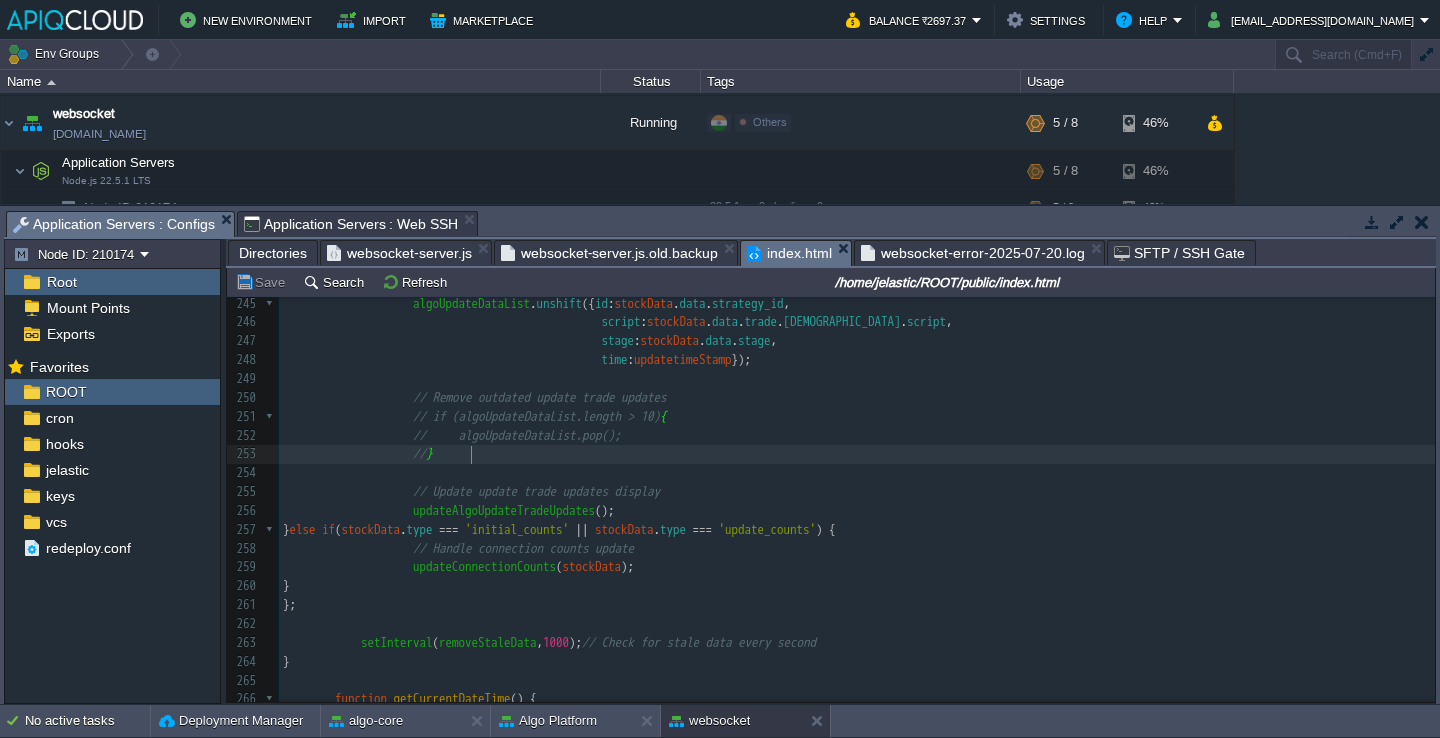 scroll, scrollTop: 4638, scrollLeft: 0, axis: vertical 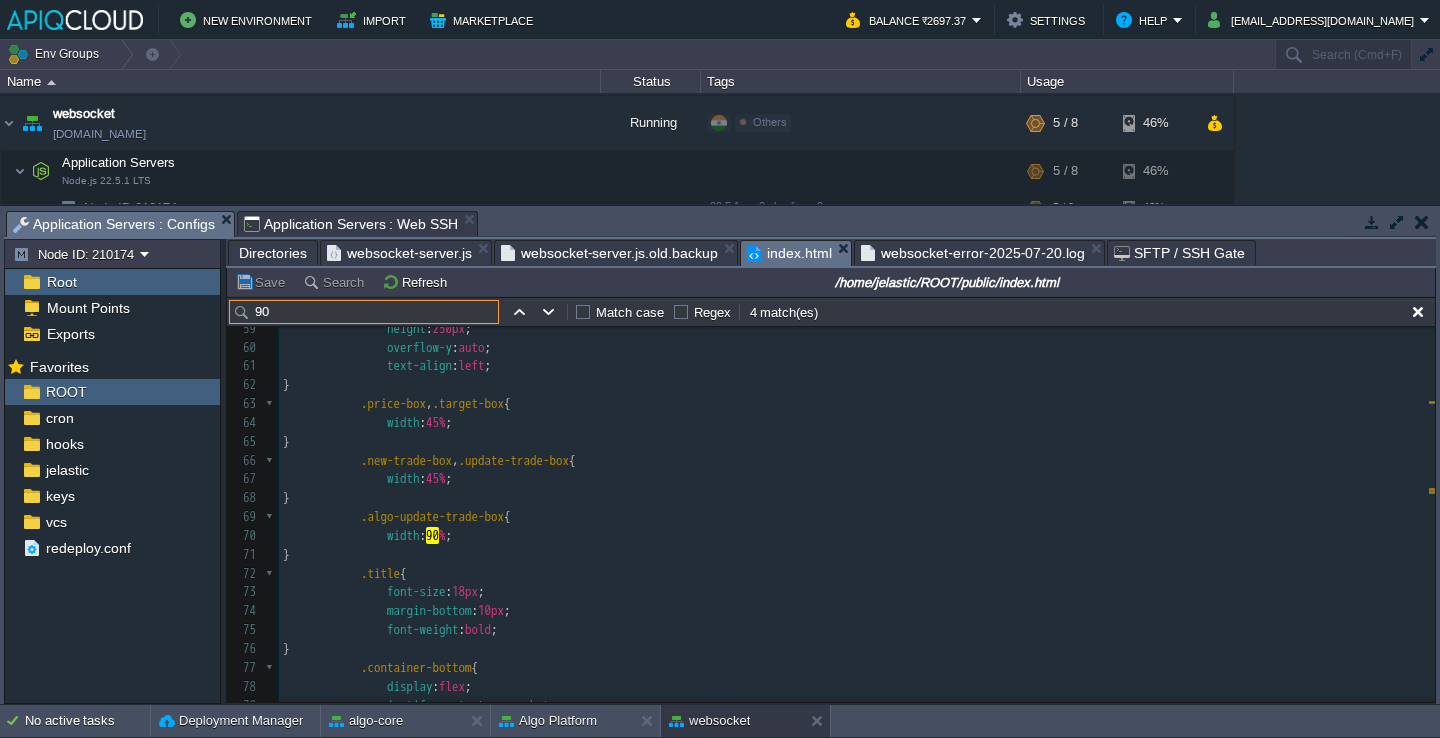 type on "90" 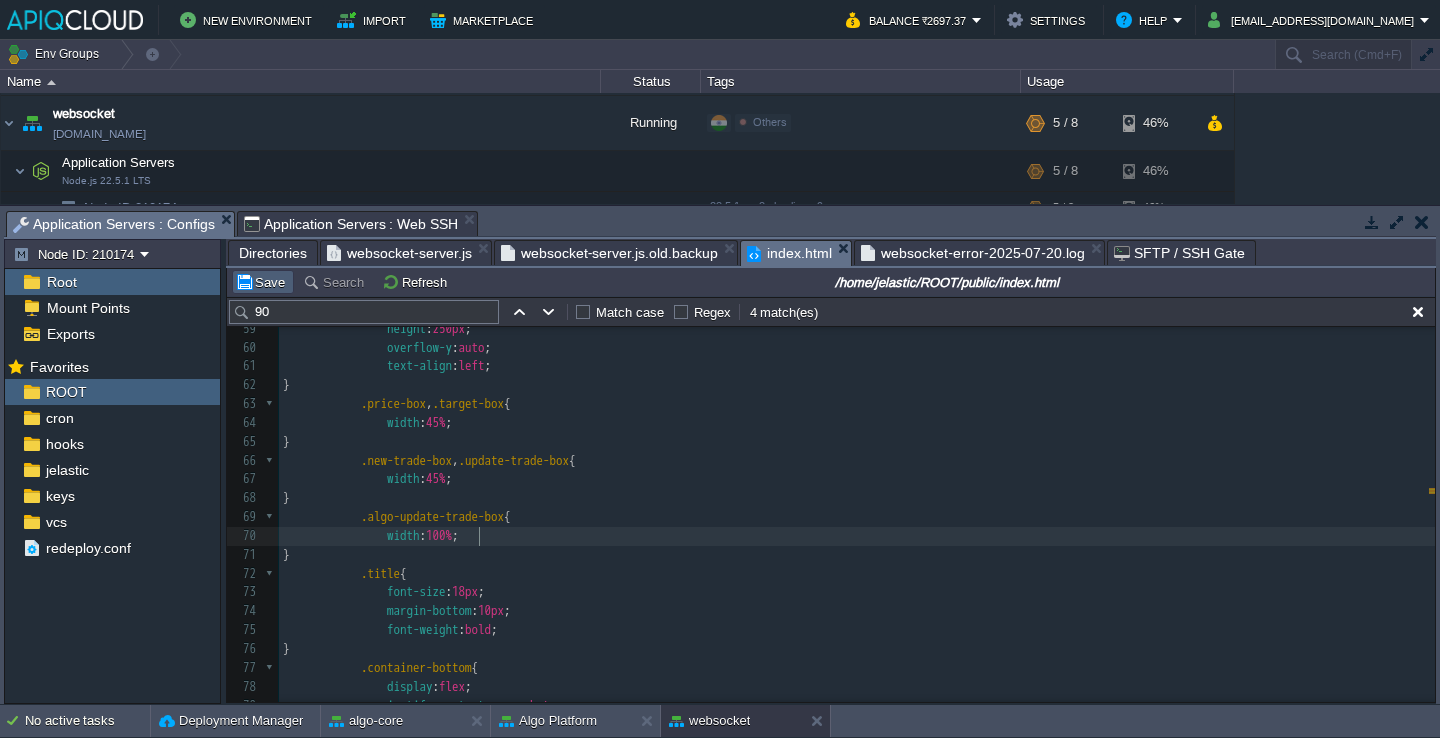 type on "10" 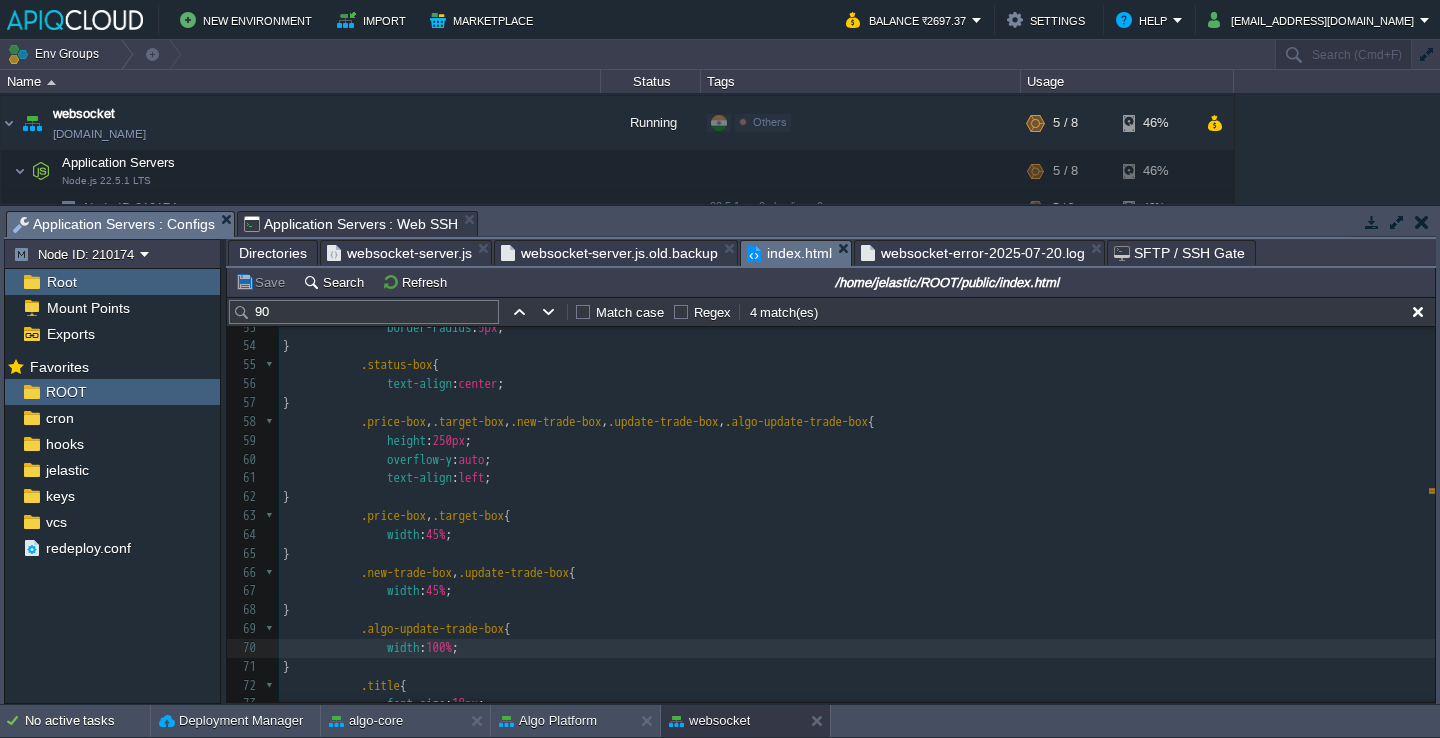 scroll, scrollTop: 881, scrollLeft: 0, axis: vertical 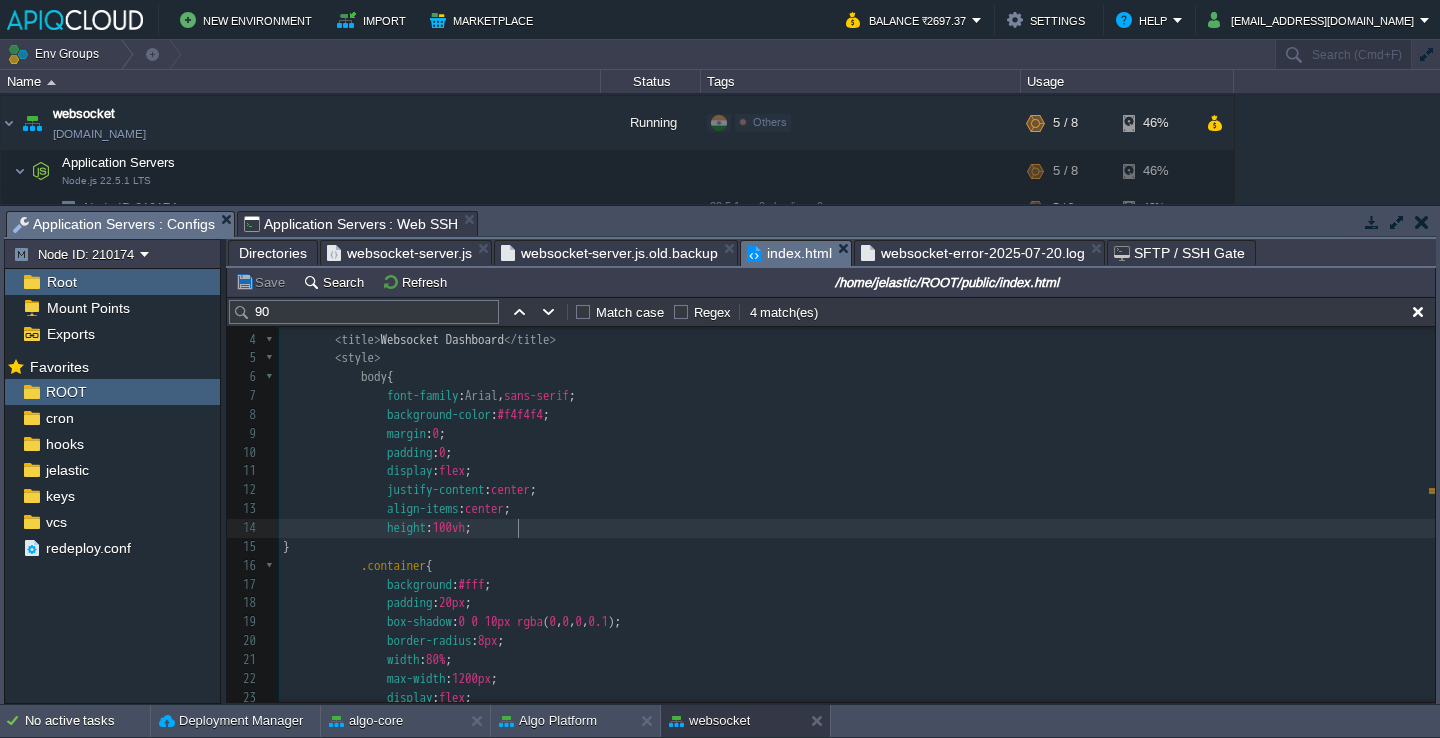 click on "height :  100vh ;" at bounding box center [857, 528] 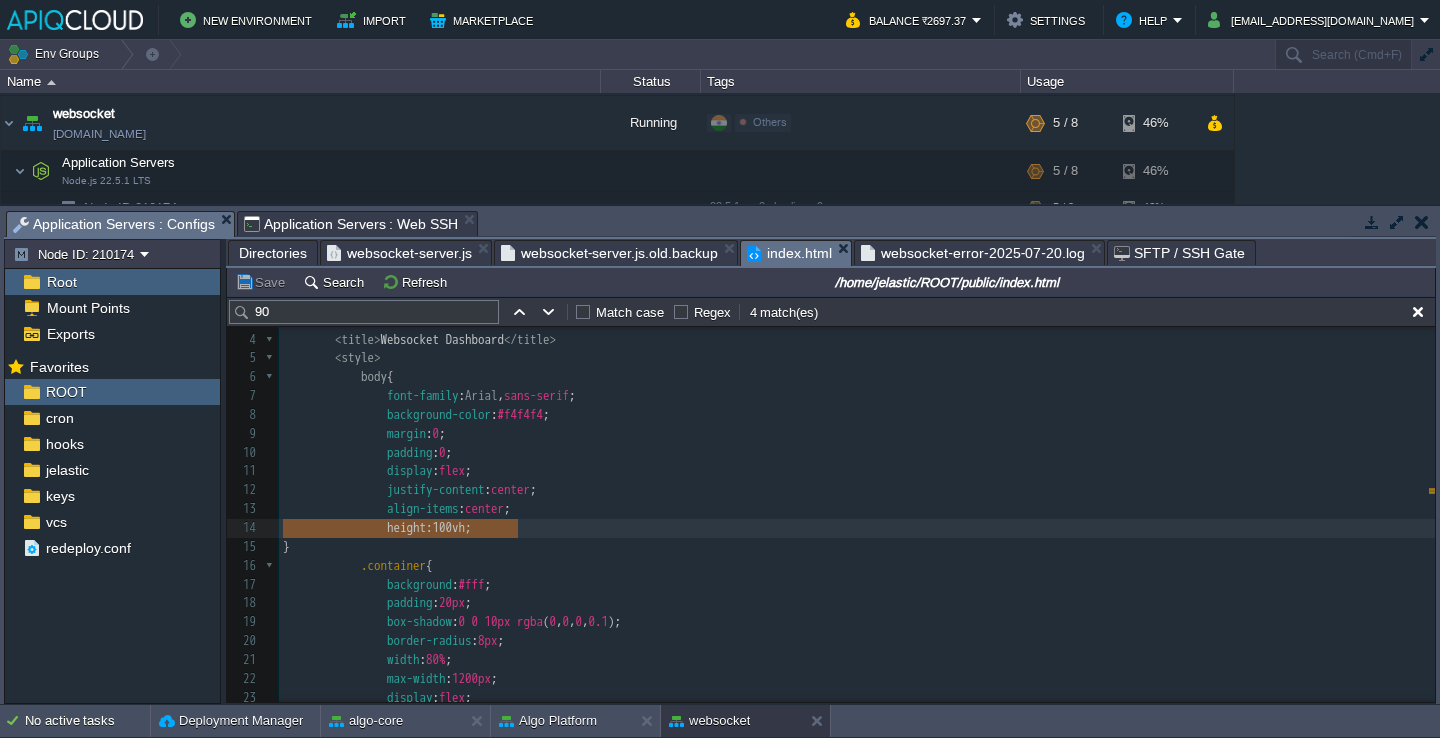type on "height: 100vh;" 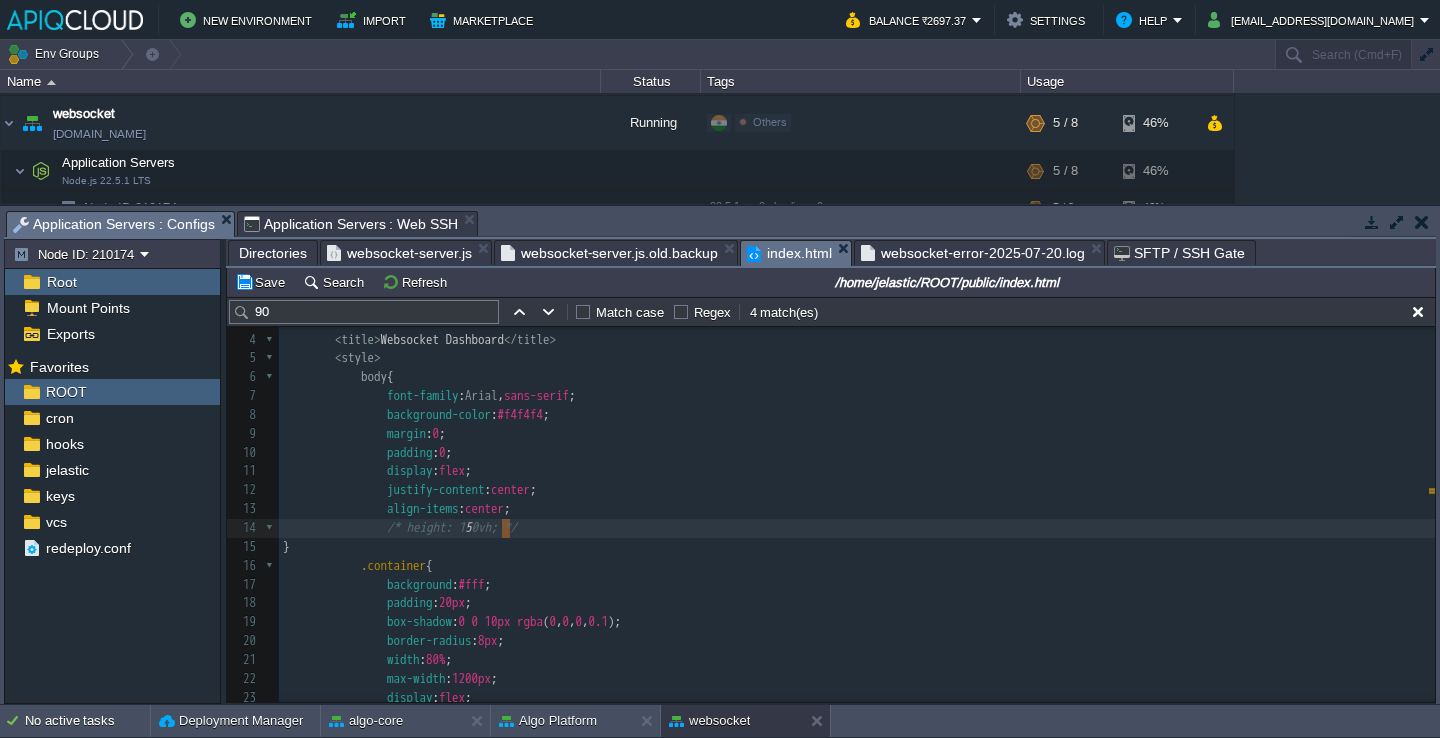 scroll, scrollTop: 6, scrollLeft: 8, axis: both 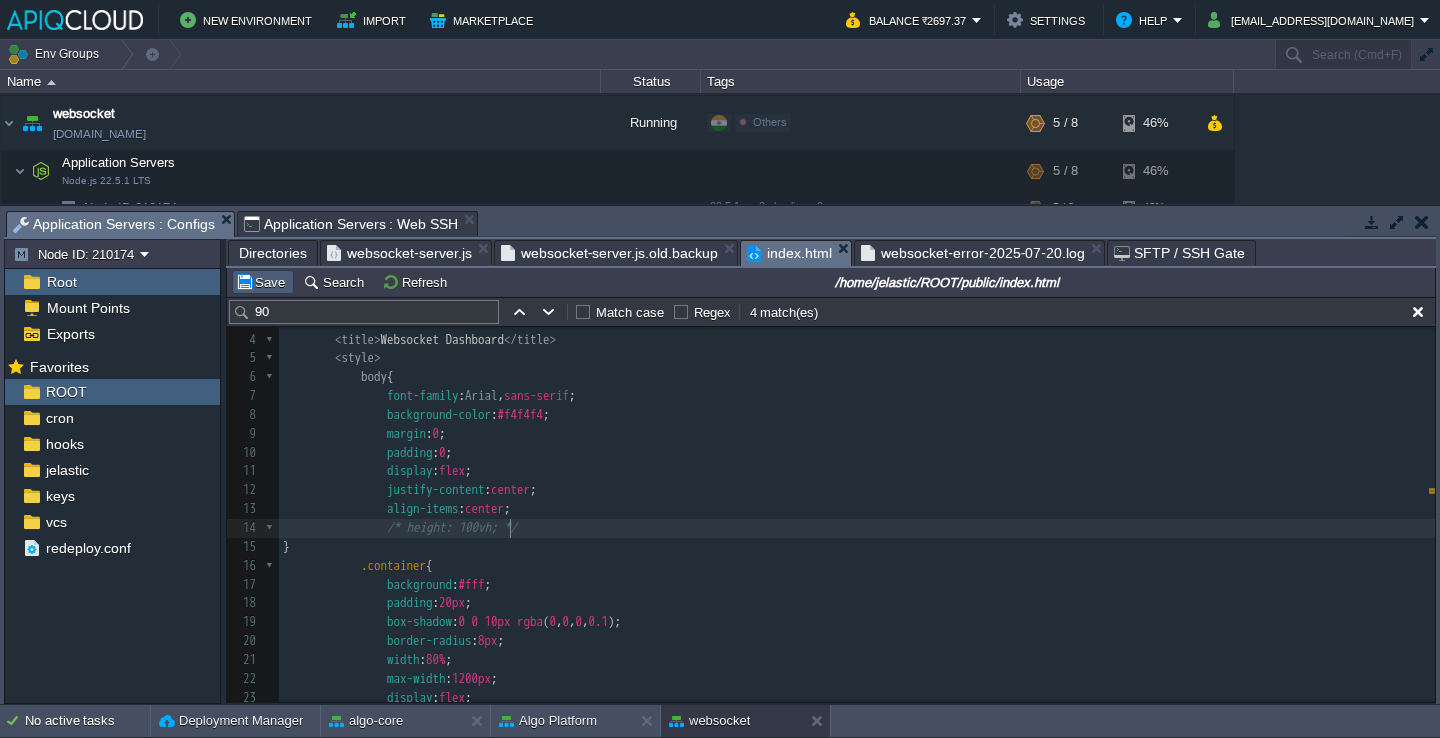 type on "0" 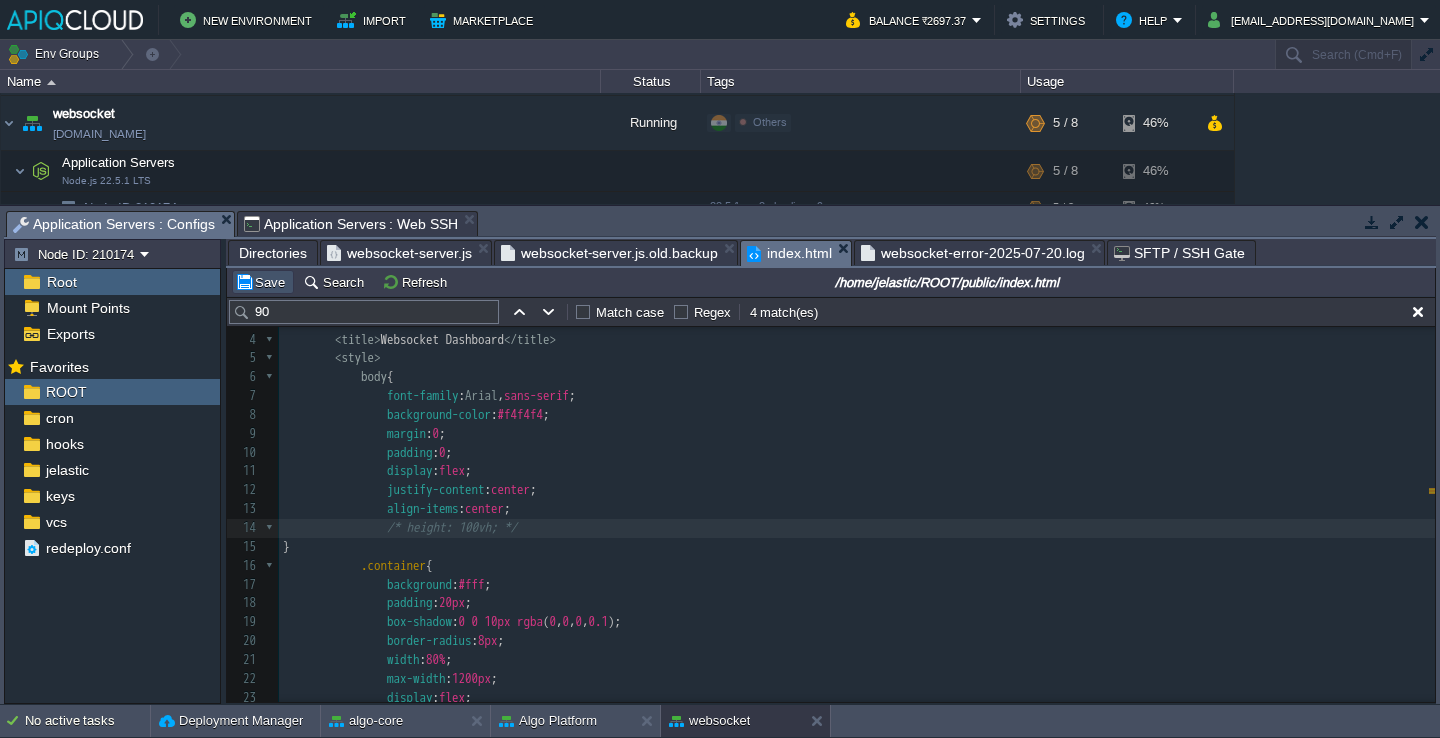 click on "Save" at bounding box center [263, 282] 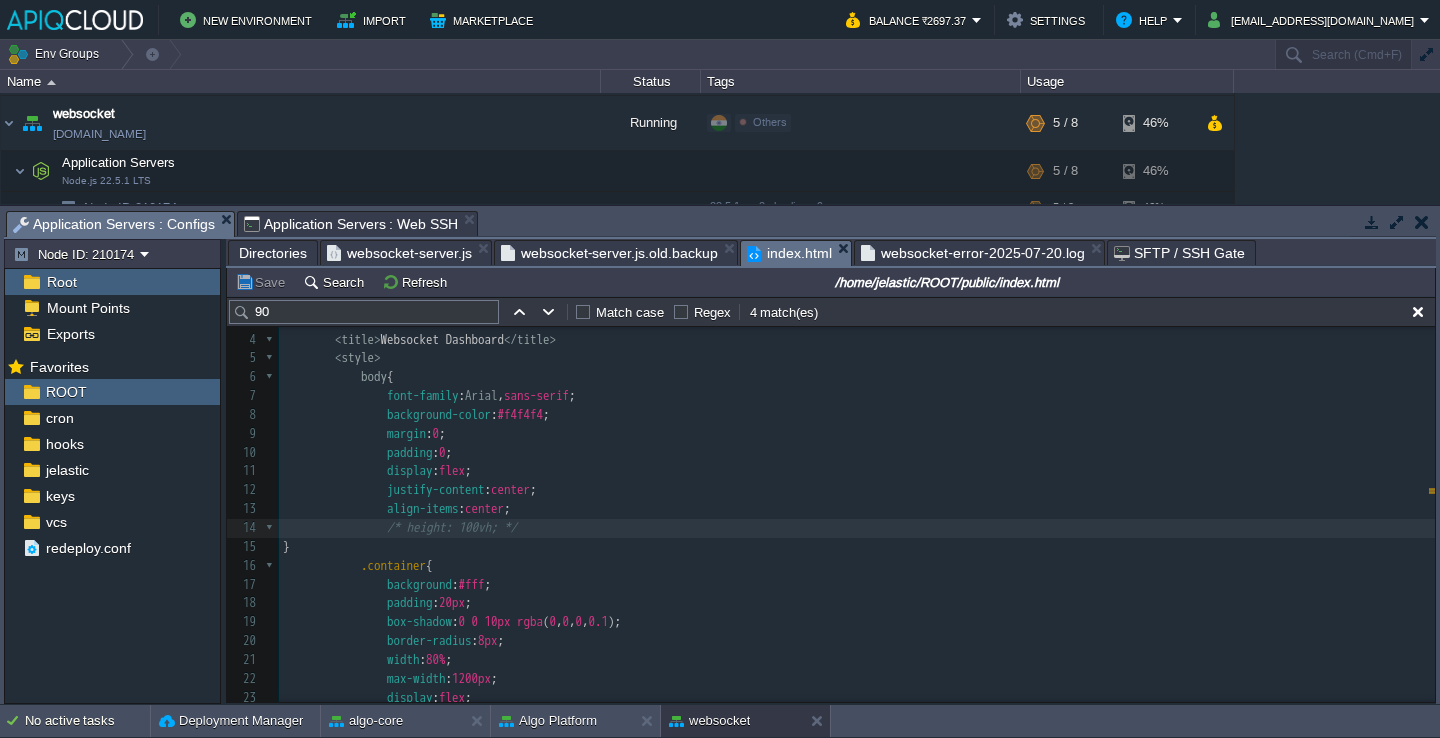 click on "websocket-error-2025-07-20.log" at bounding box center (973, 253) 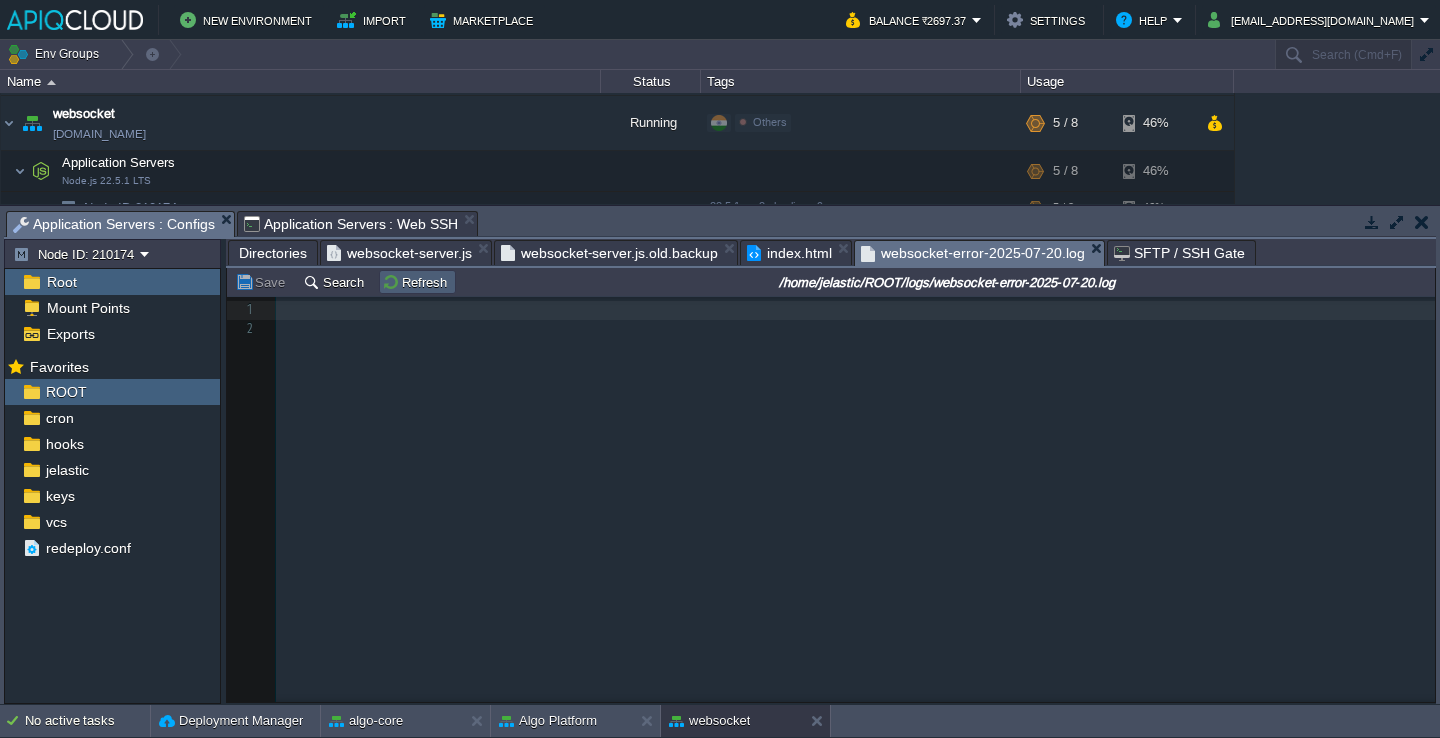 click on "Refresh" at bounding box center (417, 282) 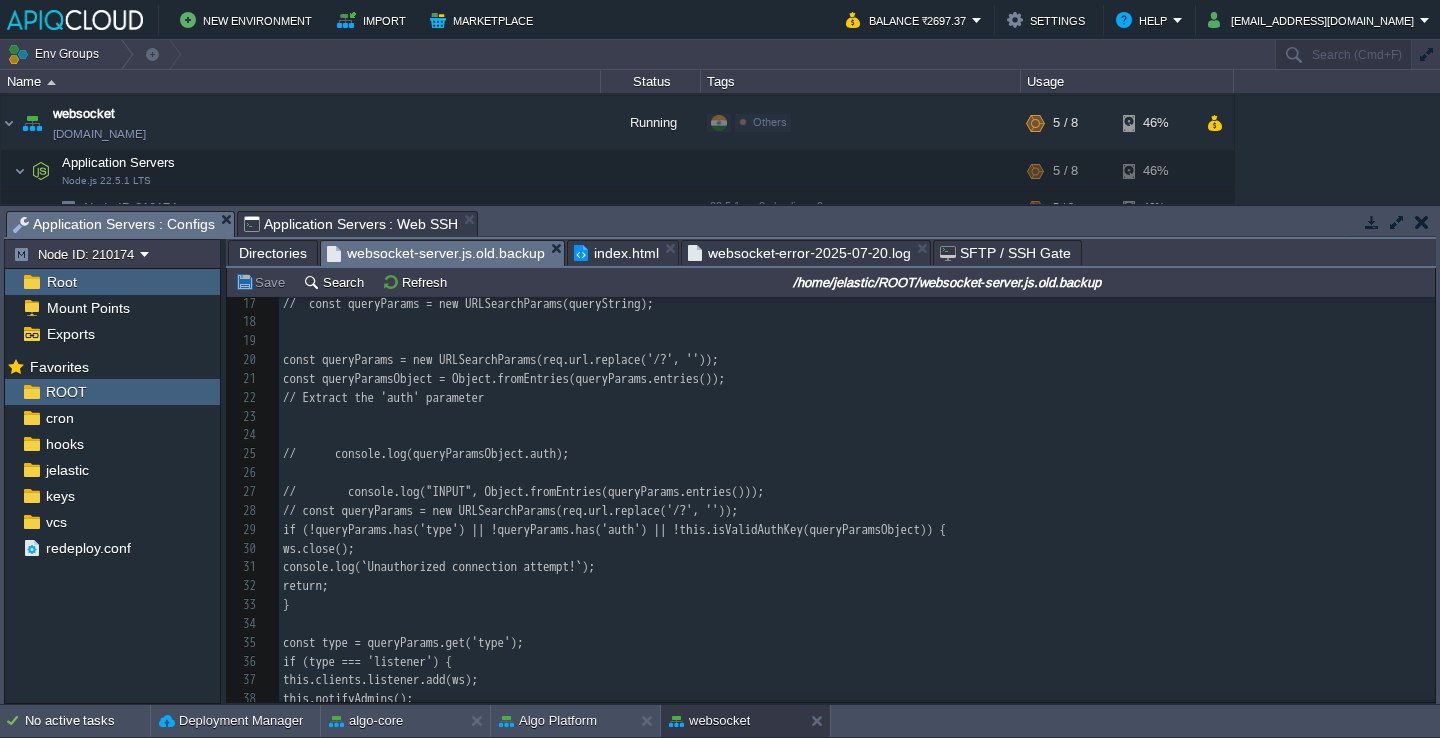click on "websocket-server.js.old.backup" at bounding box center [436, 253] 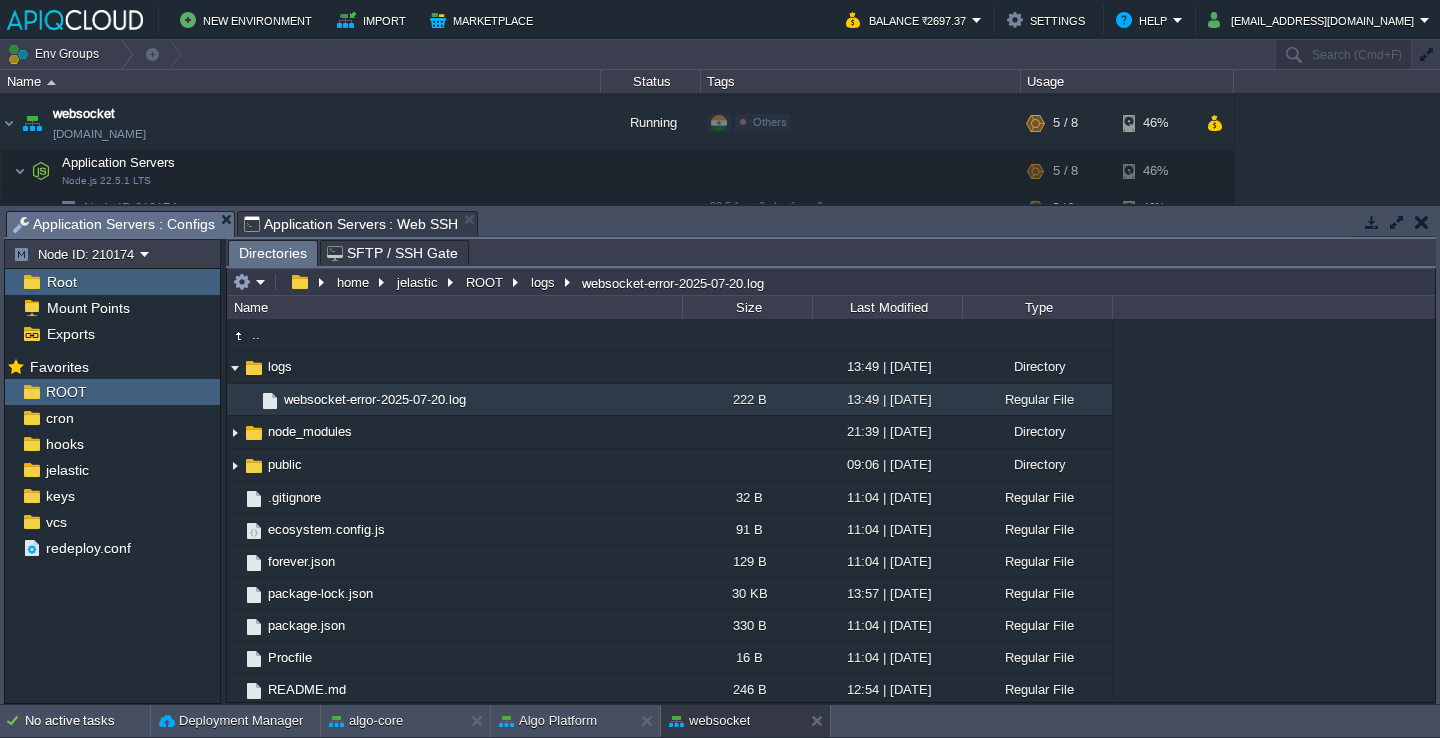 click on "Application Servers : Web SSH" at bounding box center [351, 224] 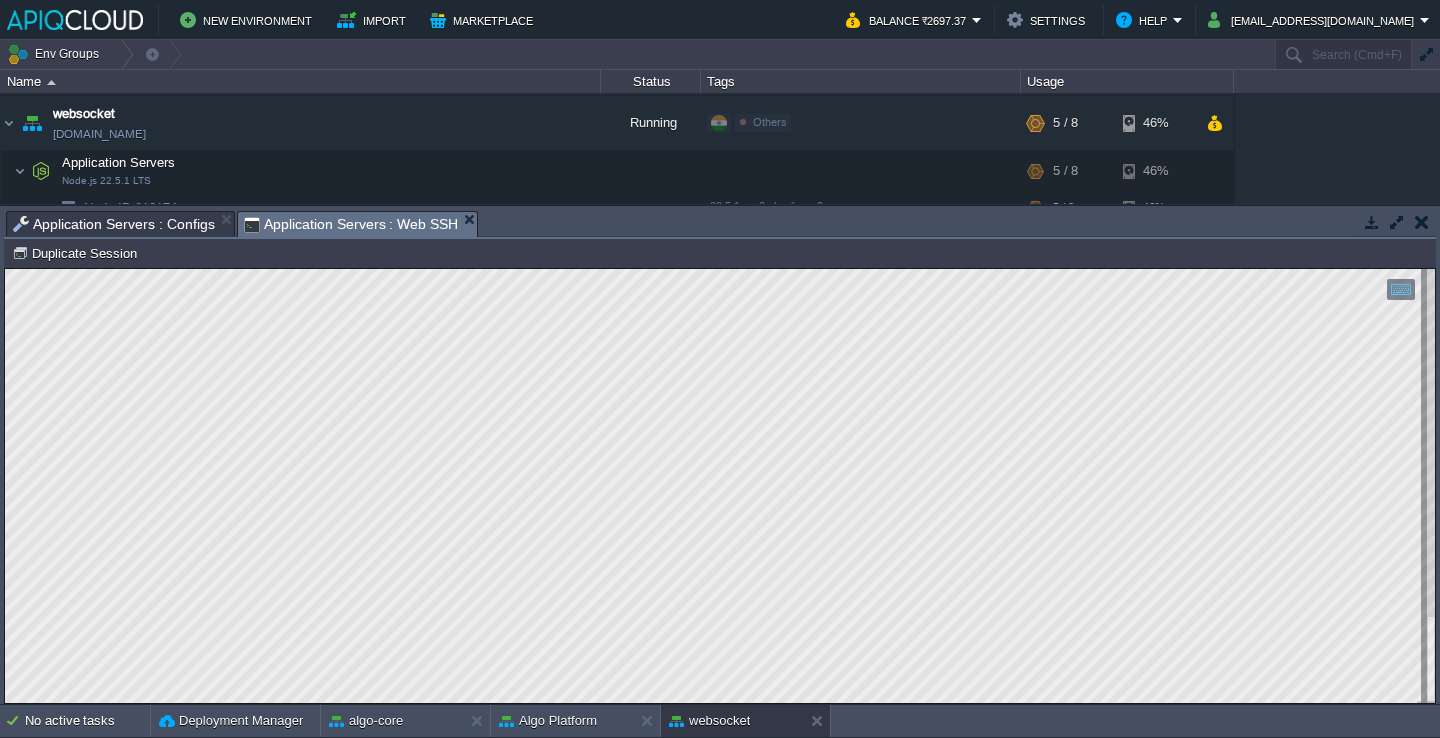 click at bounding box center [1422, 222] 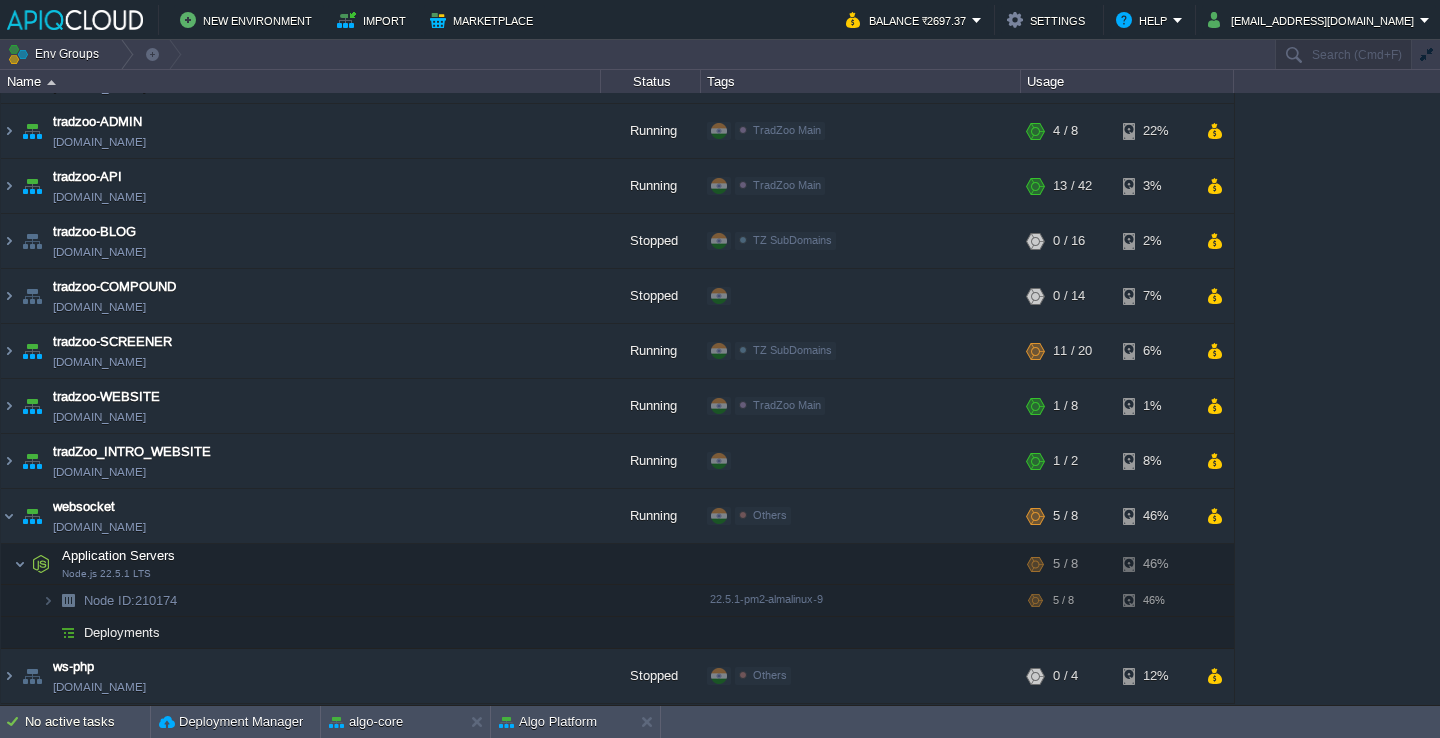 scroll, scrollTop: 189, scrollLeft: 0, axis: vertical 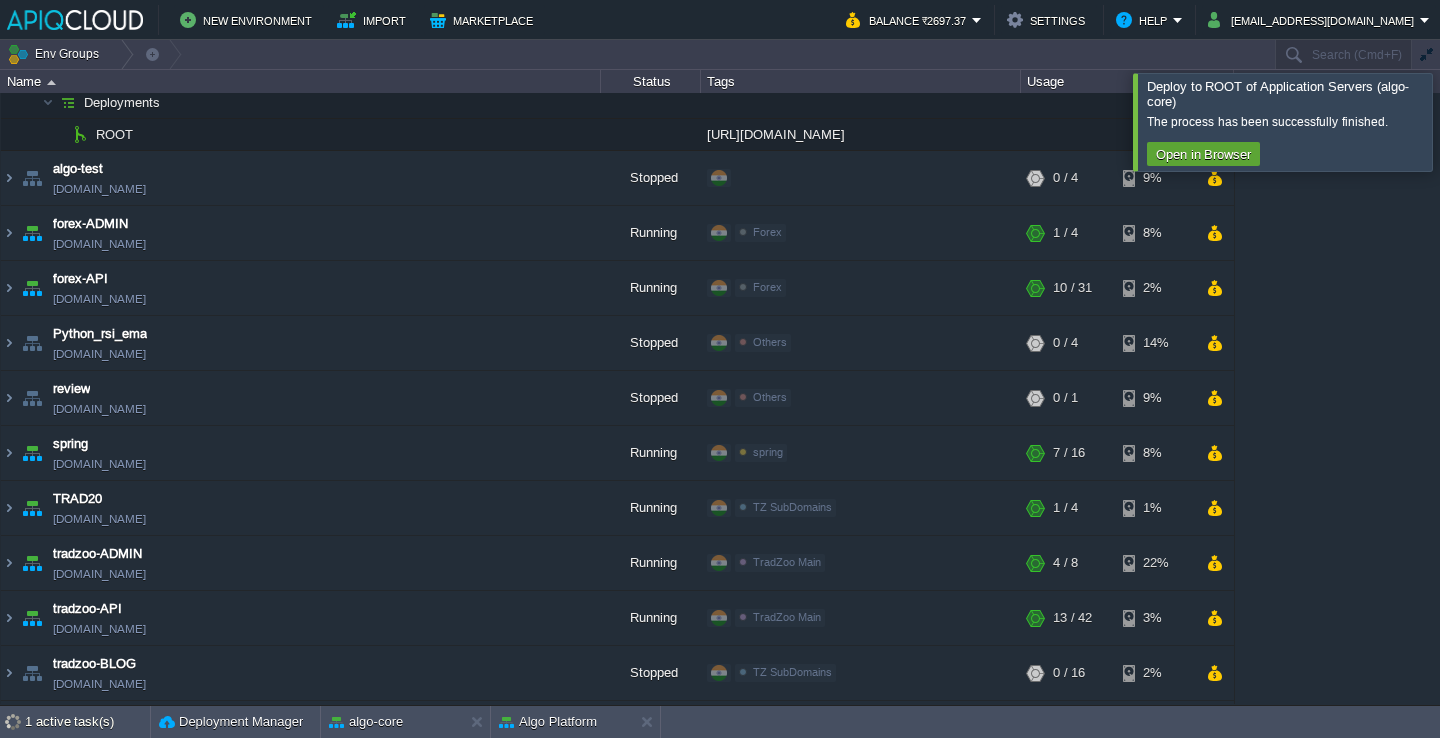 click at bounding box center (1464, 121) 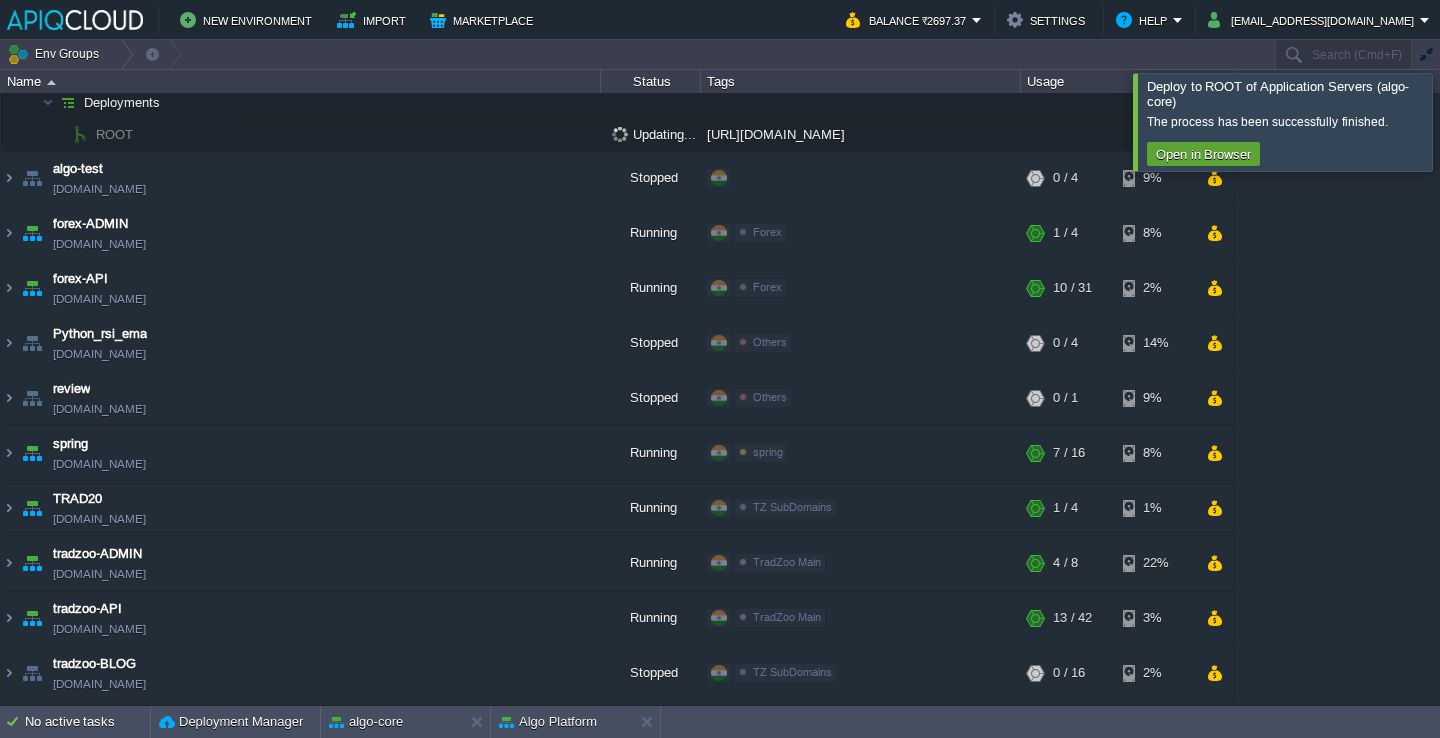 click at bounding box center [1464, 121] 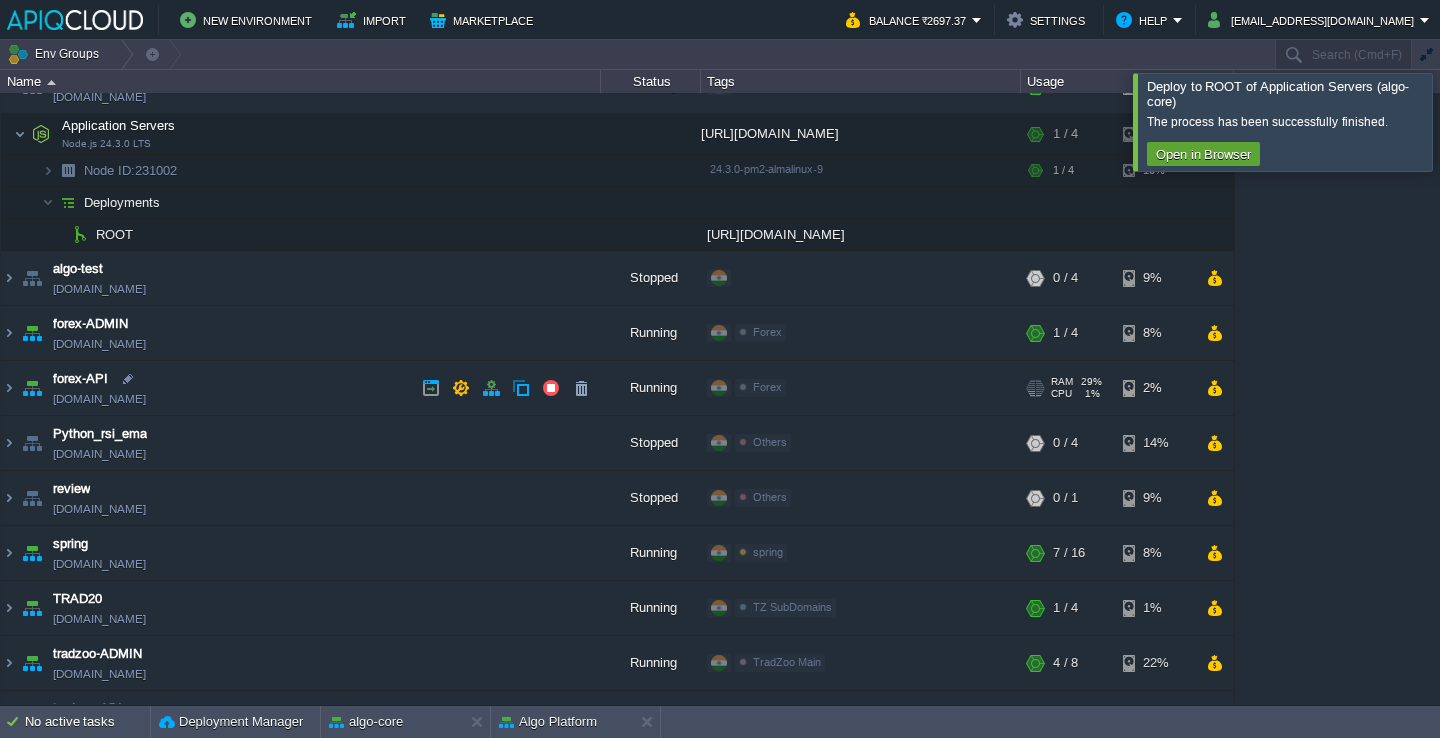 scroll, scrollTop: 0, scrollLeft: 0, axis: both 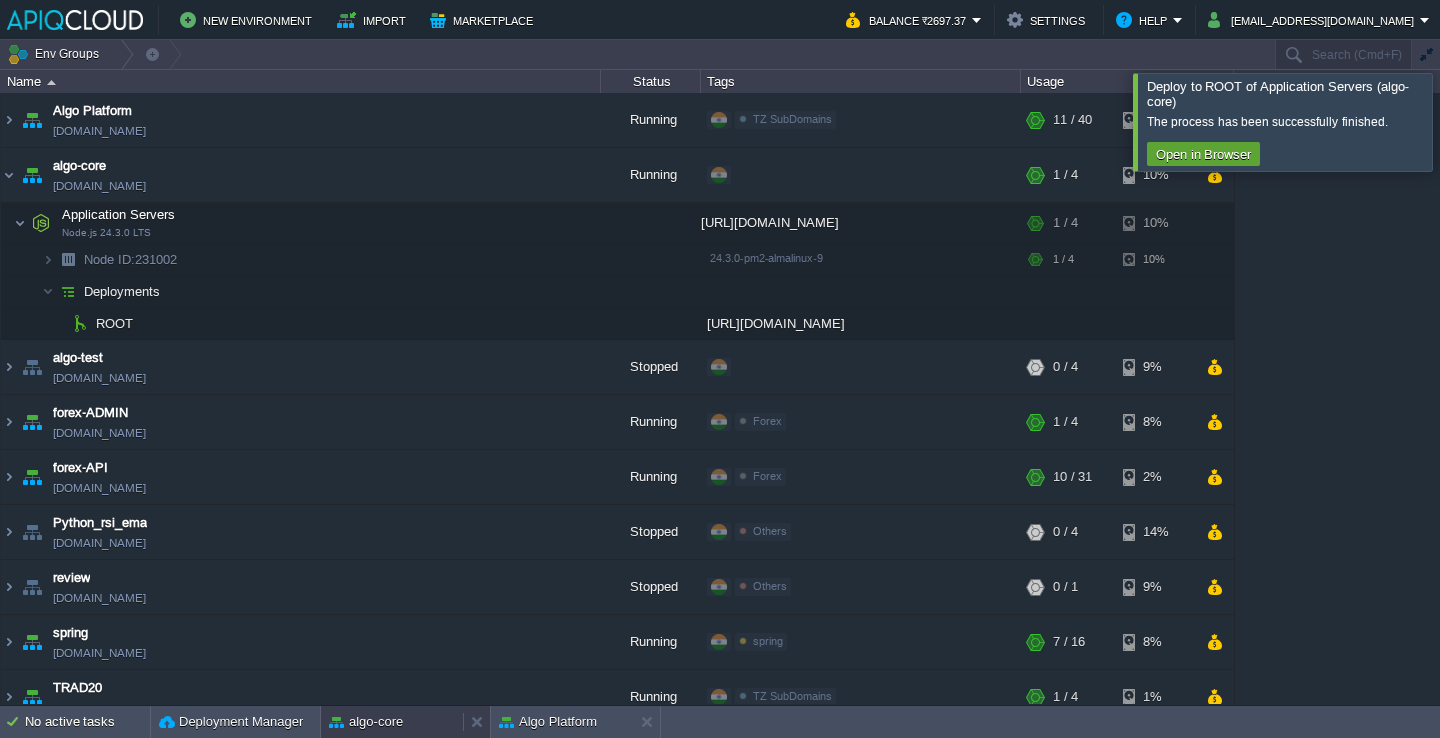 click on "algo-core" at bounding box center (392, 722) 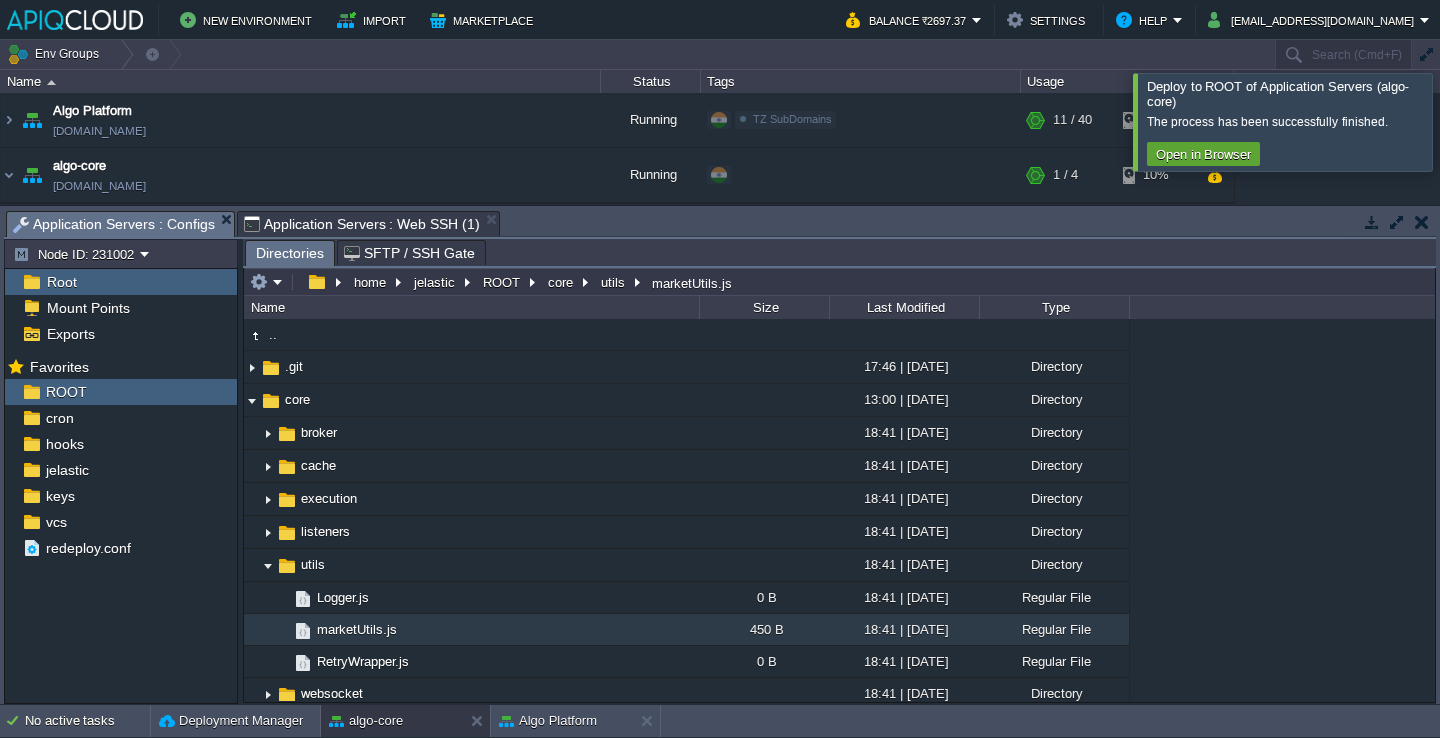 click on "Application Servers : Configs" at bounding box center [114, 224] 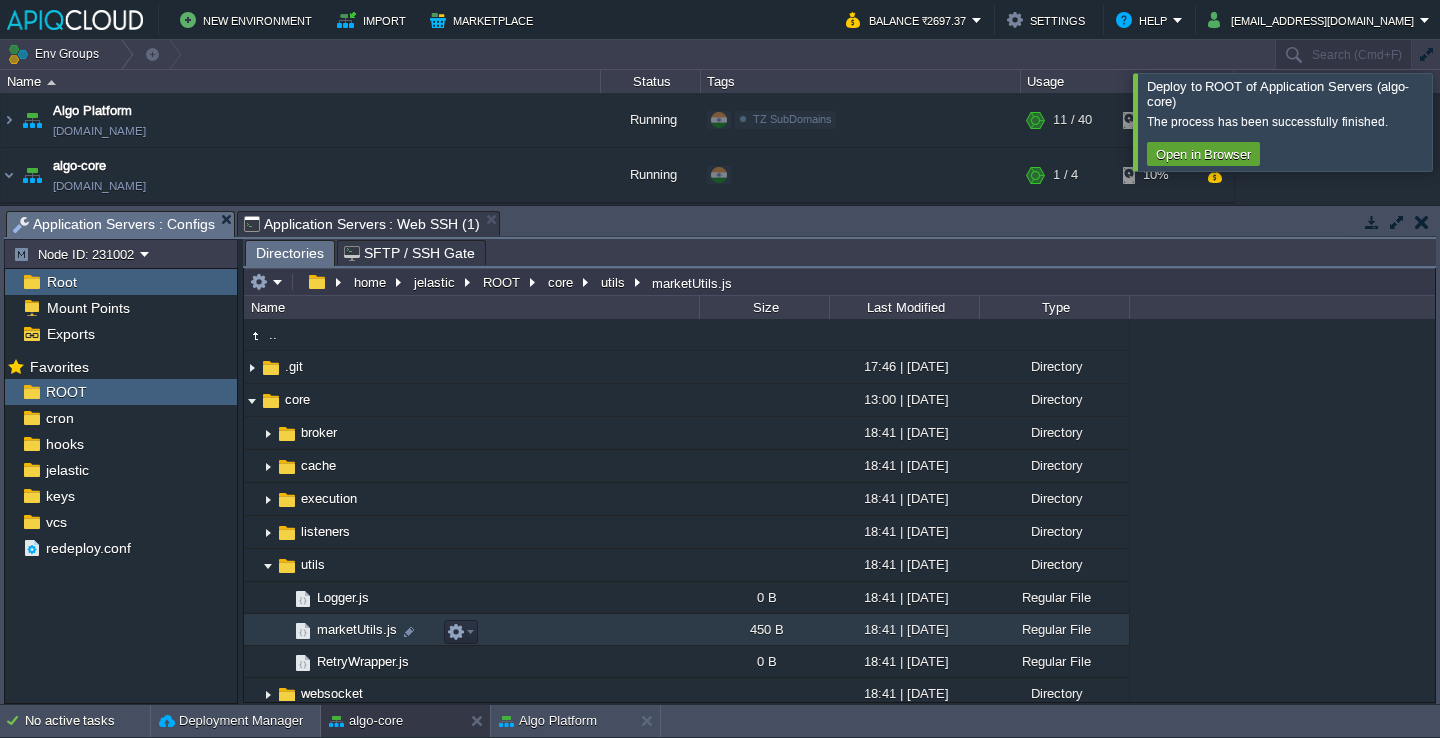 scroll, scrollTop: 0, scrollLeft: 0, axis: both 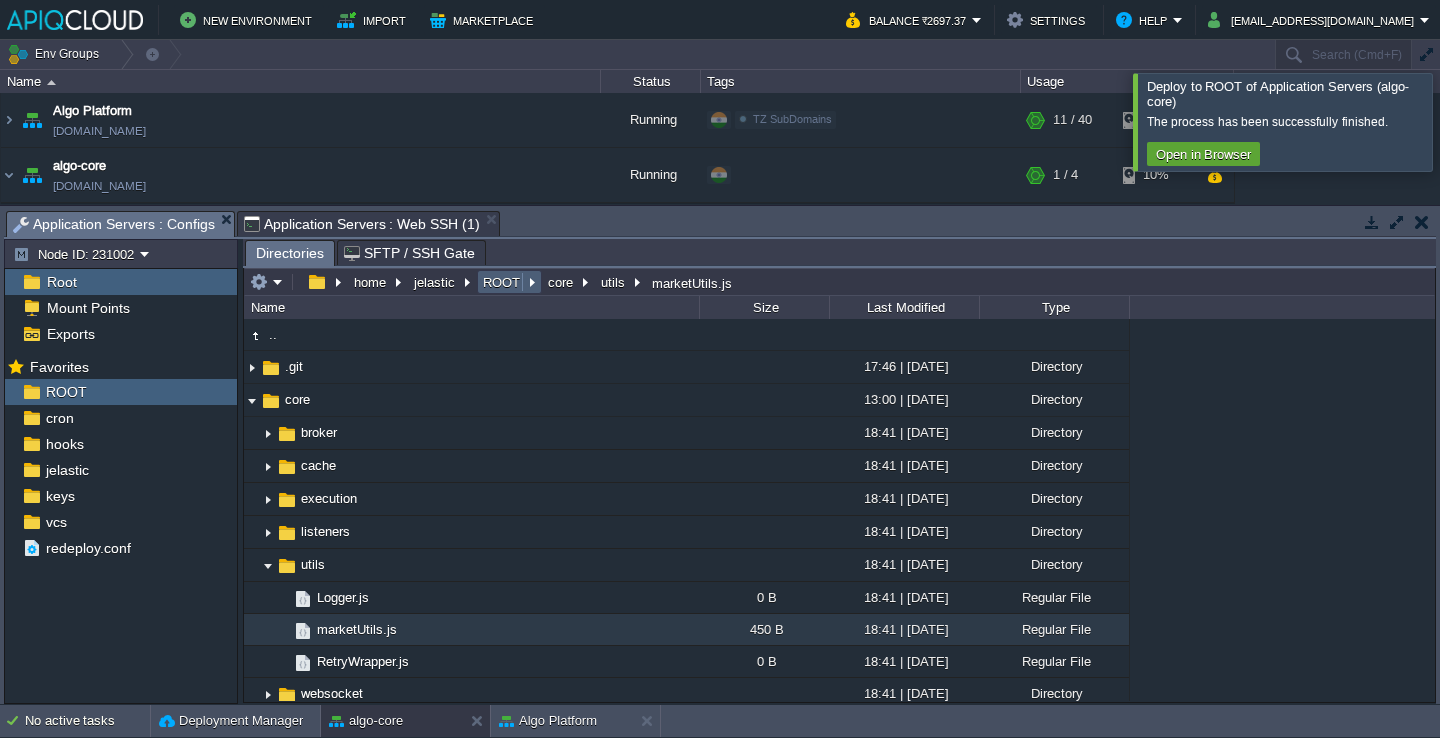 click on "ROOT" at bounding box center (502, 282) 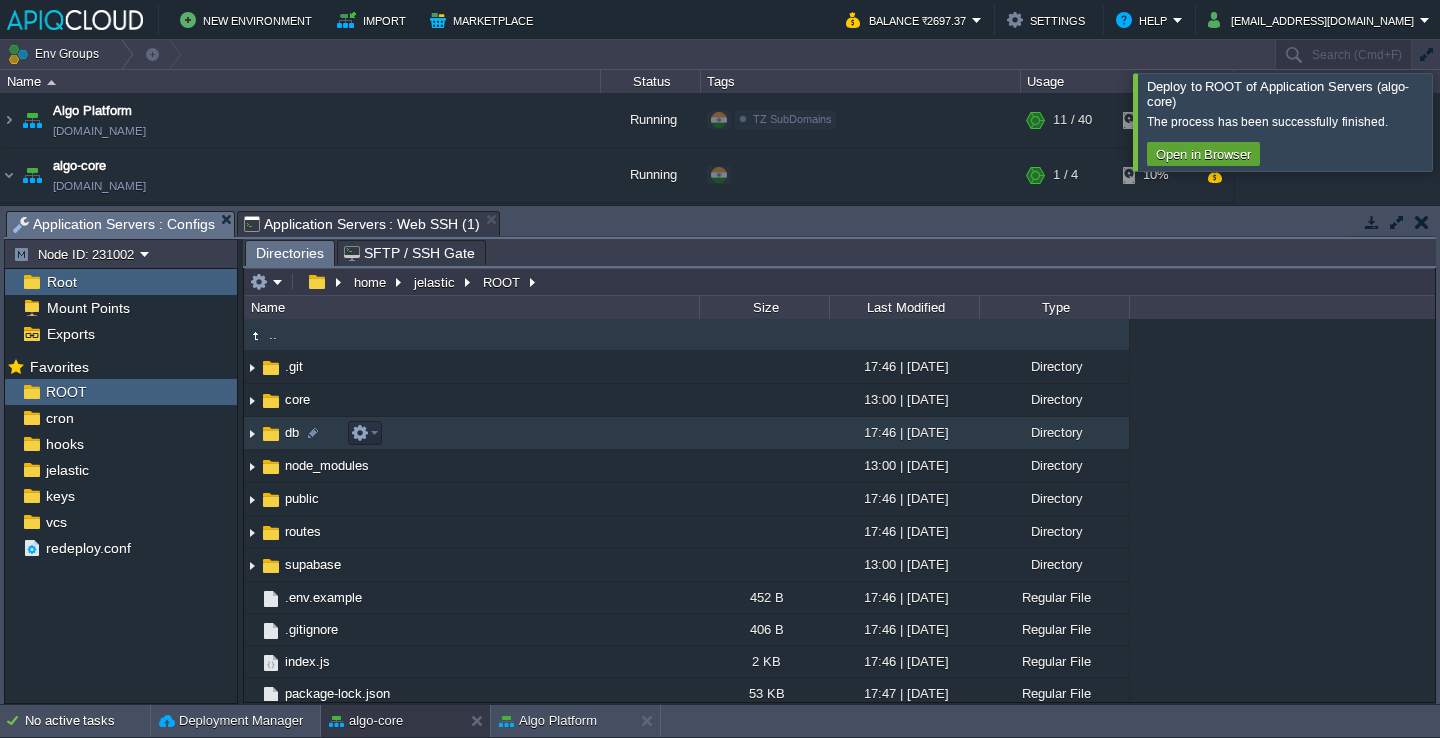 scroll, scrollTop: 44, scrollLeft: 0, axis: vertical 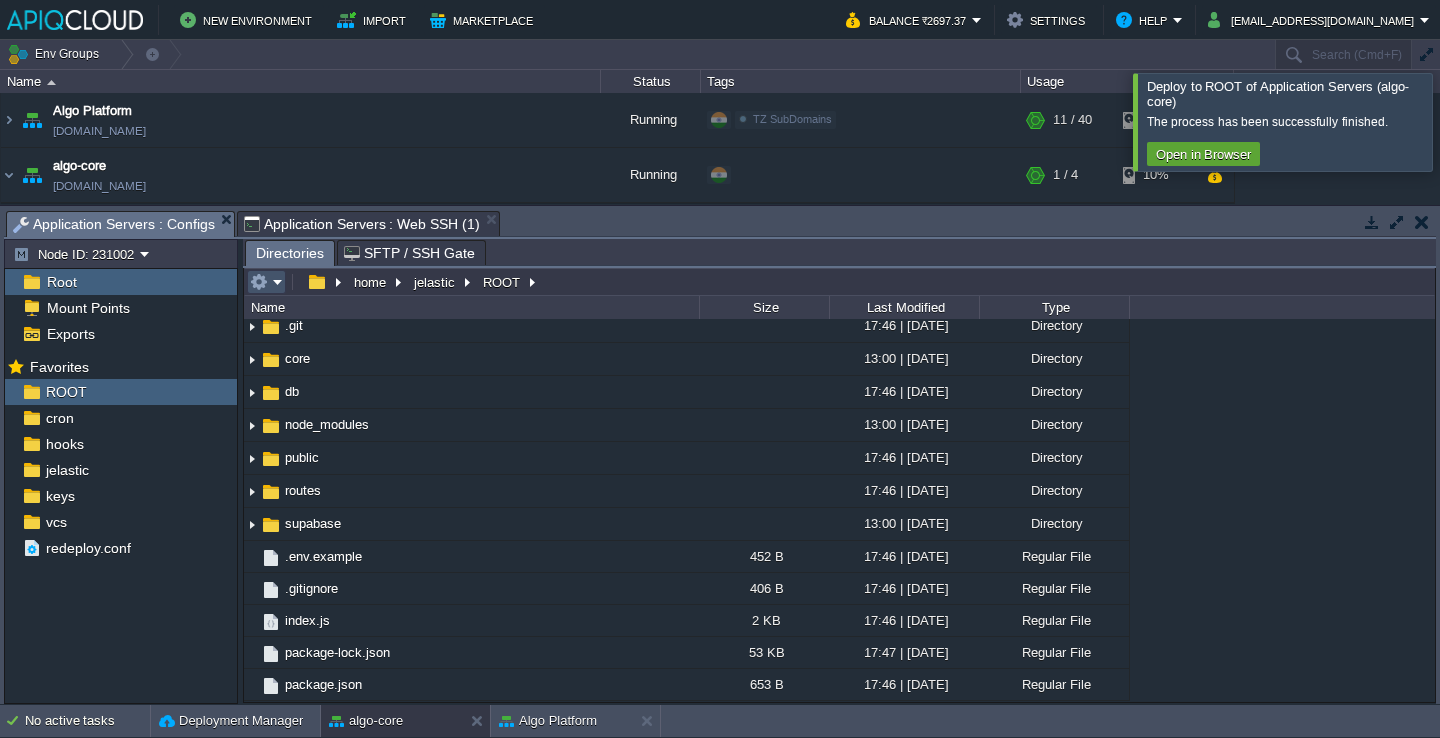 click at bounding box center [259, 282] 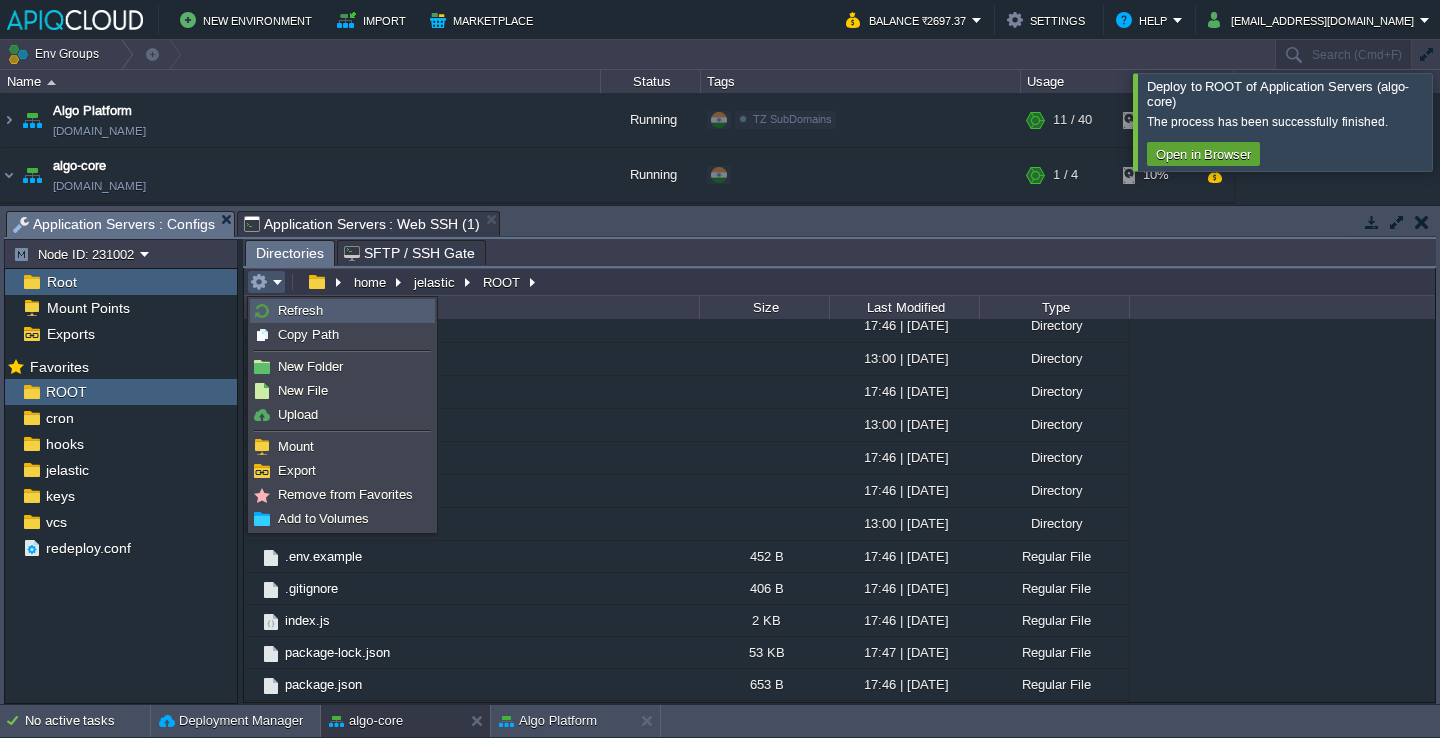 click on "Refresh" at bounding box center (300, 310) 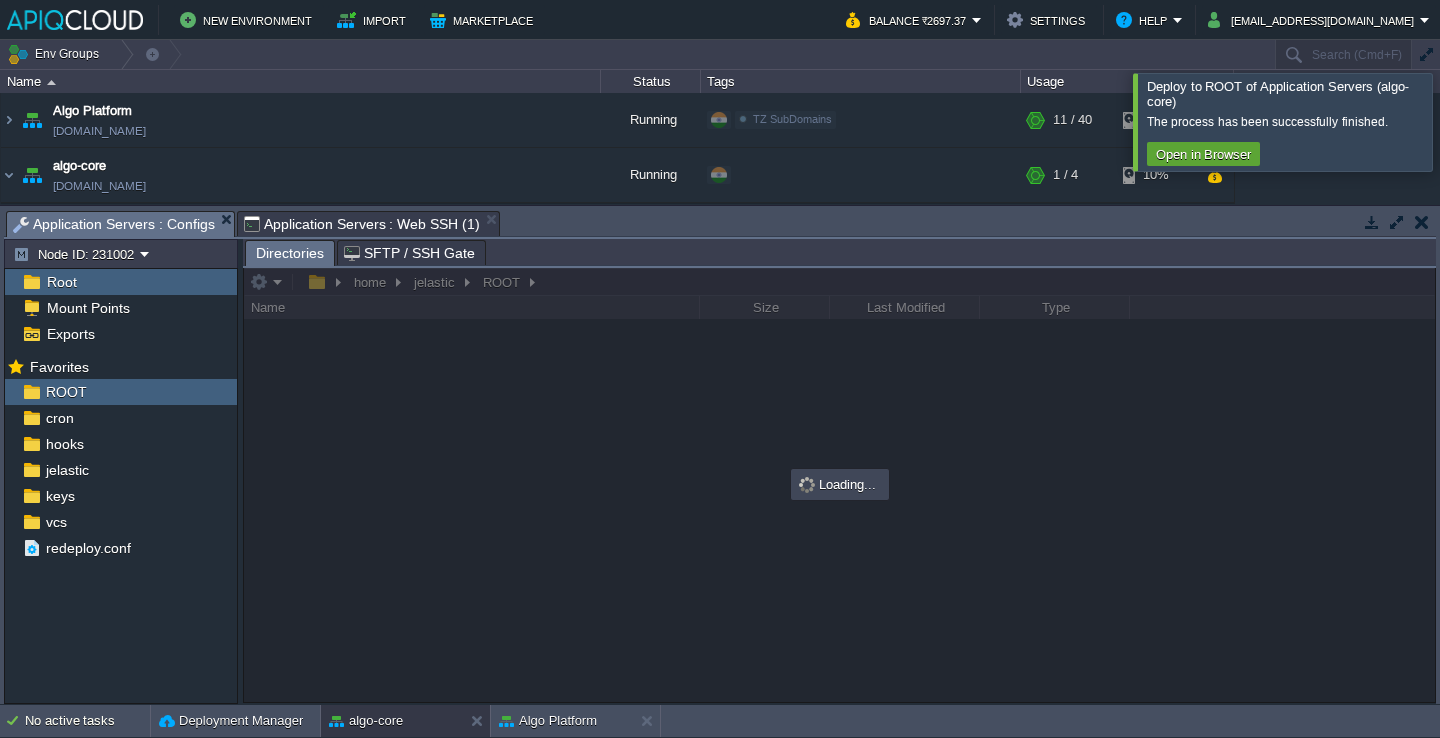 scroll, scrollTop: 0, scrollLeft: 0, axis: both 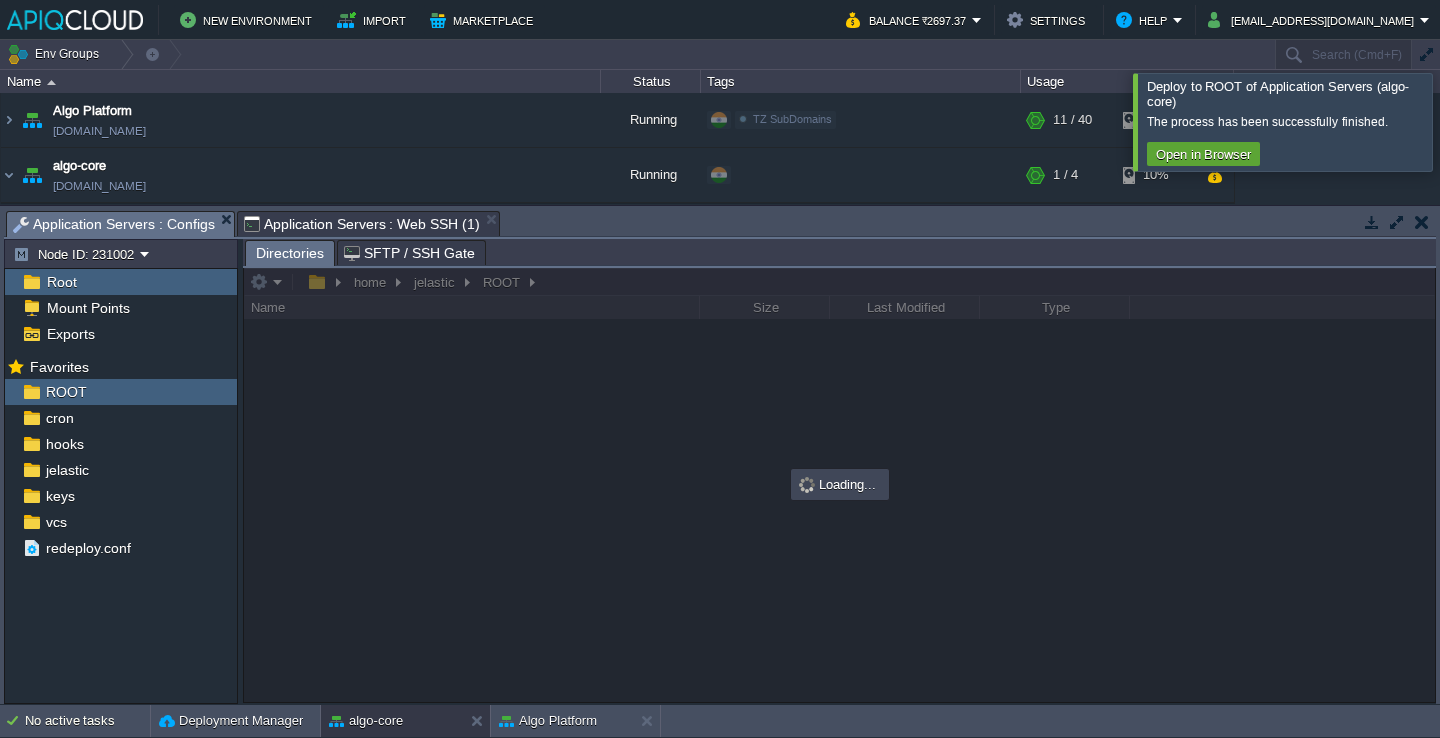 click at bounding box center (1464, 121) 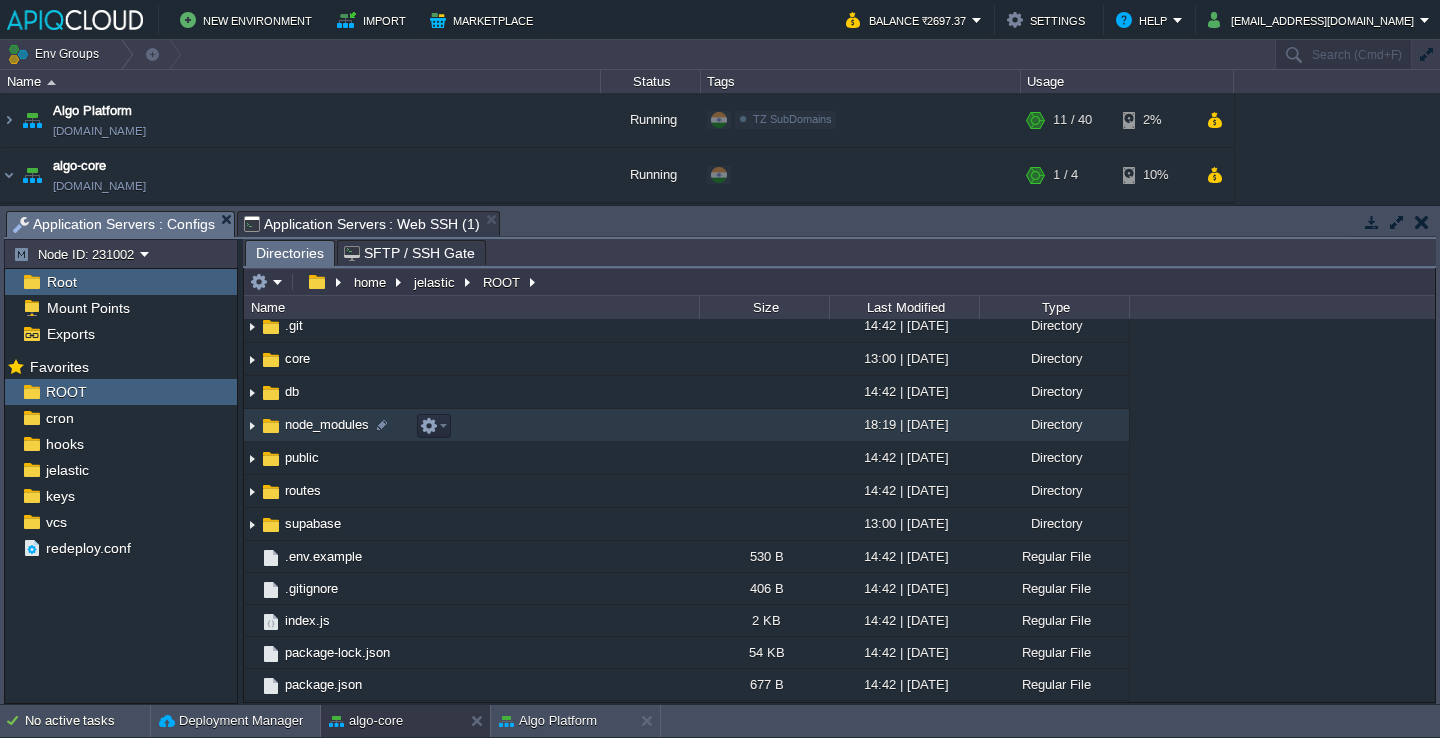 scroll, scrollTop: 0, scrollLeft: 0, axis: both 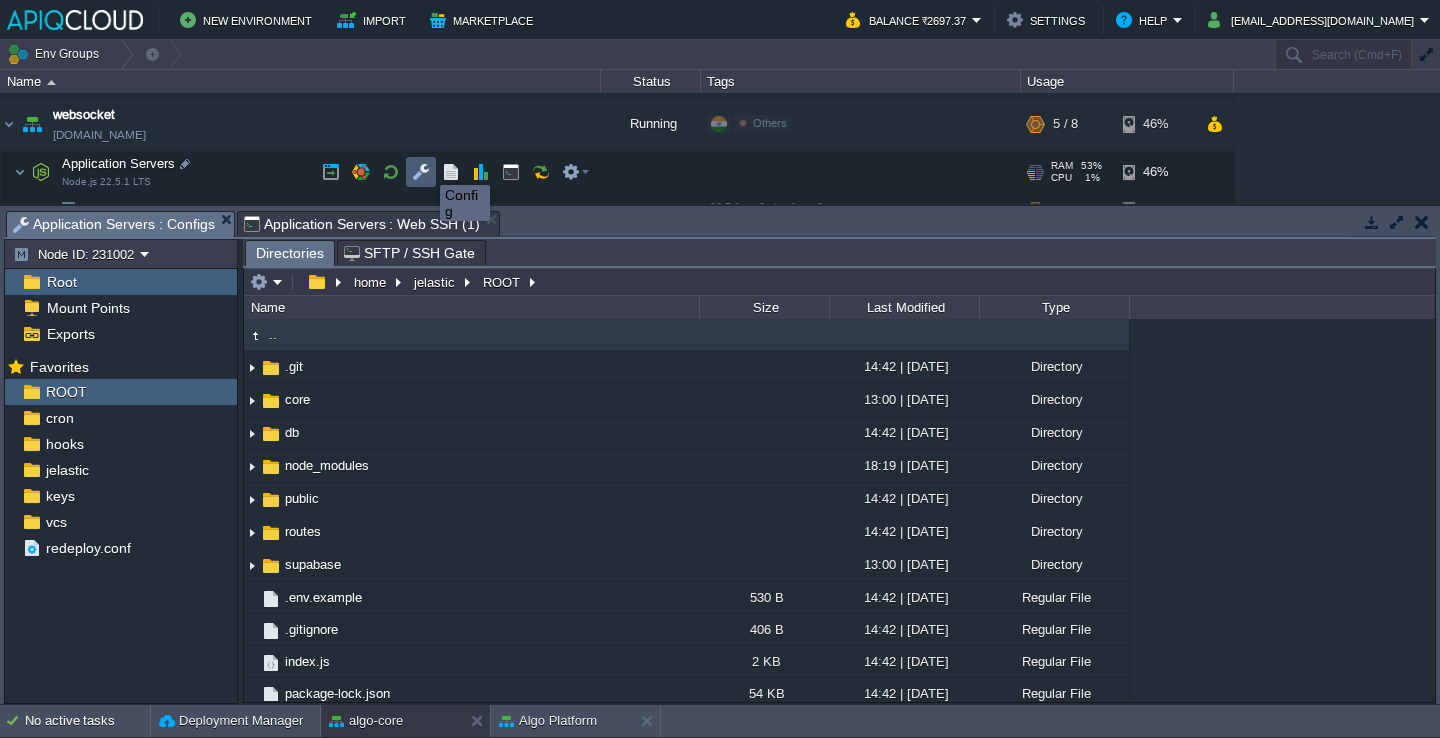 click at bounding box center (421, 172) 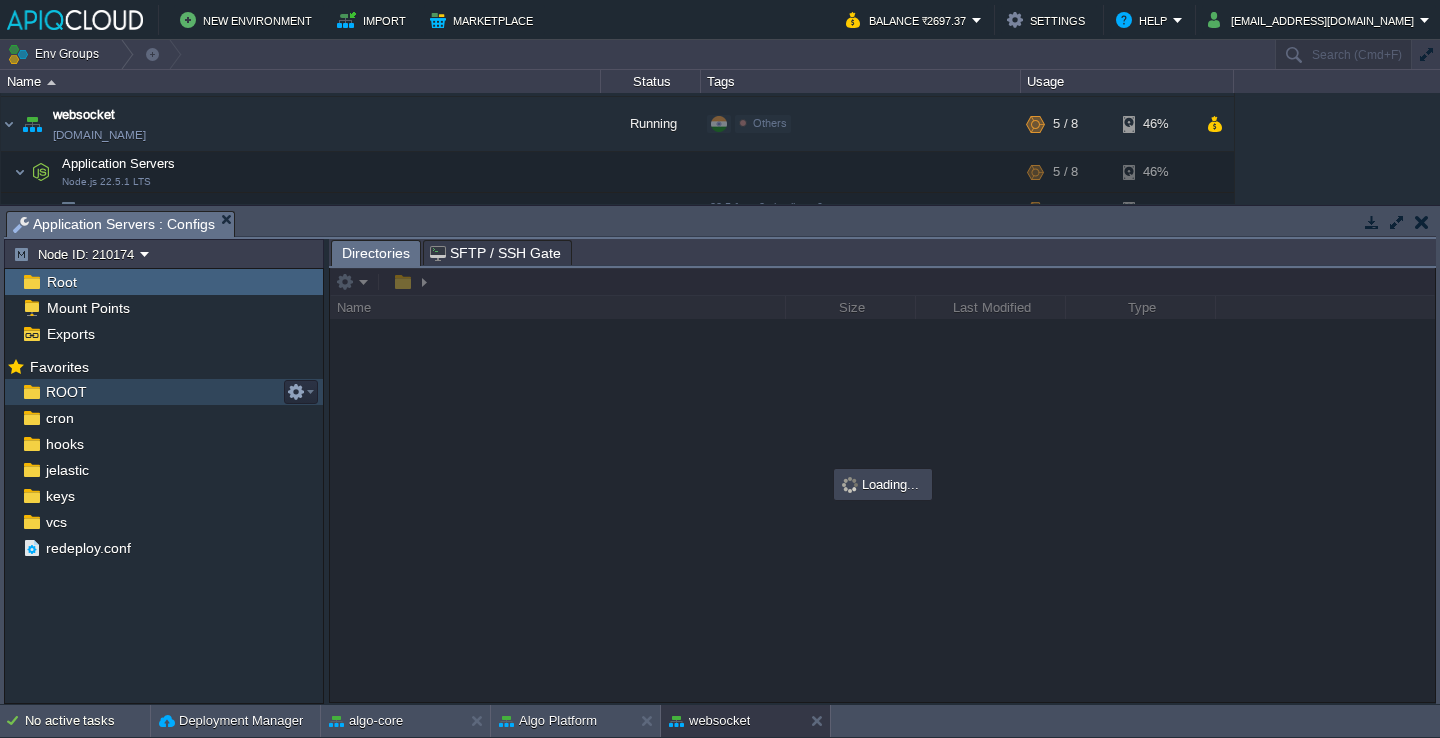 click on "ROOT" at bounding box center [164, 392] 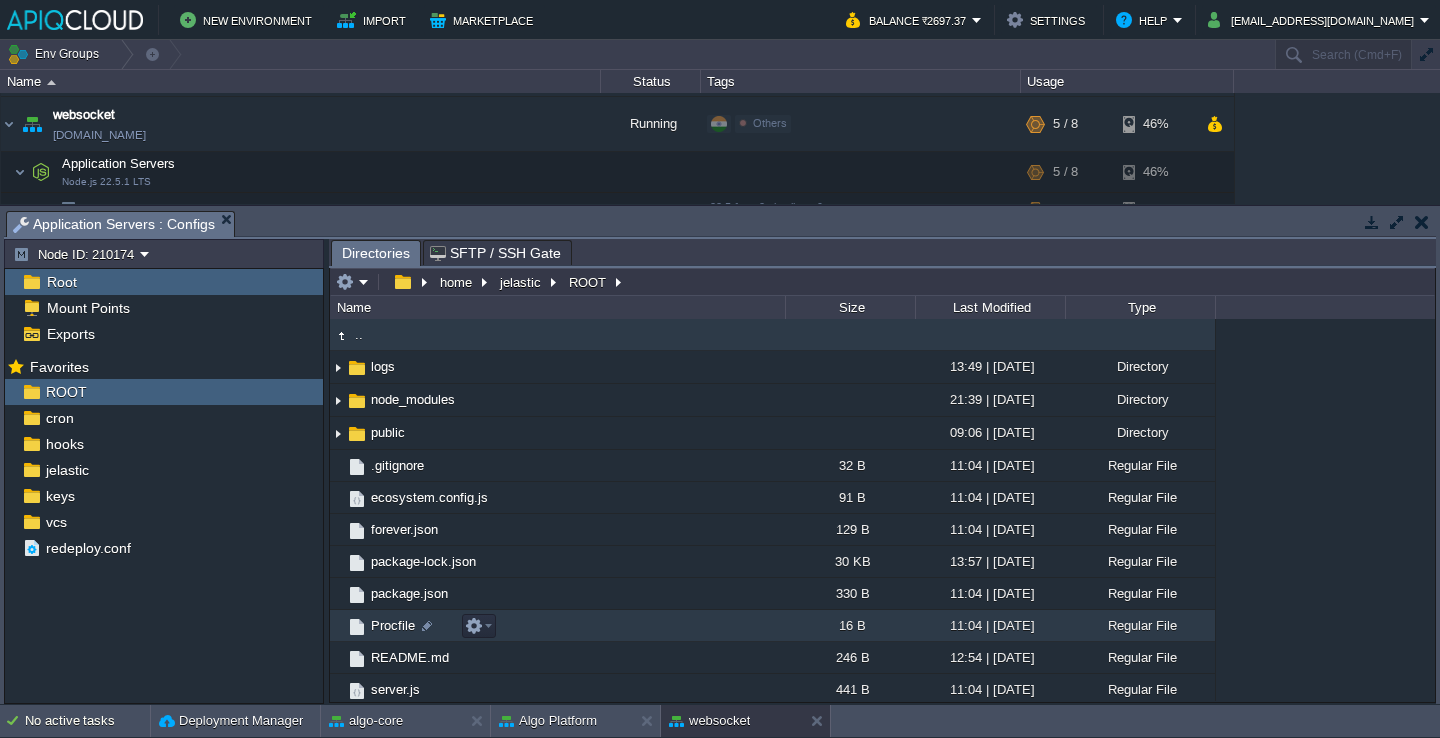 scroll, scrollTop: 70, scrollLeft: 0, axis: vertical 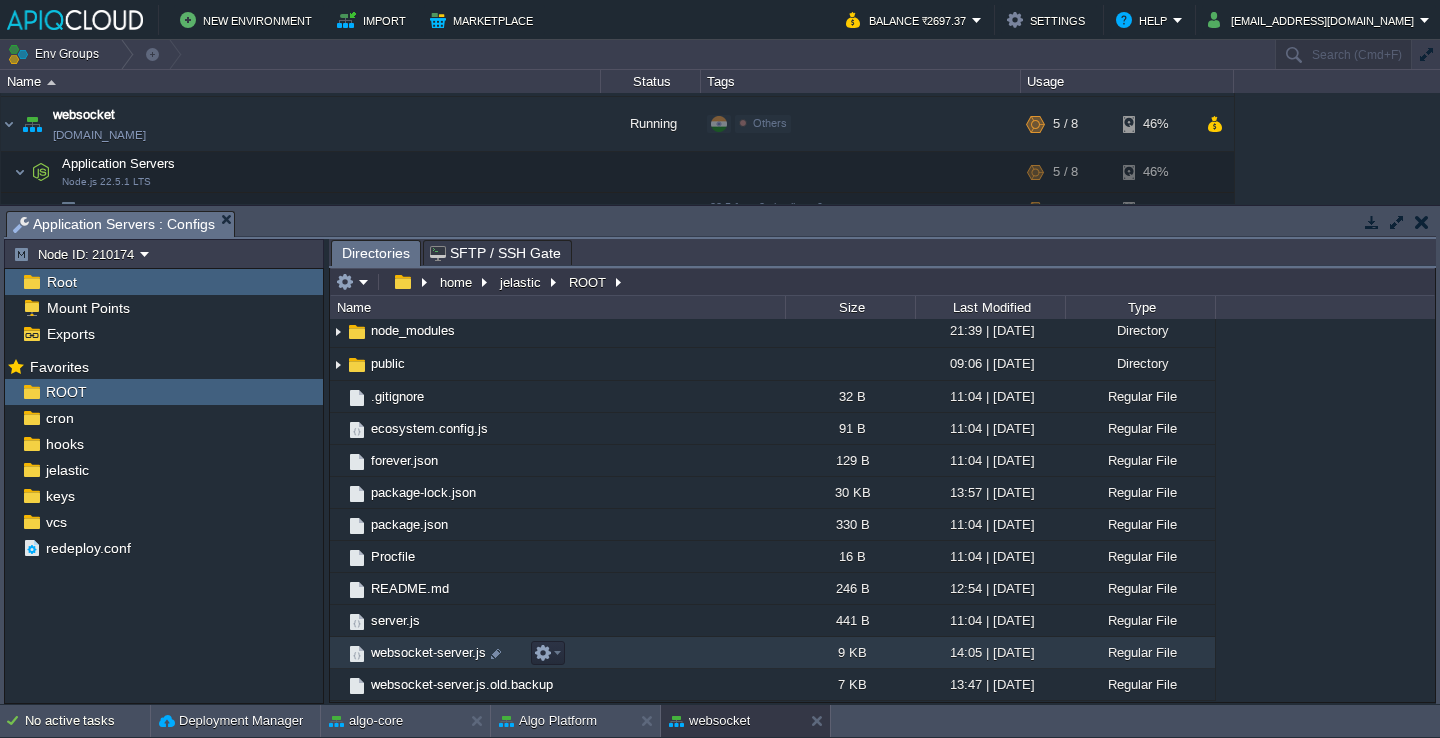 click on "websocket-server.js" at bounding box center [557, 653] 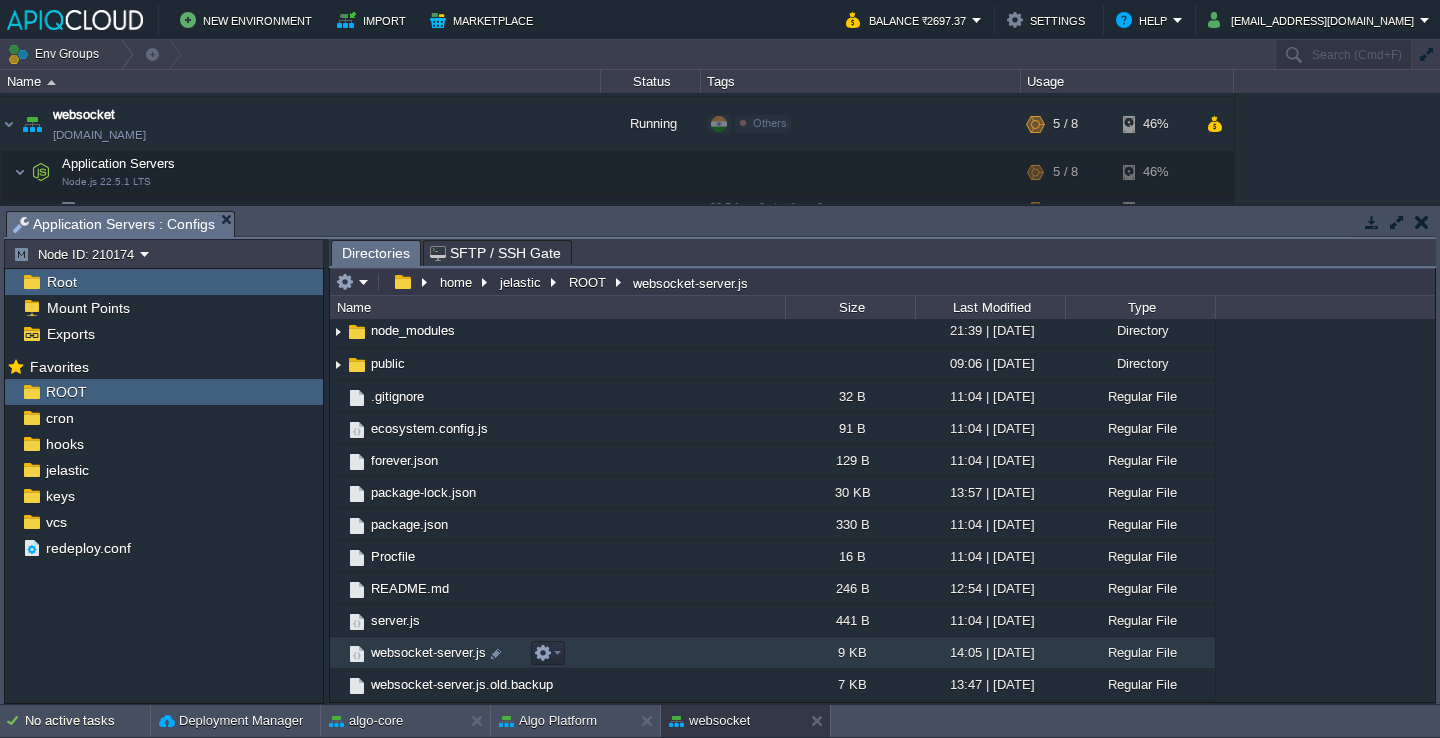 click on "websocket-server.js" at bounding box center (557, 653) 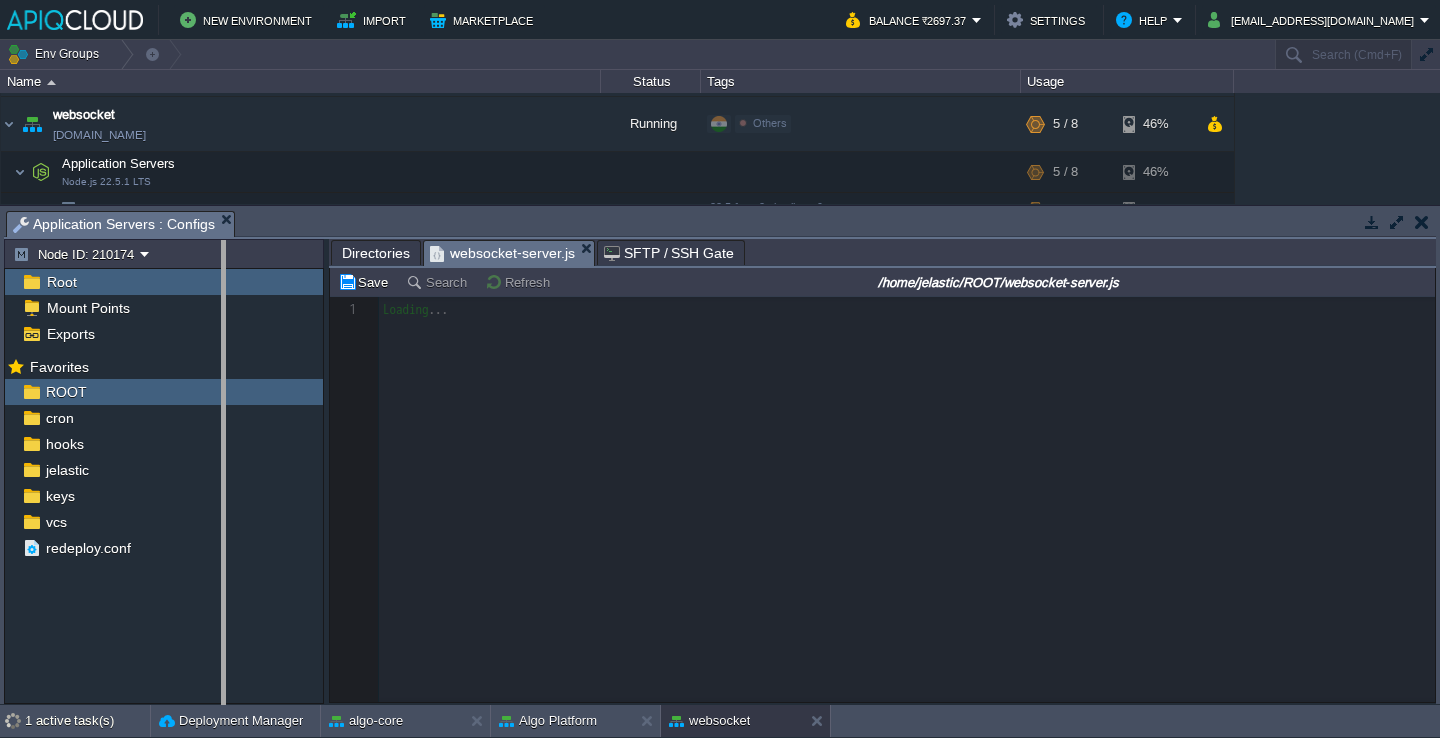 drag, startPoint x: 326, startPoint y: 256, endPoint x: 222, endPoint y: 255, distance: 104.00481 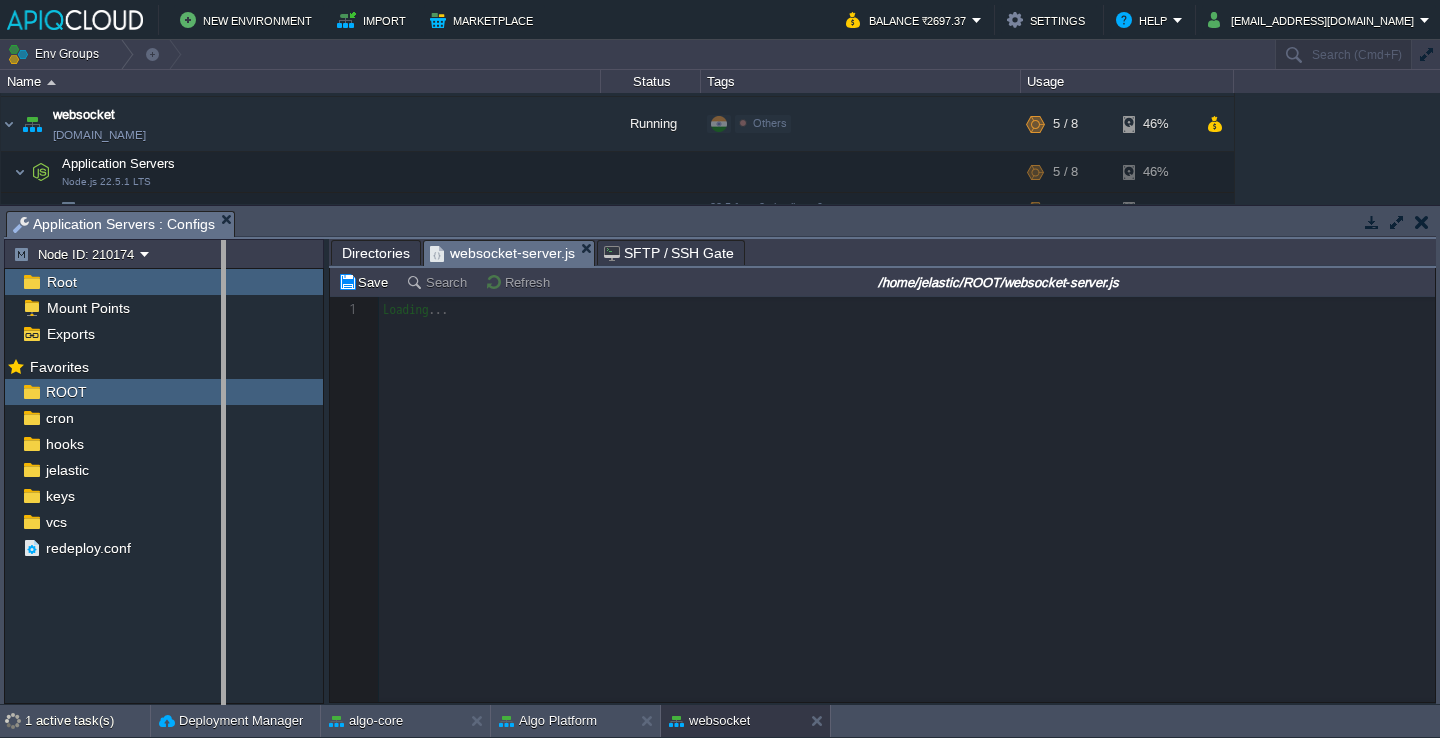click on "New Environment Import Marketplace Bonus ₹0.00 Upgrade Account Balance ₹2697.37 Settings Help [EMAIL_ADDRESS][DOMAIN_NAME]         Env Groups                     Search (Cmd+F)         auto-gen Name Status Tags Usage Algo Platform [DOMAIN_NAME] Running                                                                                                                                 TZ SubDomains                           Edit                                                                                                                                                            RAM                 26%                                         CPU                 2%                             11 / 40                    2%       Application Servers Apache [DATE]                                                         no SLB access                        Node ID:  156956                                                [DATE]-php-8.2.2                 Deployments SQL Databases Node ID:" at bounding box center (720, 369) 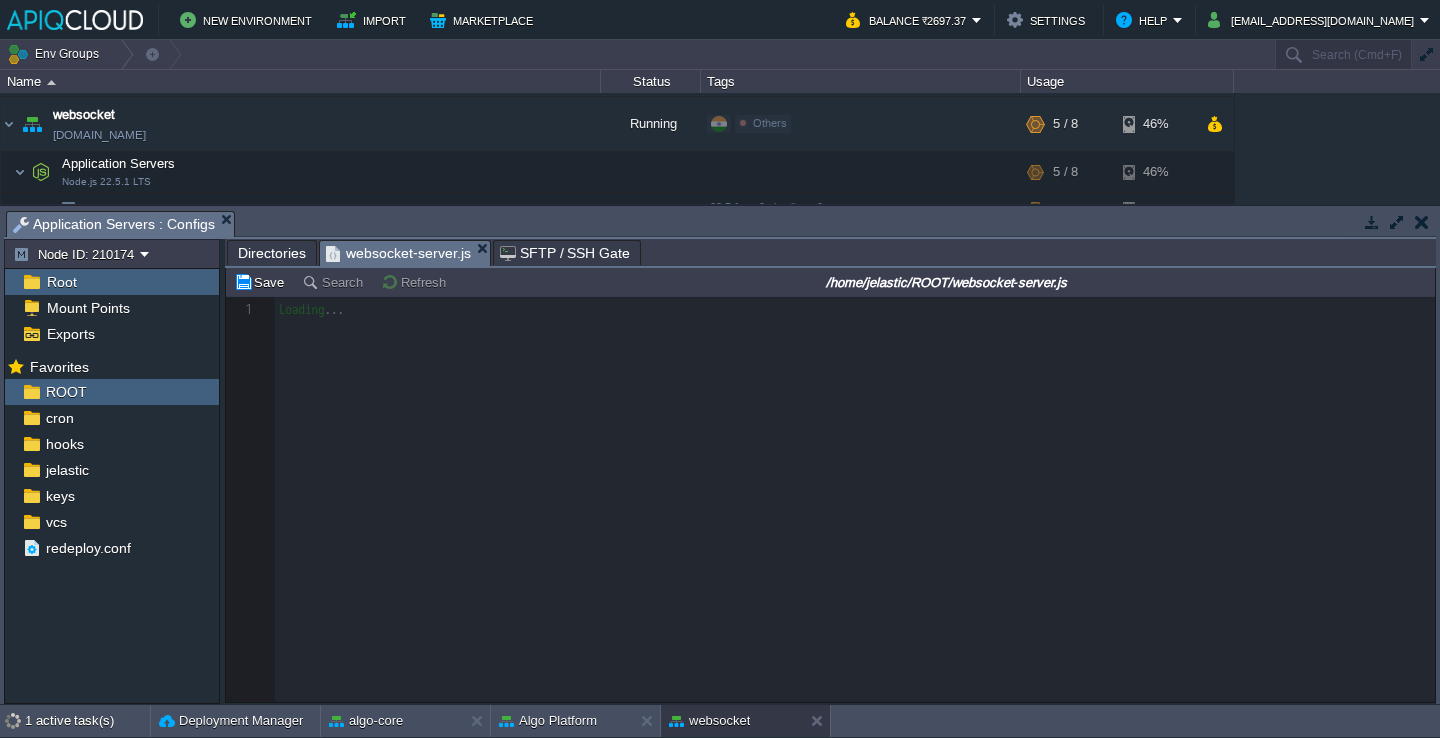 scroll, scrollTop: 6, scrollLeft: 0, axis: vertical 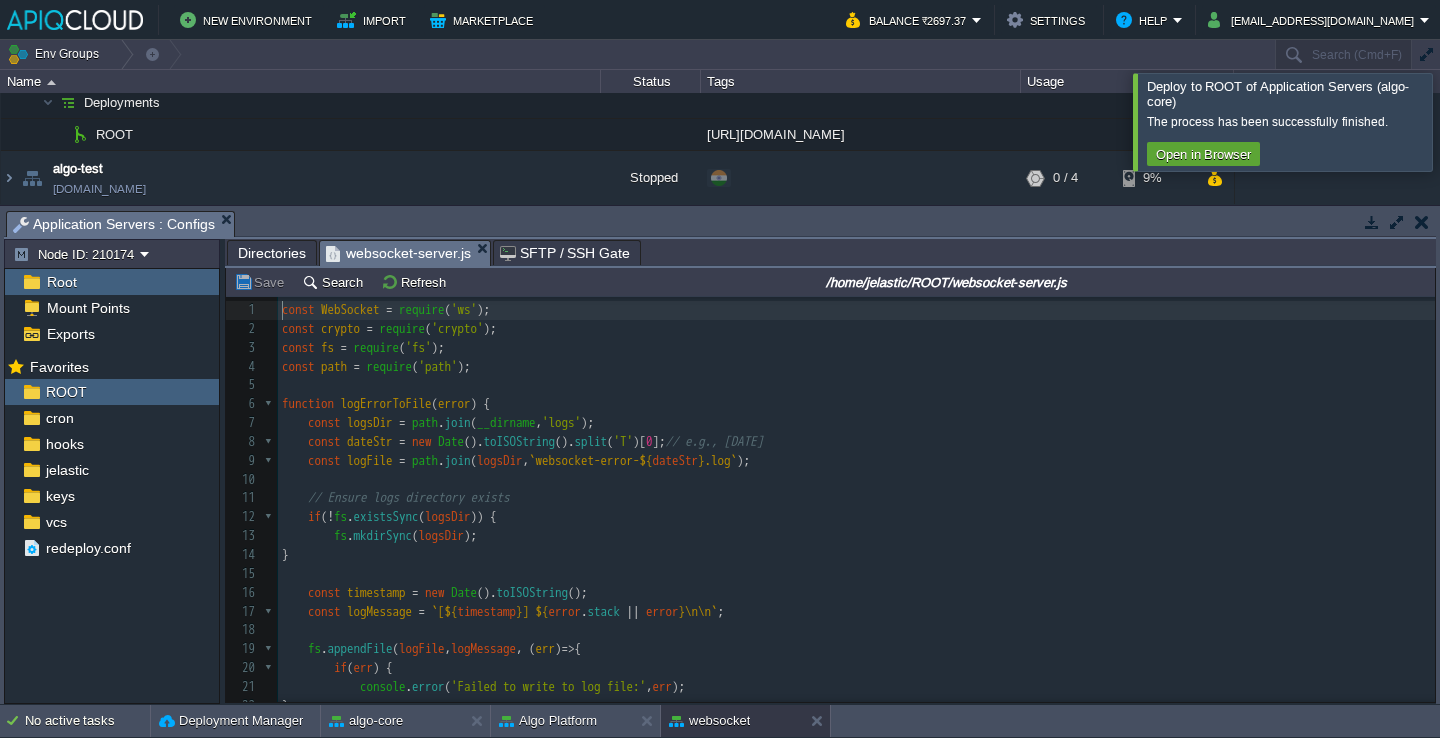 click at bounding box center (1464, 121) 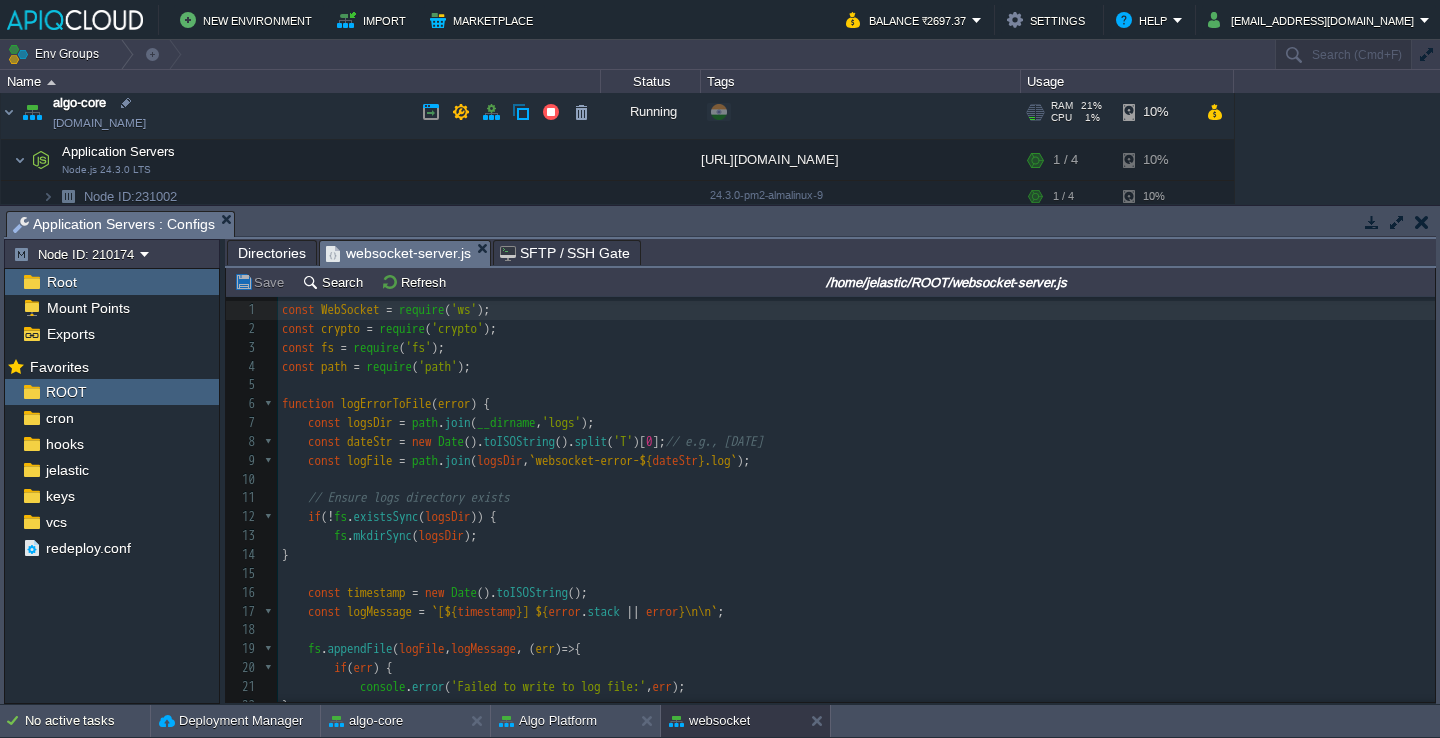 scroll, scrollTop: 67, scrollLeft: 0, axis: vertical 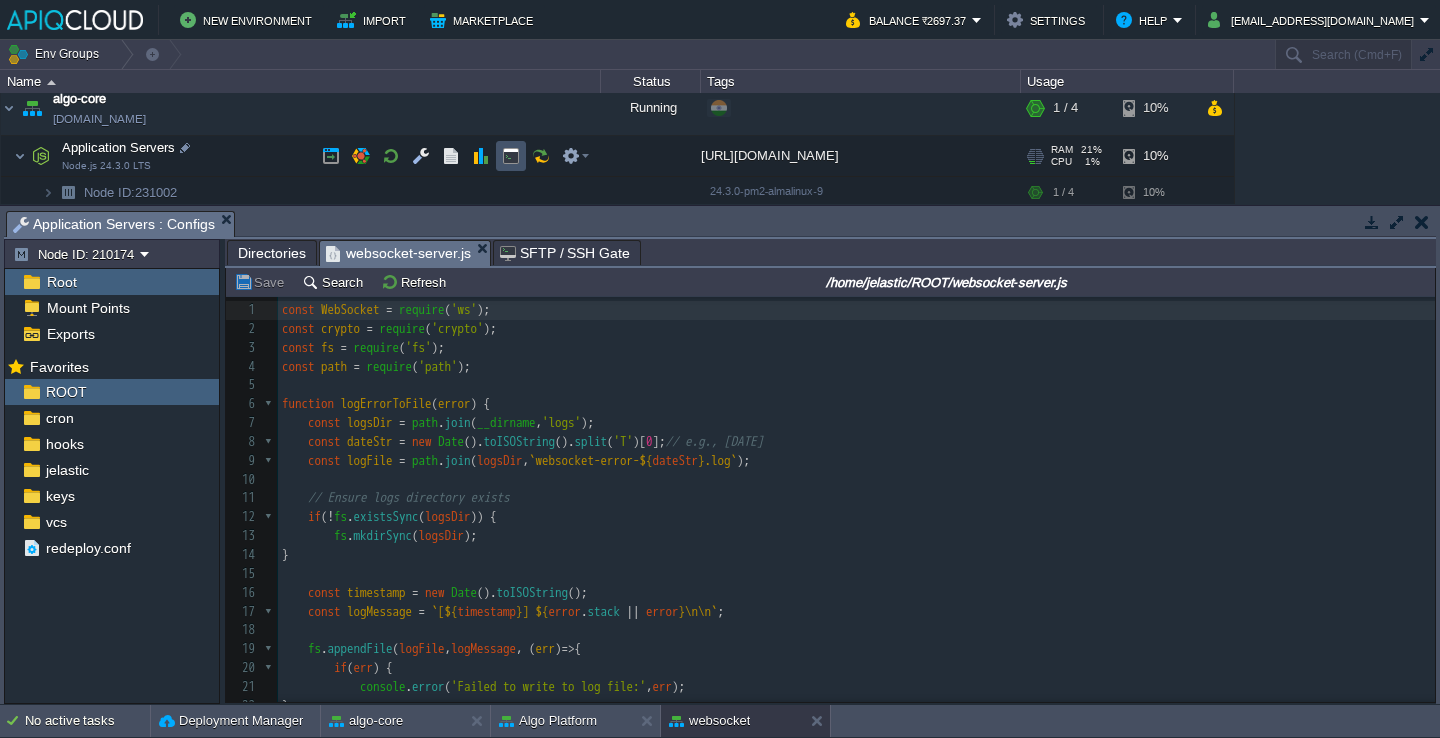 click at bounding box center (511, 156) 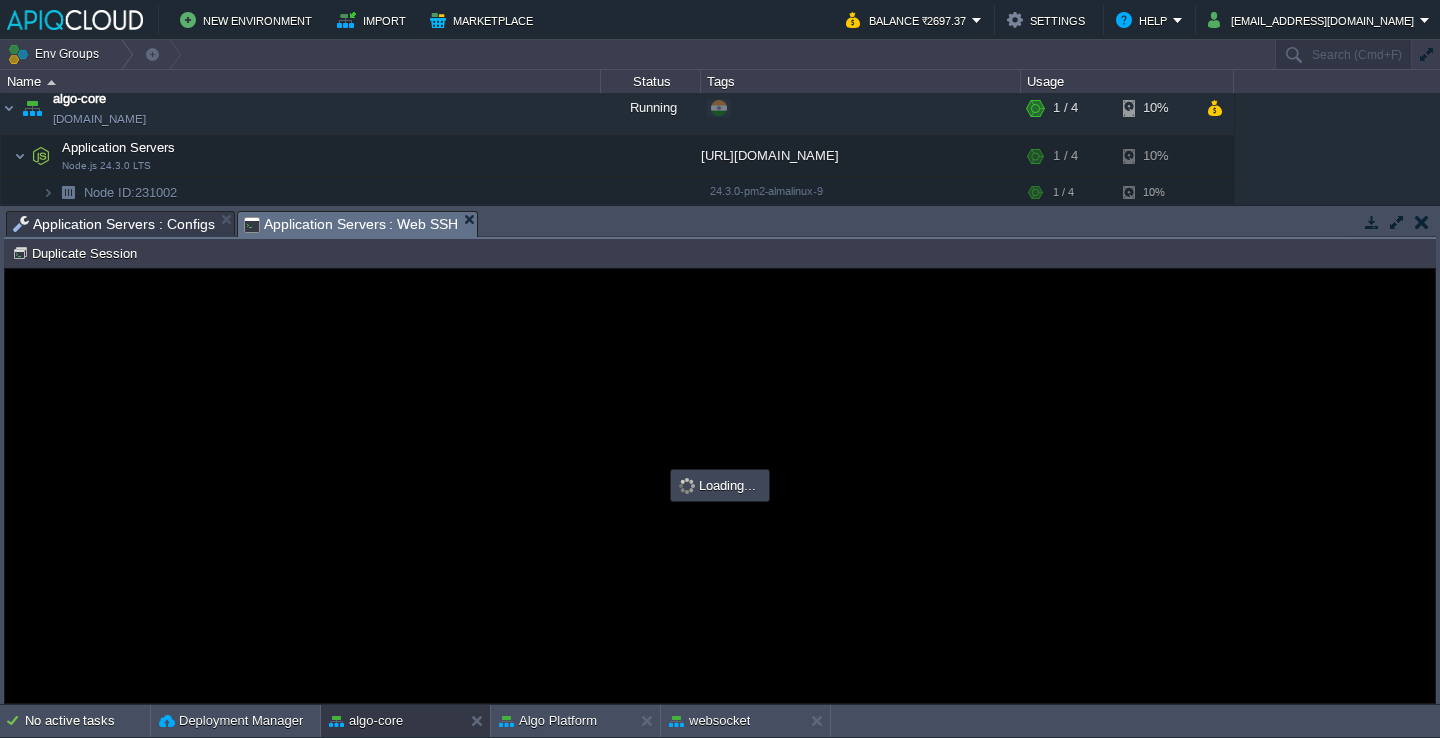 scroll, scrollTop: 0, scrollLeft: 0, axis: both 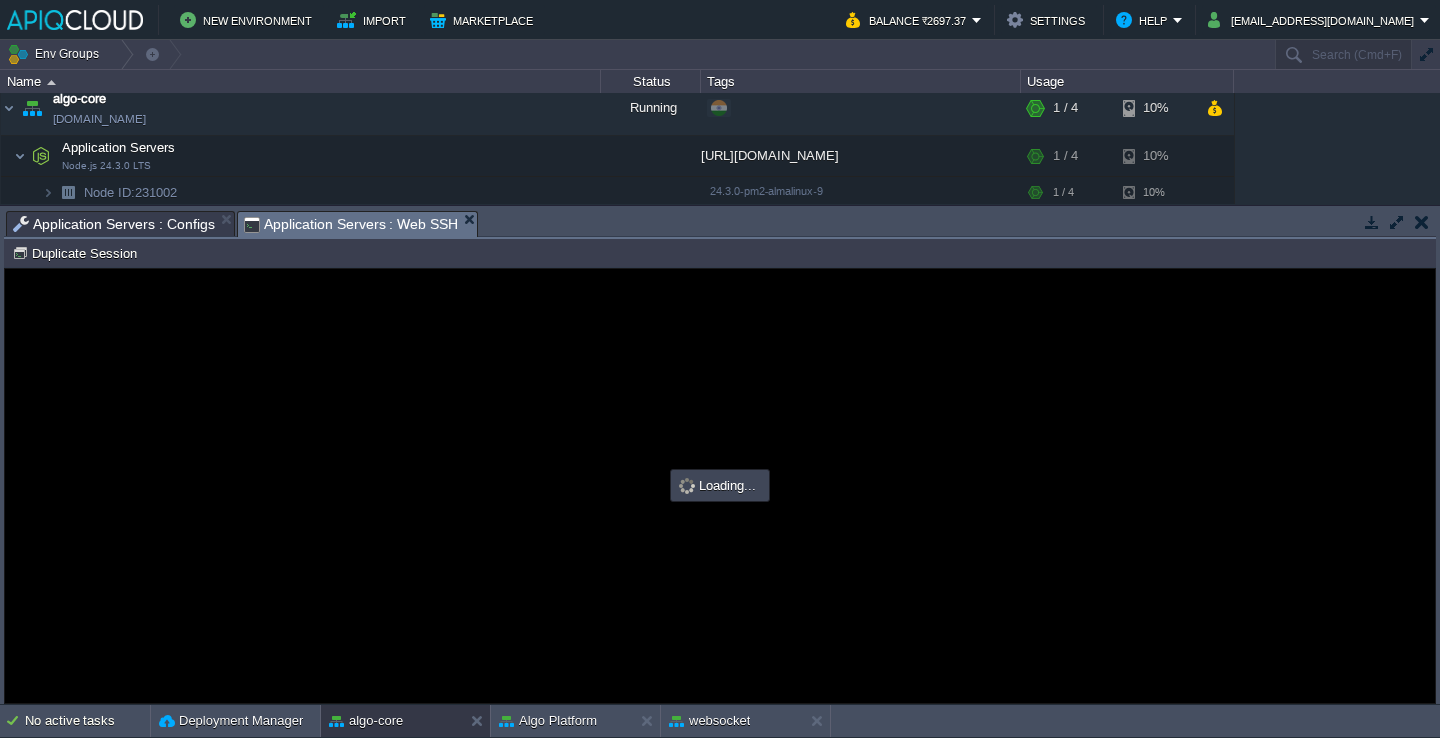 type on "#000000" 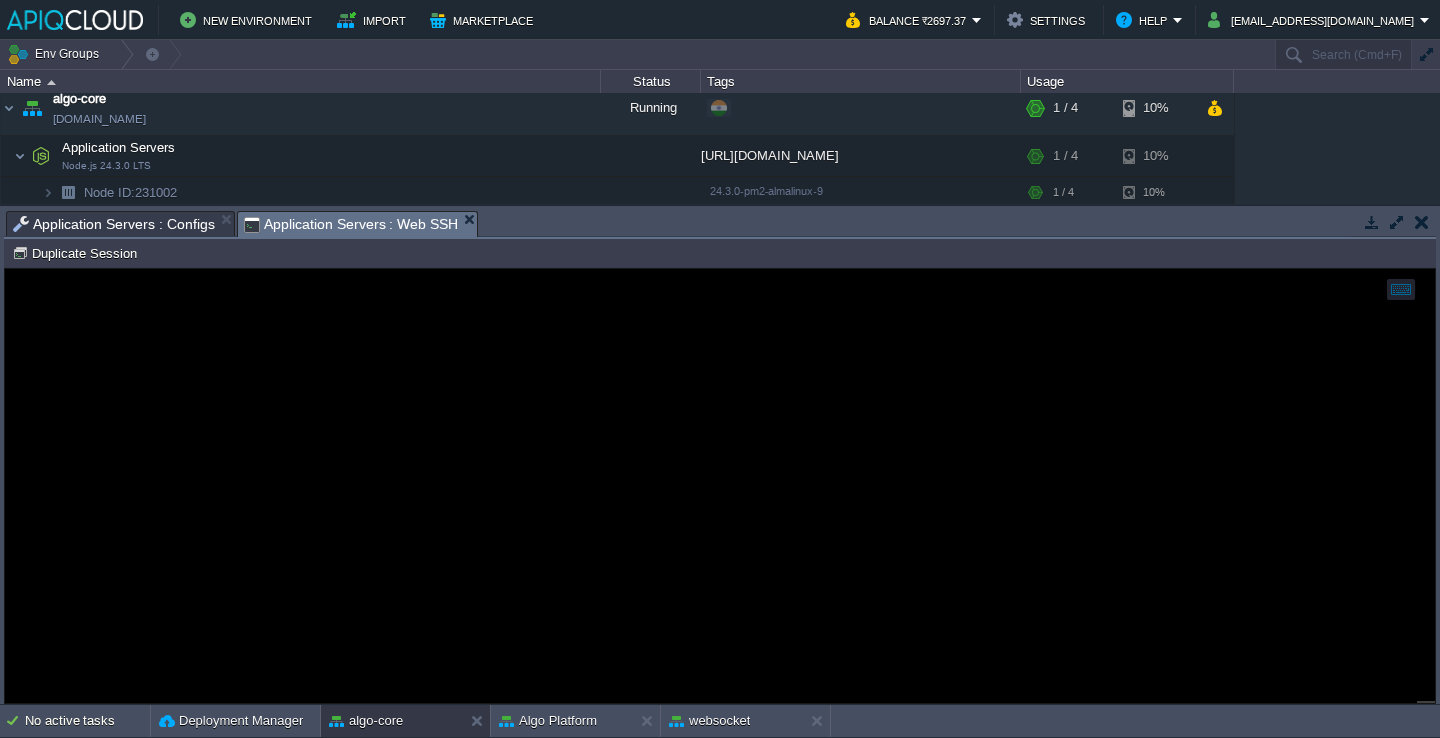 click on "Application Servers : Configs" at bounding box center [114, 224] 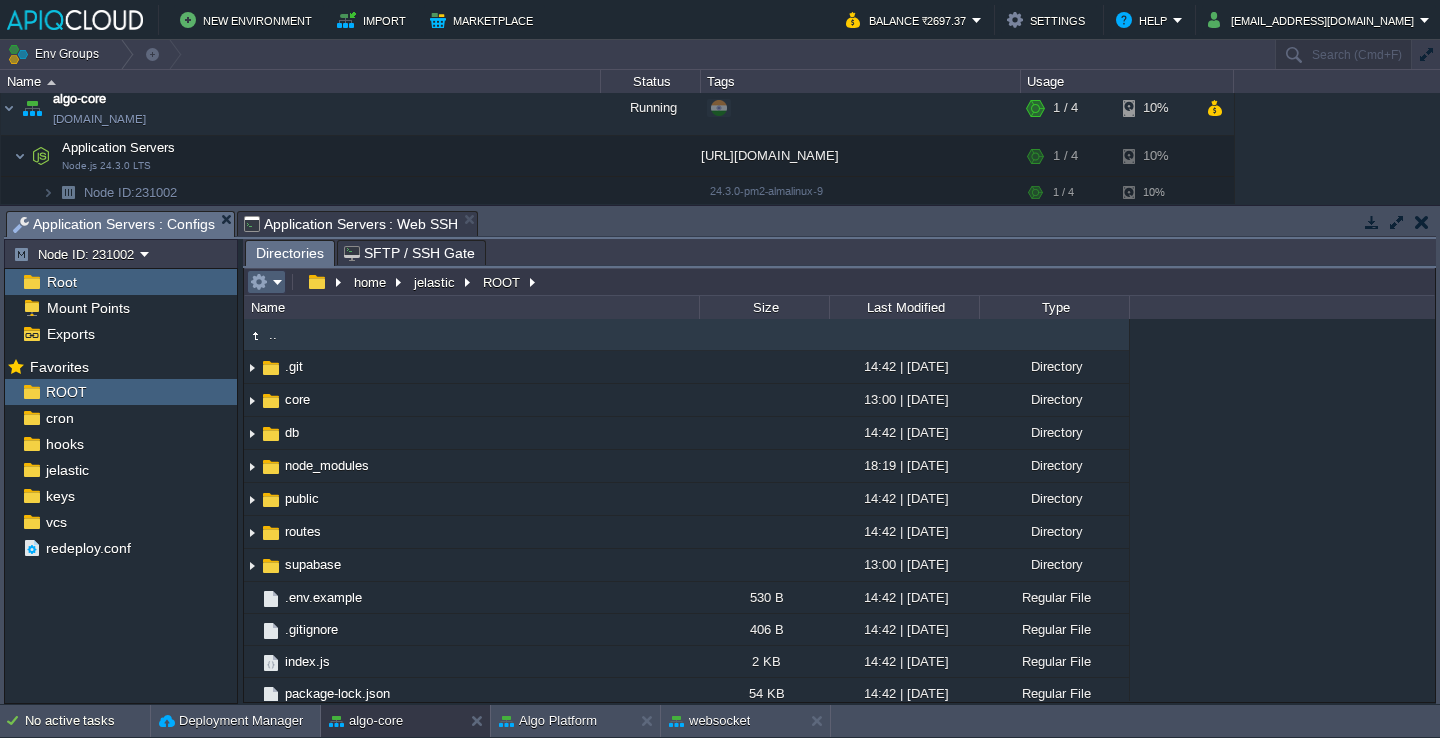 click at bounding box center (266, 282) 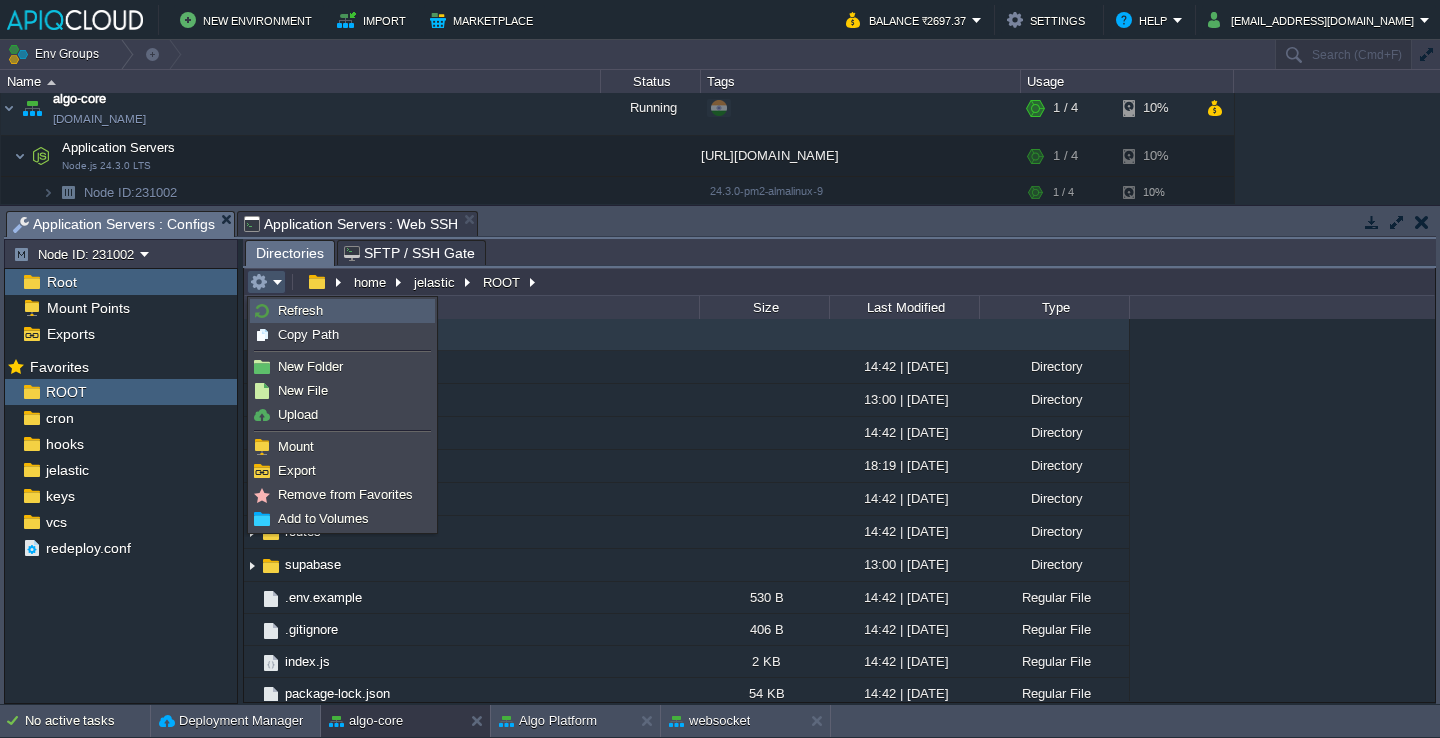click on "Refresh" at bounding box center (300, 310) 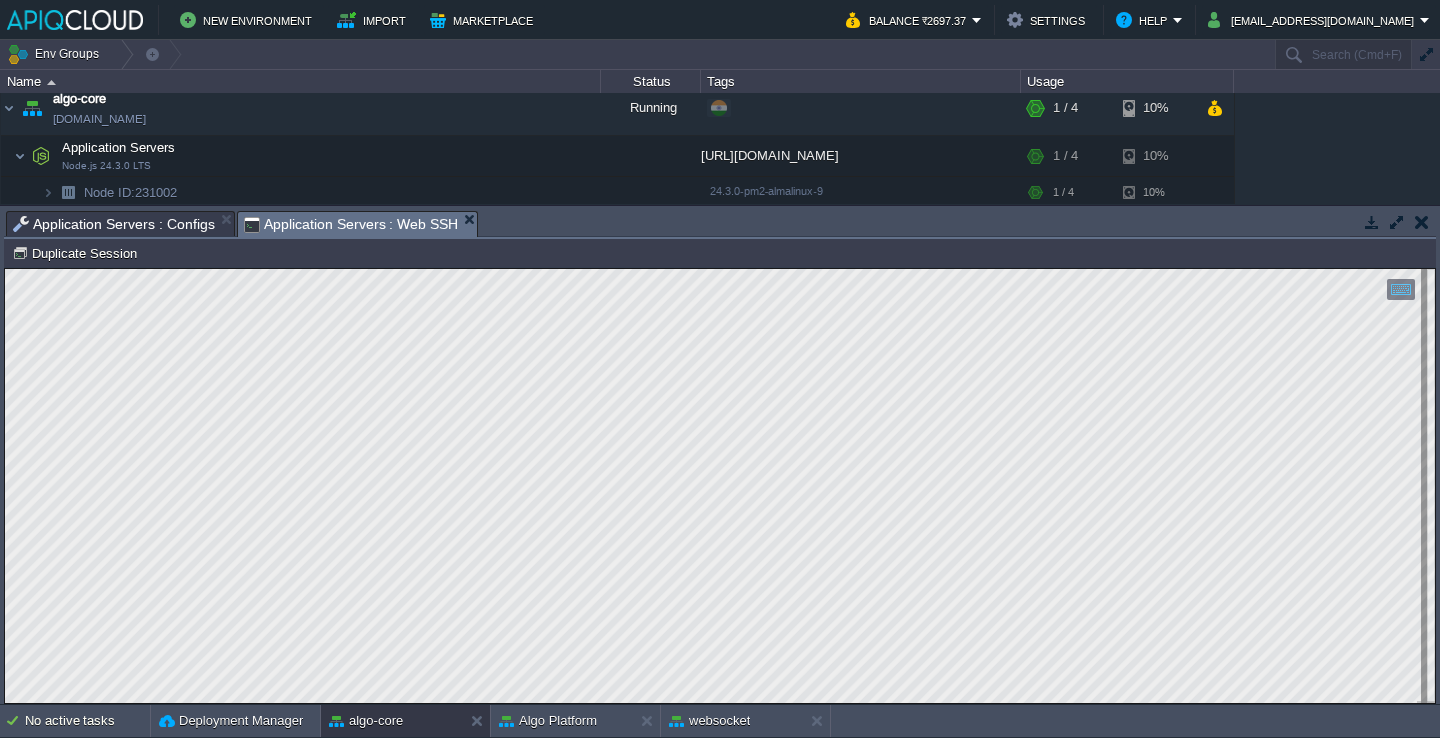 click on "Application Servers : Web SSH" at bounding box center (351, 224) 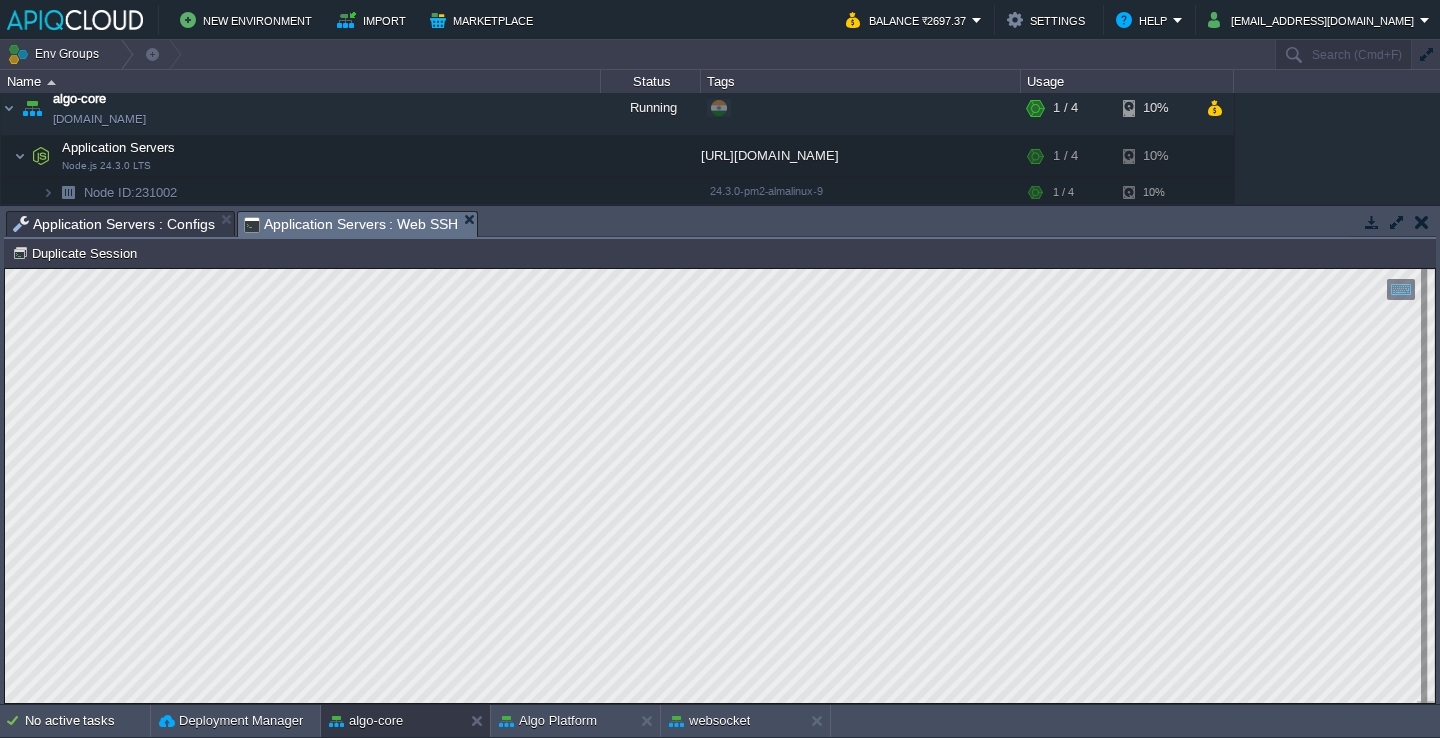 click on "Application Servers : Configs" at bounding box center [114, 224] 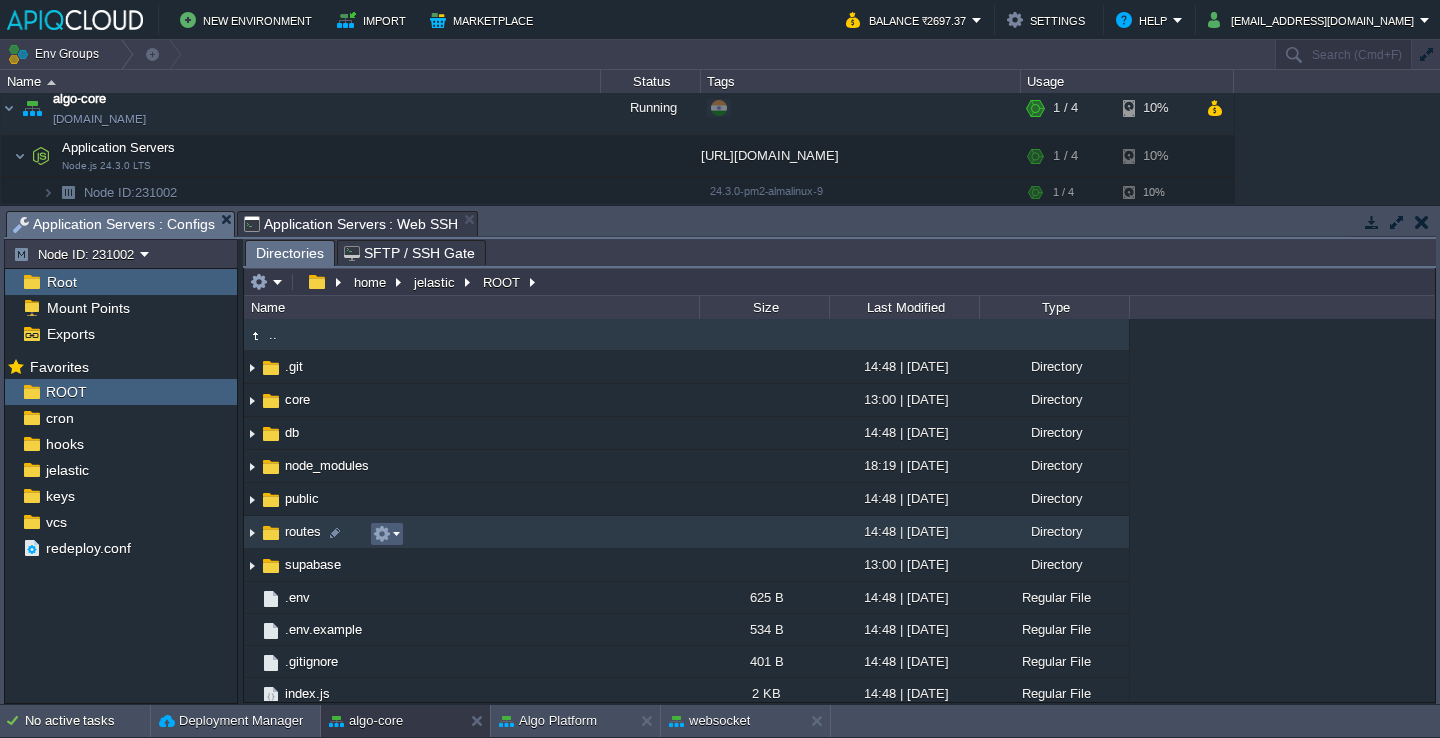 scroll, scrollTop: 43, scrollLeft: 0, axis: vertical 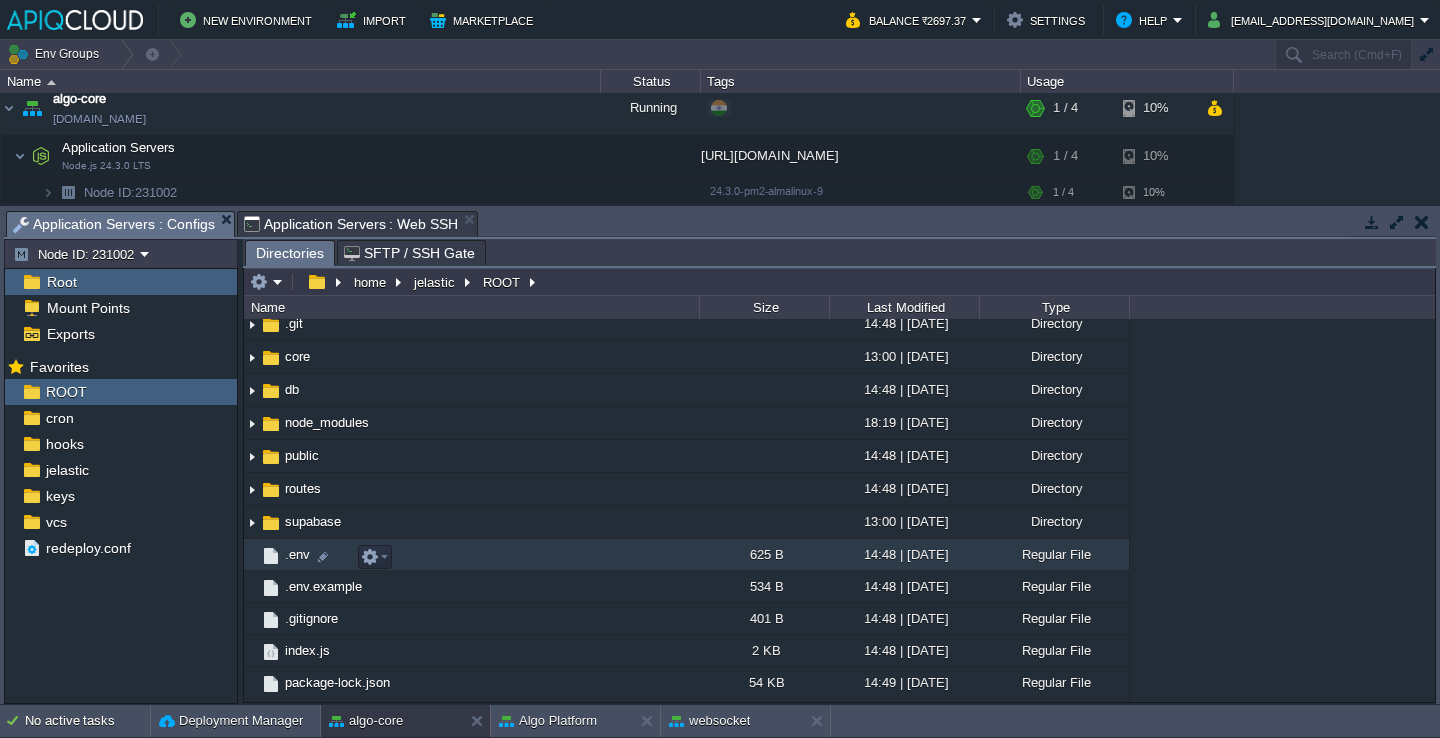 click on ".env" at bounding box center (471, 555) 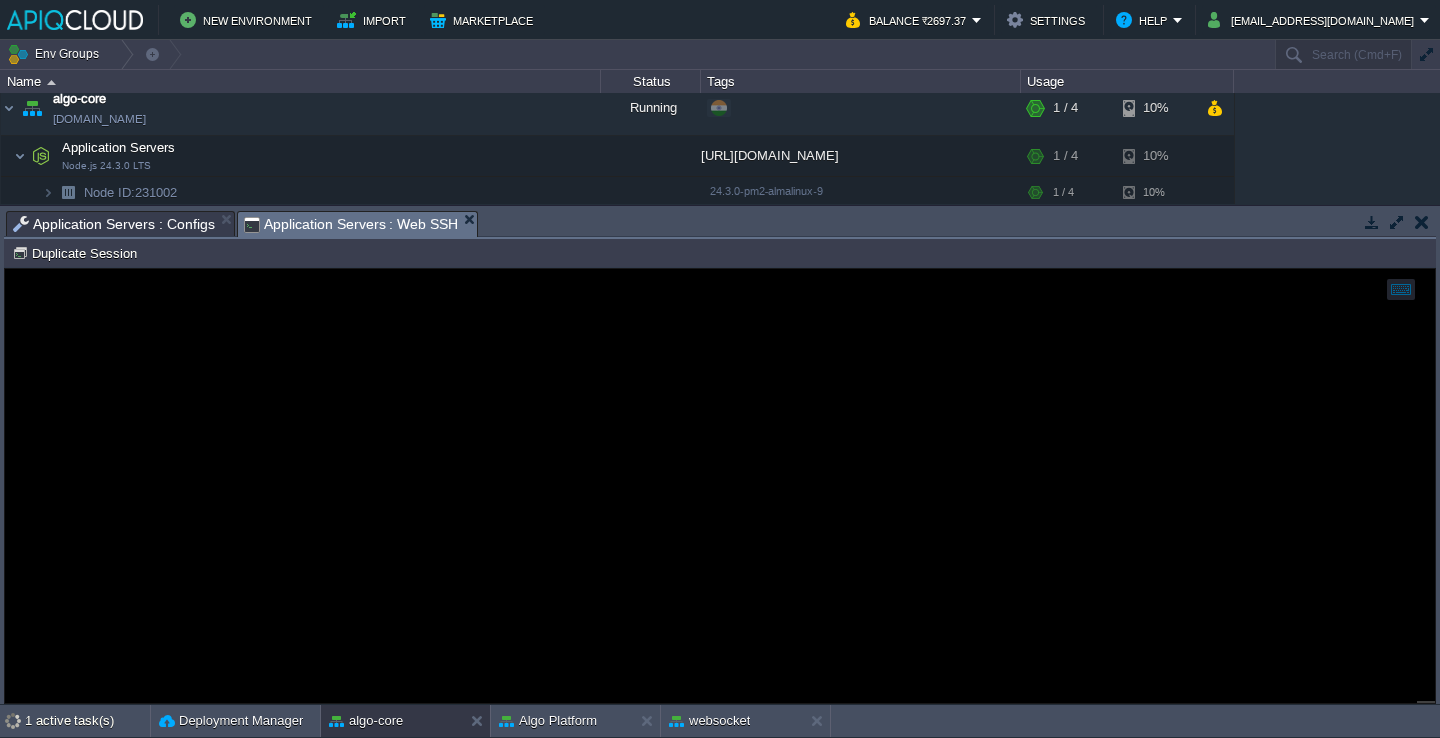 click on "Application Servers : Web SSH" at bounding box center (351, 224) 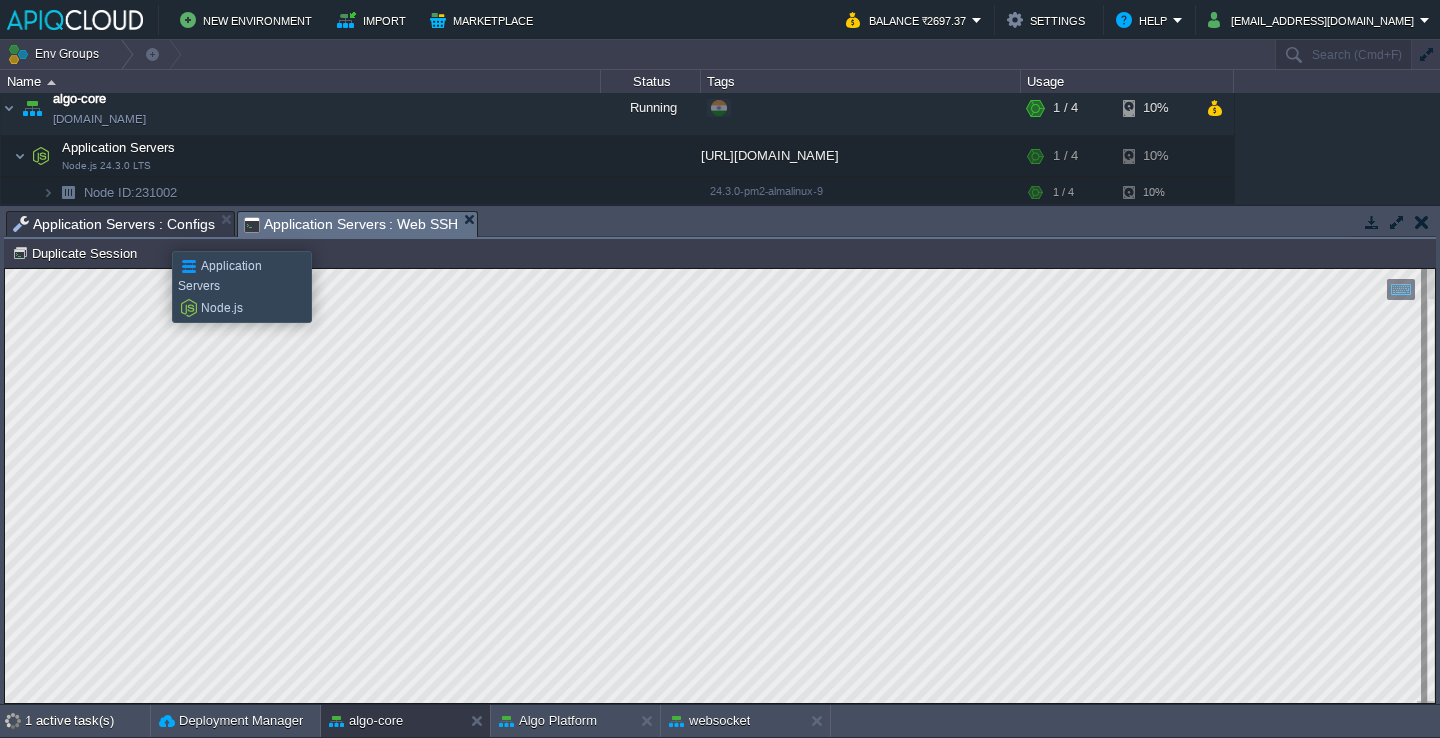 click on "Application Servers : Configs" at bounding box center [114, 224] 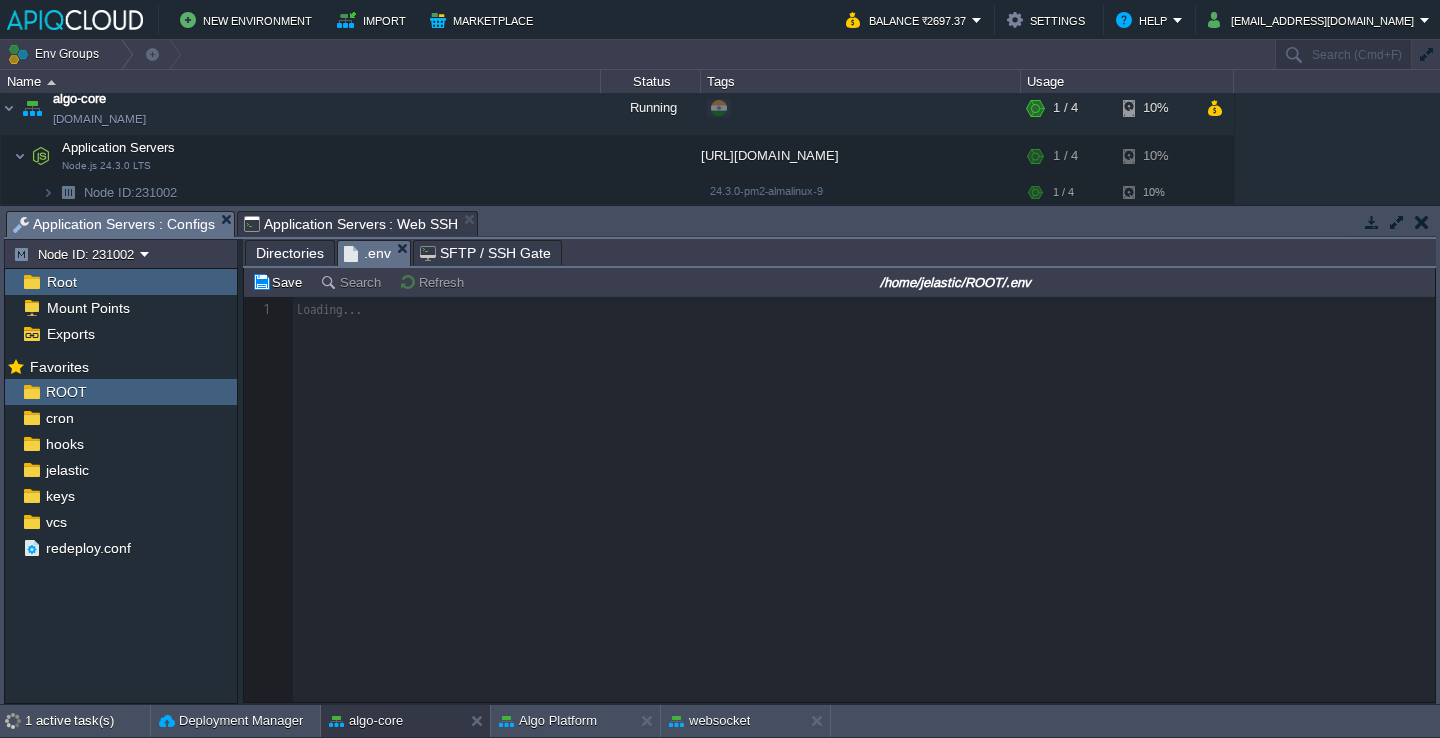 scroll, scrollTop: 6, scrollLeft: 0, axis: vertical 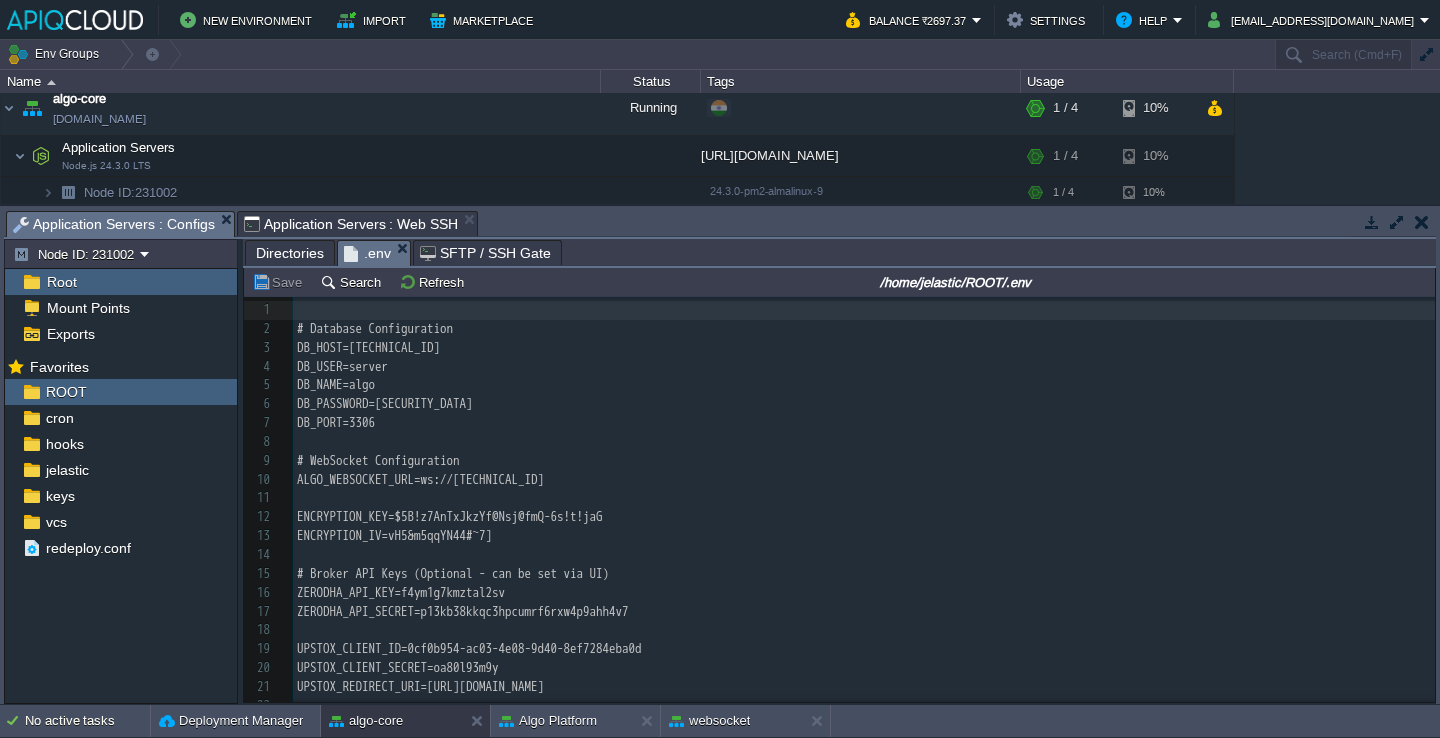click on "DB_PORT=3306" at bounding box center (864, 423) 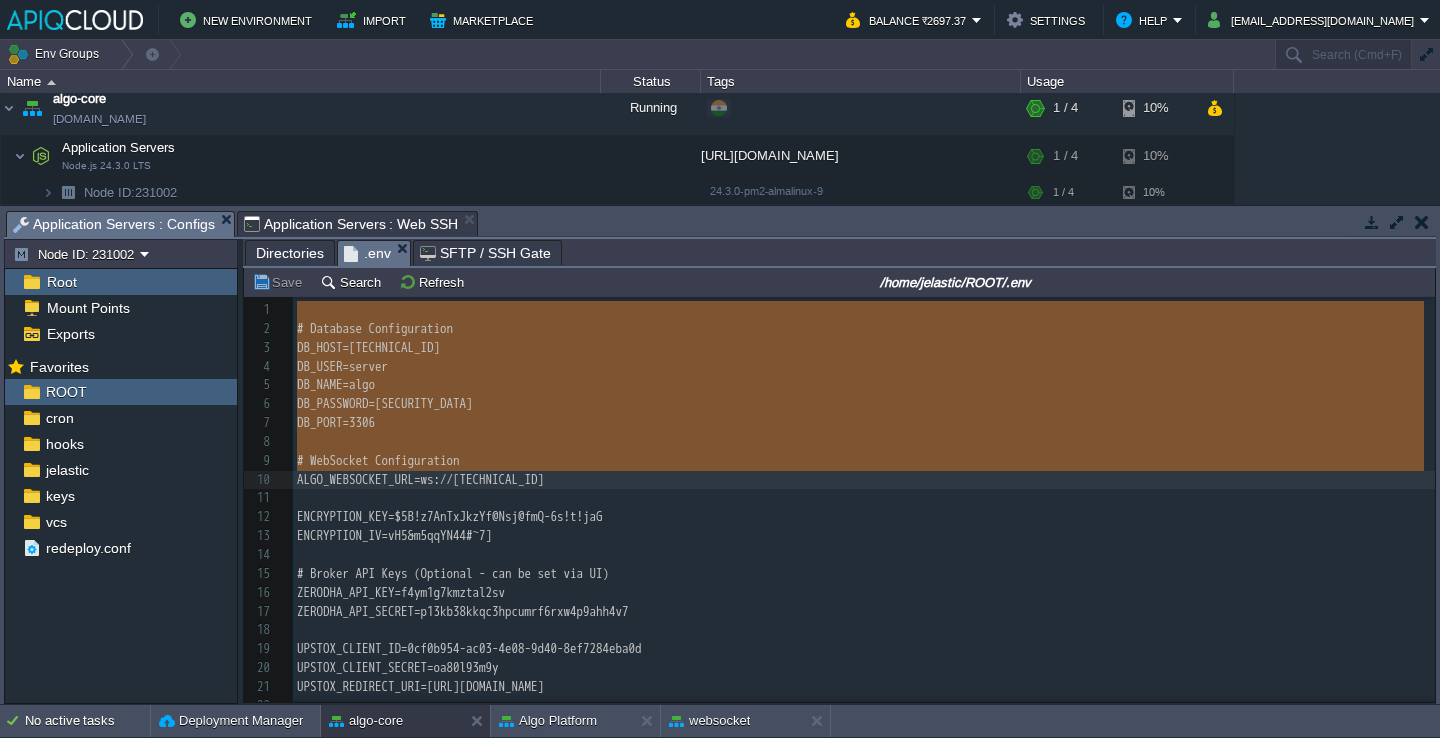 type on "# Database Configuration
DB_HOST=[TECHNICAL_ID]
DB_USER=server
DB_NAME=algo
DB_PASSWORD=[SECURITY_DATA]
DB_PORT=3306
# WebSocket Configuration
ALGO_WEBSOCKET_URL=ws://[TECHNICAL_ID]" 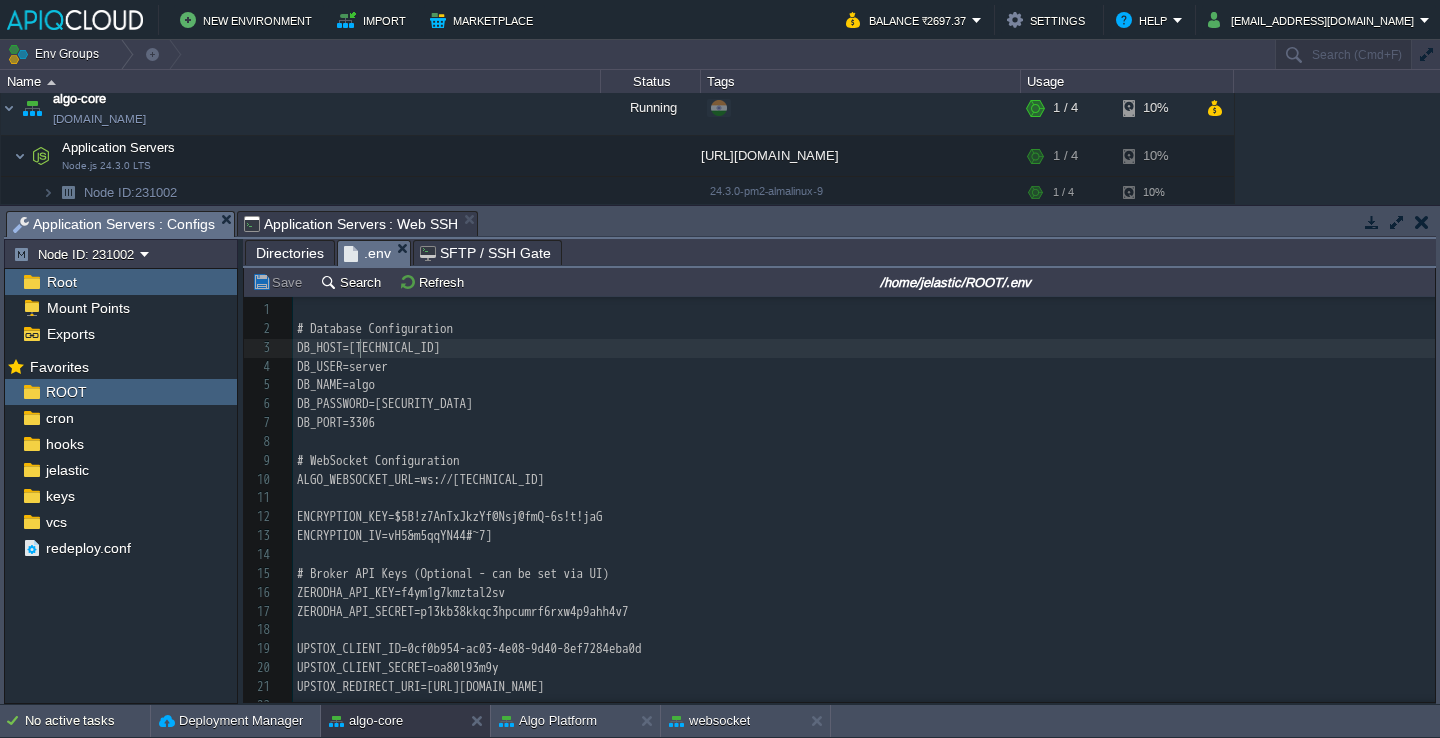 type on """ 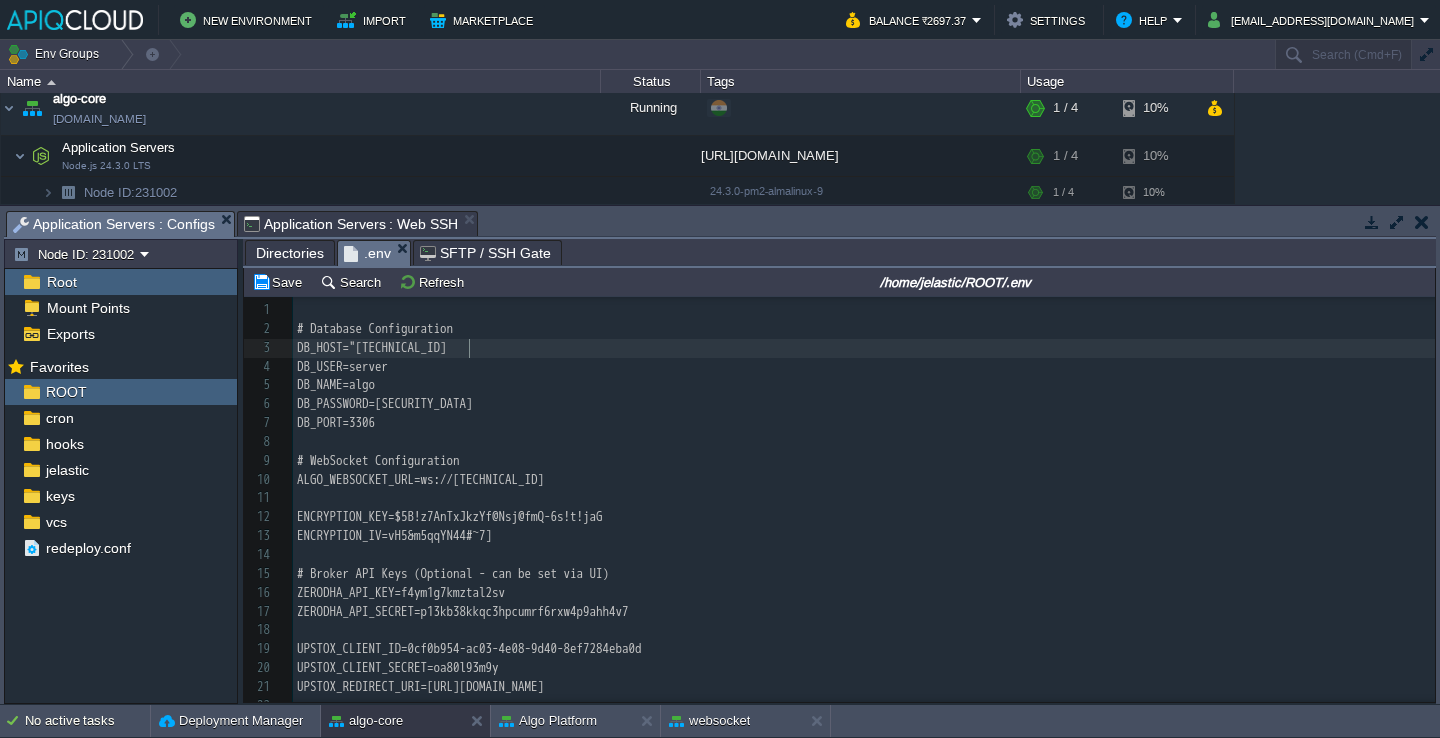 type on """ 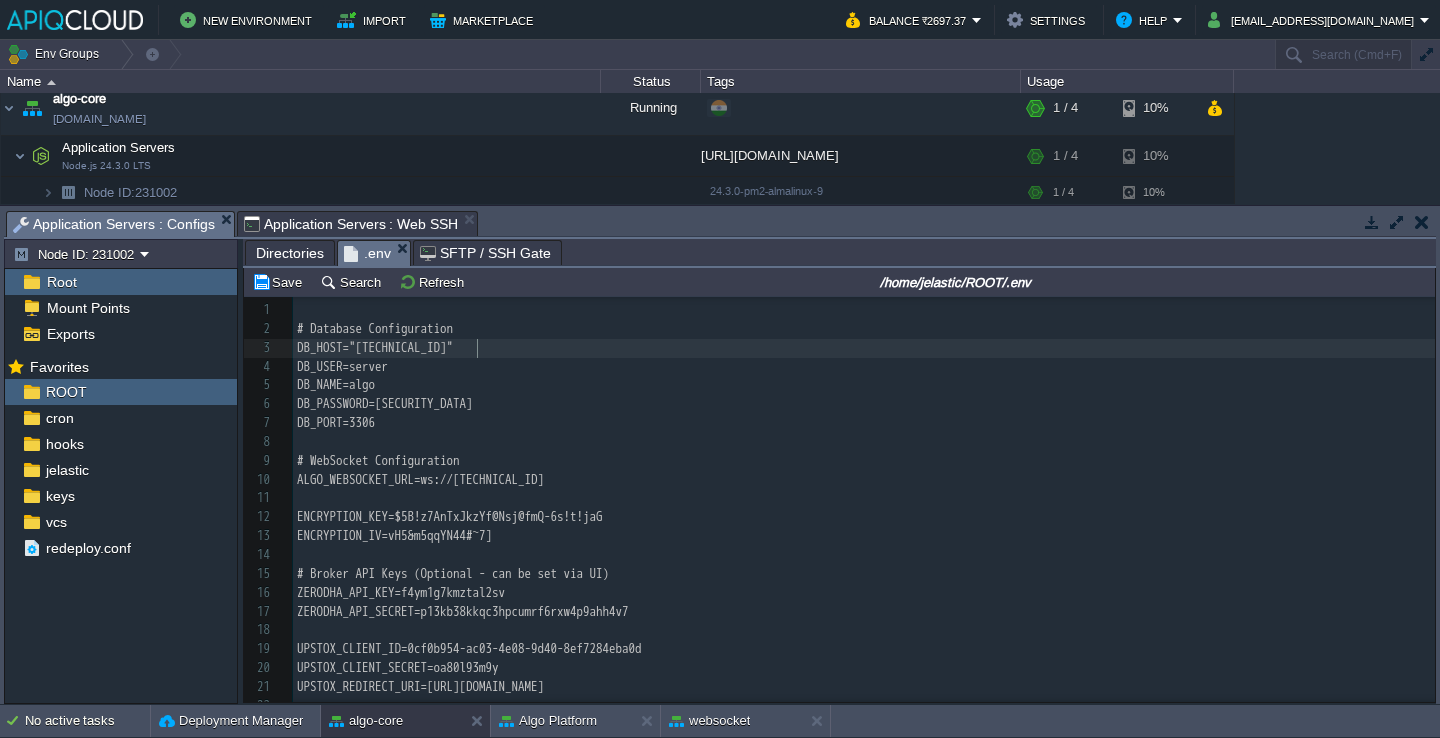scroll, scrollTop: 6, scrollLeft: 7, axis: both 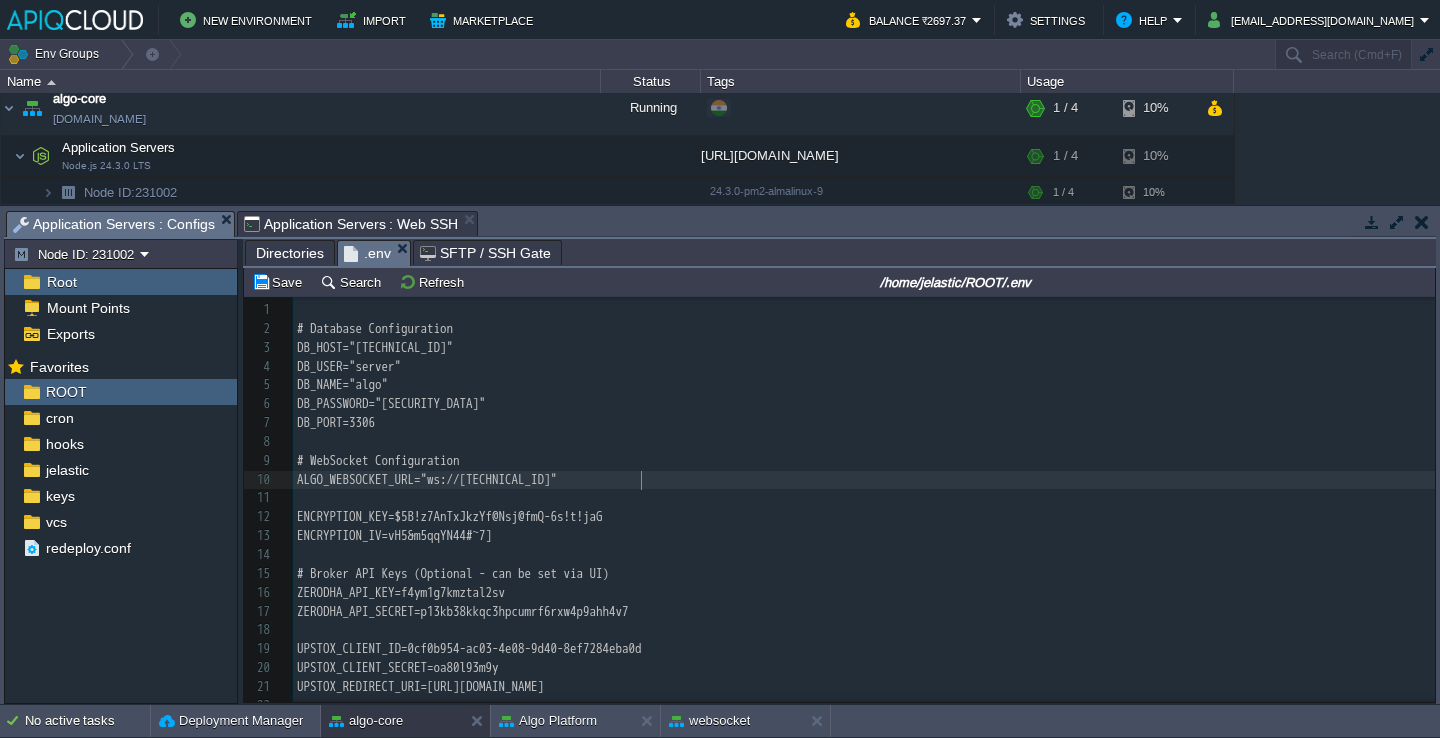 click on "ENCRYPTION_KEY=$5B!z7AnTxJkzYf@Nsj@fmQ-6s!t!jaG" at bounding box center [450, 516] 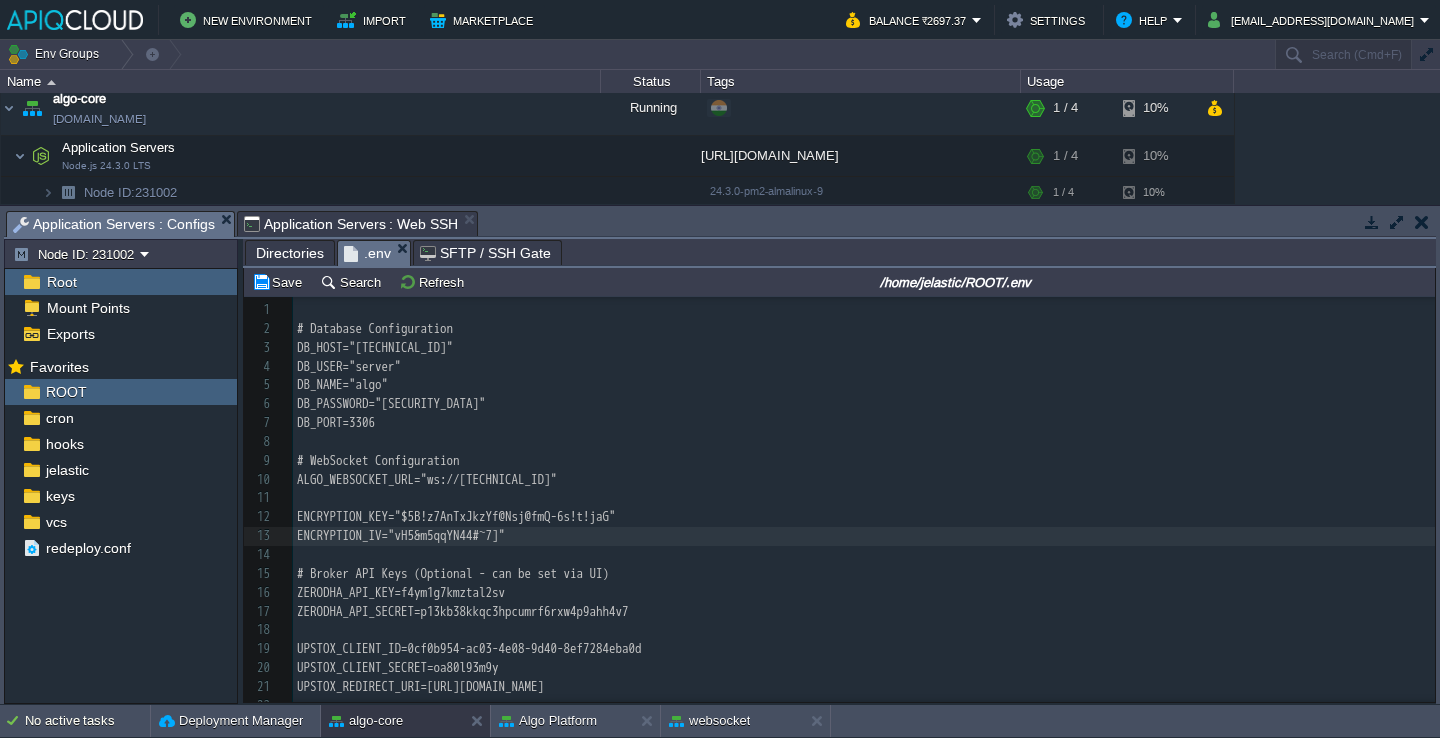 scroll, scrollTop: 74, scrollLeft: 0, axis: vertical 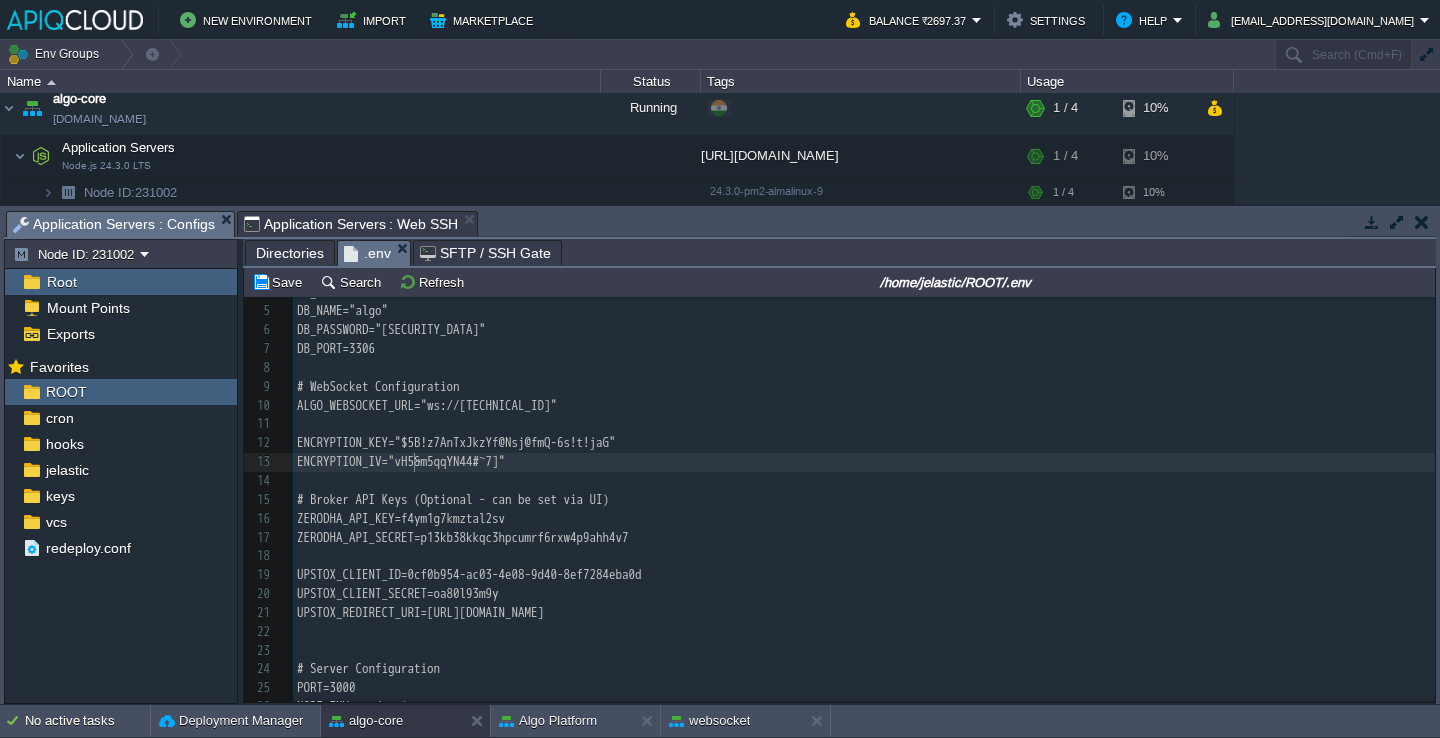 click on "ZERODHA_API_KEY=f4ym1g7kmztal2sv" at bounding box center (401, 518) 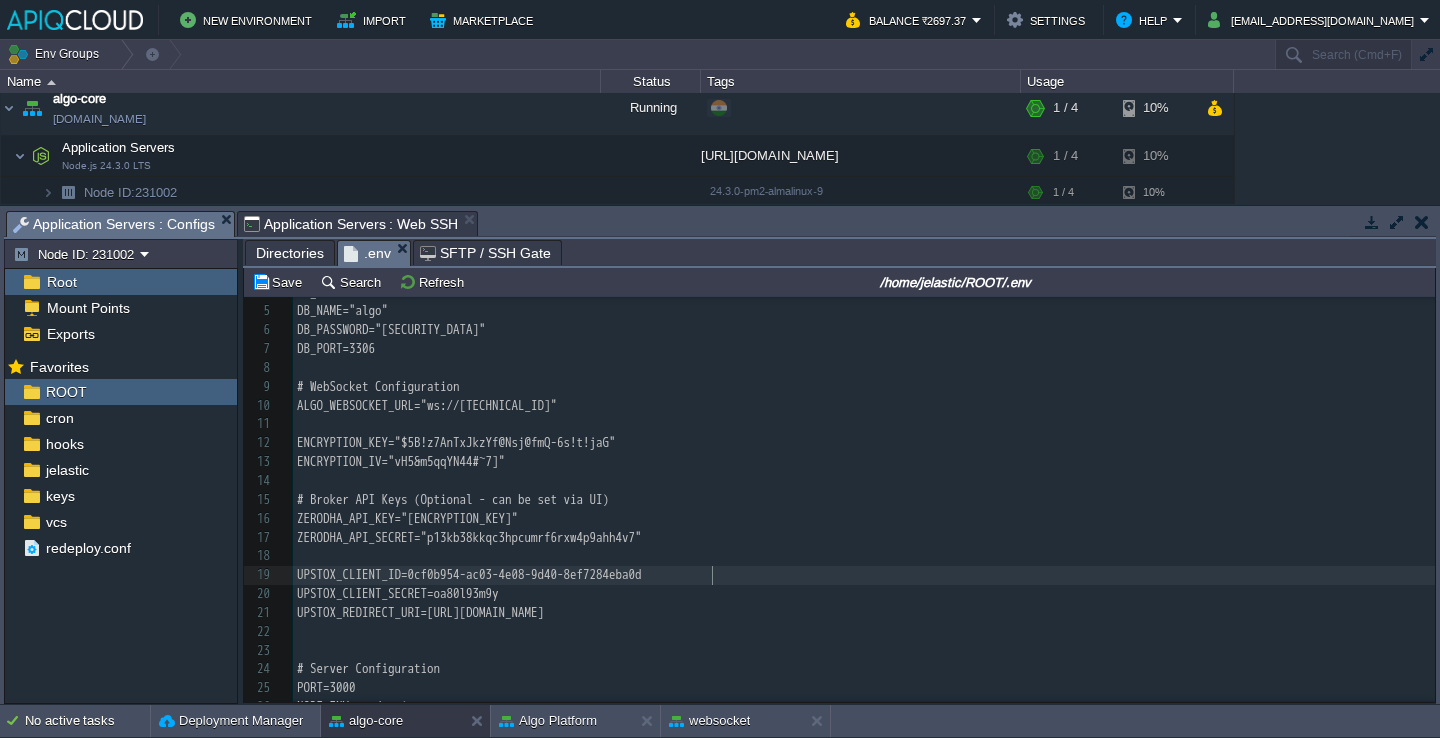 click on "xxxxxxxxxx   1 ​ 2 # Database Configuration 3 DB_HOST="[TECHNICAL_ID]" 4 DB_USER="server" 5 DB_NAME="algo" 6 DB_PASSWORD="[SECURITY_DATA]" 7 DB_PORT=3306 8 ​ 9 # WebSocket Configuration 10 ALGO_WEBSOCKET_URL="ws://[TECHNICAL_ID]" 11 ​ 12 ENCRYPTION_KEY="$5B!z7AnTxJkzYf@Nsj@fmQ-6s!t!jaG" 13 ENCRYPTION_IV="vH5&m5qqYN44#~7]" 14 ​ 15 # Broker API Keys (Optional - can be set via UI) 16 ZERODHA_API_KEY="[ENCRYPTION_KEY]" 17 ZERODHA_API_SECRET="p13kb38kkqc3hpcumrf6rxw4p9ahh4v7" 18 ​ 19 UPSTOX_CLIENT_ID=0cf0b954-ac03-4e08-9d40-8ef7284eba0d 20 UPSTOX_CLIENT_SECRET=oa80l93m9y 21 UPSTOX_REDIRECT_URI=[URL][DOMAIN_NAME] 22 ​ 23 ​ 24 # Server Configuration 25 PORT=3000 26 NODE_ENV=production" at bounding box center (864, 472) 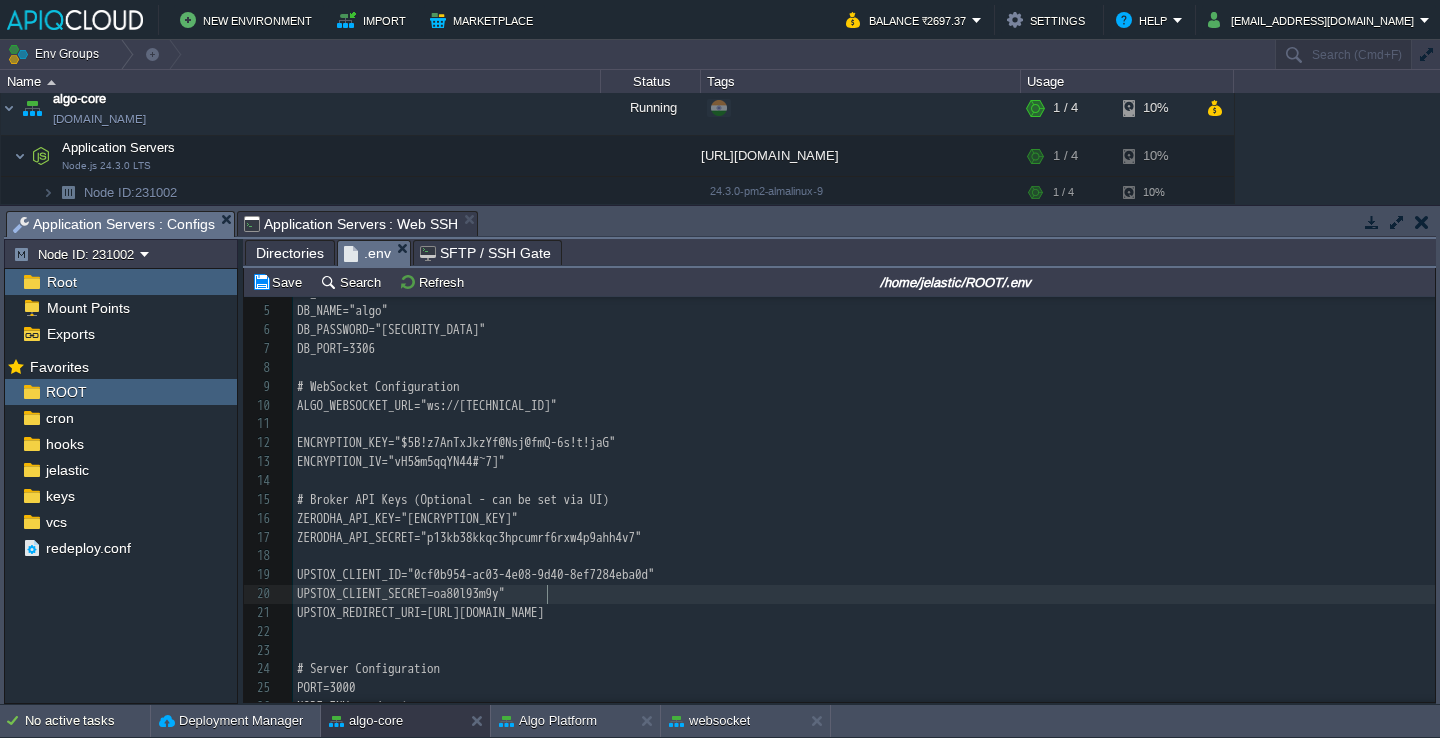 click on "UPSTOX_CLIENT_SECRET=oa80l93m9y"" at bounding box center (401, 593) 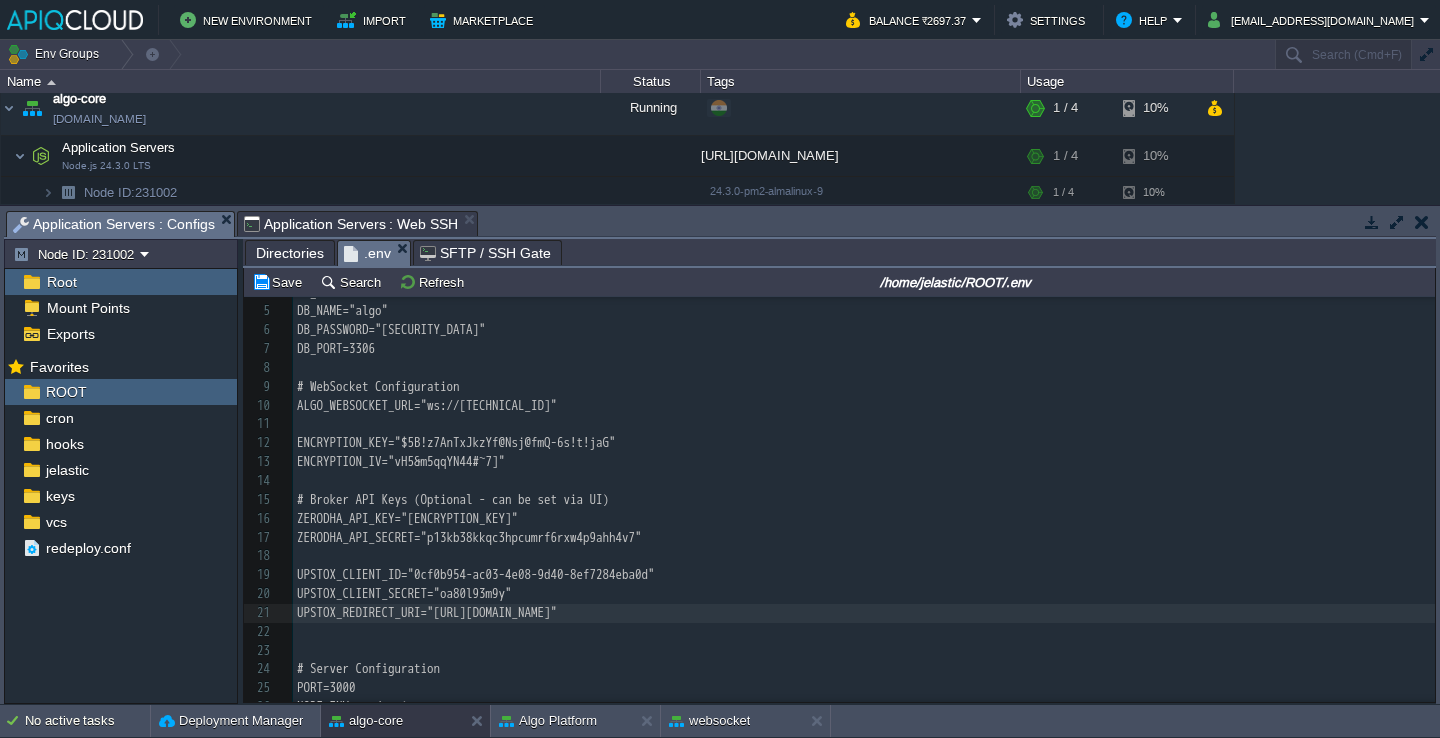 scroll, scrollTop: 93, scrollLeft: 0, axis: vertical 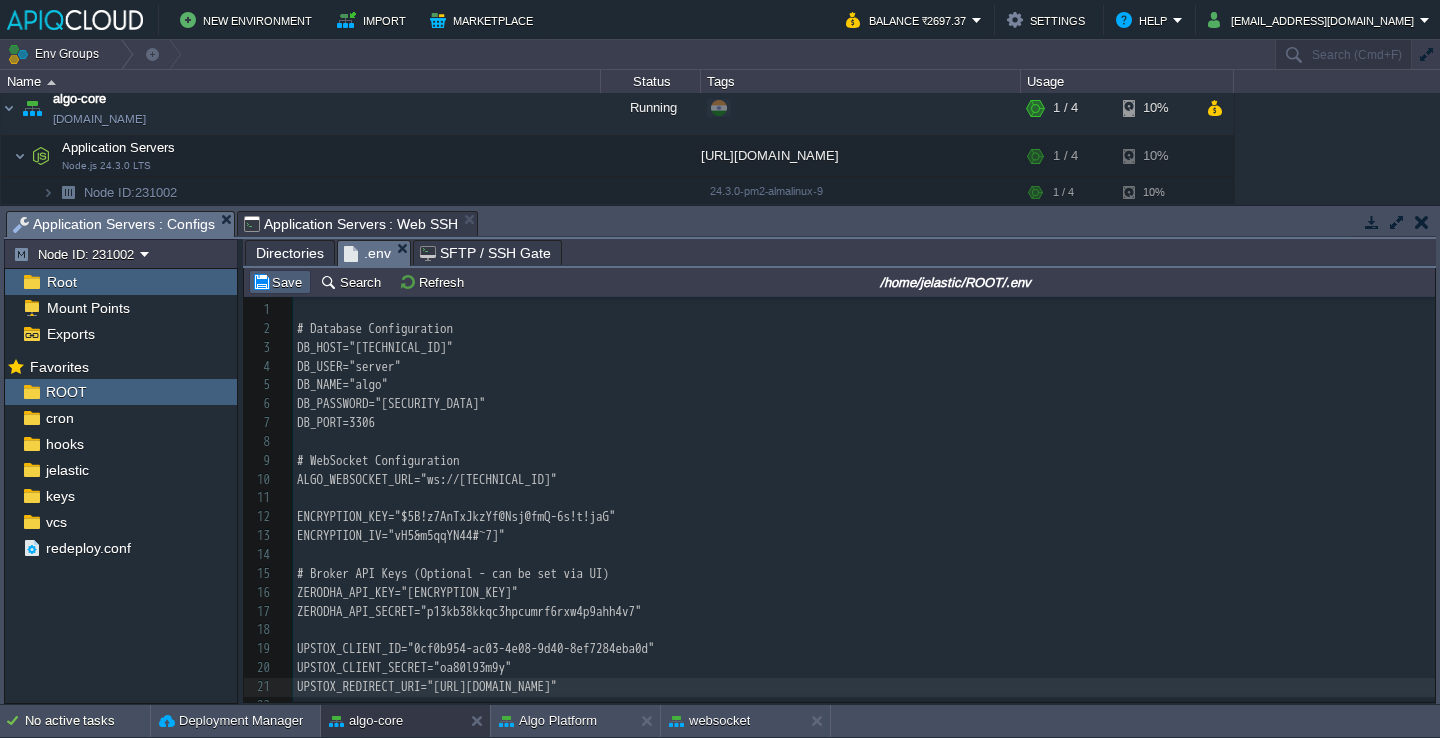 click on "Save" at bounding box center (280, 282) 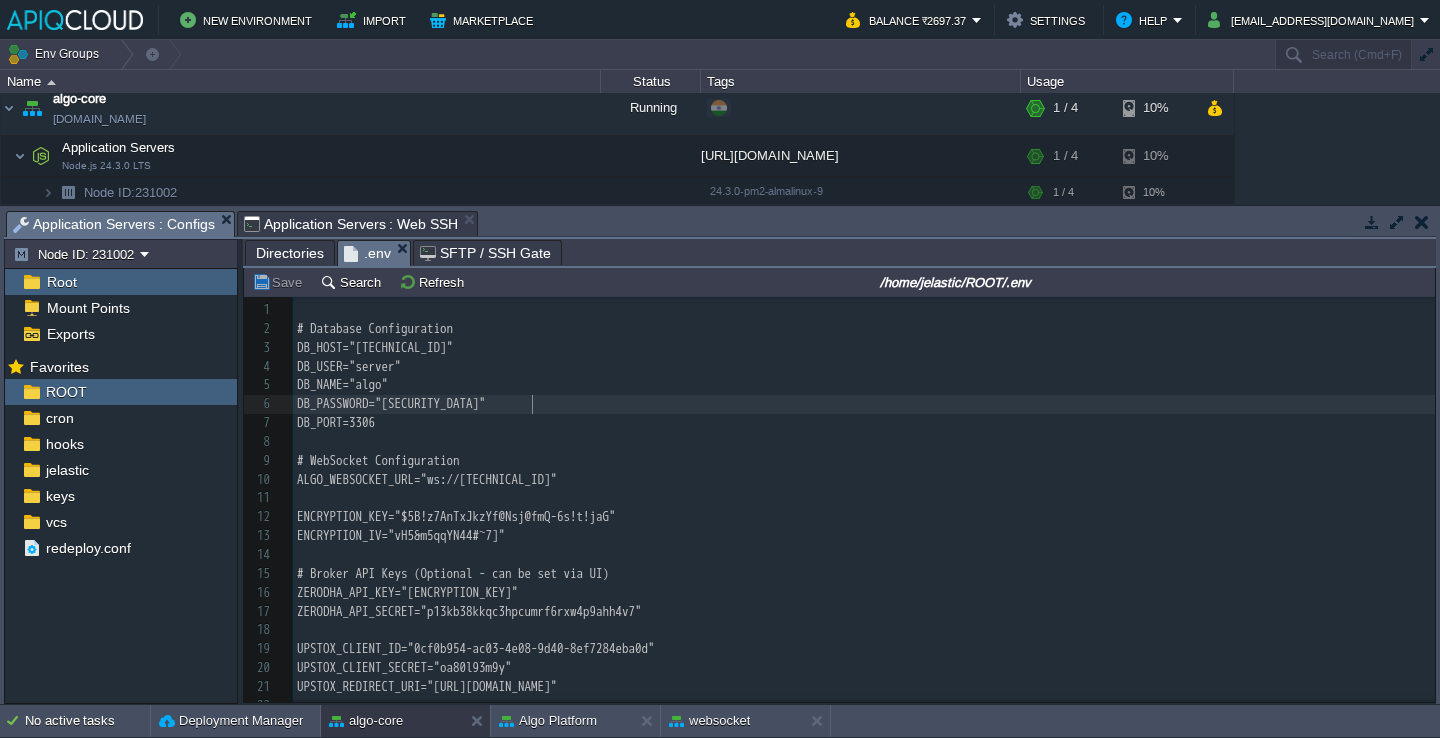 scroll, scrollTop: 6, scrollLeft: 0, axis: vertical 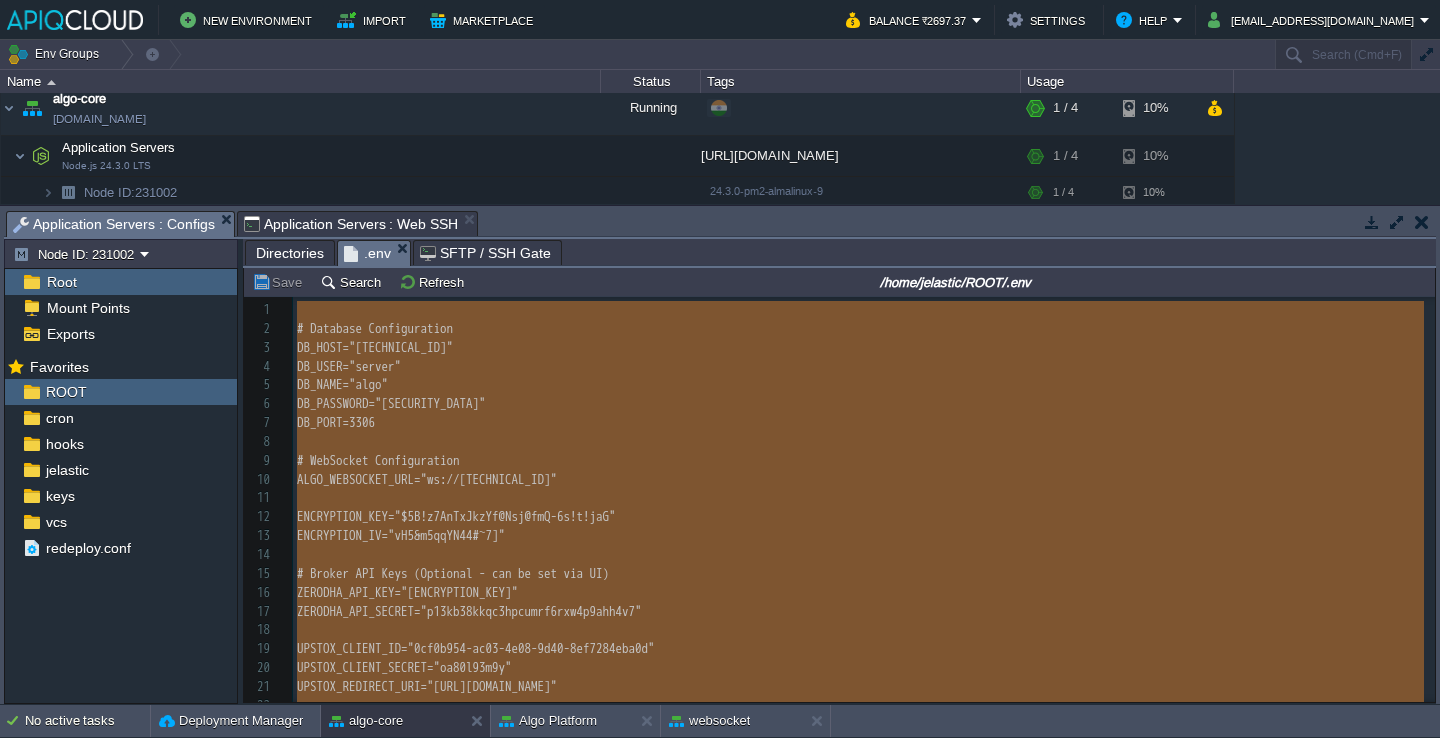 click on "Application Servers : Web SSH" at bounding box center [351, 224] 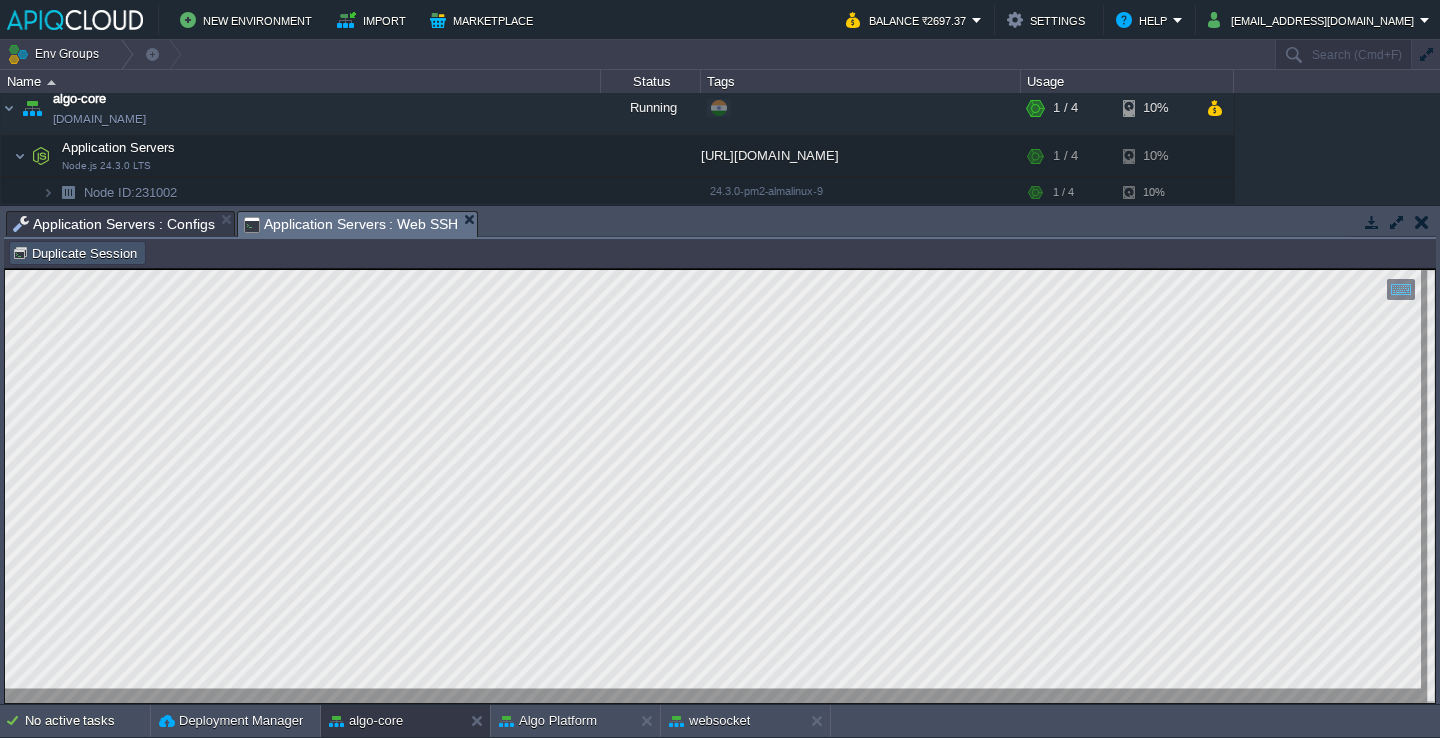 click on "Duplicate Session" at bounding box center (77, 253) 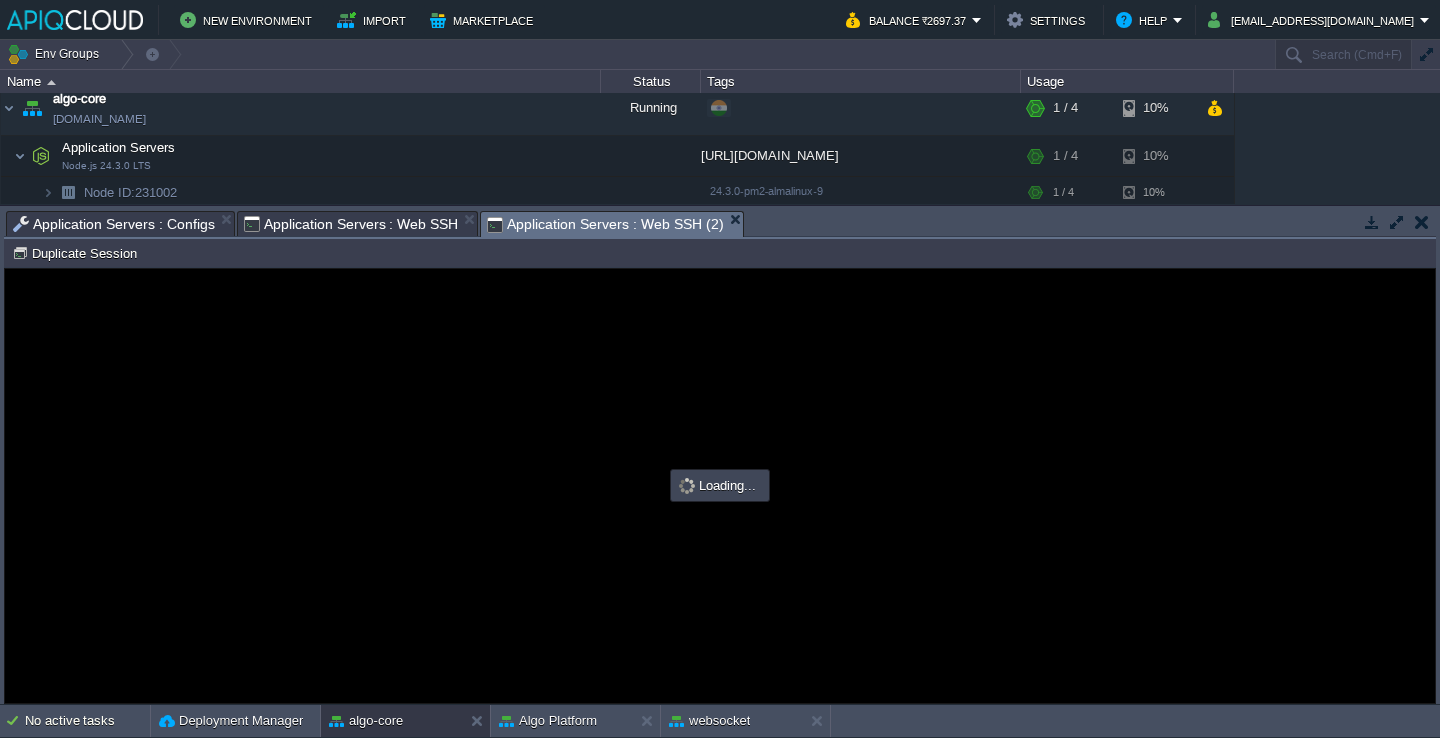 click on "Application Servers : Web SSH" at bounding box center (351, 224) 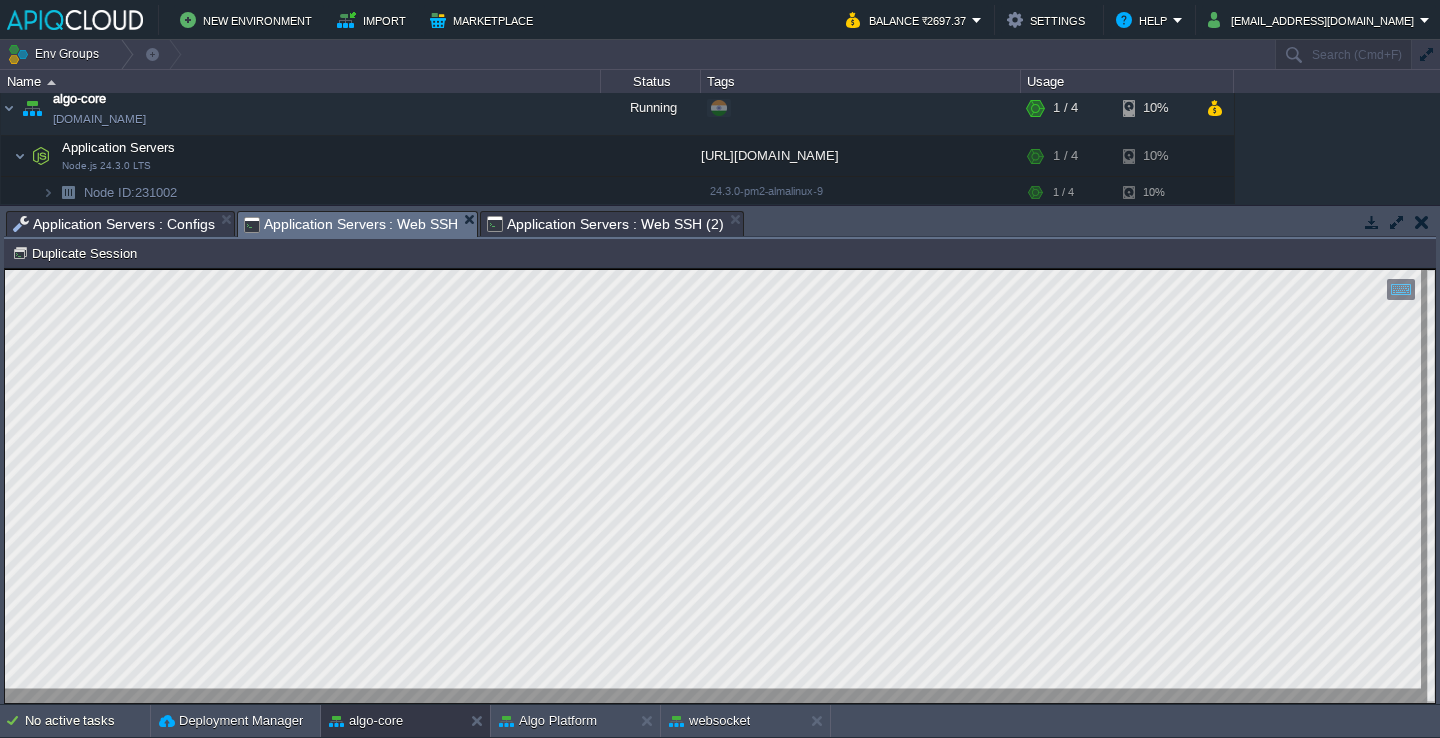 scroll, scrollTop: 0, scrollLeft: 0, axis: both 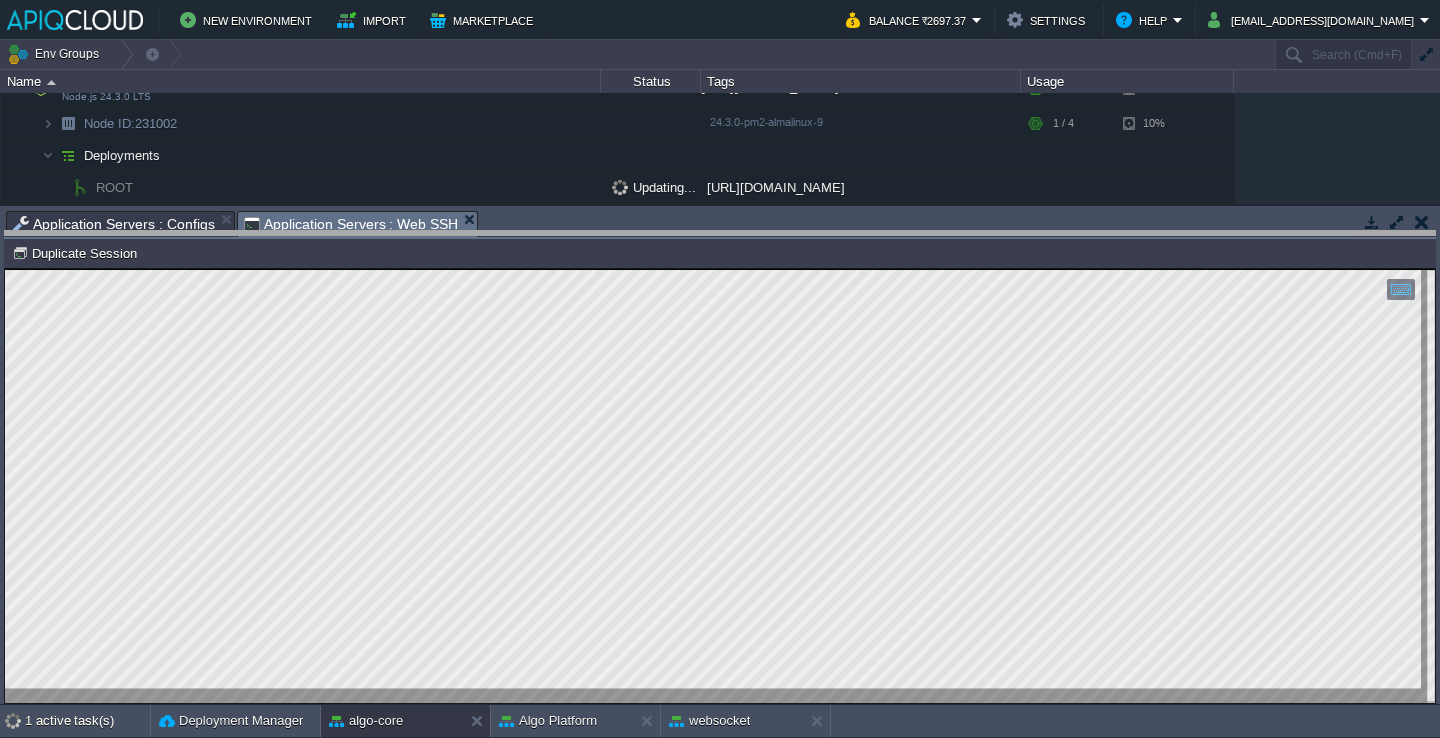 drag, startPoint x: 1243, startPoint y: 221, endPoint x: 1244, endPoint y: 241, distance: 20.024984 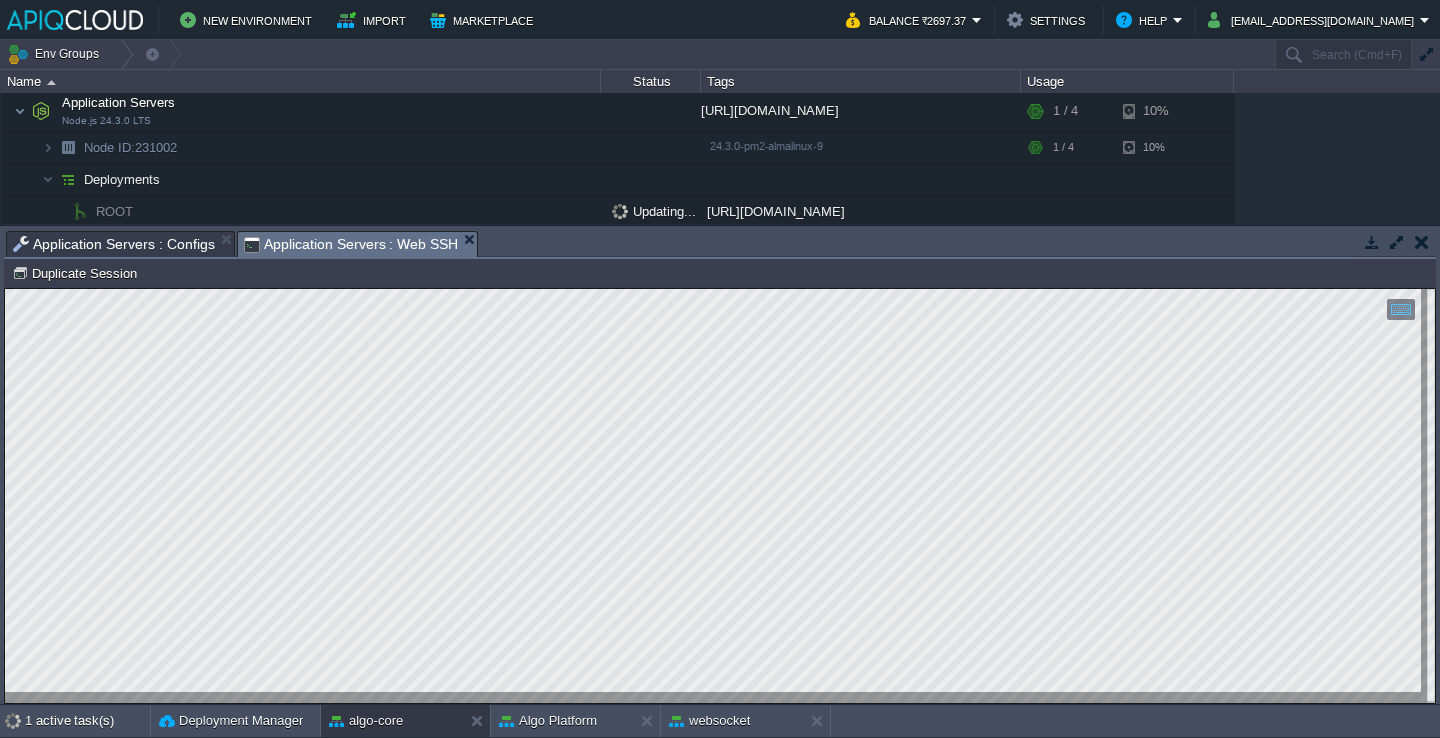 scroll, scrollTop: 114, scrollLeft: 0, axis: vertical 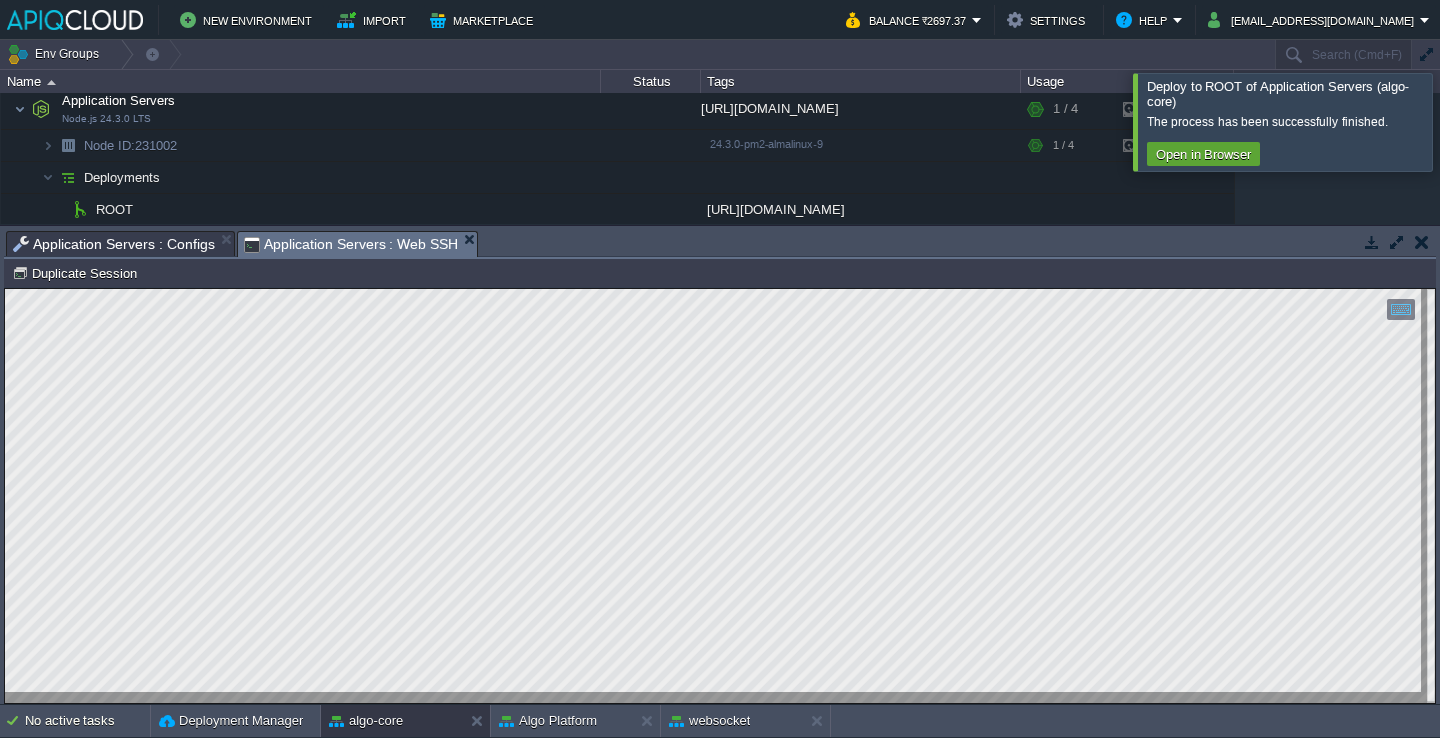 click at bounding box center (1464, 121) 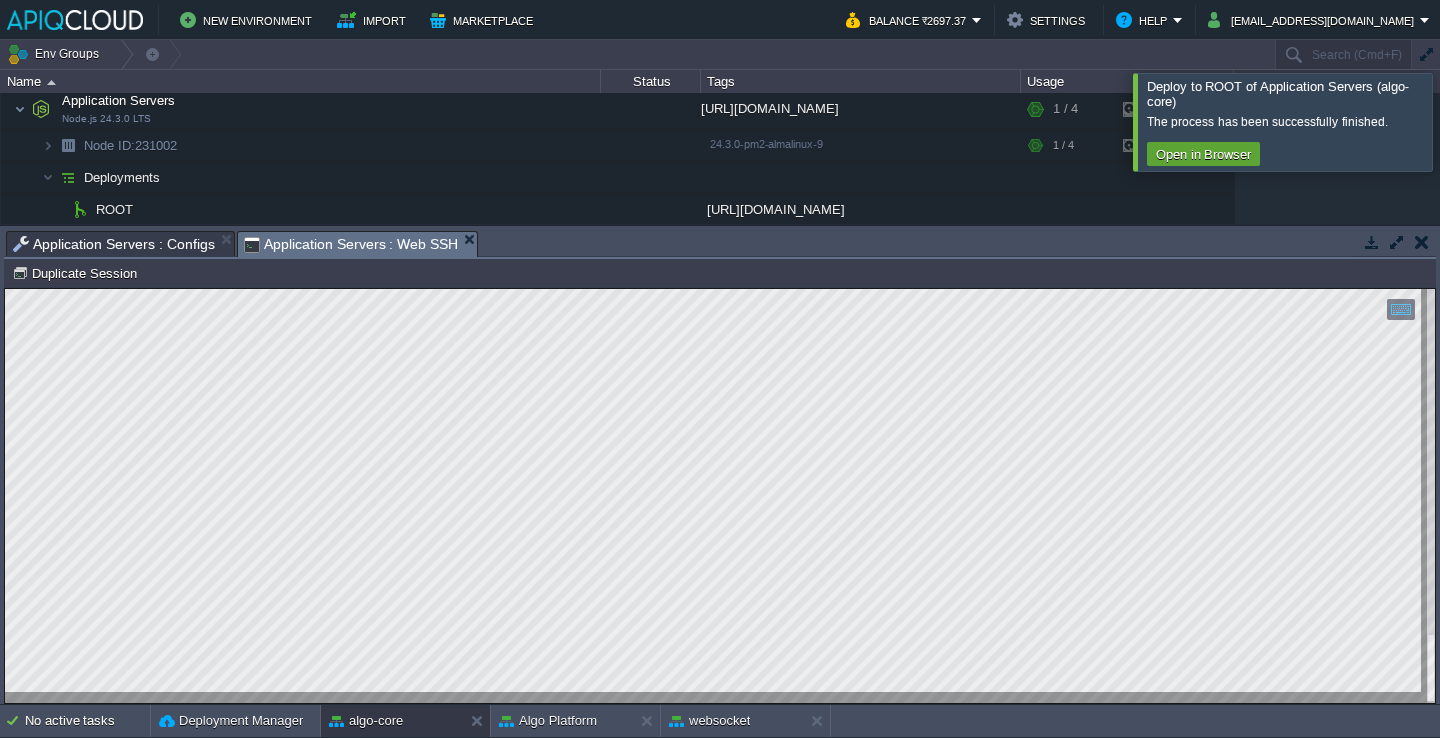 click at bounding box center (1464, 121) 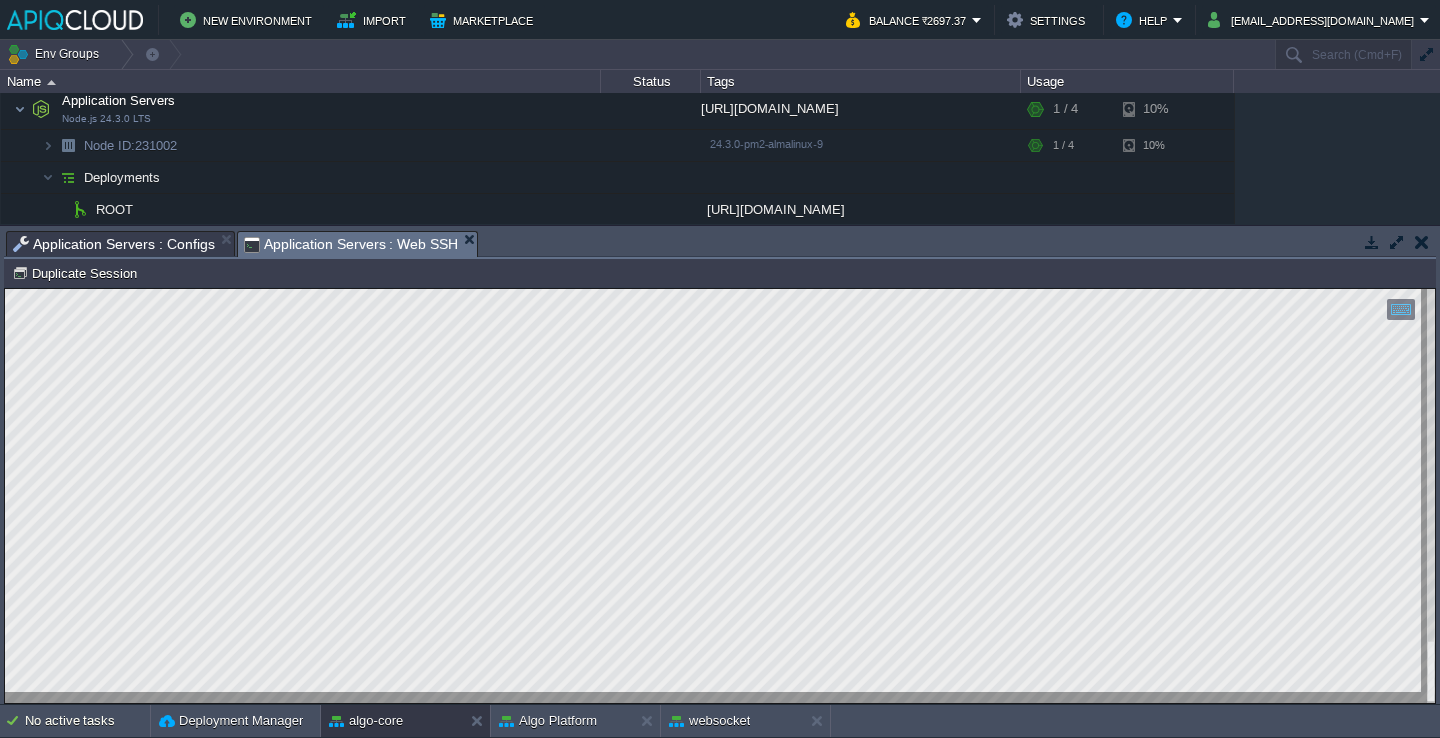 type on "MySQL database connection failed: getaddrinfo ENOTFOUND ip_address" 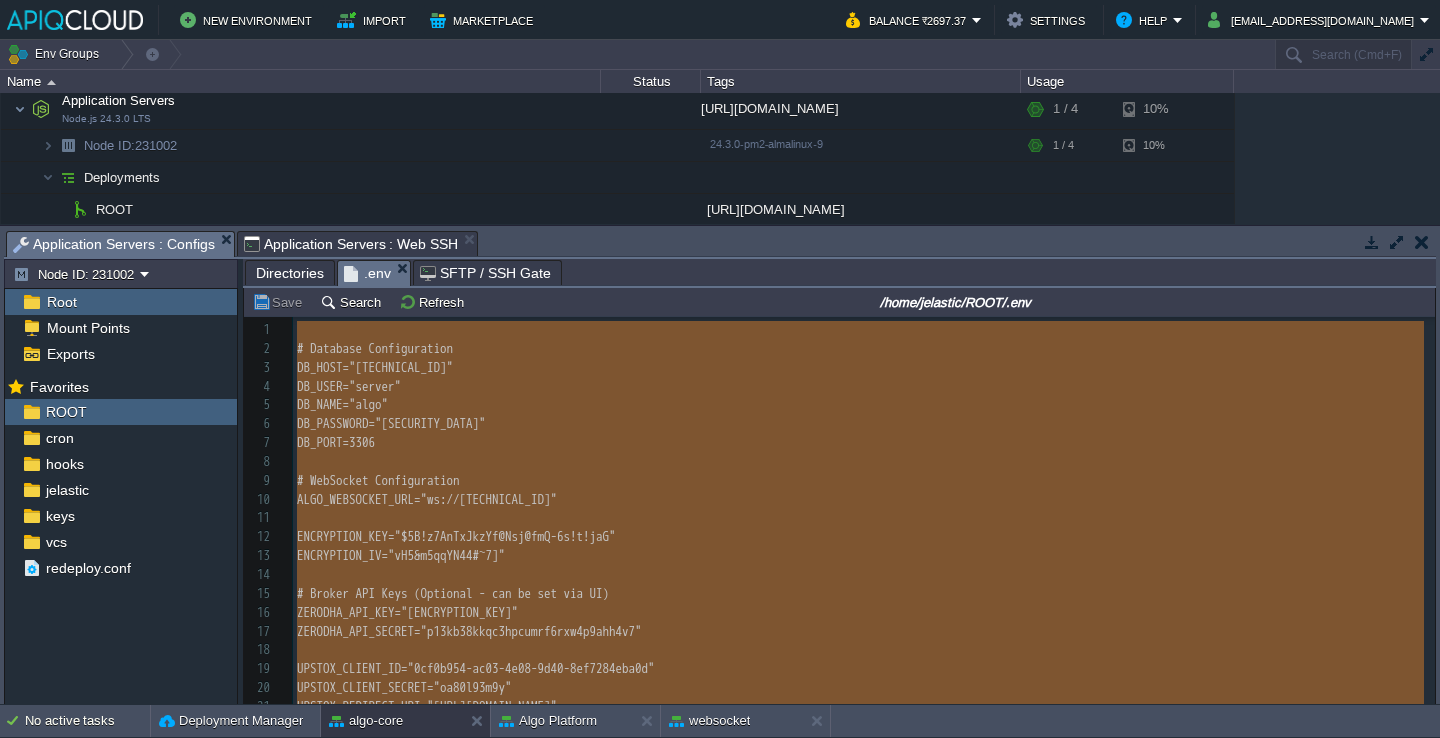 click on "Application Servers : Configs" at bounding box center (114, 244) 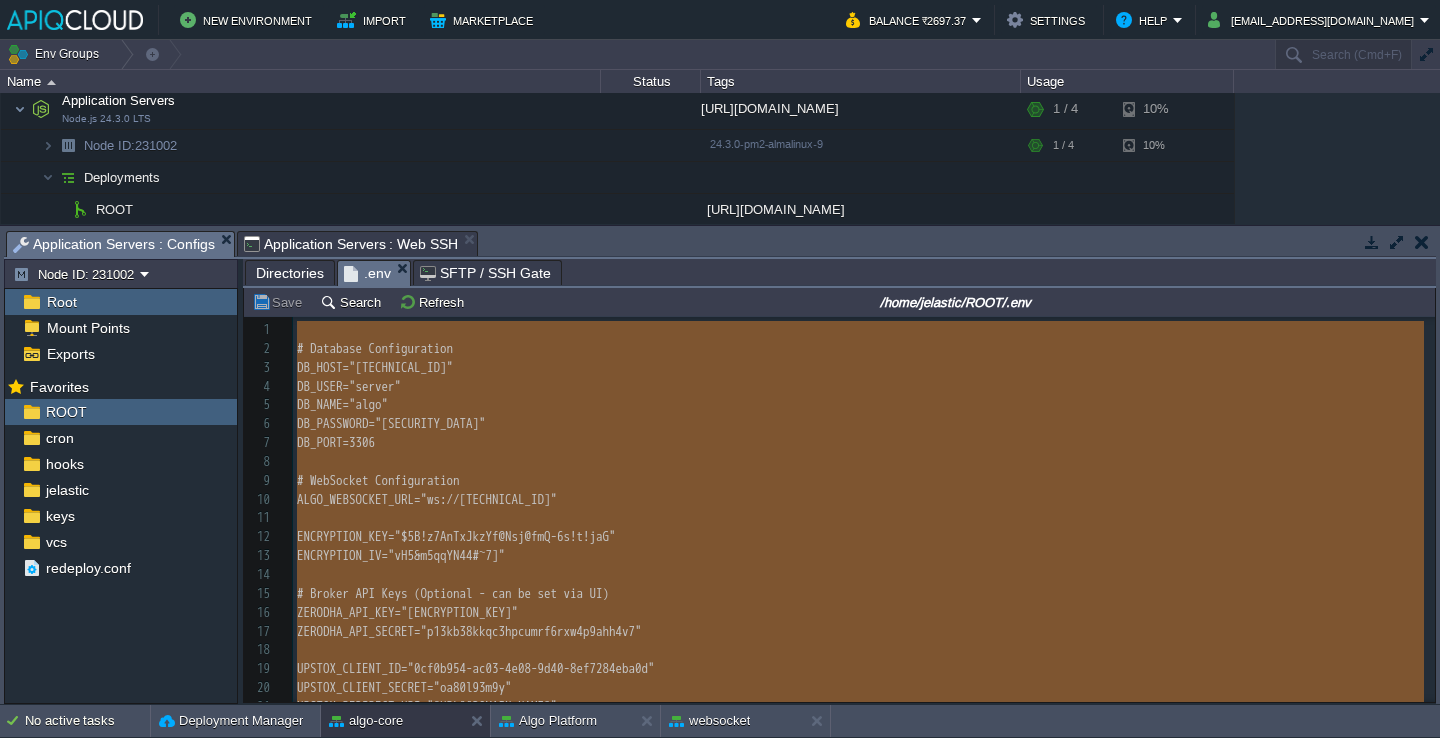 type 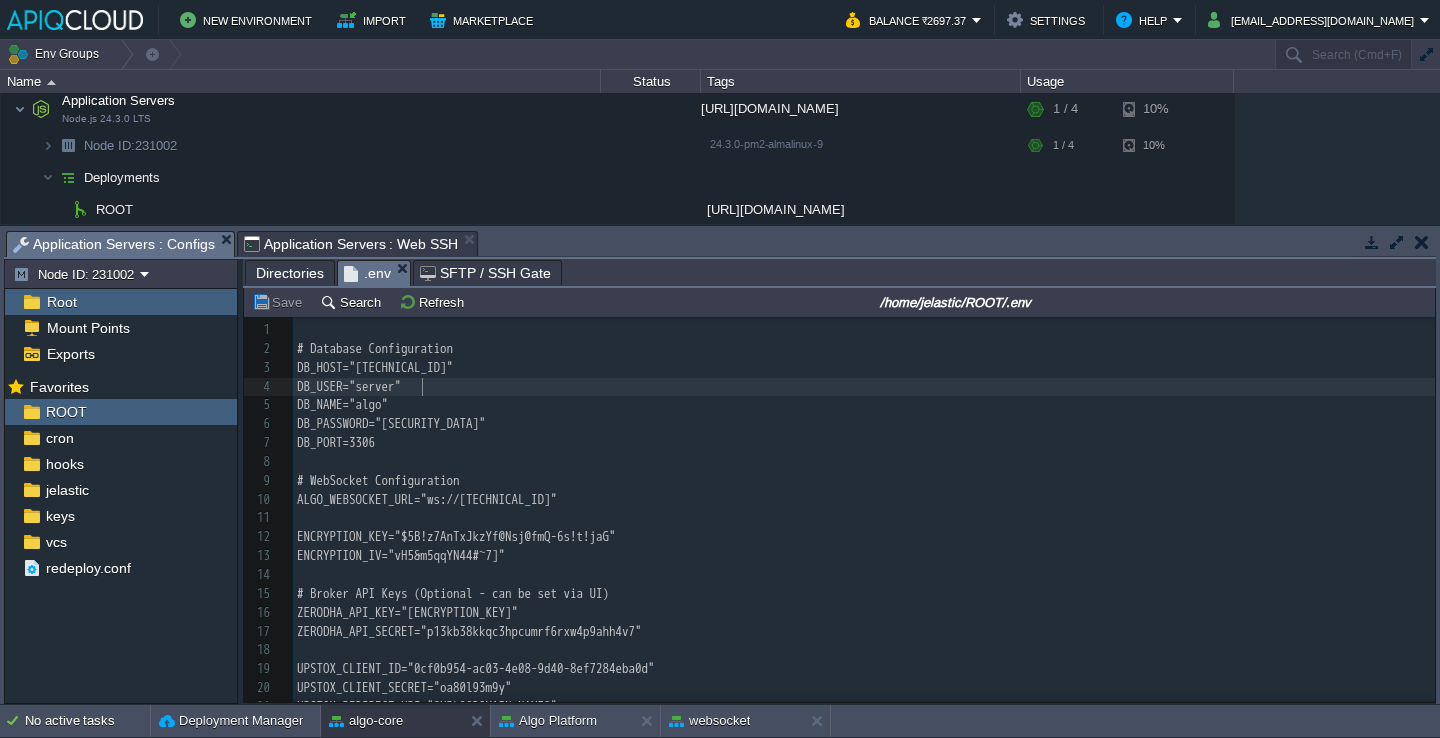 click on "Directories" at bounding box center [290, 273] 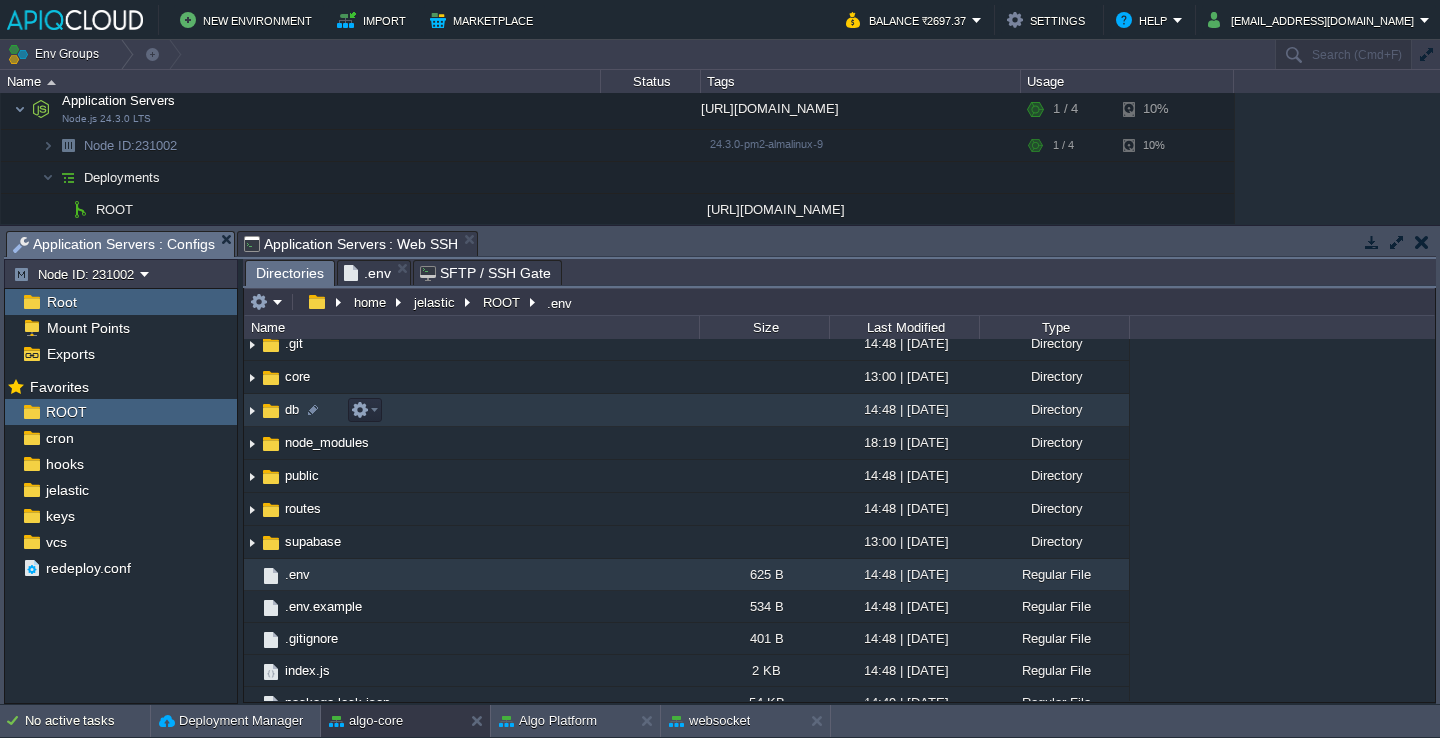 click at bounding box center [252, 410] 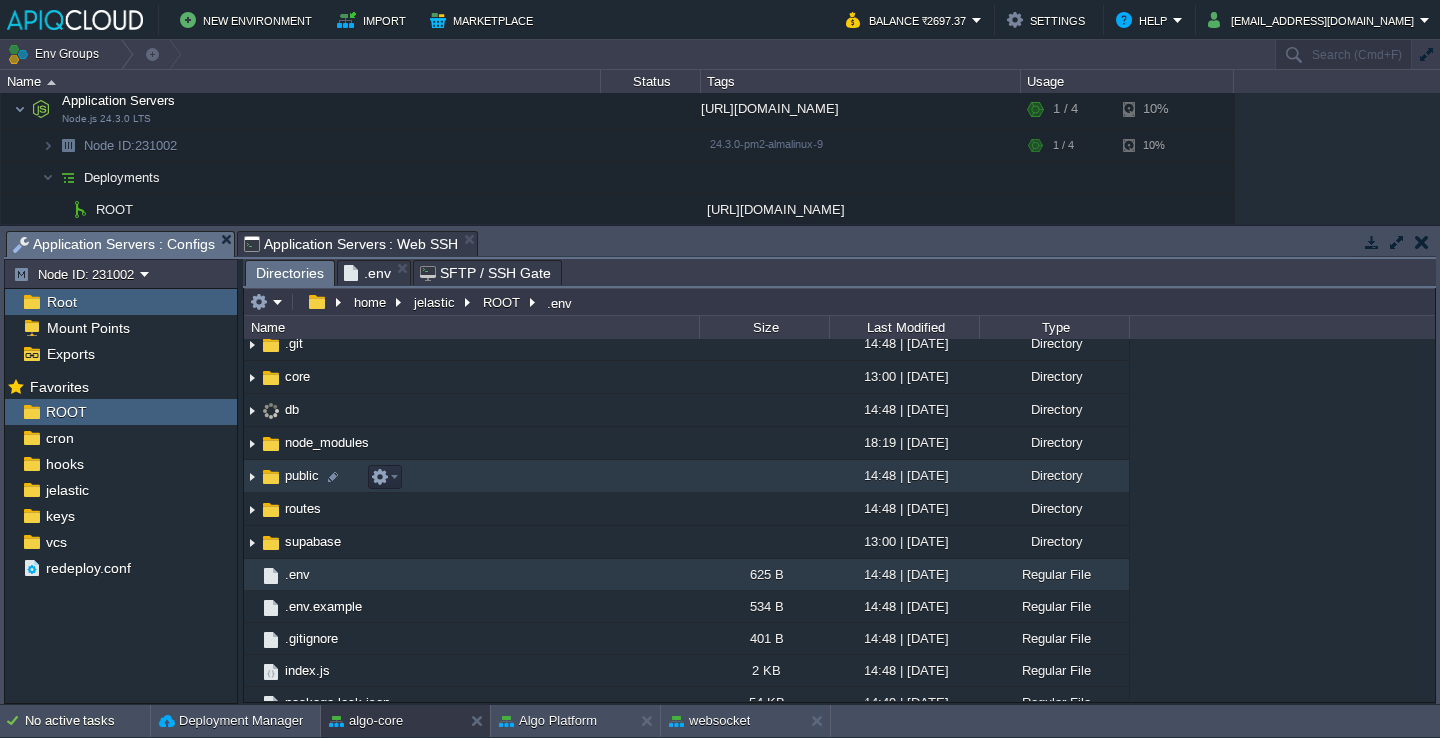 scroll, scrollTop: 96, scrollLeft: 0, axis: vertical 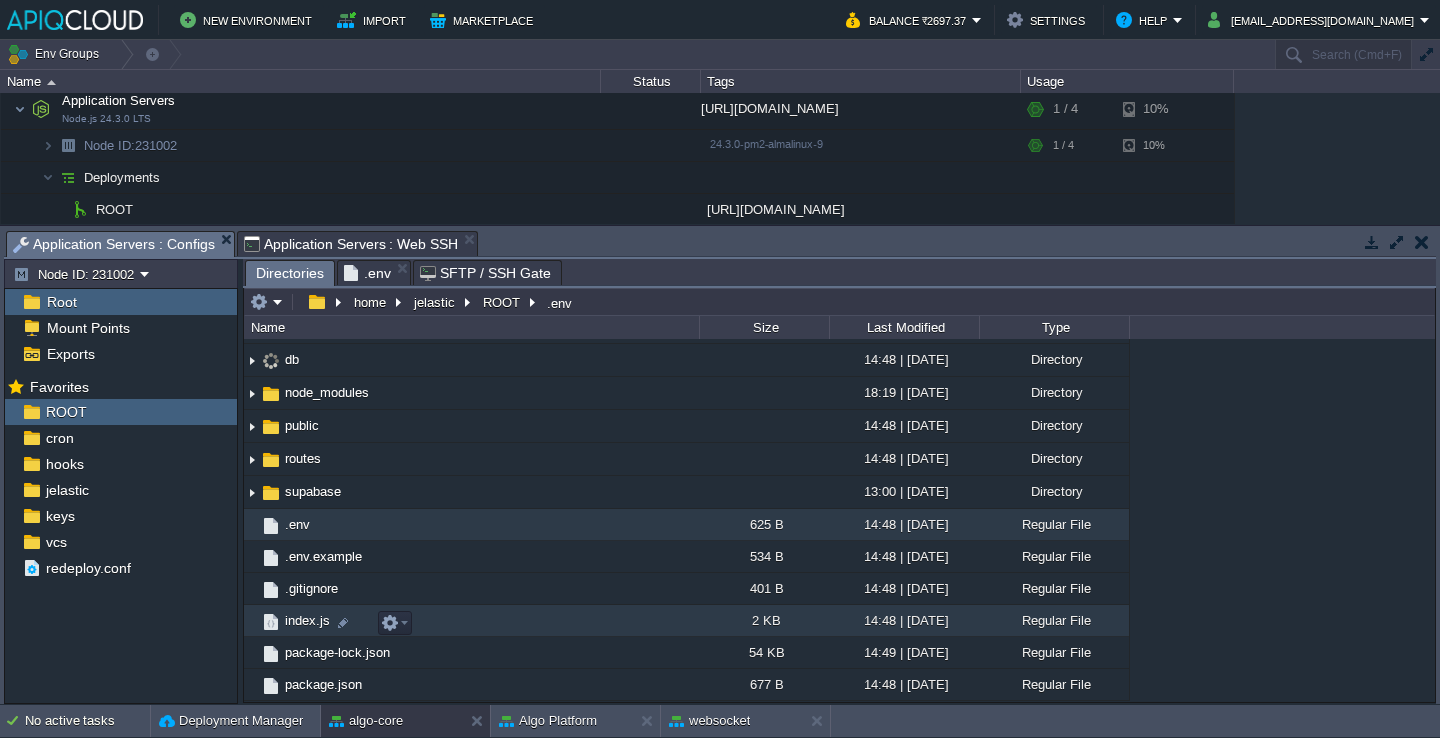 click on "index.js" at bounding box center [471, 621] 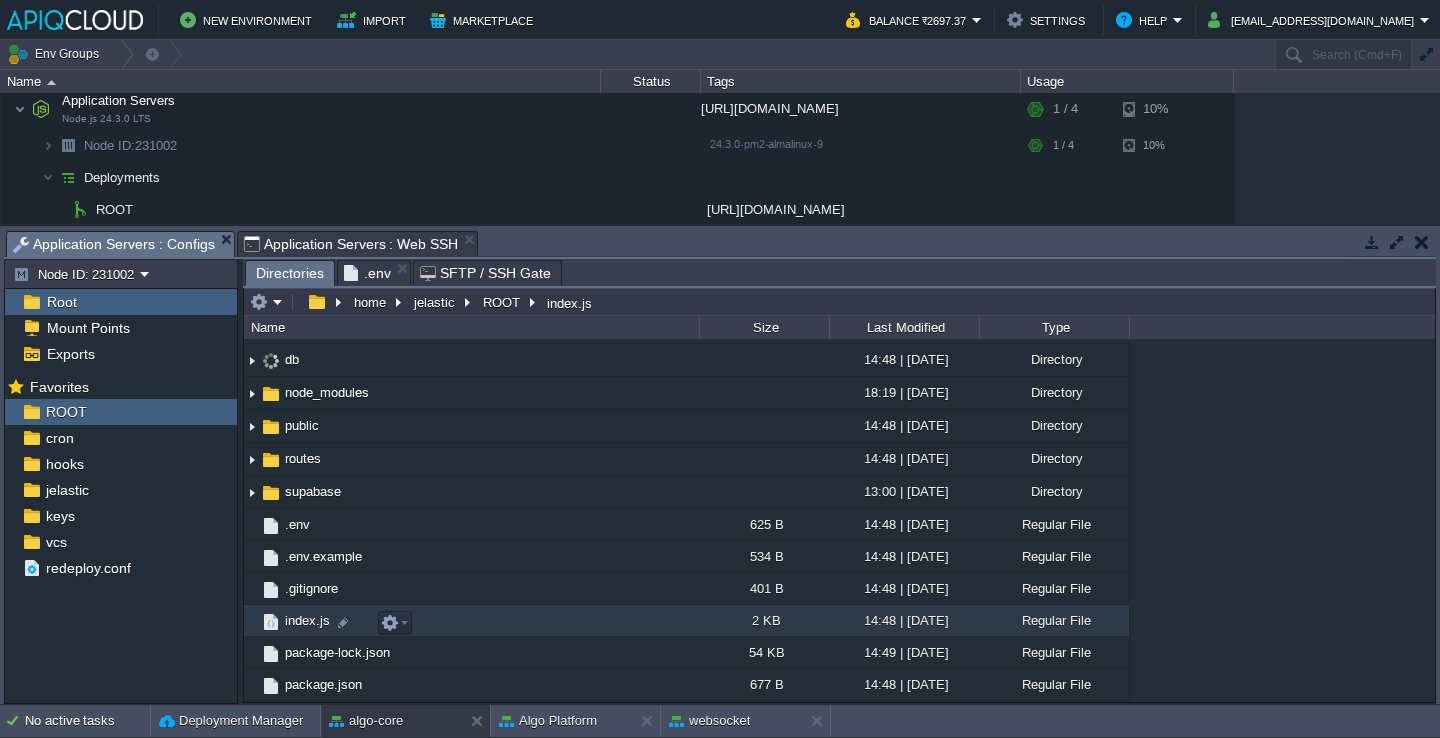 click on "index.js" at bounding box center [471, 621] 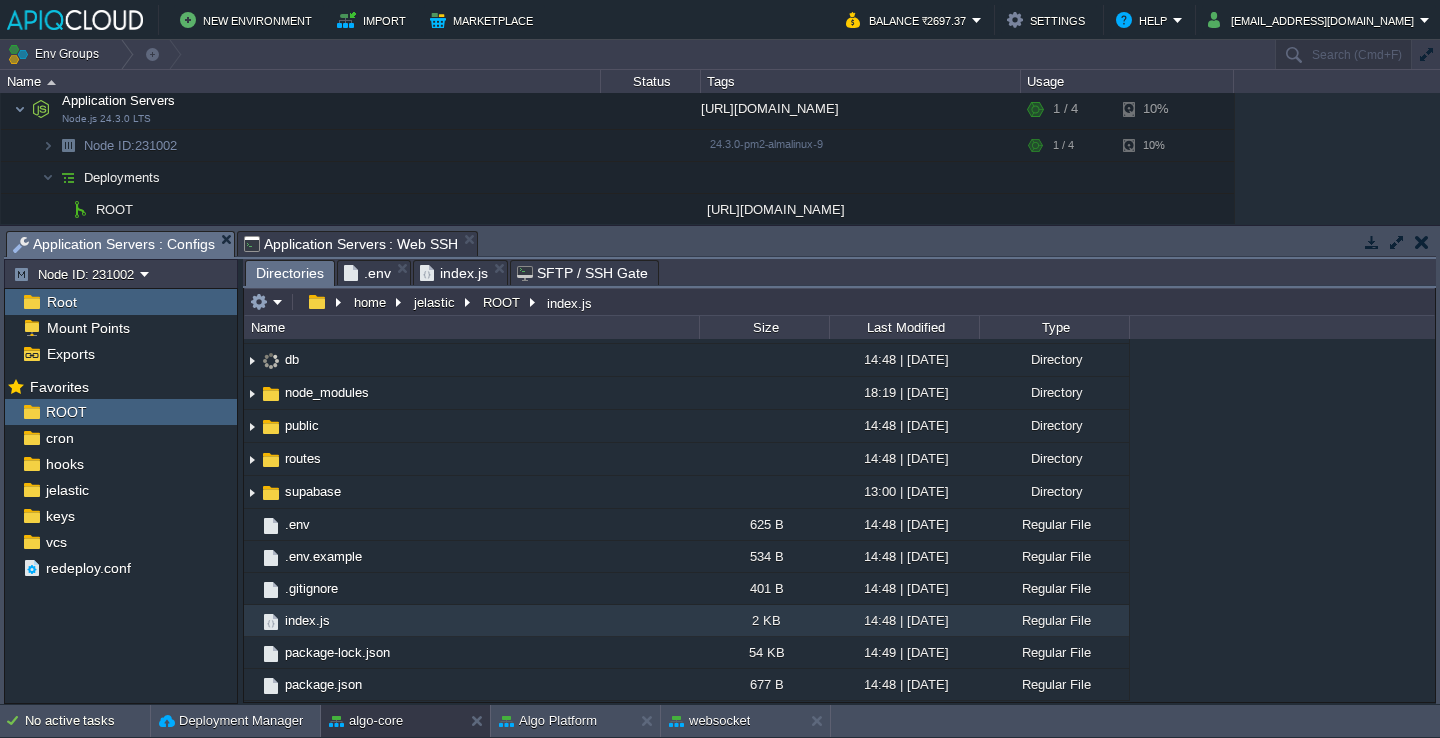 click on "Directories" at bounding box center (290, 273) 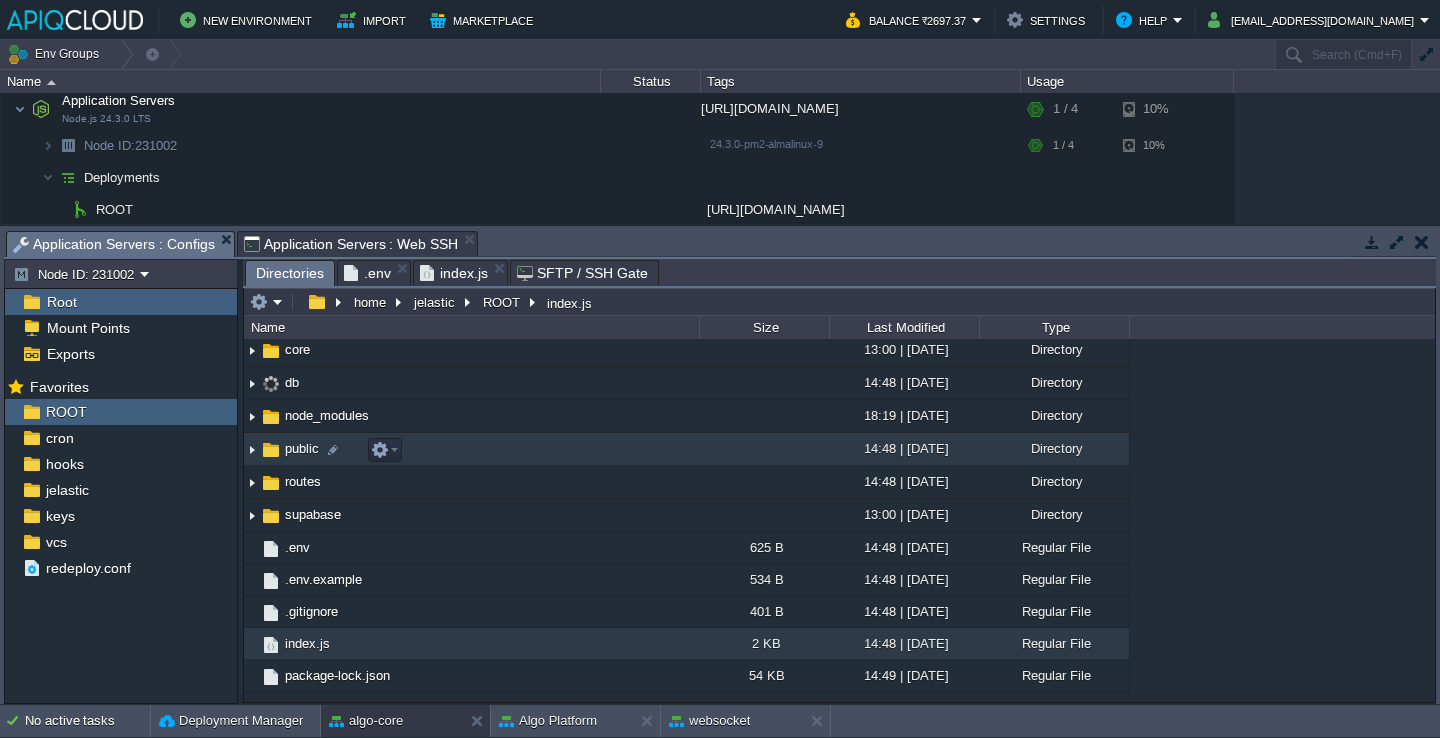 scroll, scrollTop: 69, scrollLeft: 0, axis: vertical 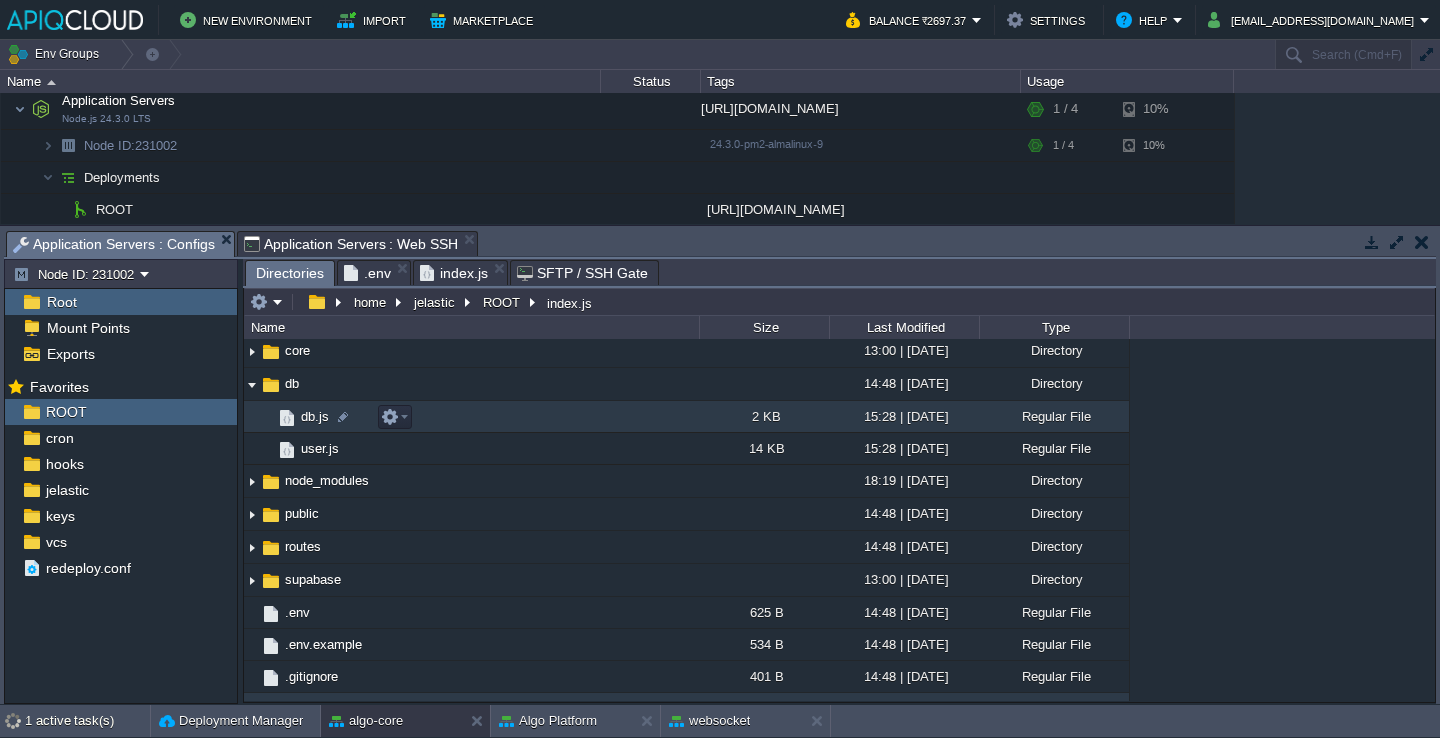 click on "db.js" at bounding box center [471, 417] 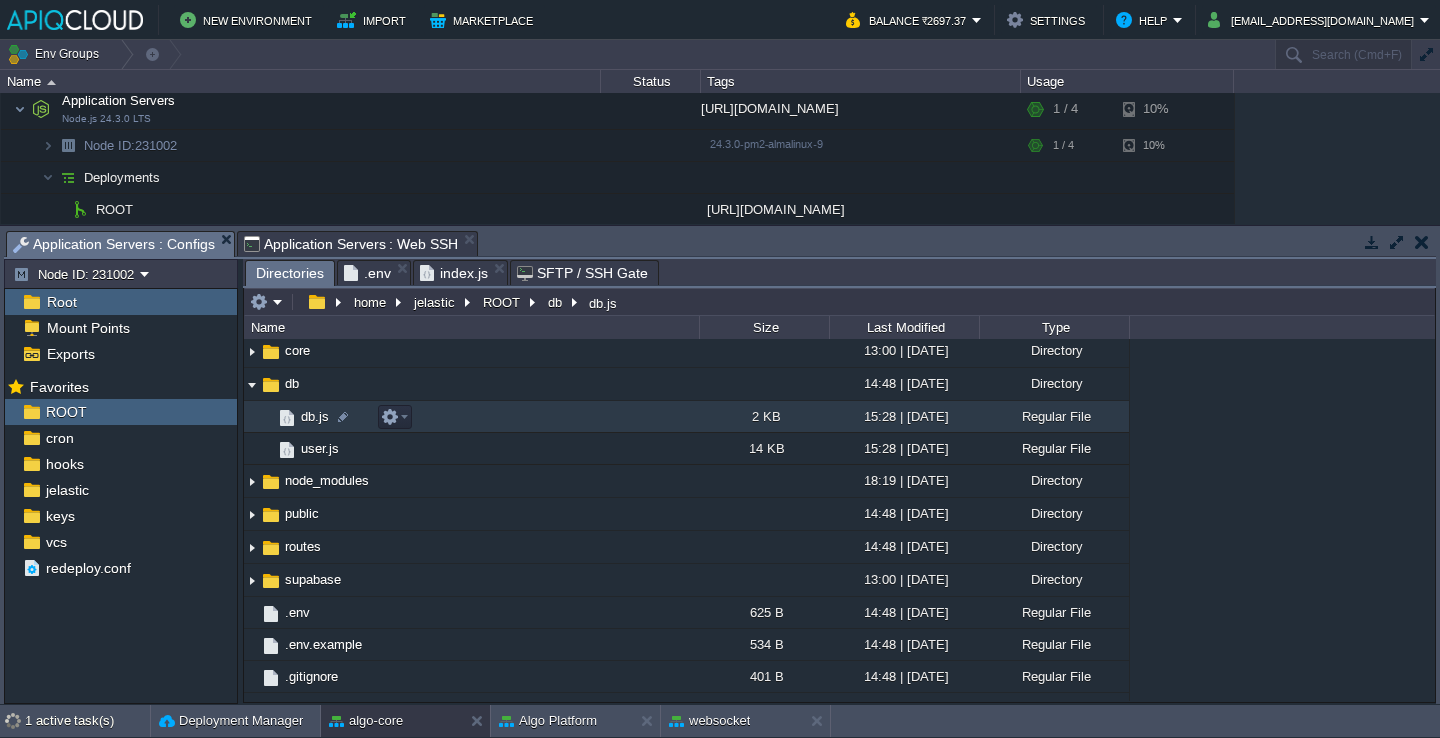 click on "db.js" at bounding box center (471, 417) 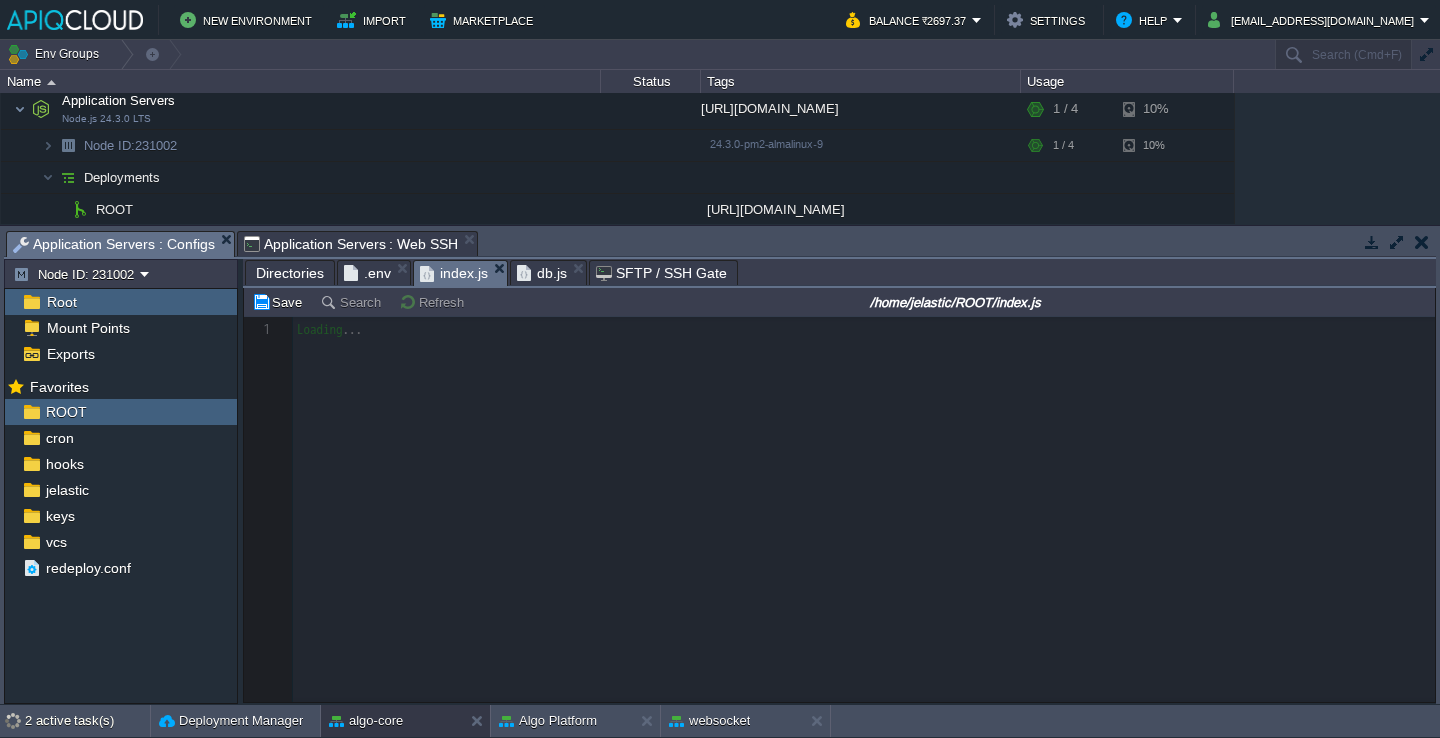 click on "index.js" at bounding box center (454, 273) 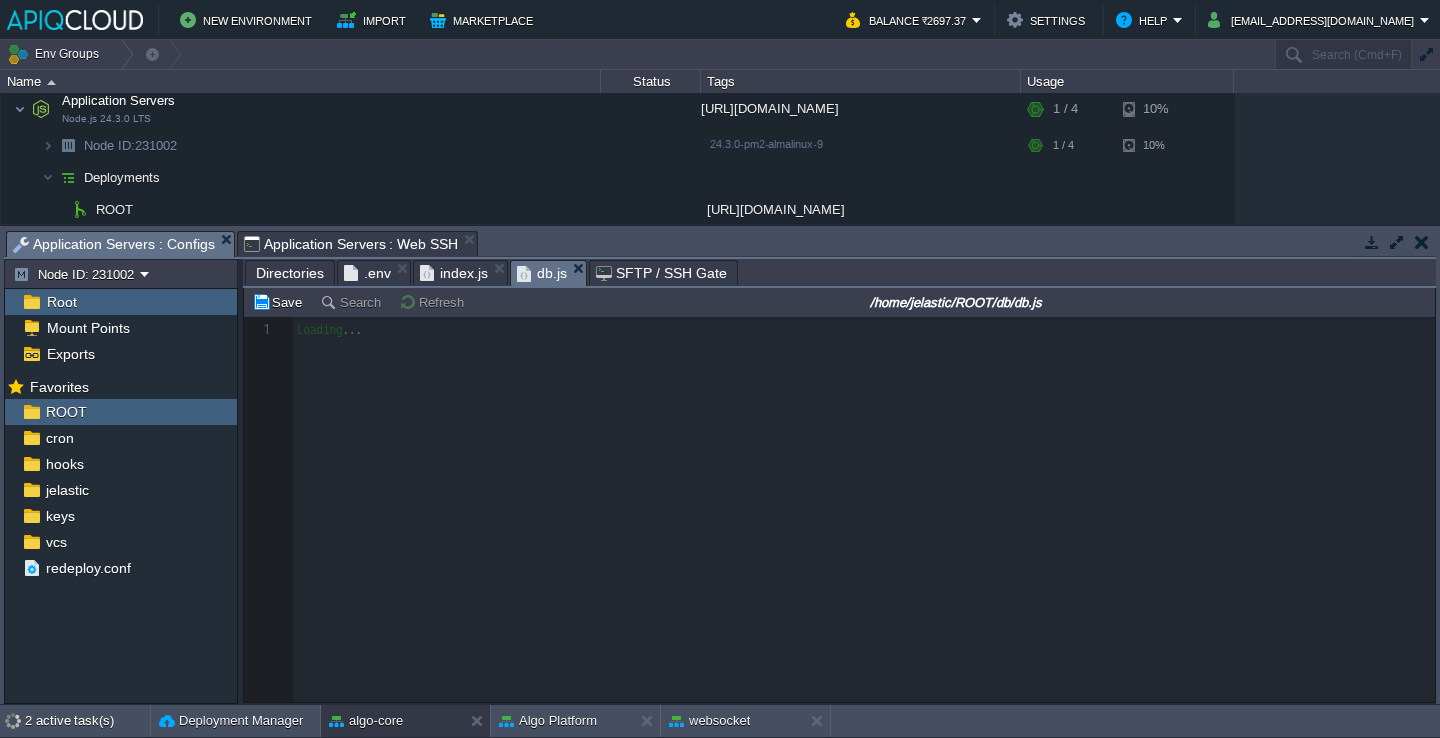 click on "db.js" at bounding box center [542, 273] 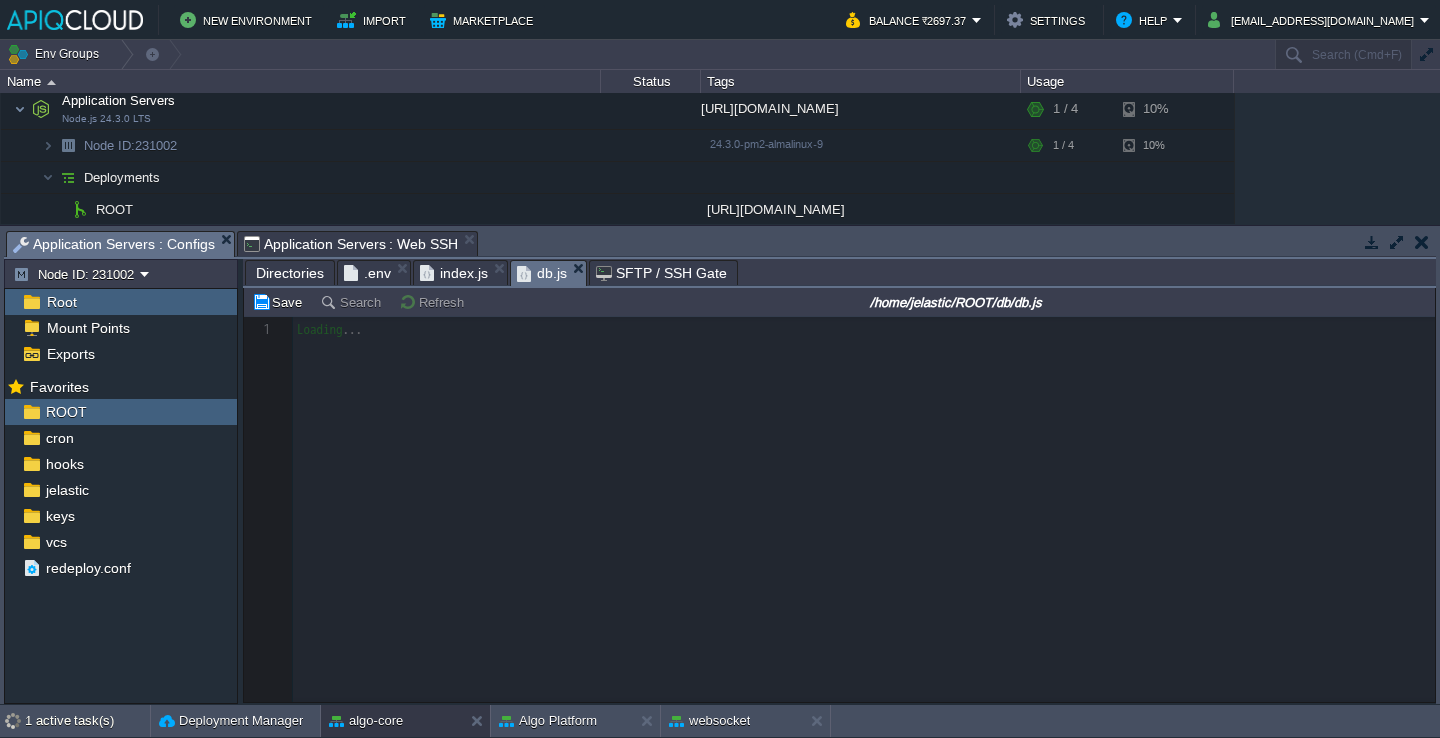 click on "index.js" at bounding box center (454, 273) 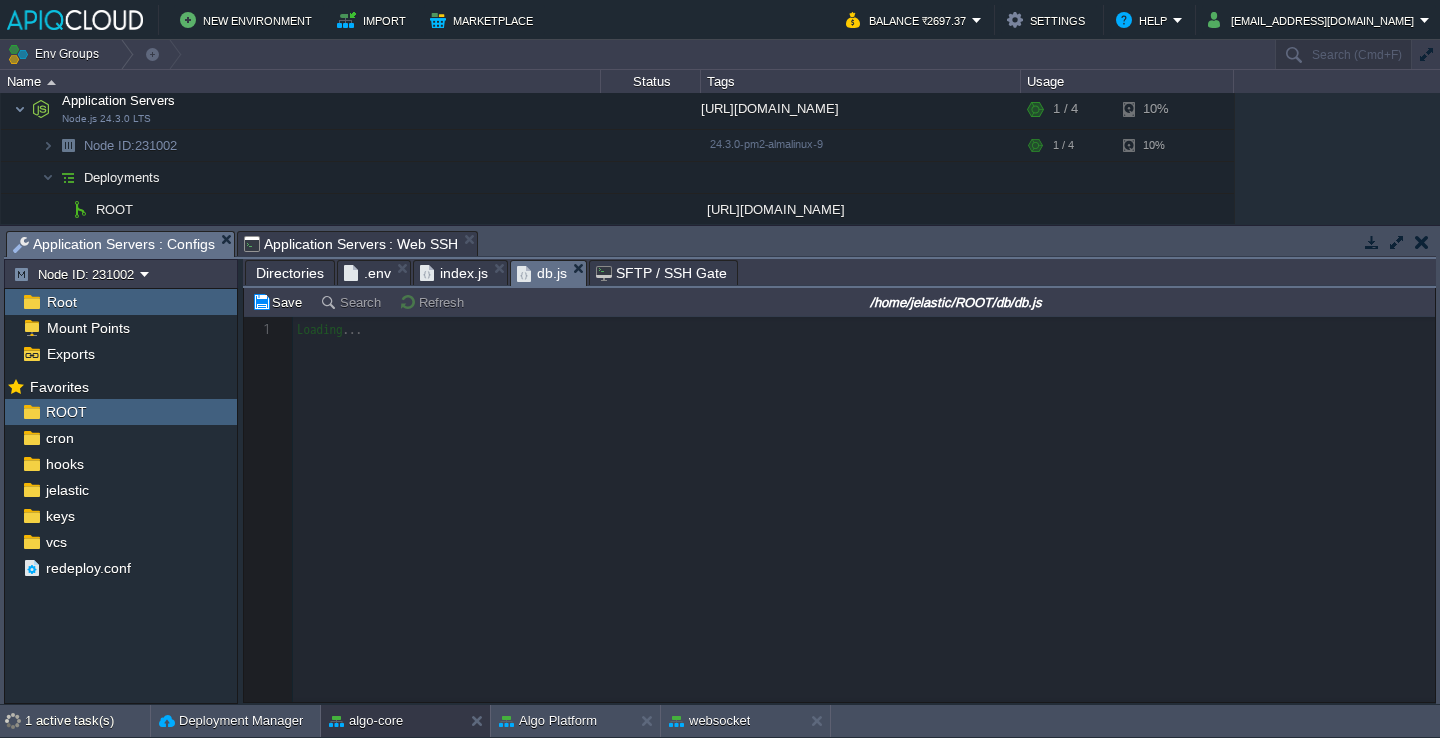 scroll, scrollTop: 6, scrollLeft: 0, axis: vertical 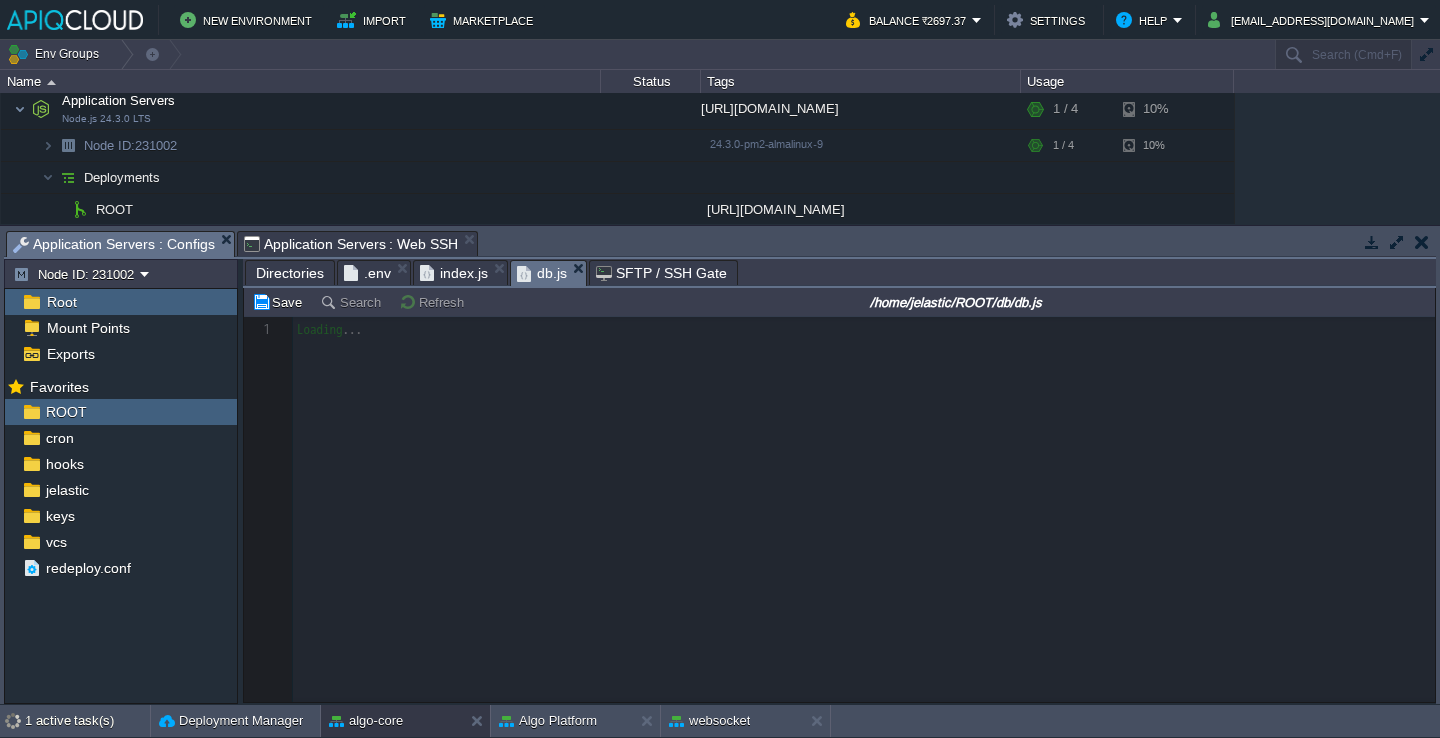 click on "db.js" at bounding box center (542, 273) 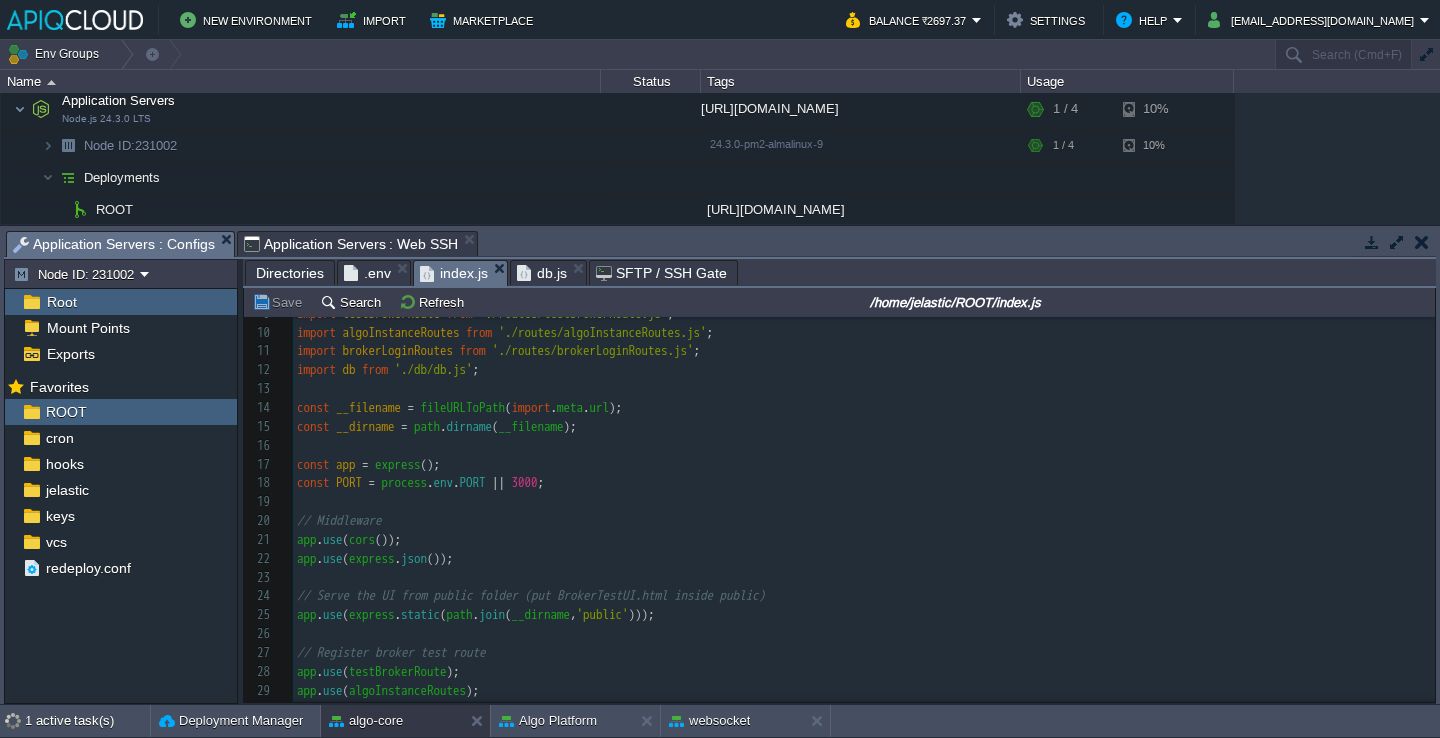 click on "index.js" at bounding box center (454, 273) 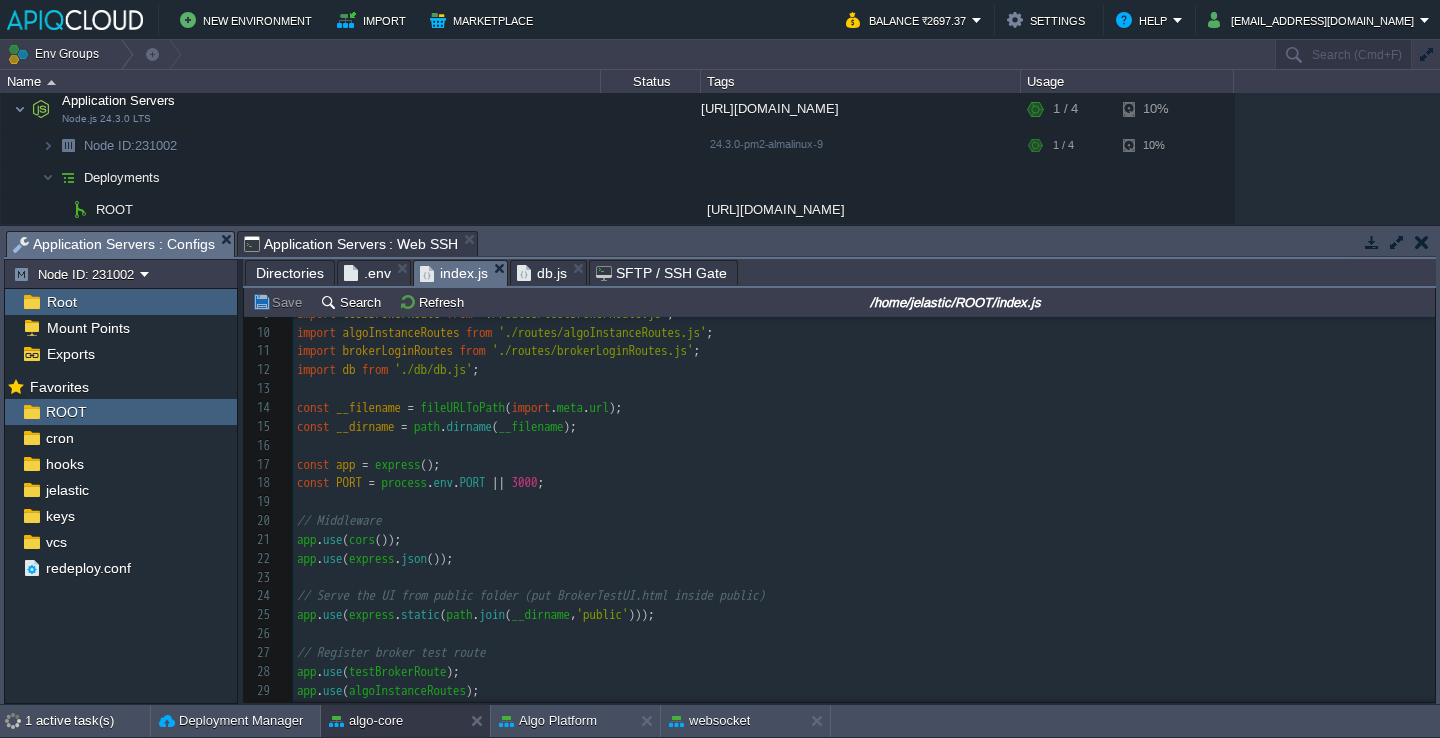 scroll, scrollTop: 318, scrollLeft: 0, axis: vertical 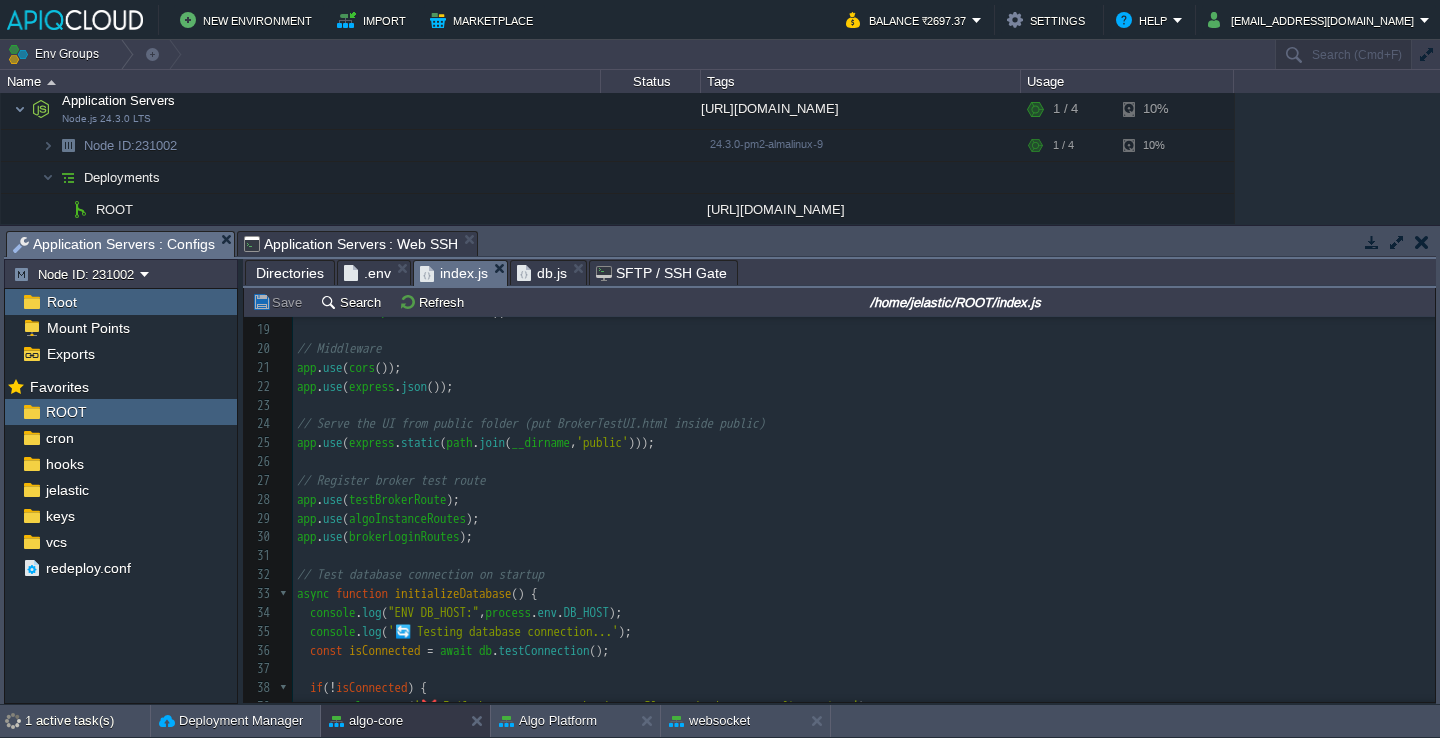 click on "console . log ( "ENV DB_HOST:" ,  process . env . DB_HOST );" at bounding box center (864, 613) 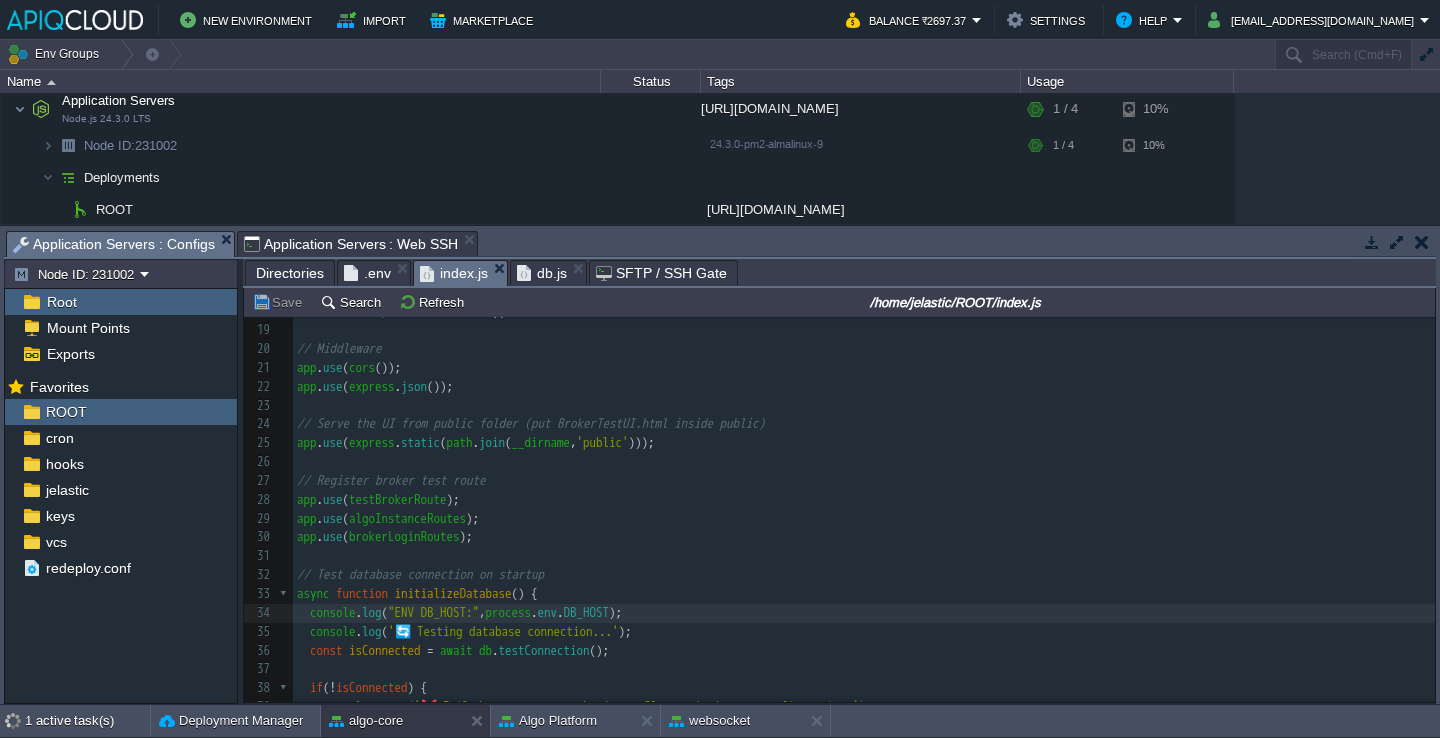 type on "console.log("ENV DB_HOST:", process.env.DB_HOST);" 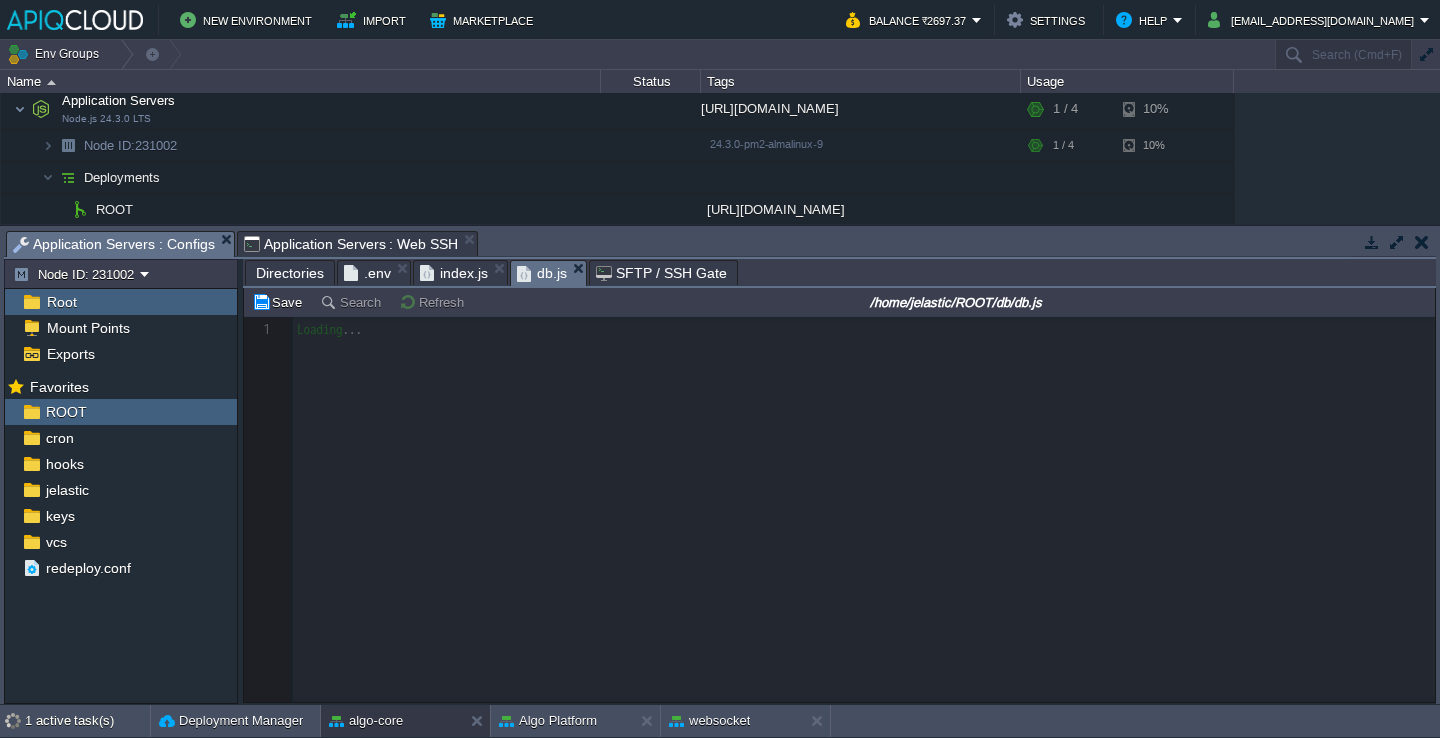 click on "db.js" at bounding box center (542, 273) 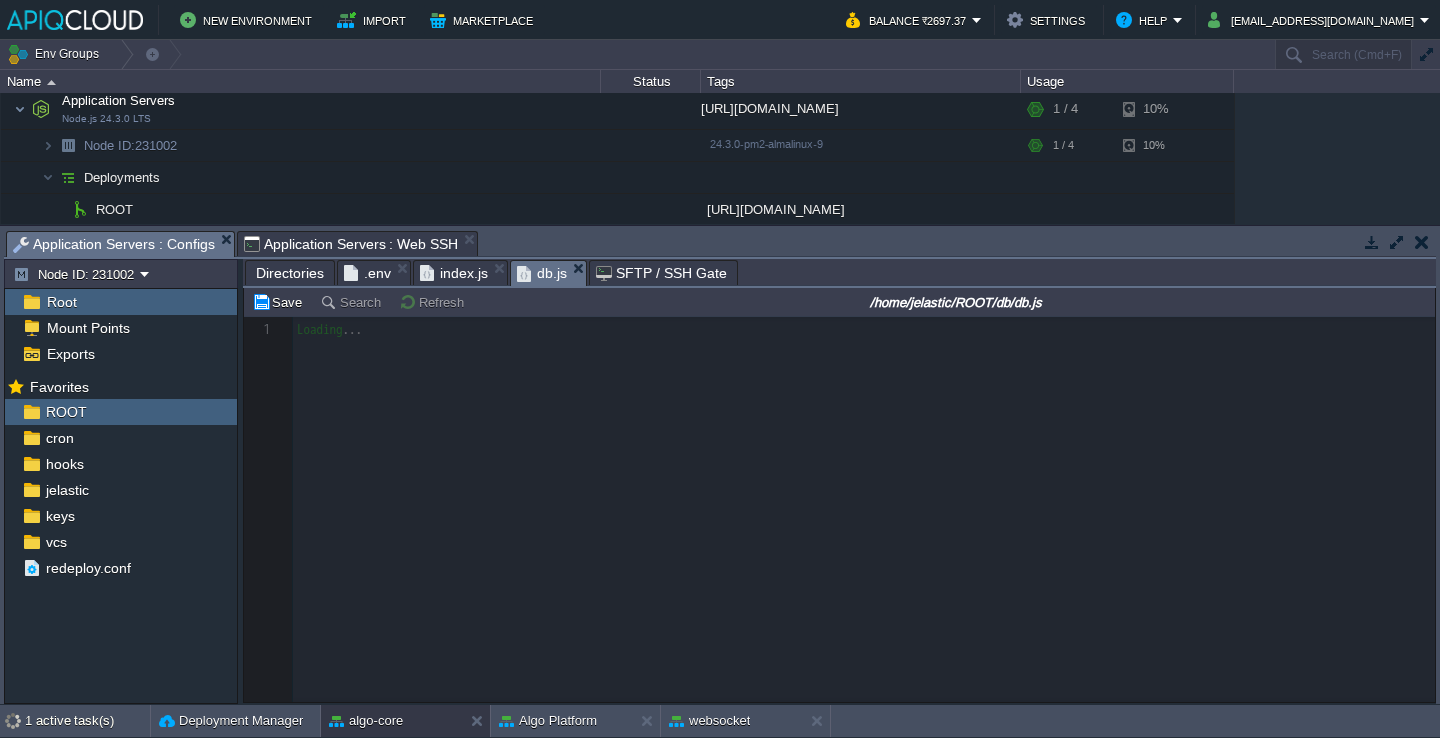 scroll, scrollTop: 6, scrollLeft: 0, axis: vertical 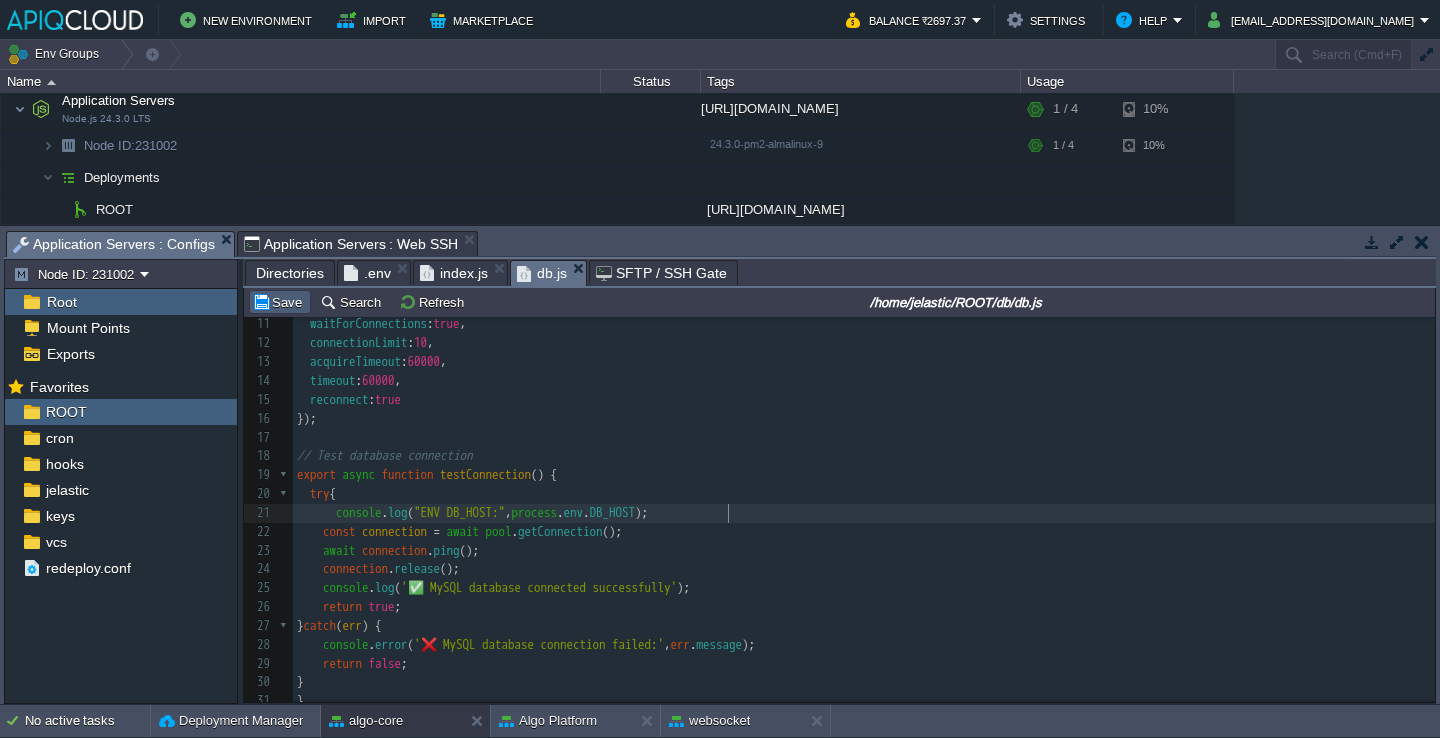 click on "Save" at bounding box center (280, 302) 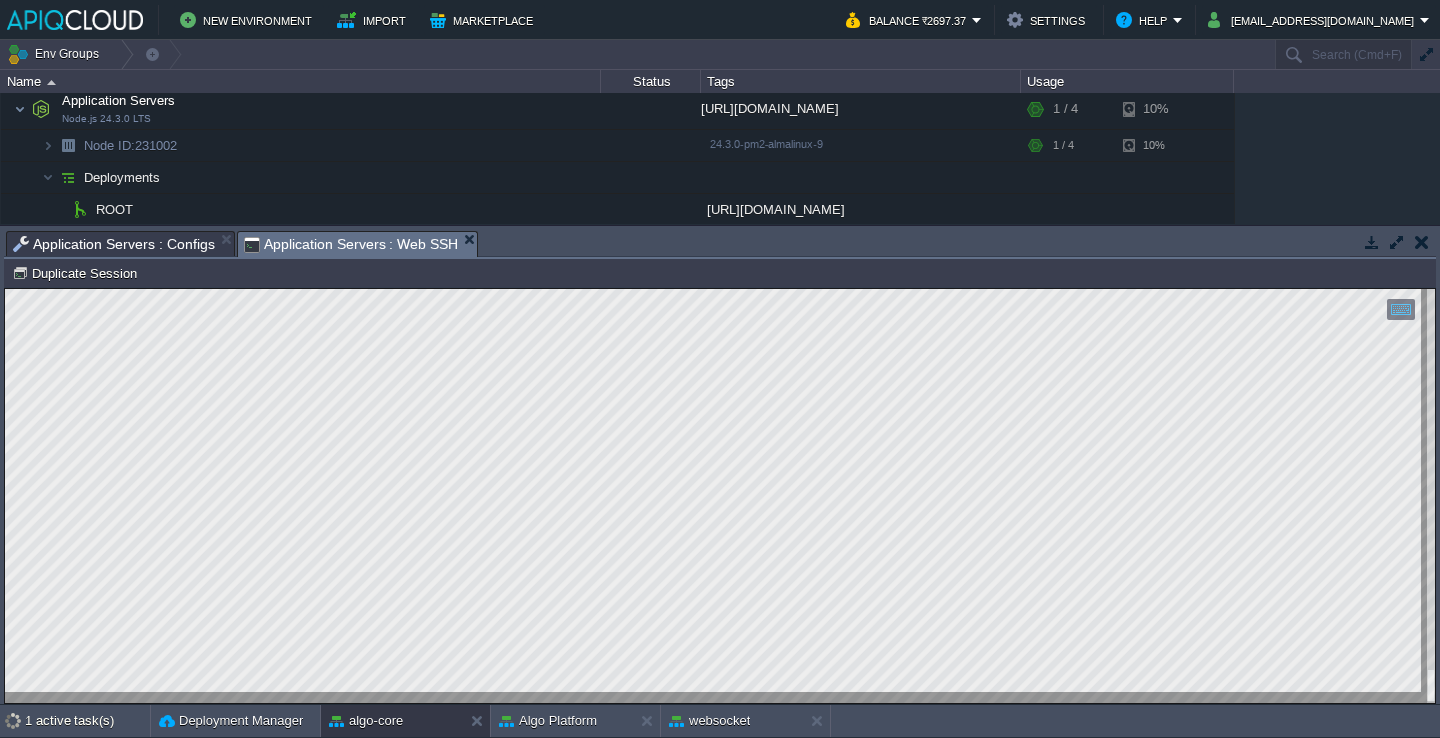 click on "Application Servers : Web SSH" at bounding box center (351, 244) 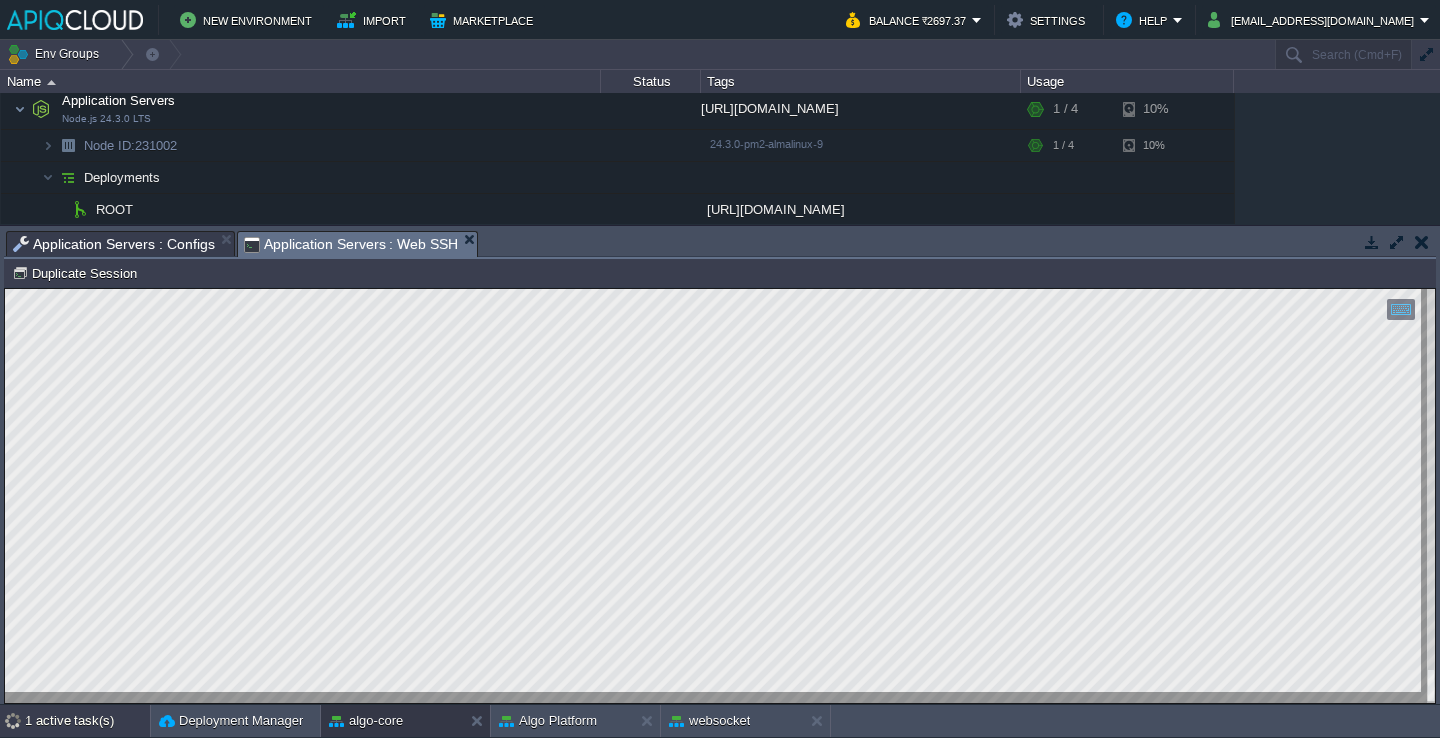 click on "1 active task(s)" at bounding box center [87, 721] 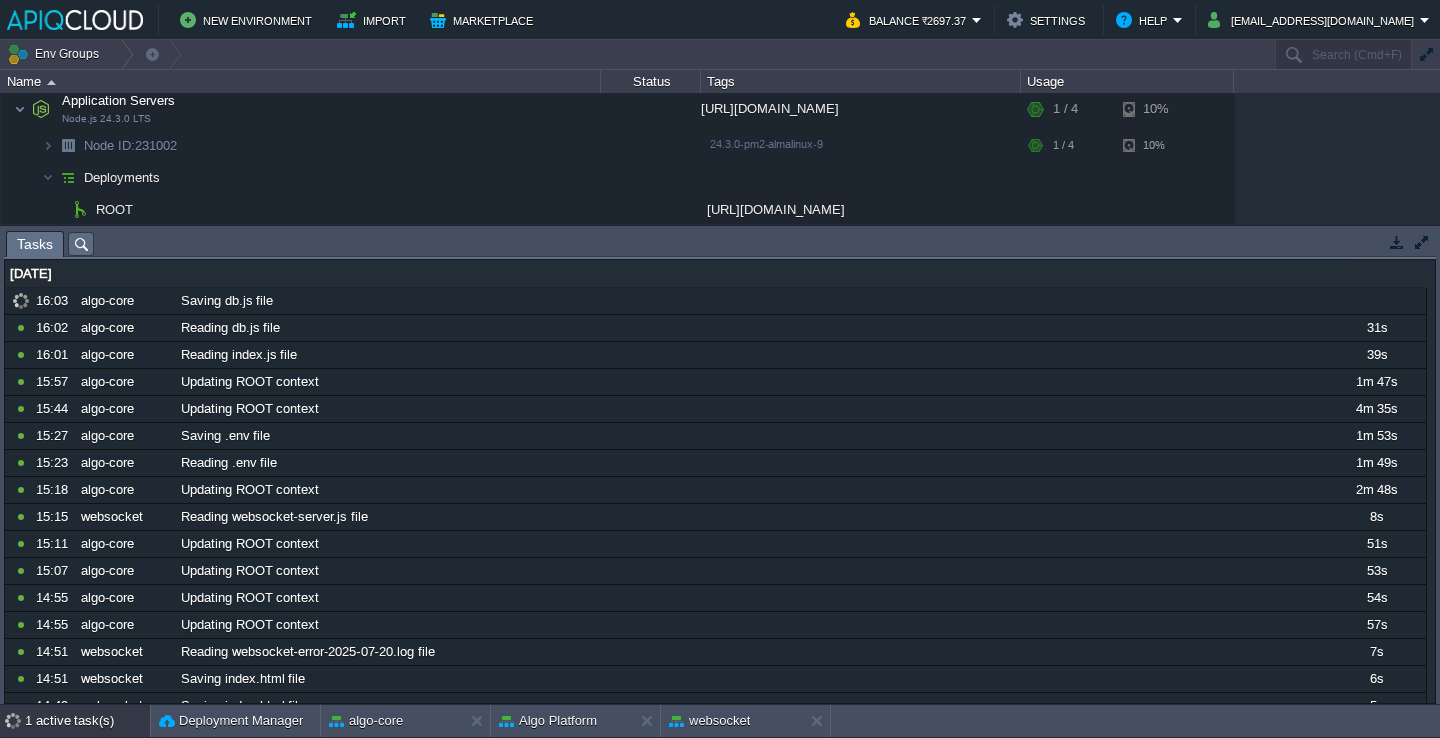 click on "1 active task(s)" at bounding box center (87, 721) 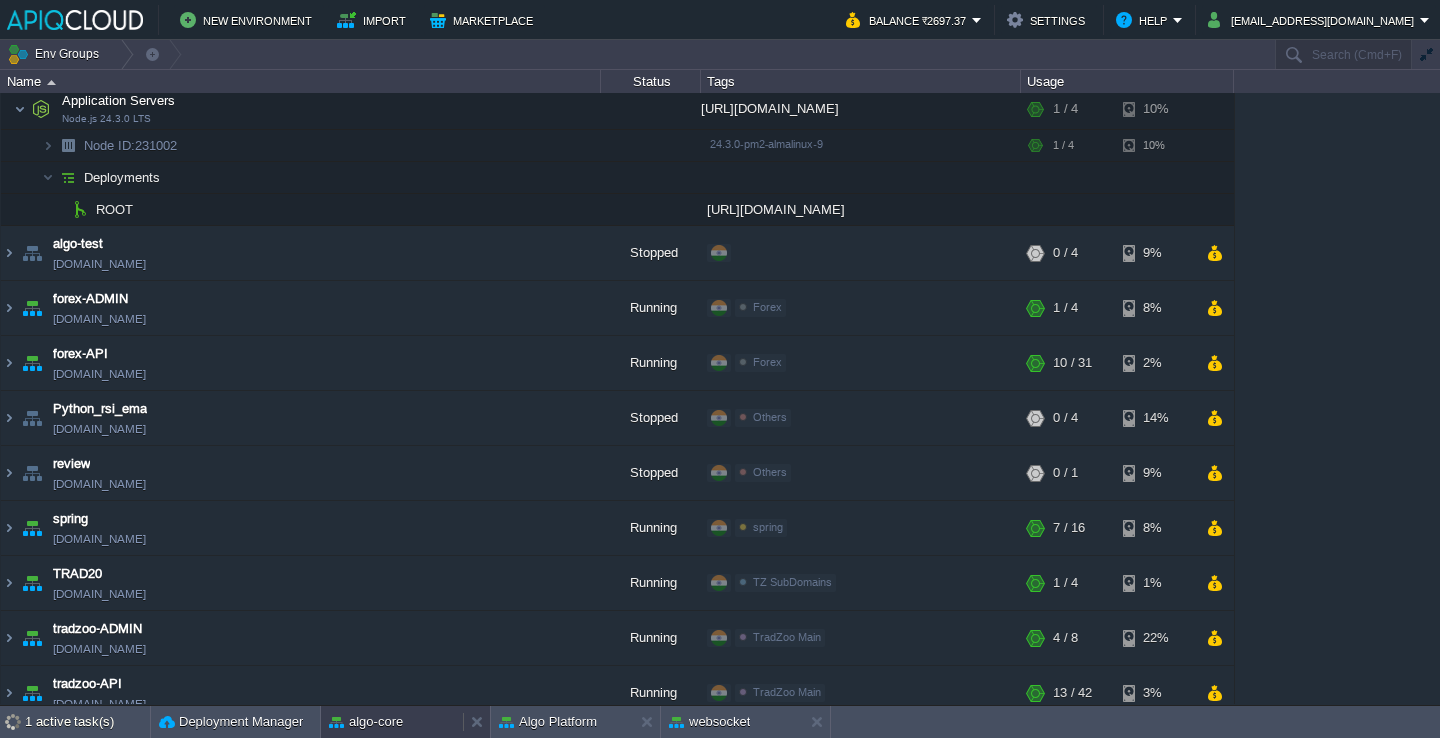 click on "algo-core" at bounding box center [392, 722] 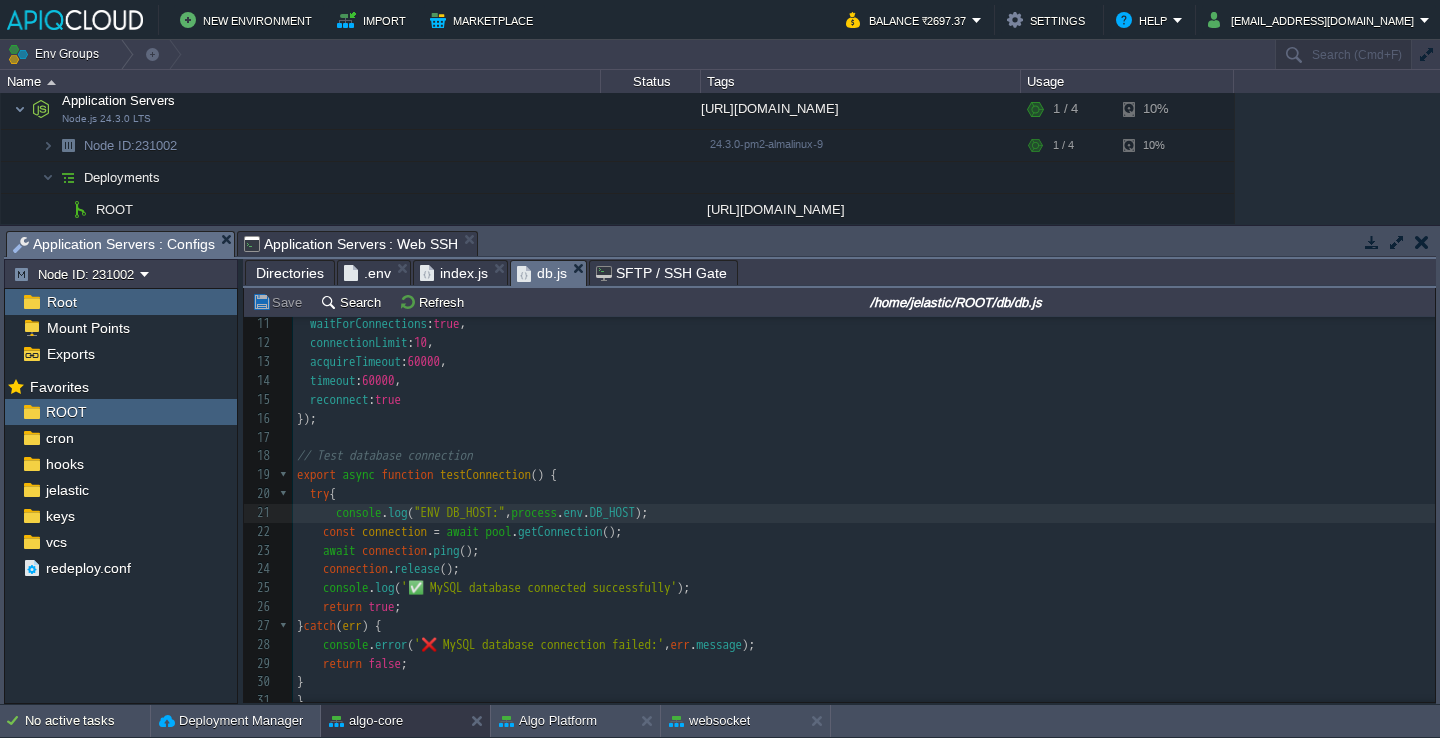 click on "Application Servers : Configs" at bounding box center [114, 244] 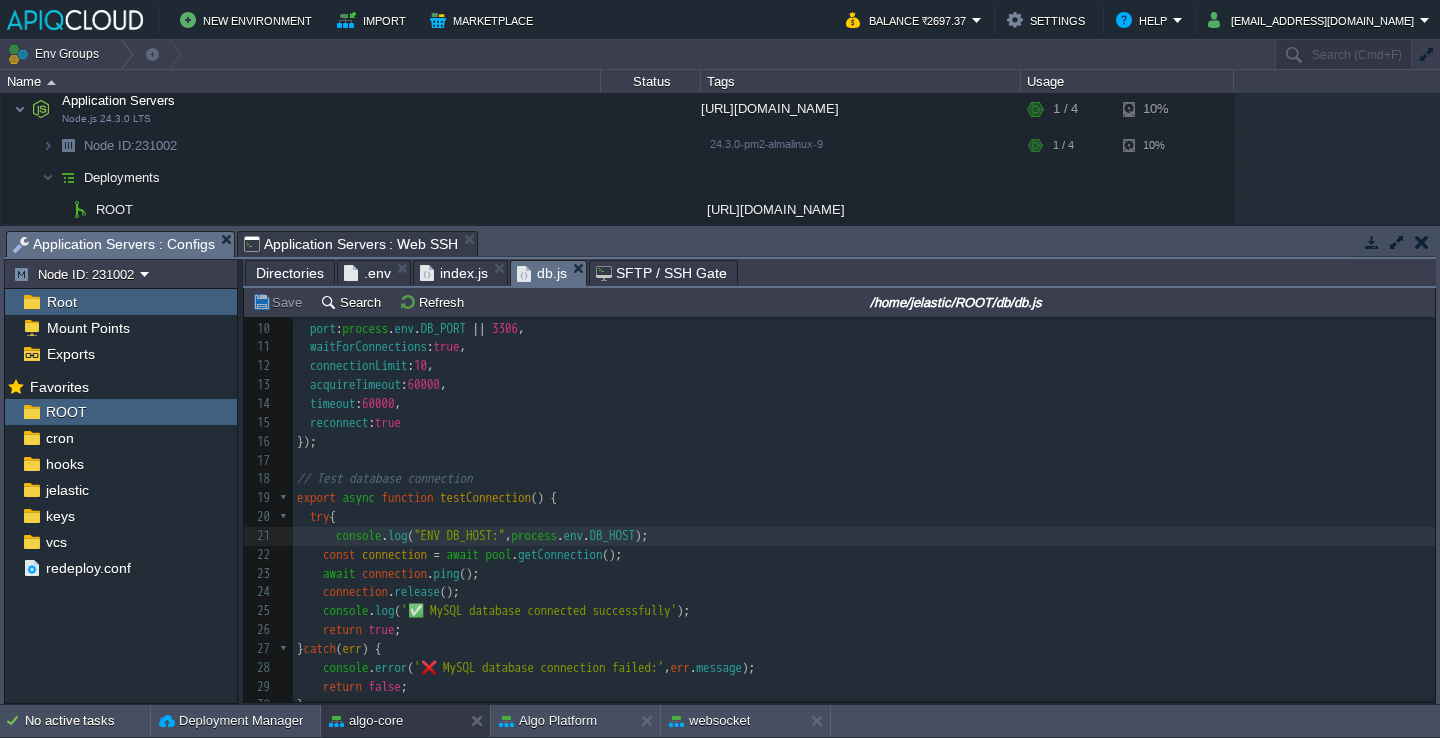 scroll, scrollTop: 166, scrollLeft: 0, axis: vertical 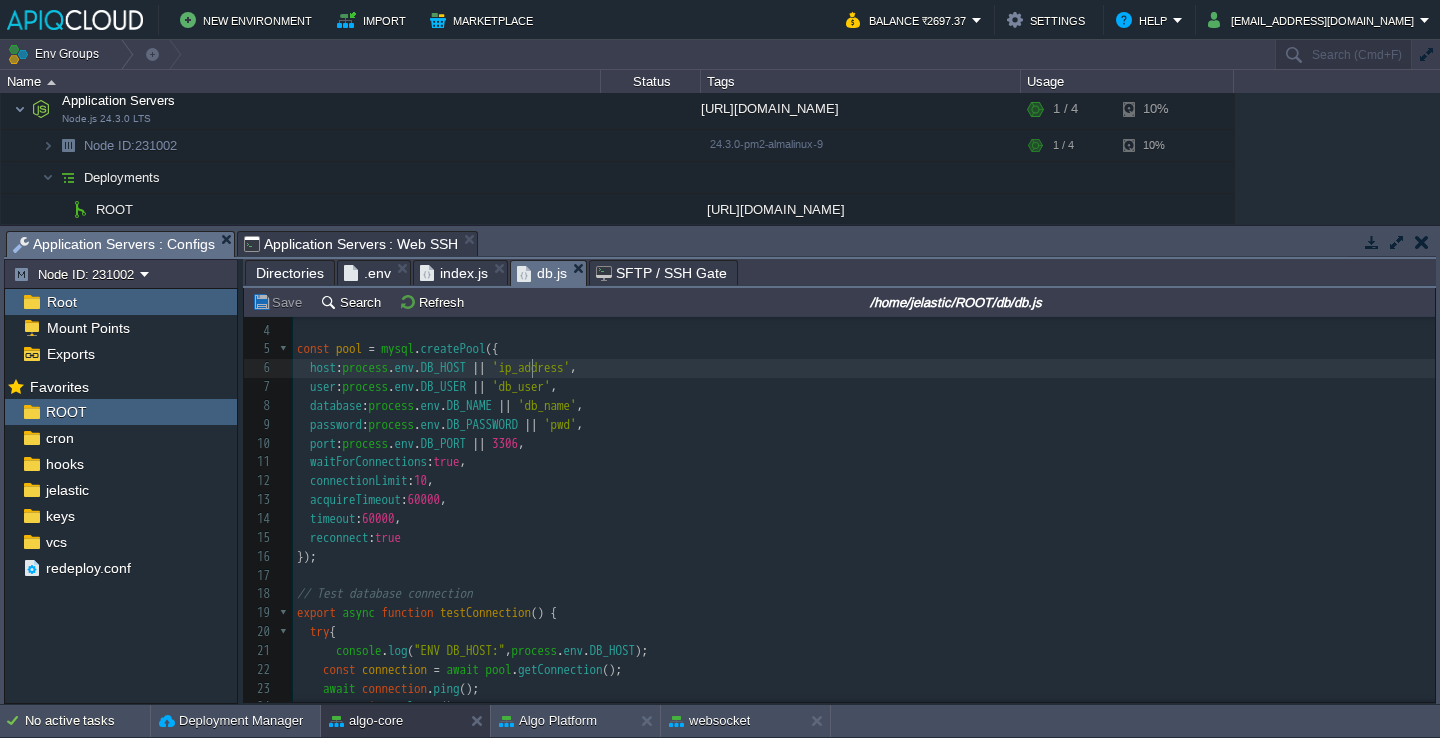 click on "xxxxxxxxxx   1 // File: db/db.js 2 import   mysql   from   'mysql2/promise' ; 3 ​ 4 ​ 5 const   pool   =   mysql . createPool ({ 6    host :  process . env . DB_HOST   ||   'ip_address' , 7    user :  process . env . DB_USER   ||   'db_user' , 8    database :  process . env . DB_NAME   ||   'db_name' , 9    password :  process . env . DB_PASSWORD   ||   'pwd' , 10    port :  process . env . DB_PORT   ||   3306 , 11    waitForConnections :  true , 12    connectionLimit :  10 , 13    acquireTimeout :  60000 , 14    timeout :  60000 , 15    reconnect :  true 16 }); 17 ​ 18 // Test database connection 19 export   async   function   testConnection () { 20    try  { 21        console . log ( "ENV DB_HOST:" ,  process . env . DB_HOST ); 22      const   connection   =   await   pool . getConnection (); 23      await   connection . ping (); 24      connection . release (); 25      console . log ( '✅ MySQL database connected successfully' ); 26      return   true ; 27   }  catch  ( err ) { 28      . (" at bounding box center (864, 651) 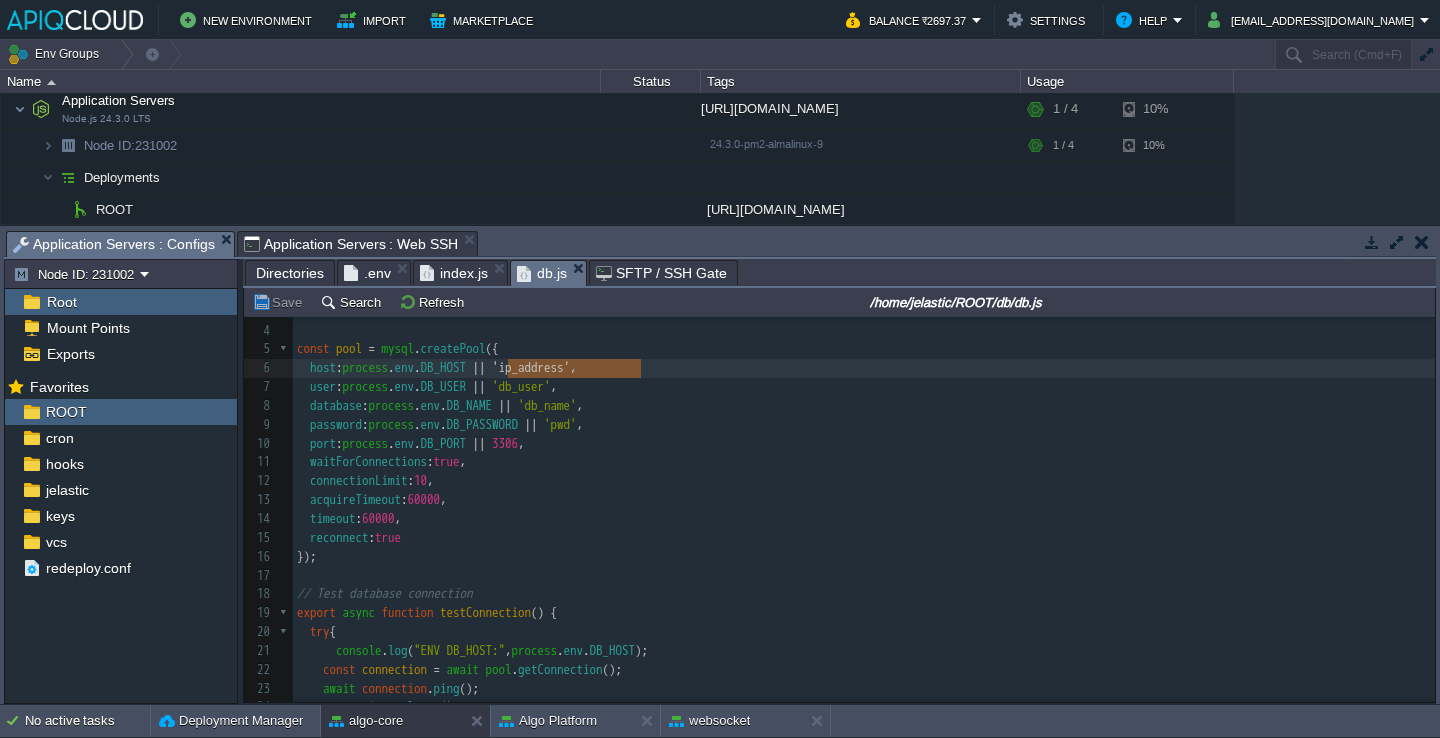 type on "|| 'ip_address'" 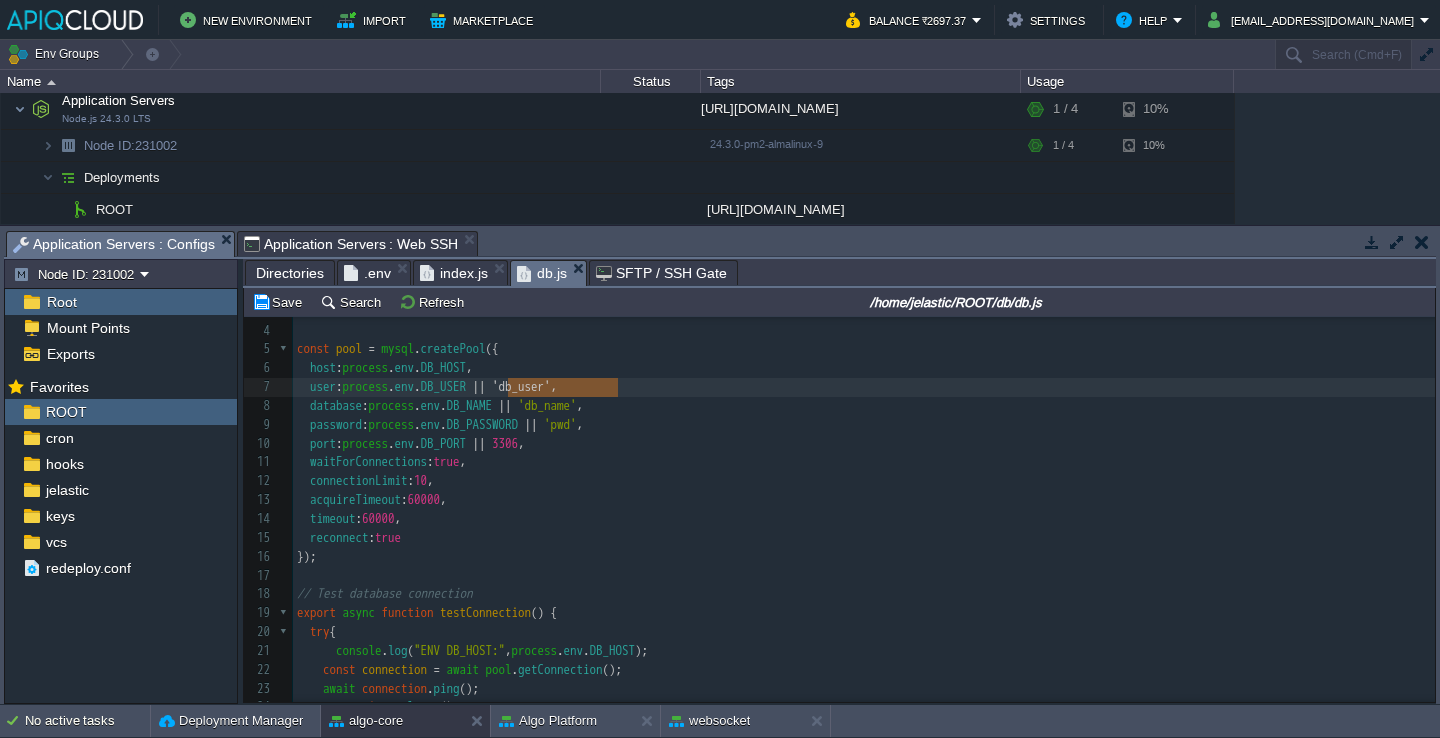 type on "|| 'db_user'" 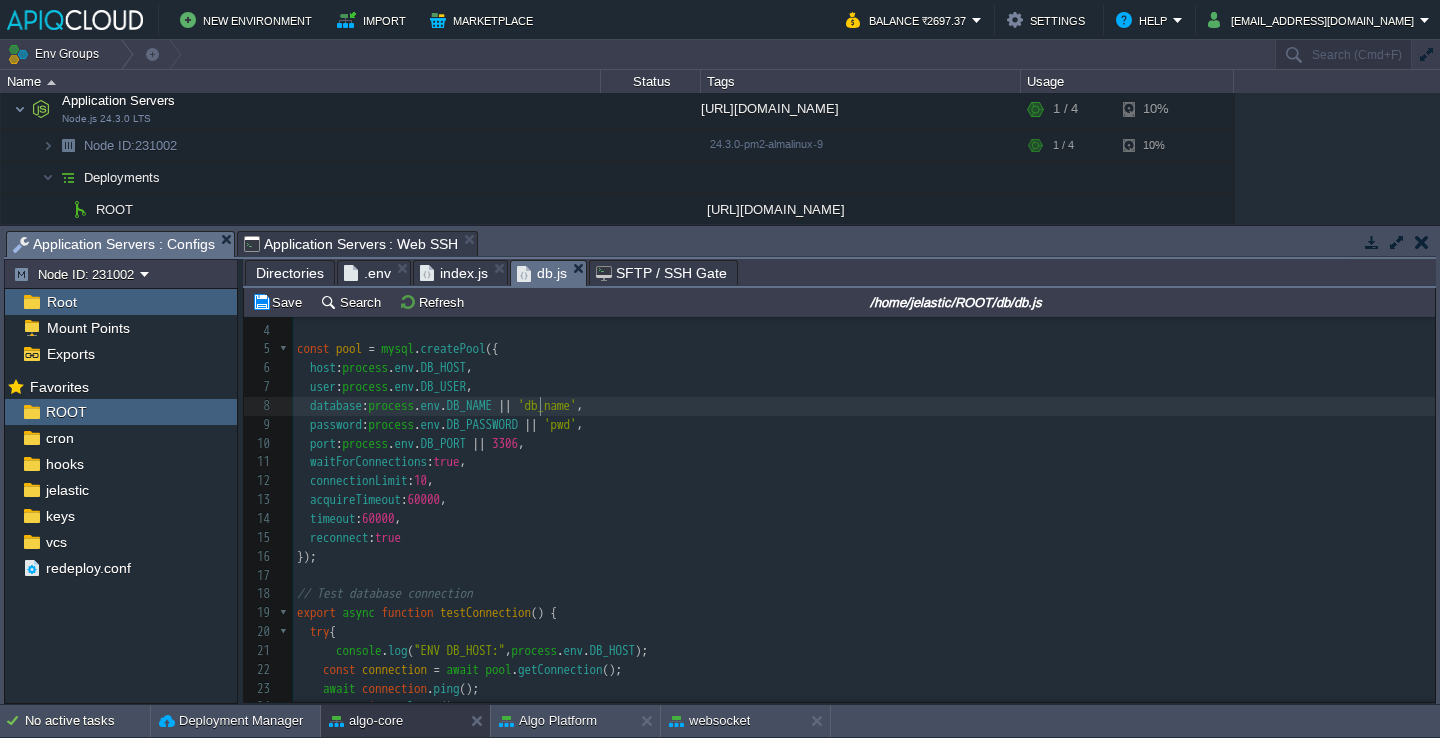 type on "|| 'db_name'" 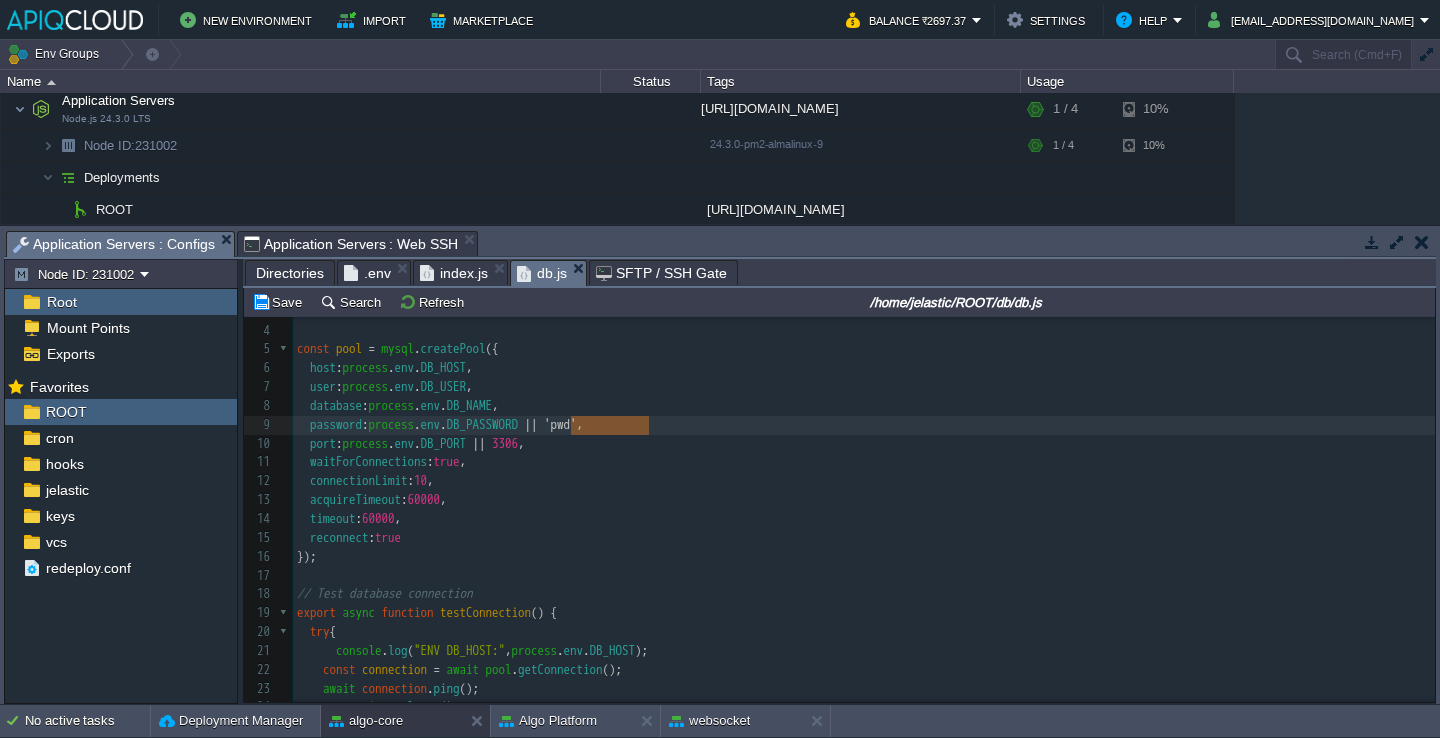 type on "|| 'pwd'" 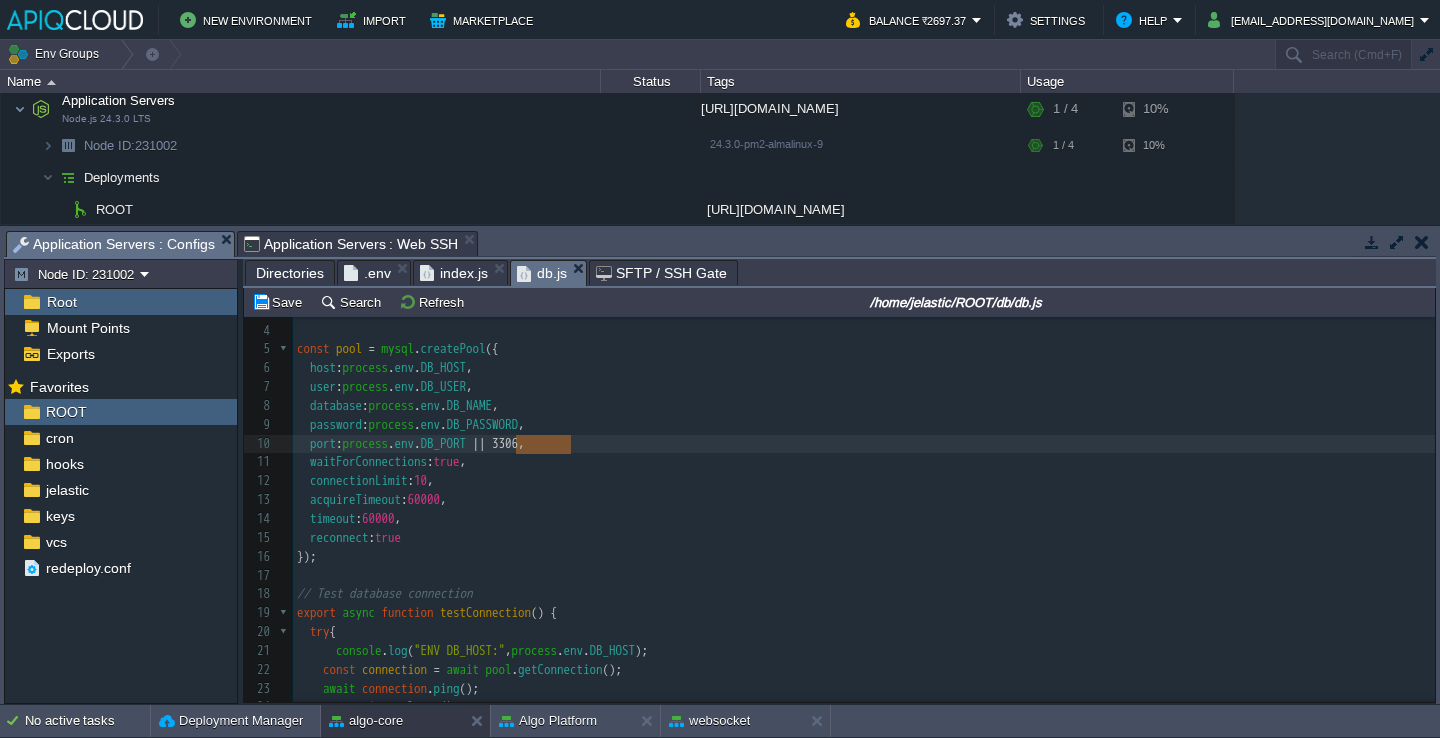 type on "|| 3306" 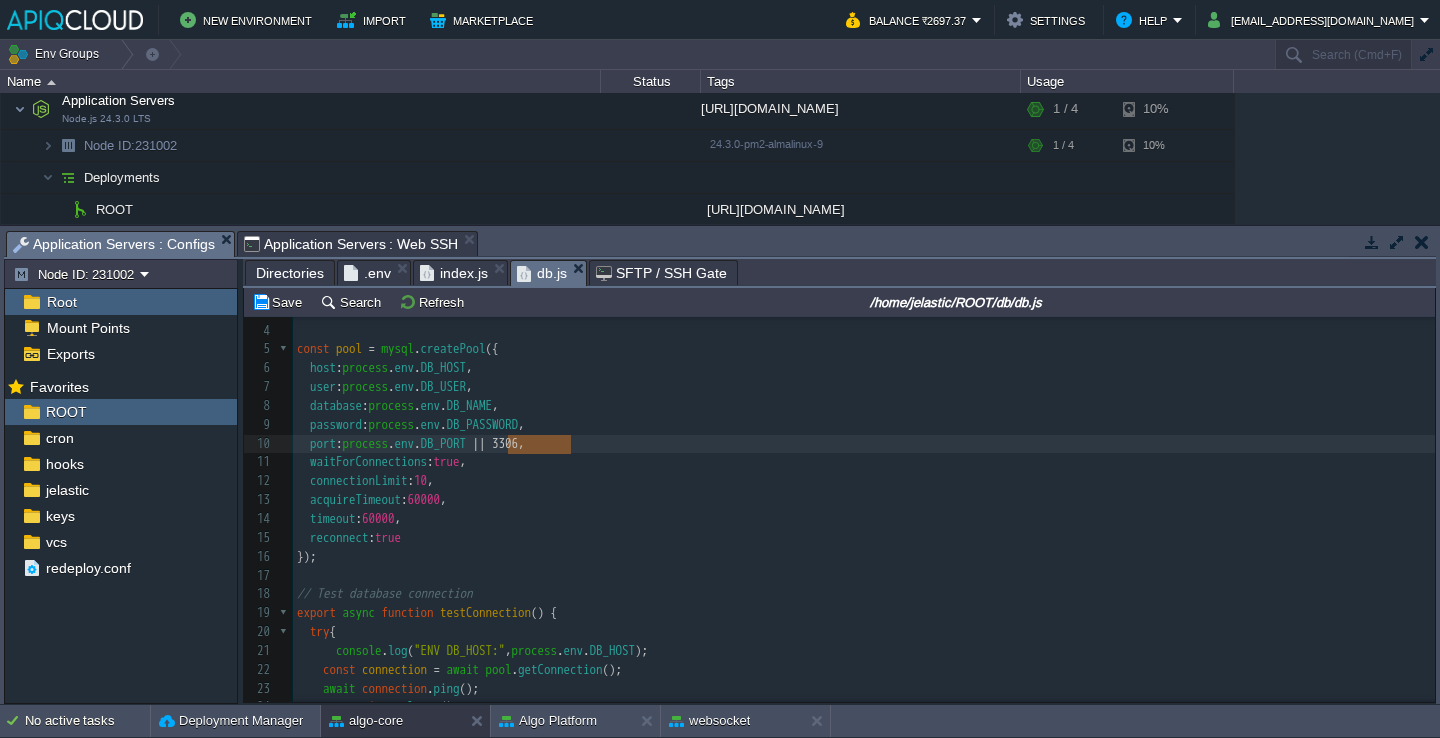 type 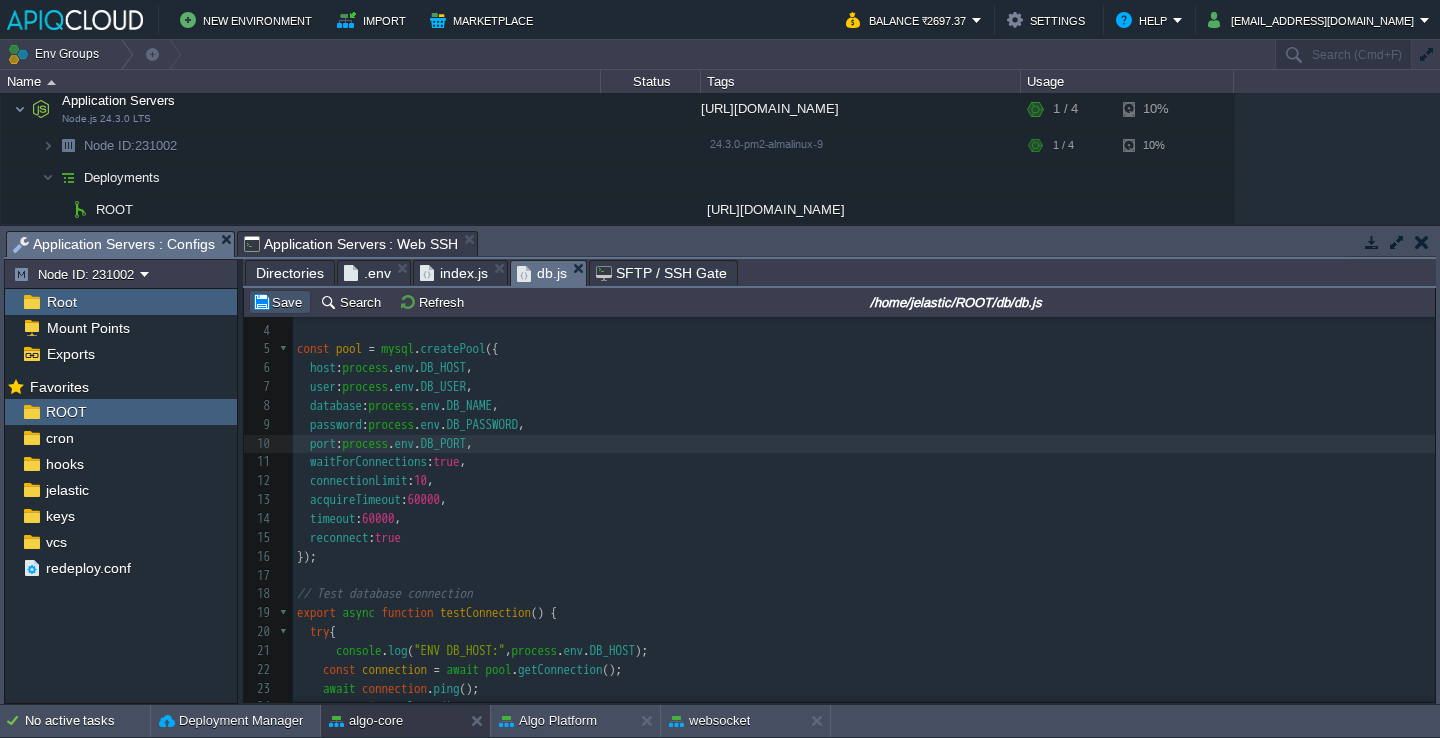 click on "Save" at bounding box center (280, 302) 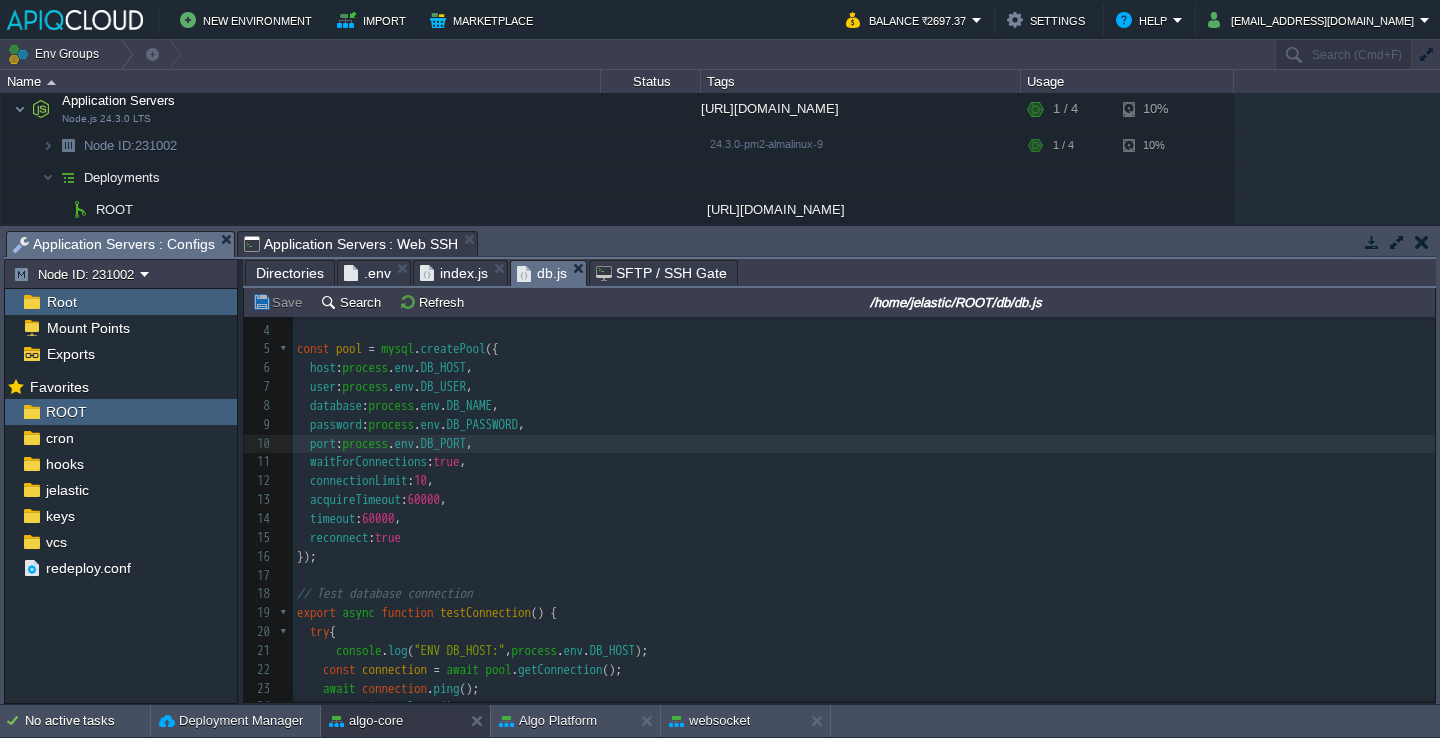 click on "Application Servers : Web SSH" at bounding box center [351, 244] 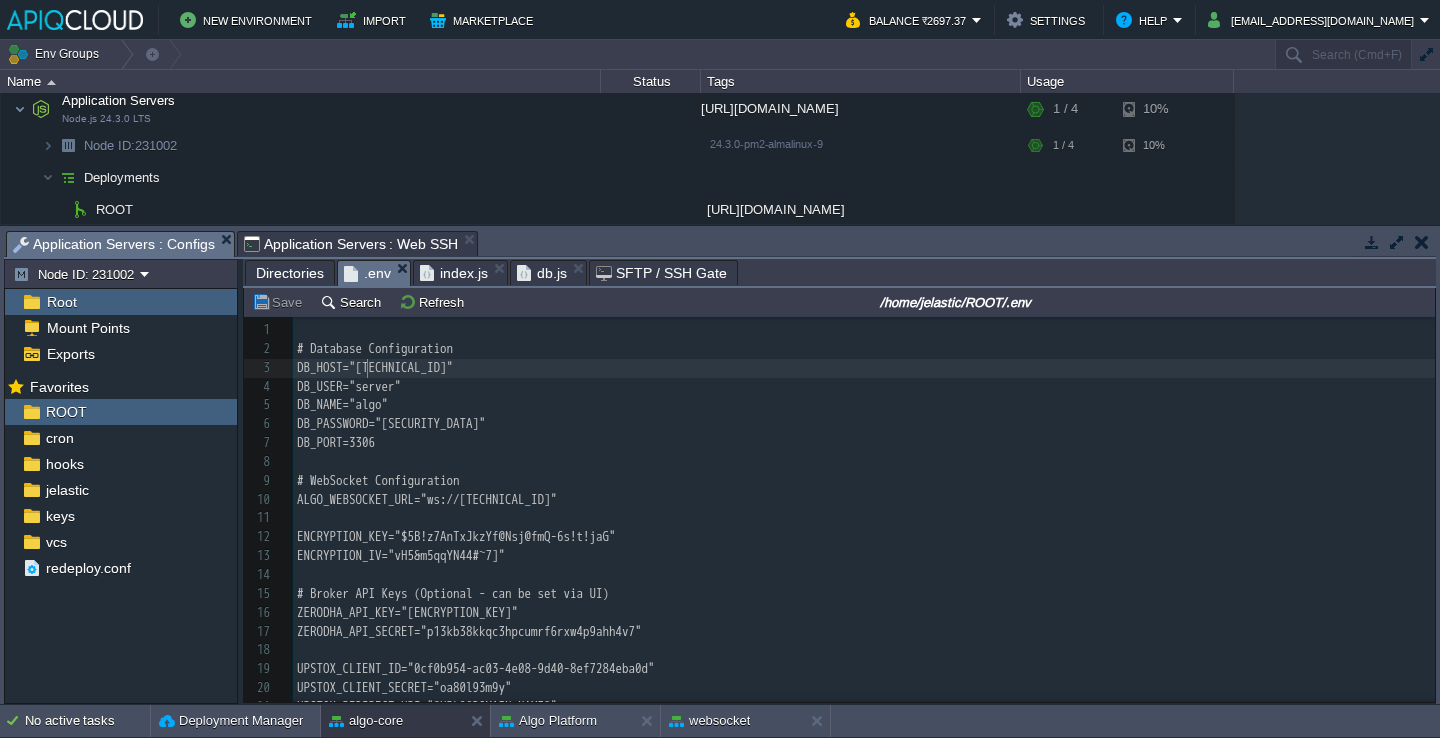 click on "xxxxxxxxxx   1 ​ 2 # Database Configuration 3 DB_HOST="[TECHNICAL_ID]" 4 DB_USER="server" 5 DB_NAME="algo" 6 DB_PASSWORD="[SECURITY_DATA]" 7 DB_PORT=3306 8 ​ 9 # WebSocket Configuration 10 ALGO_WEBSOCKET_URL="ws://[TECHNICAL_ID]" 11 ​ 12 ENCRYPTION_KEY="$5B!z7AnTxJkzYf@Nsj@fmQ-6s!t!jaG" 13 ENCRYPTION_IV="vH5&m5qqYN44#~7]" 14 ​ 15 # Broker API Keys (Optional - can be set via UI) 16 ZERODHA_API_KEY="[ENCRYPTION_KEY]" 17 ZERODHA_API_SECRET="p13kb38kkqc3hpcumrf6rxw4p9ahh4v7" 18 ​ 19 UPSTOX_CLIENT_ID="0cf0b954-ac03-4e08-9d40-8ef7284eba0d" 20 UPSTOX_CLIENT_SECRET="oa80l93m9y" 21 UPSTOX_REDIRECT_URI="[URL][DOMAIN_NAME]" 22 ​ 23 ​ 24 # Server Configuration 25 PORT=3000 26 NODE_ENV=production" at bounding box center [864, 566] 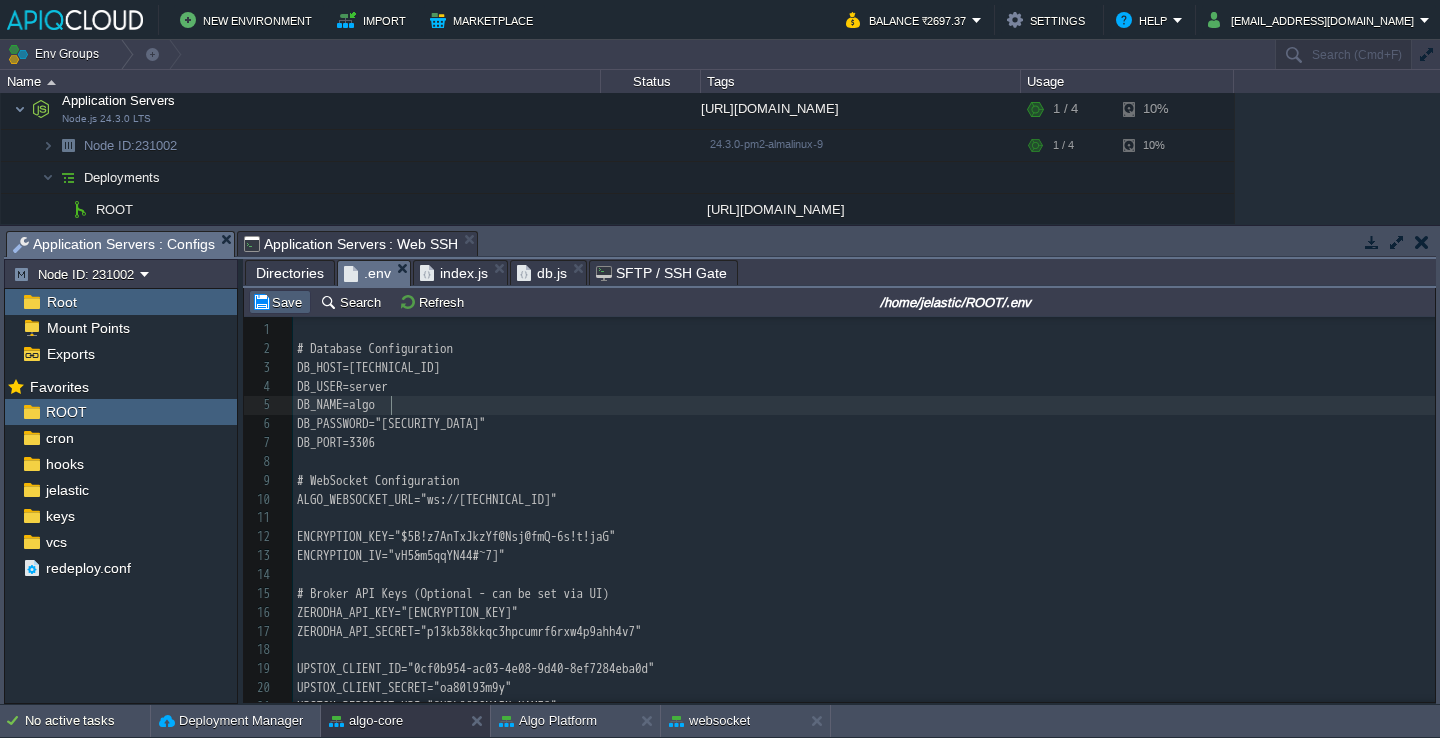 click on "Save" at bounding box center (280, 302) 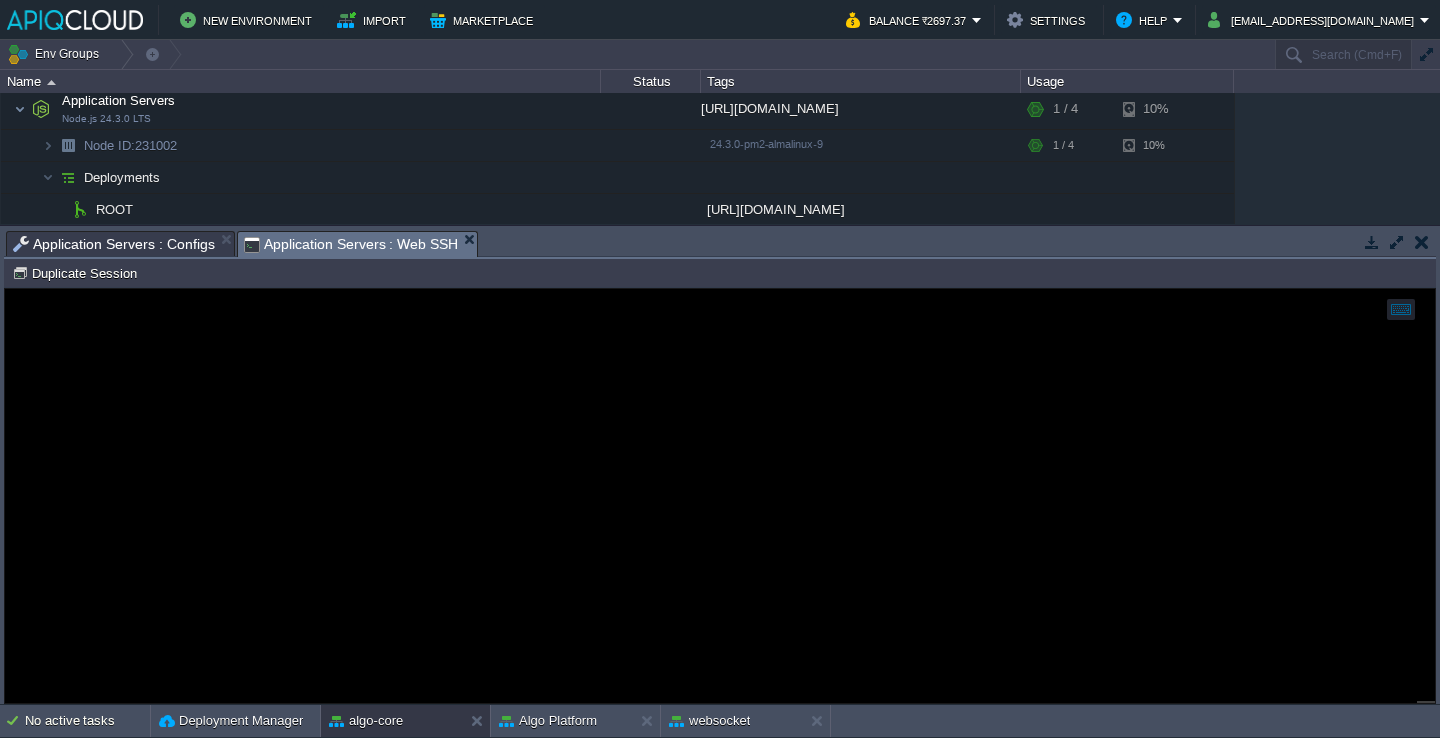 click on "Application Servers : Web SSH" at bounding box center [351, 244] 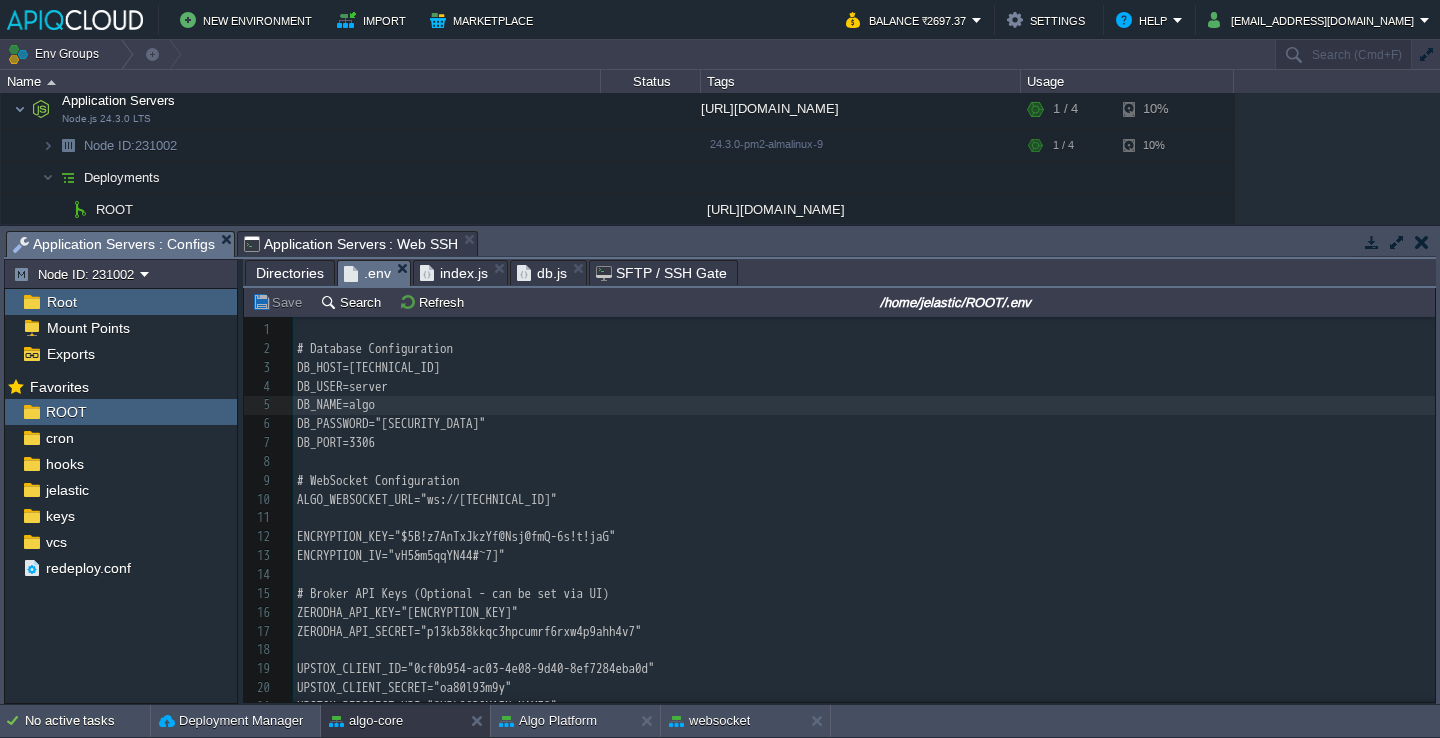 click on "Application Servers : Configs" at bounding box center (114, 244) 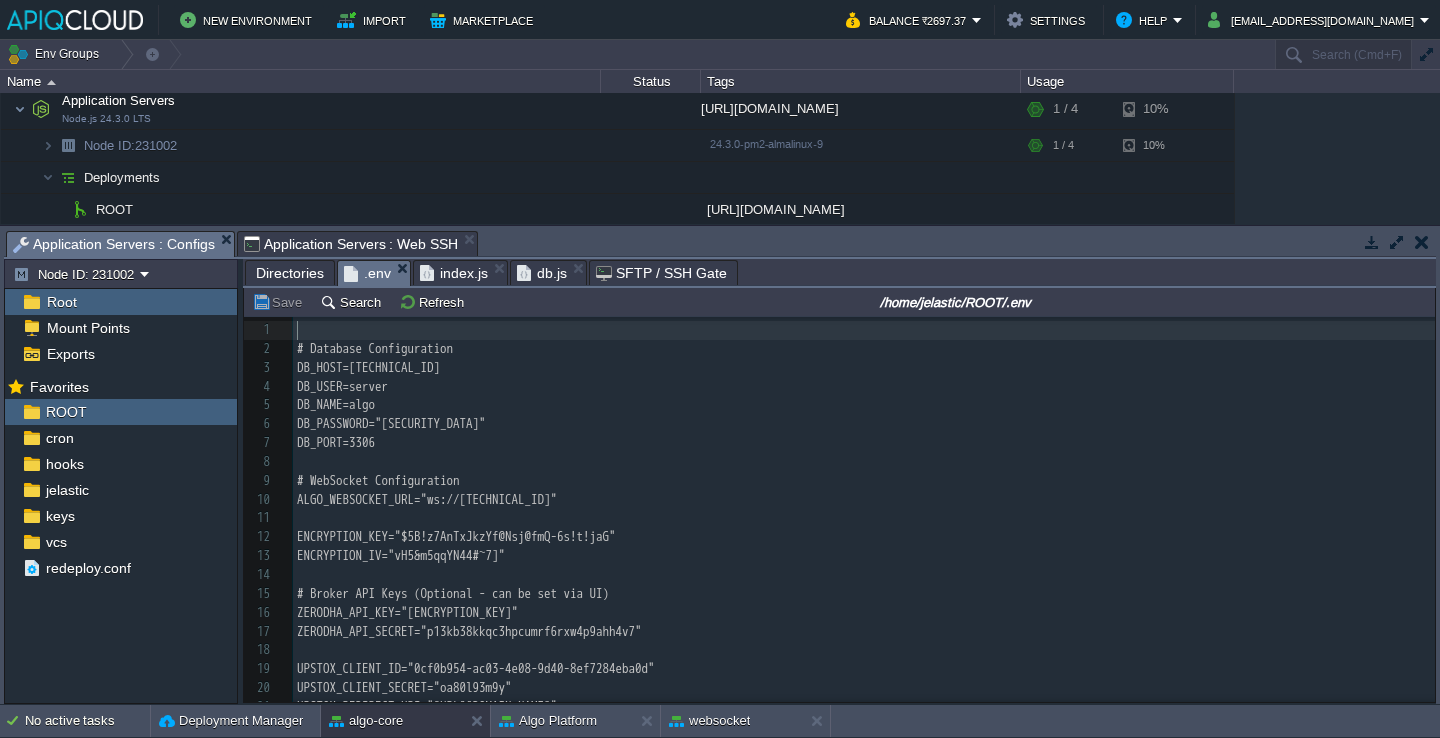 click on "​" at bounding box center (864, 330) 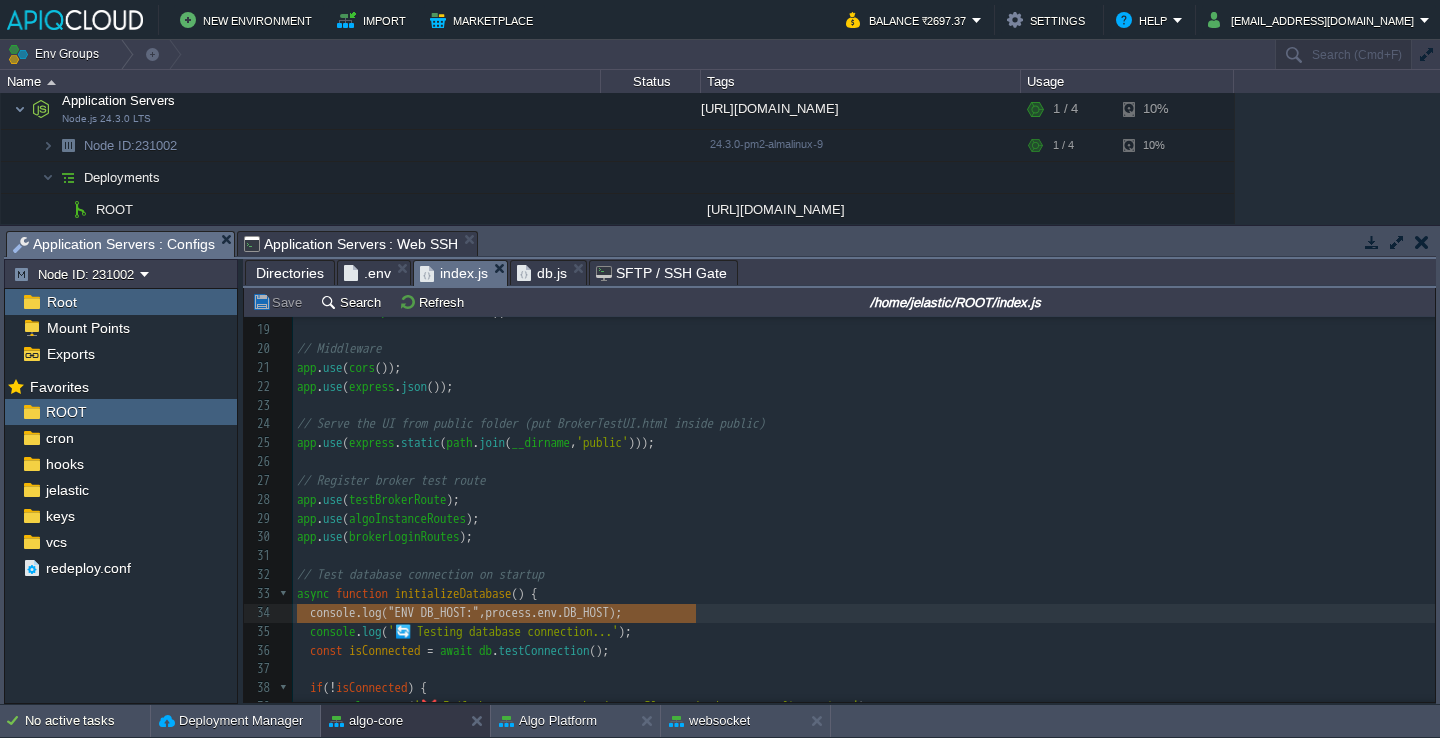 click on "index.js" at bounding box center [454, 273] 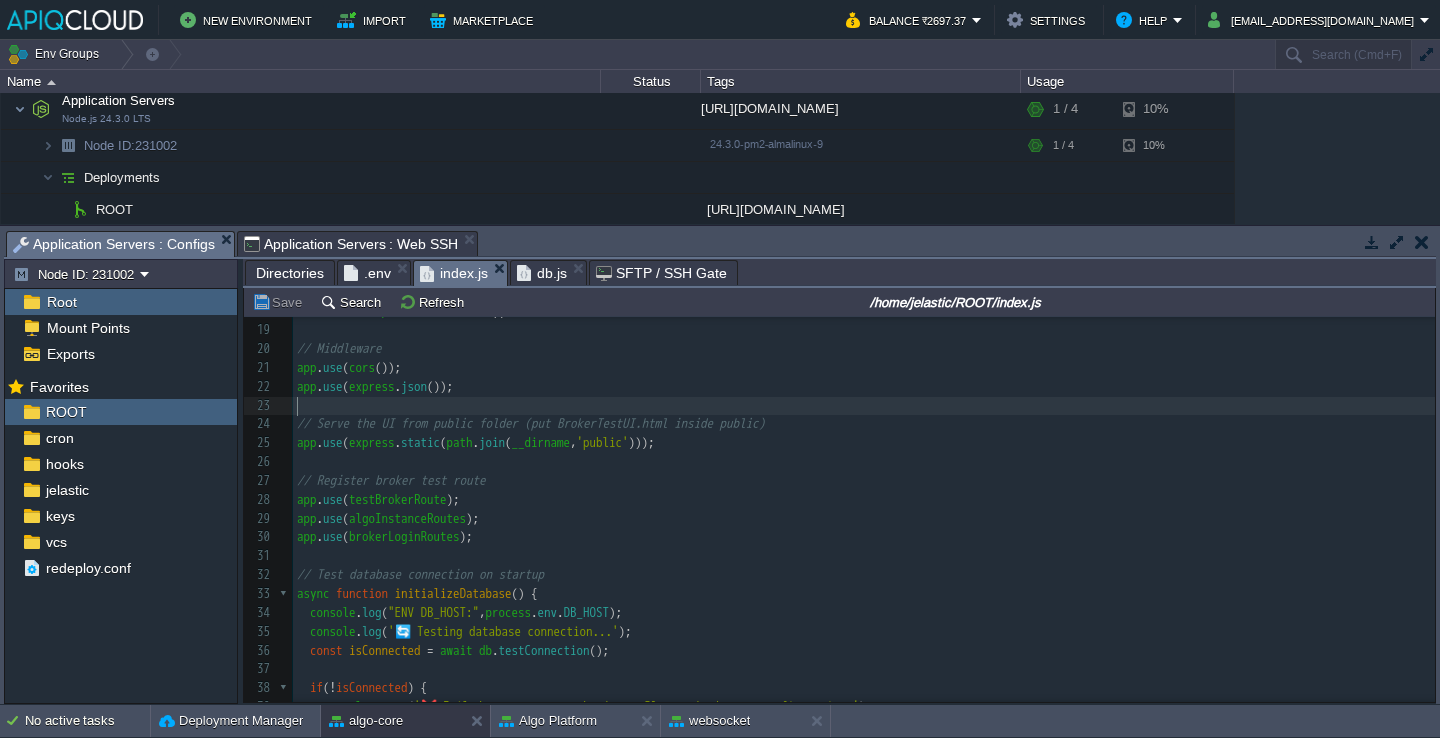 click on "​" at bounding box center [864, 406] 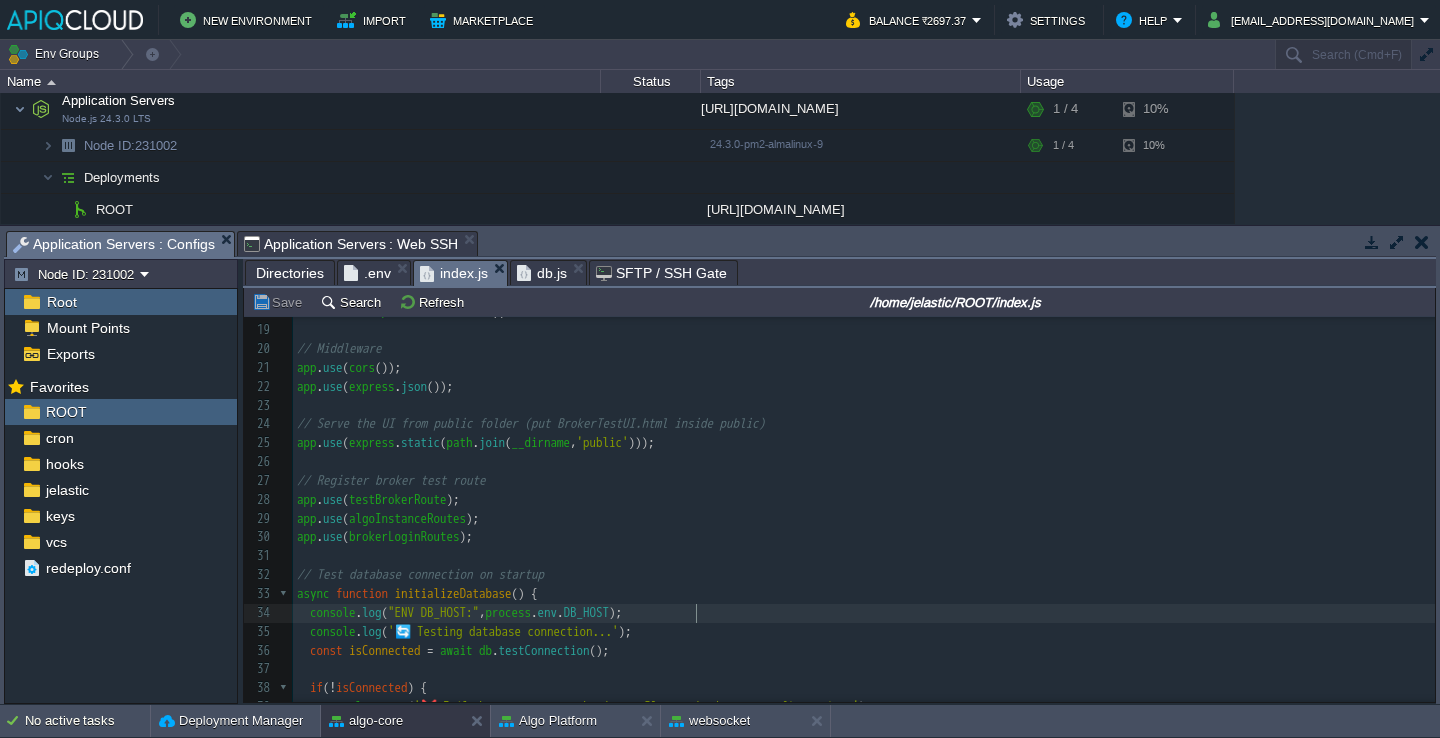 scroll, scrollTop: 285, scrollLeft: 0, axis: vertical 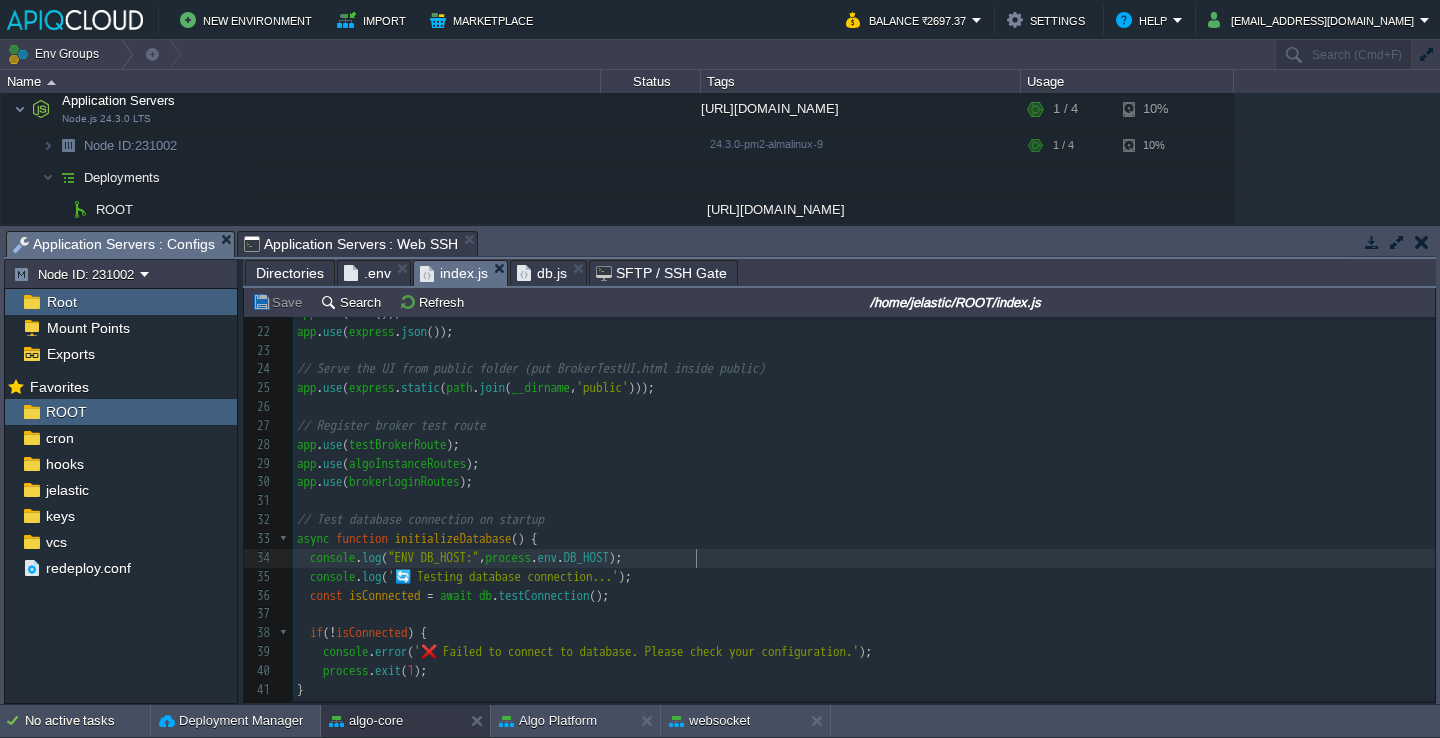 type on "console.log("ENV DB_HOST:", process.env.DB_HOST);" 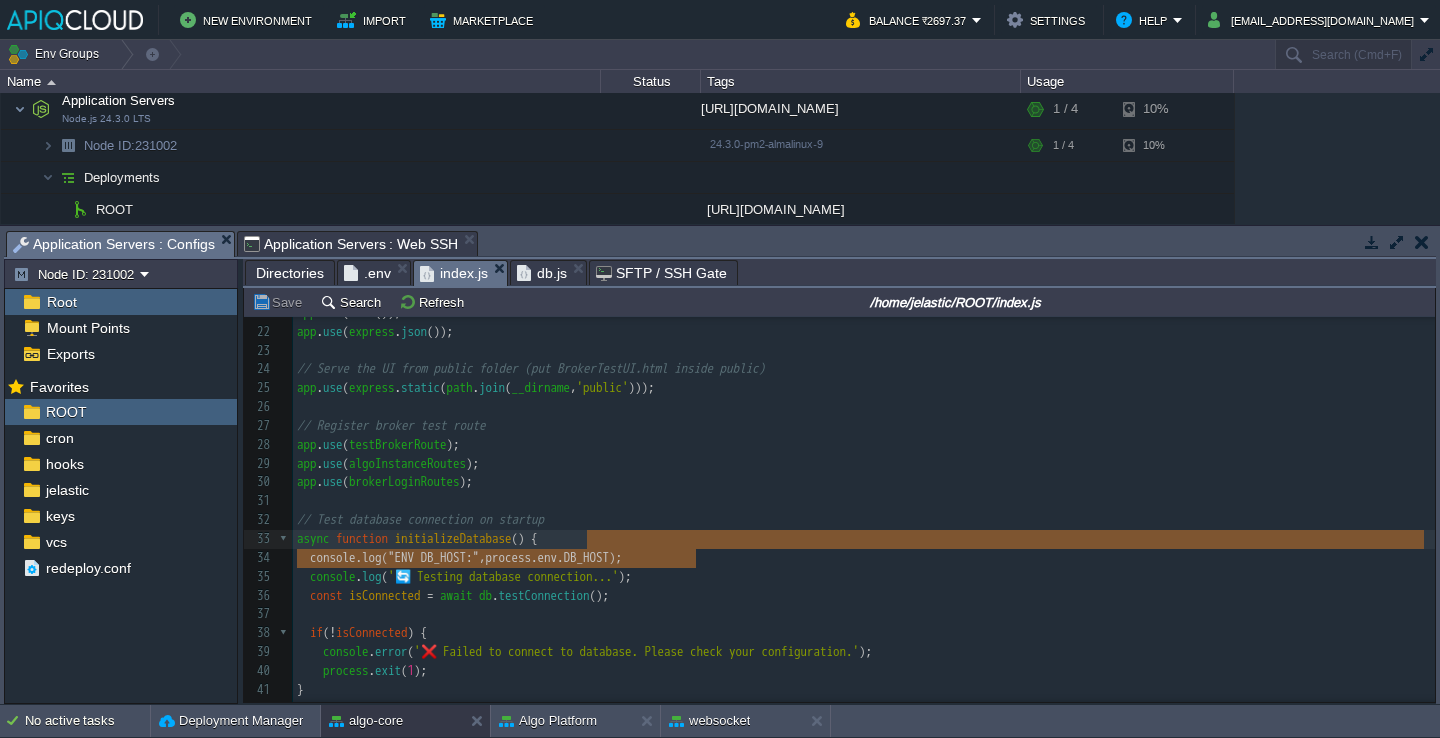 type 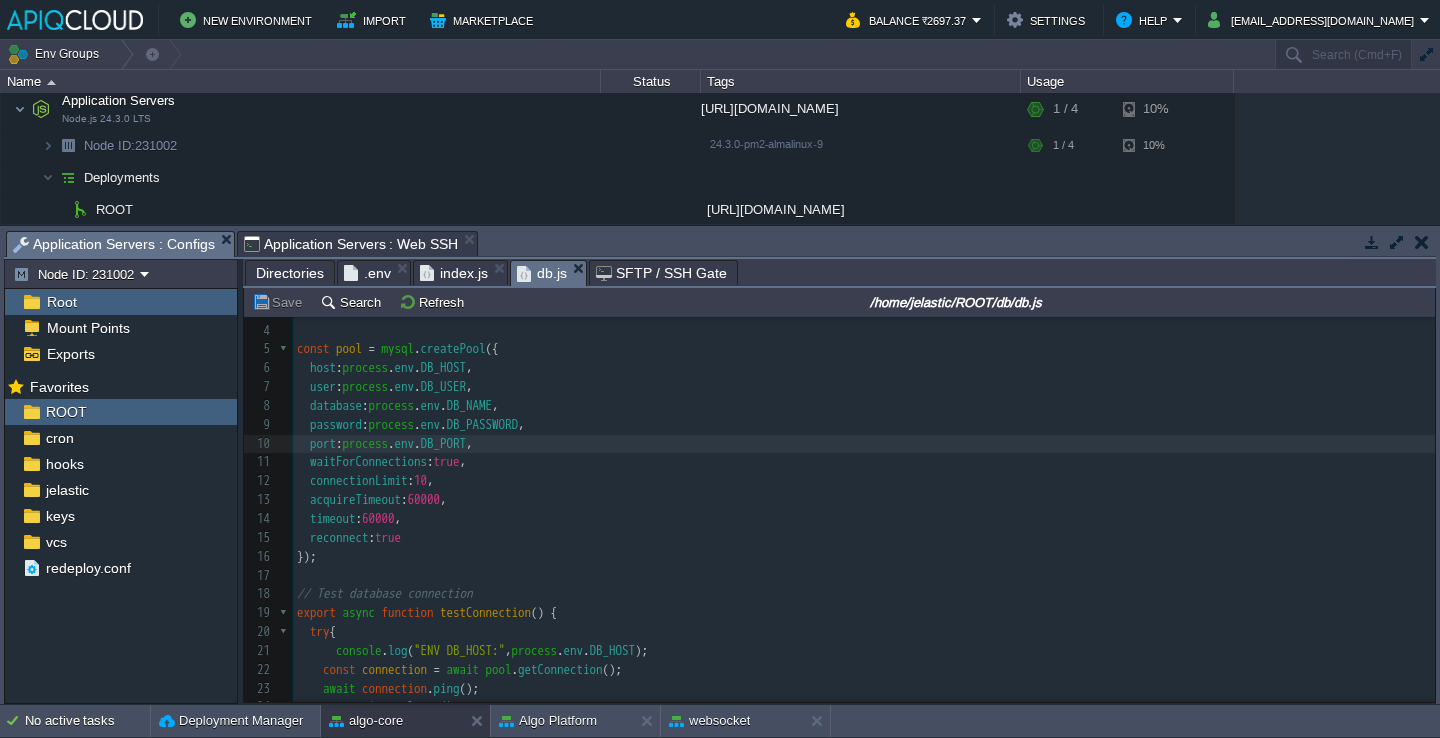 click on "db.js" at bounding box center (542, 273) 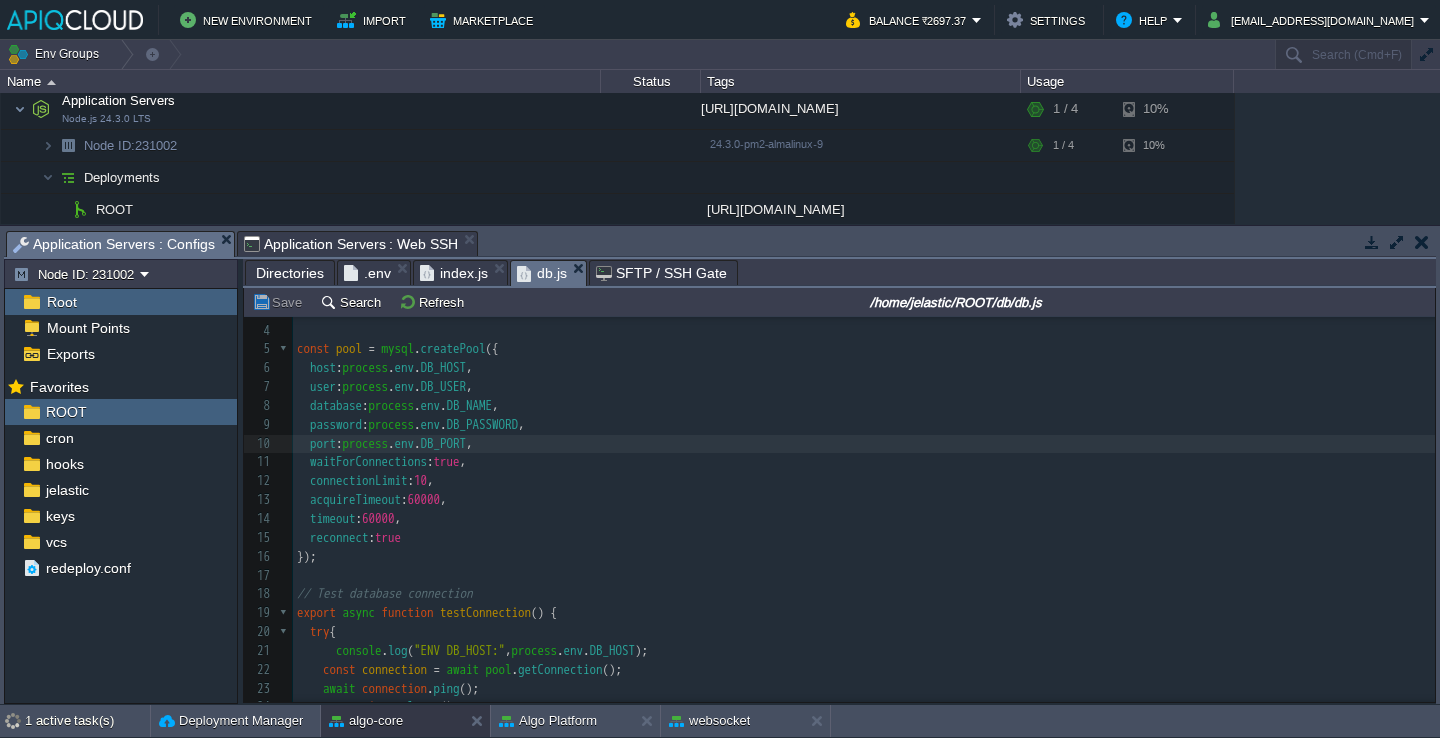 scroll, scrollTop: 127, scrollLeft: 0, axis: vertical 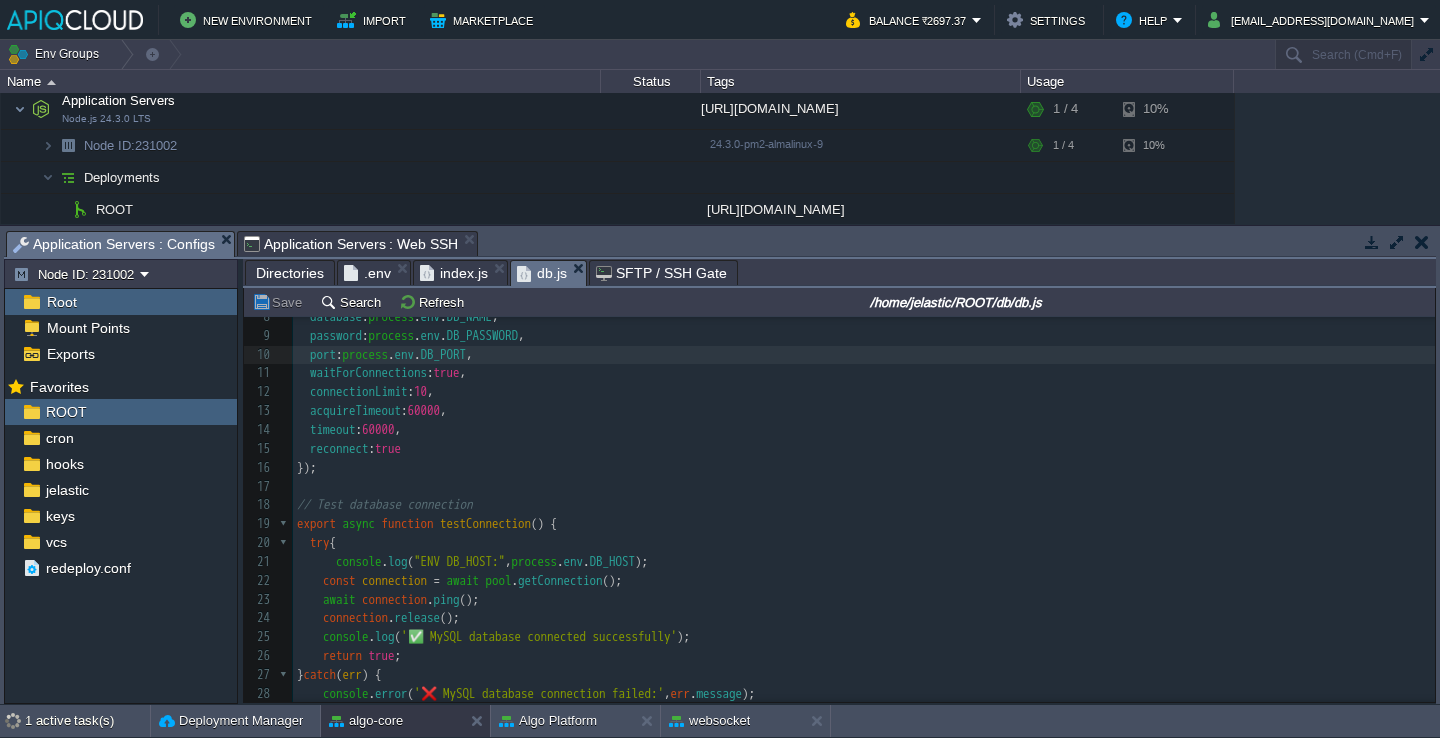 click on "console . log ( "ENV DB_HOST:" ,  process . env . DB_HOST );" at bounding box center [864, 562] 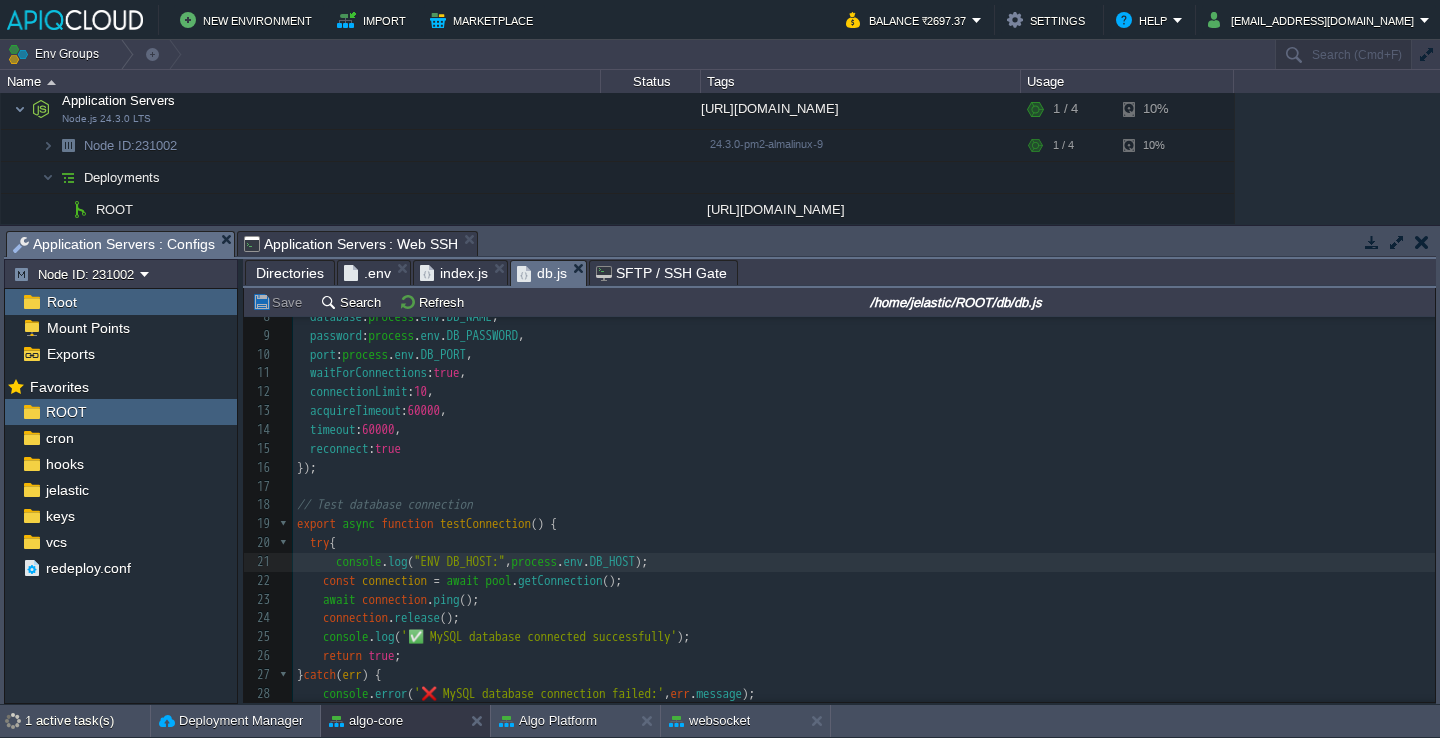 type on "console.log("ENV DB_HOST:", process.env.DB_HOST);" 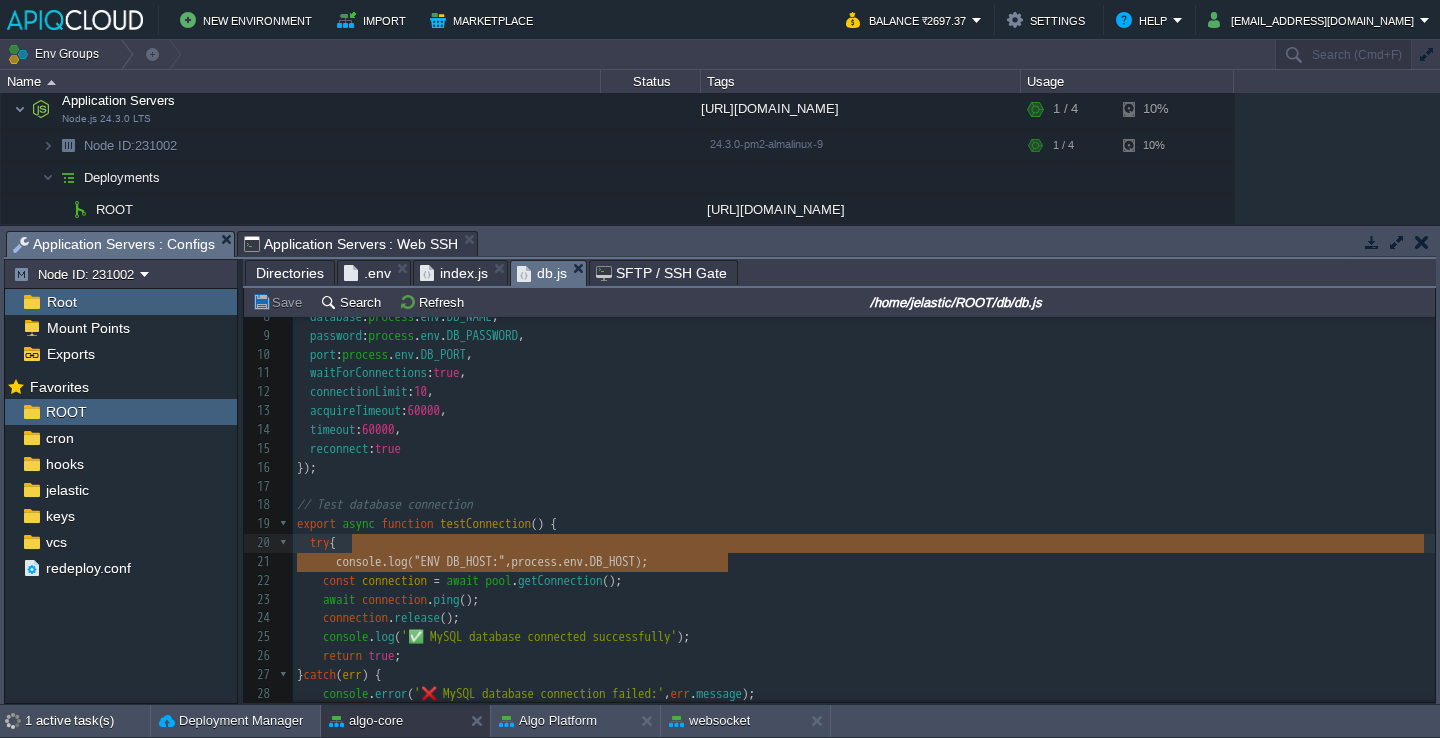 type 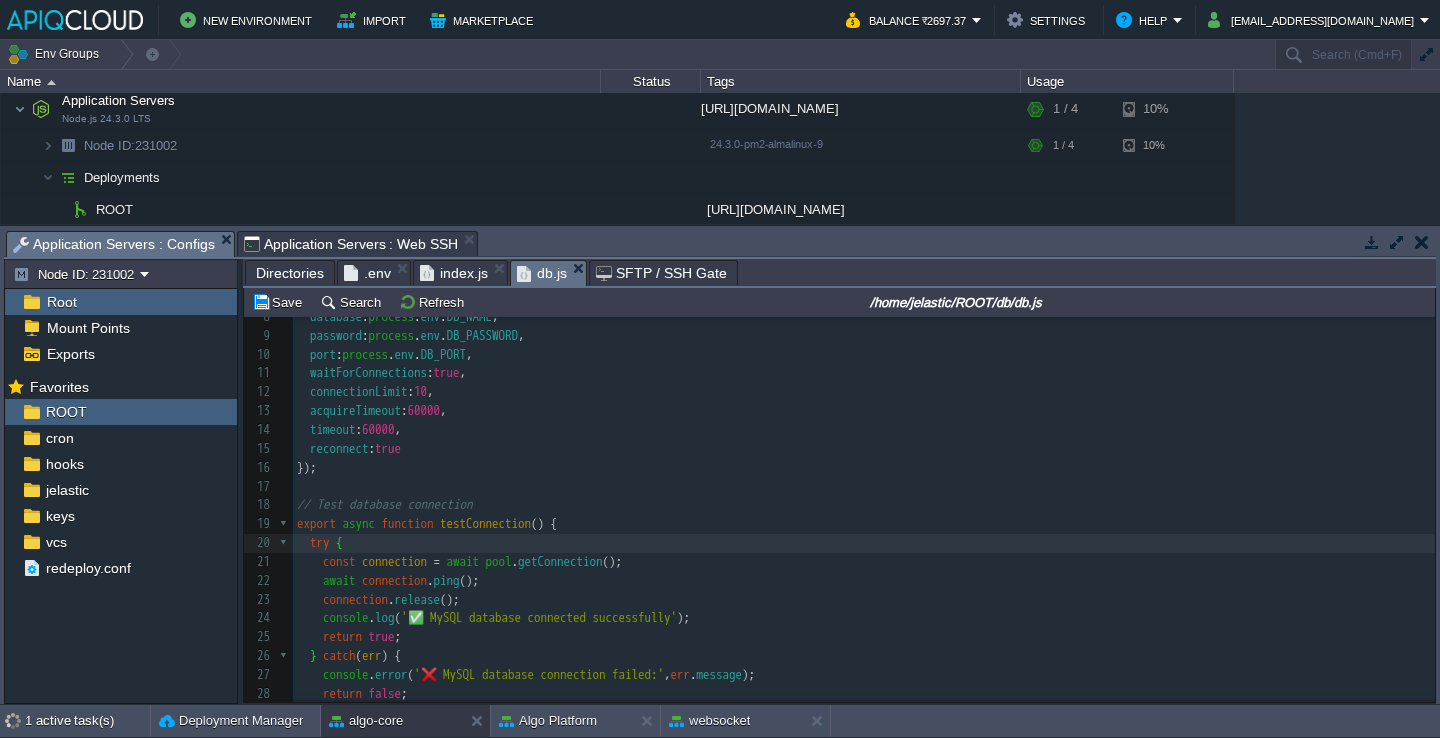 scroll, scrollTop: 90, scrollLeft: 0, axis: vertical 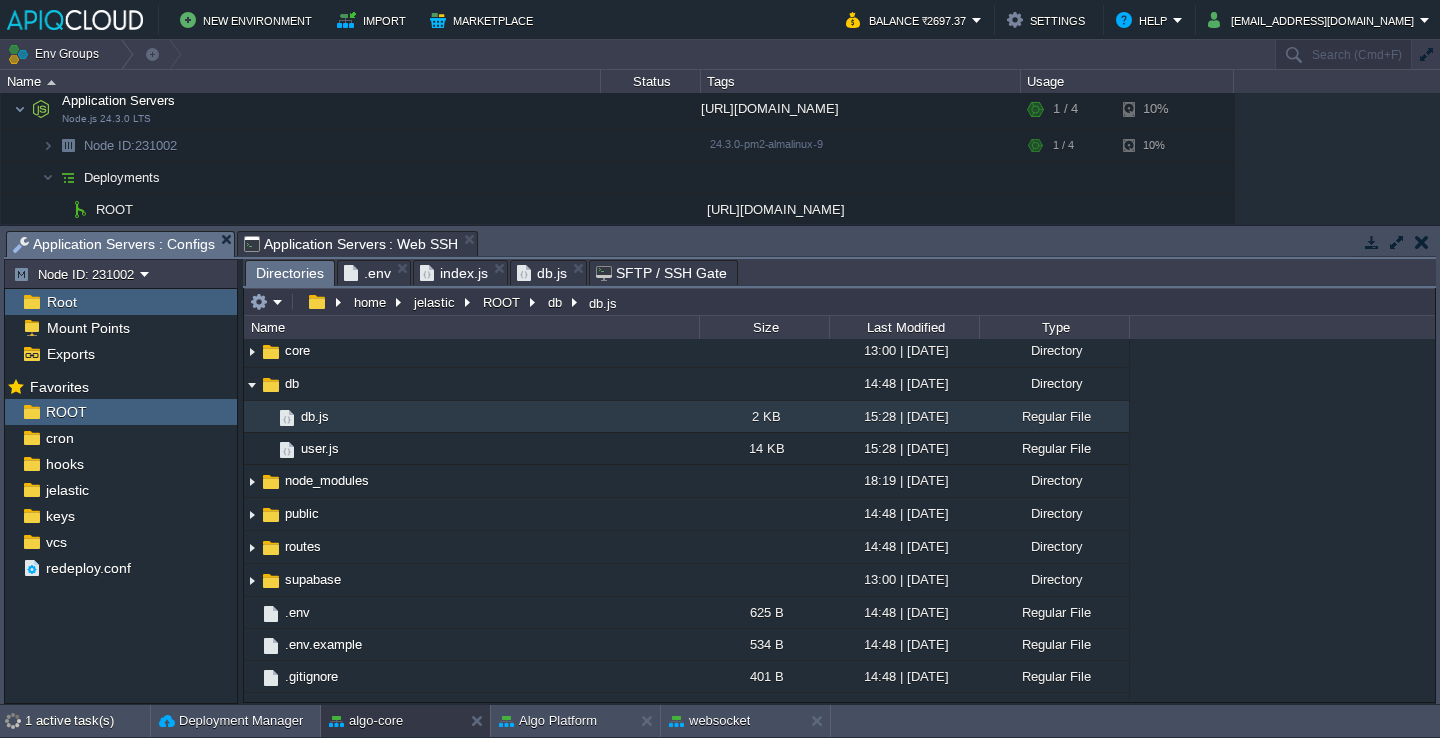 click on "Directories" at bounding box center (290, 273) 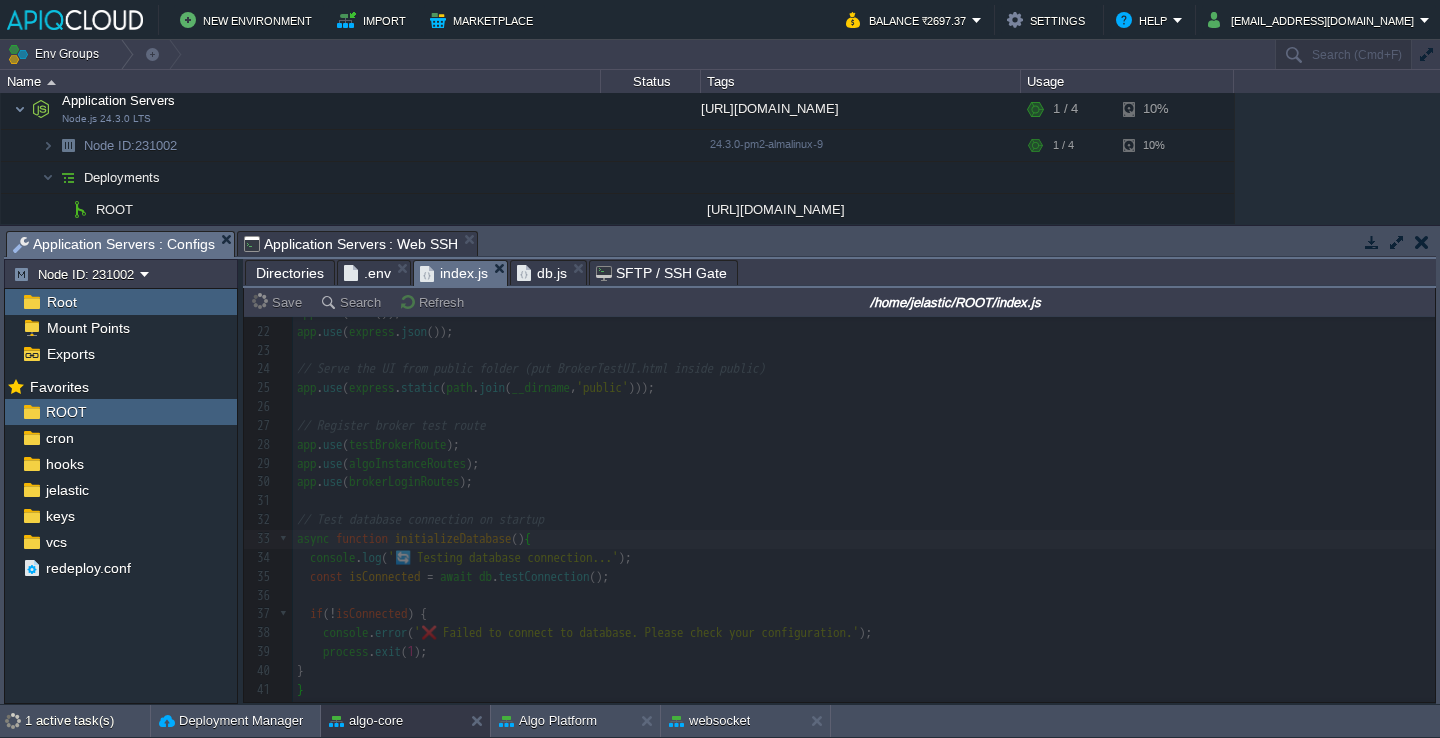 click on "index.js" at bounding box center (454, 273) 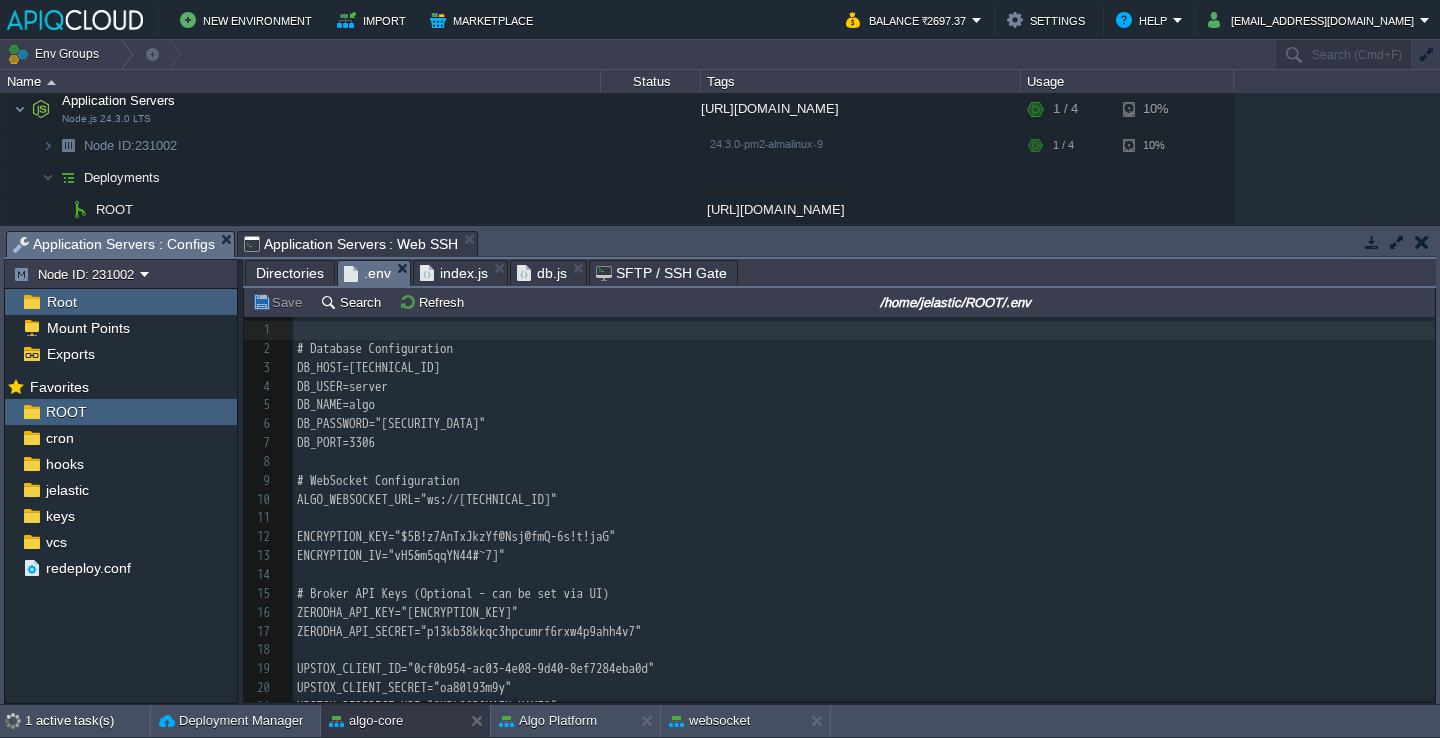 click on ".env" at bounding box center [367, 273] 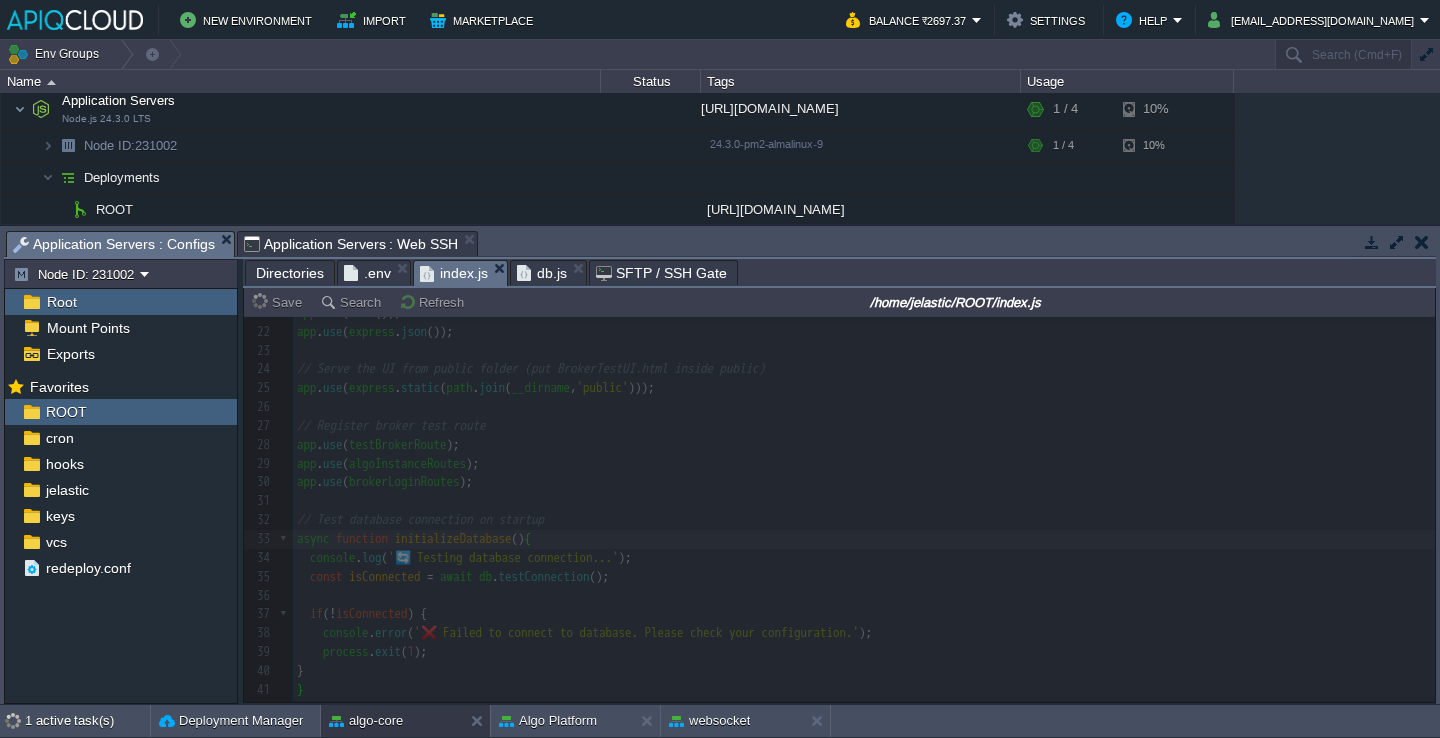 click on "index.js" at bounding box center [454, 273] 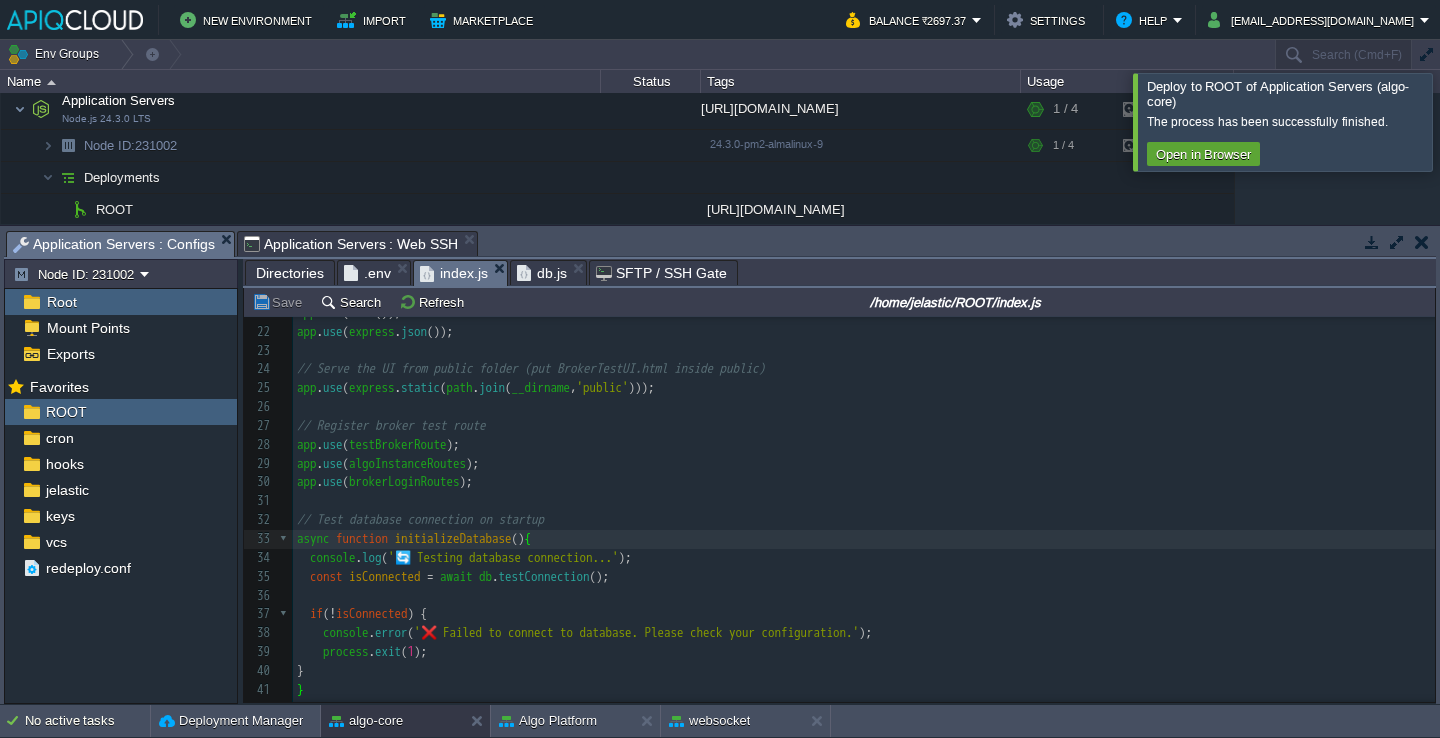 click at bounding box center (1464, 121) 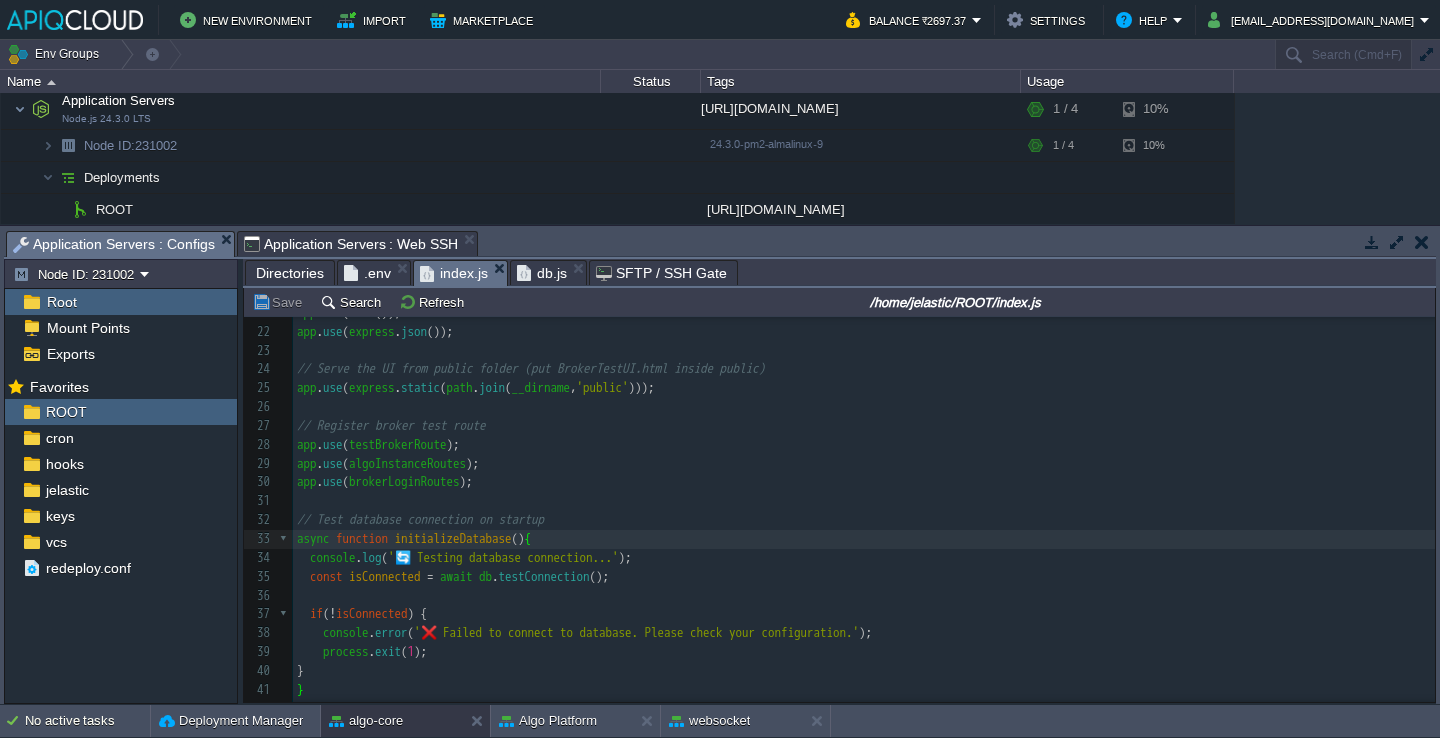 click on "Application Servers : Web SSH" at bounding box center (351, 244) 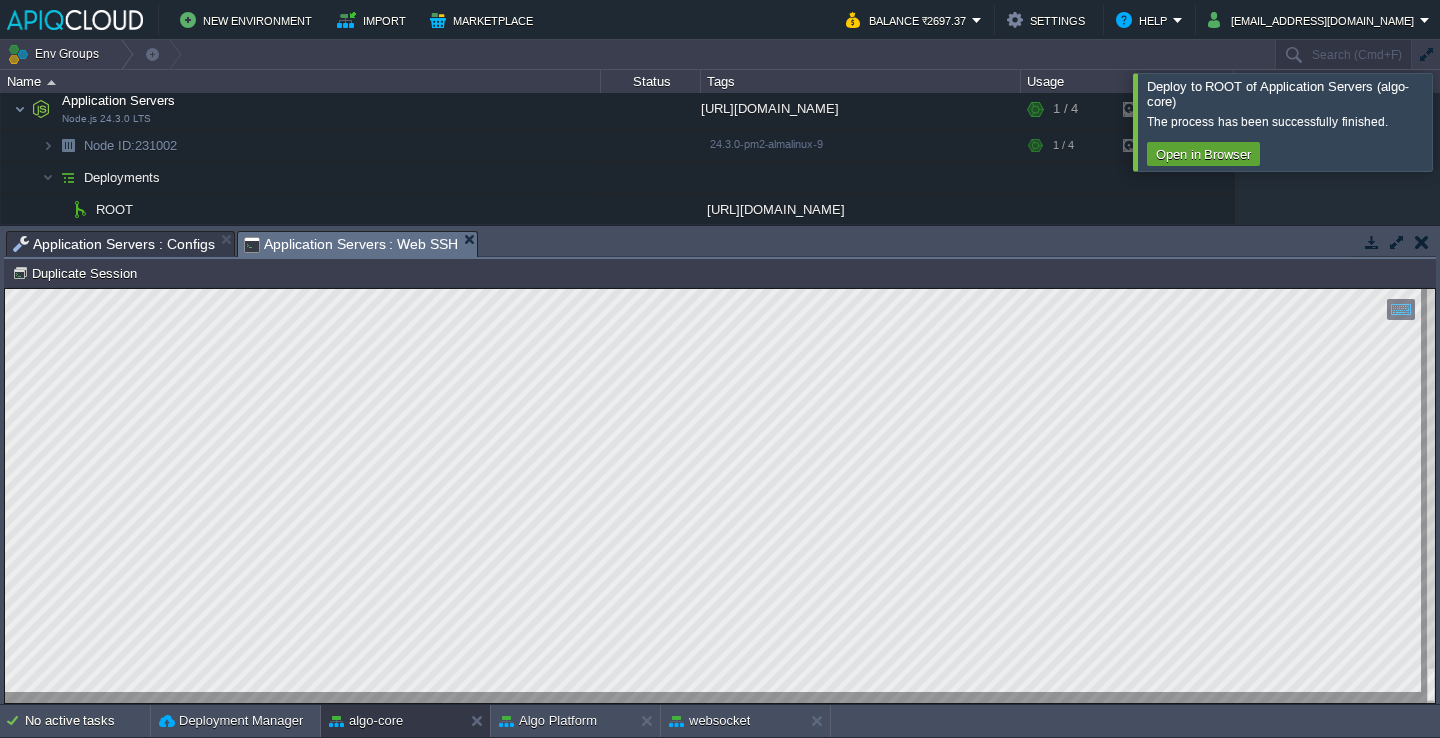 type on "acquireTimeout" 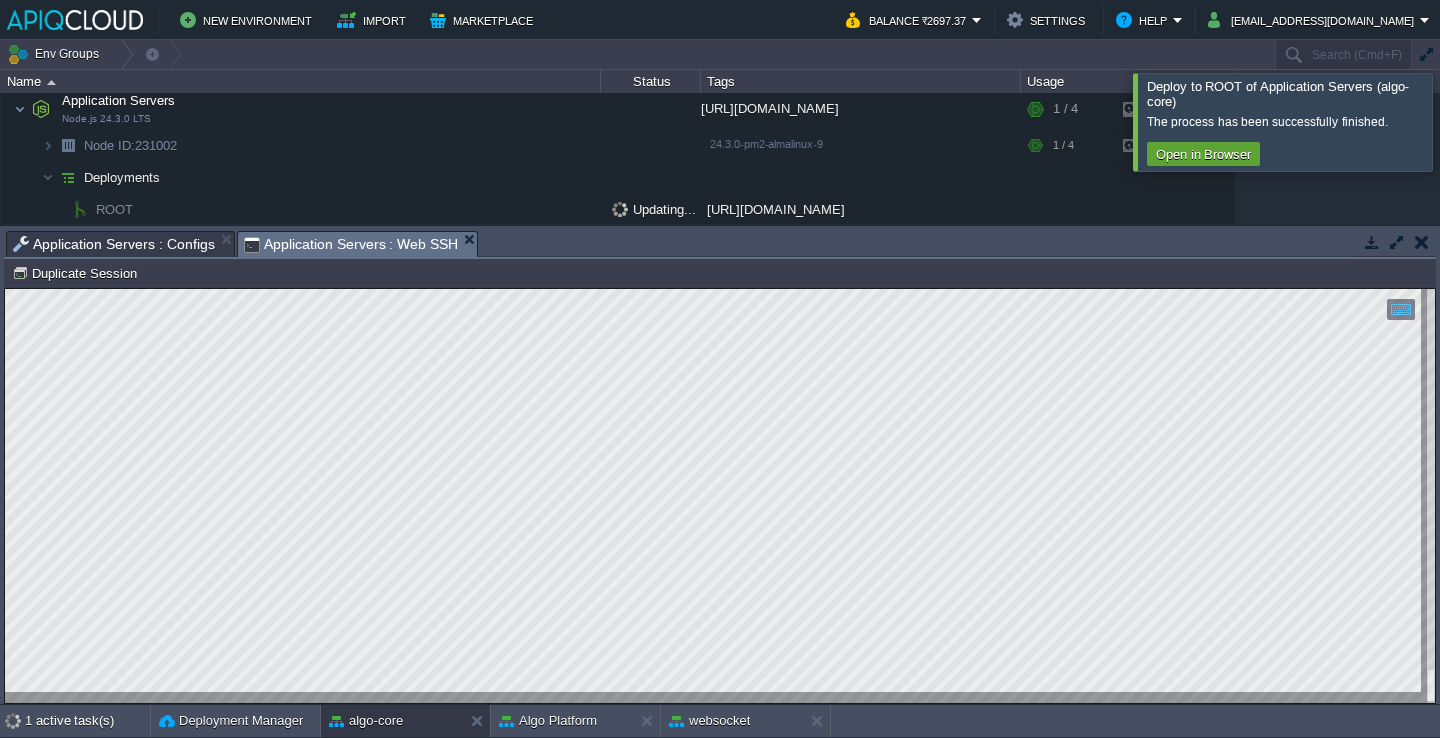 click at bounding box center [1464, 121] 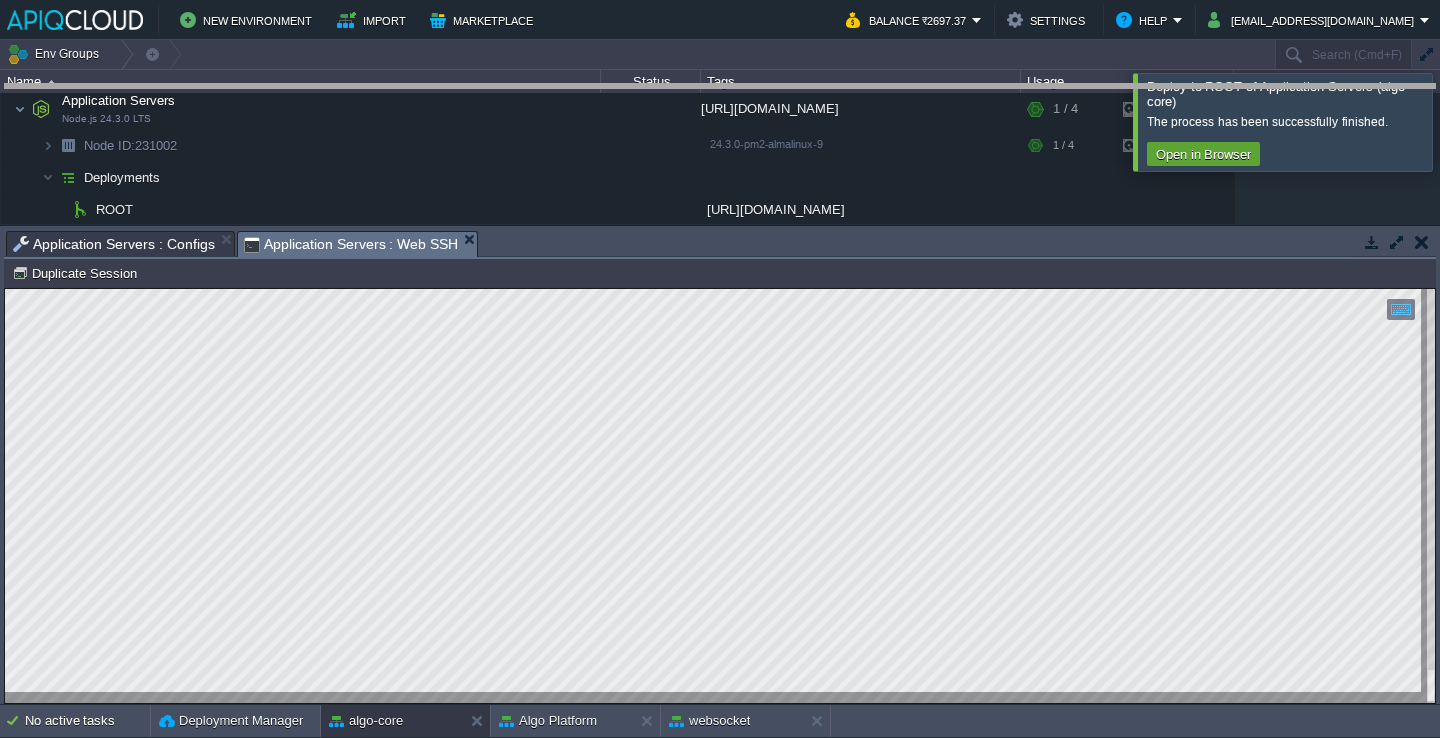 drag, startPoint x: 550, startPoint y: 247, endPoint x: 561, endPoint y: 100, distance: 147.411 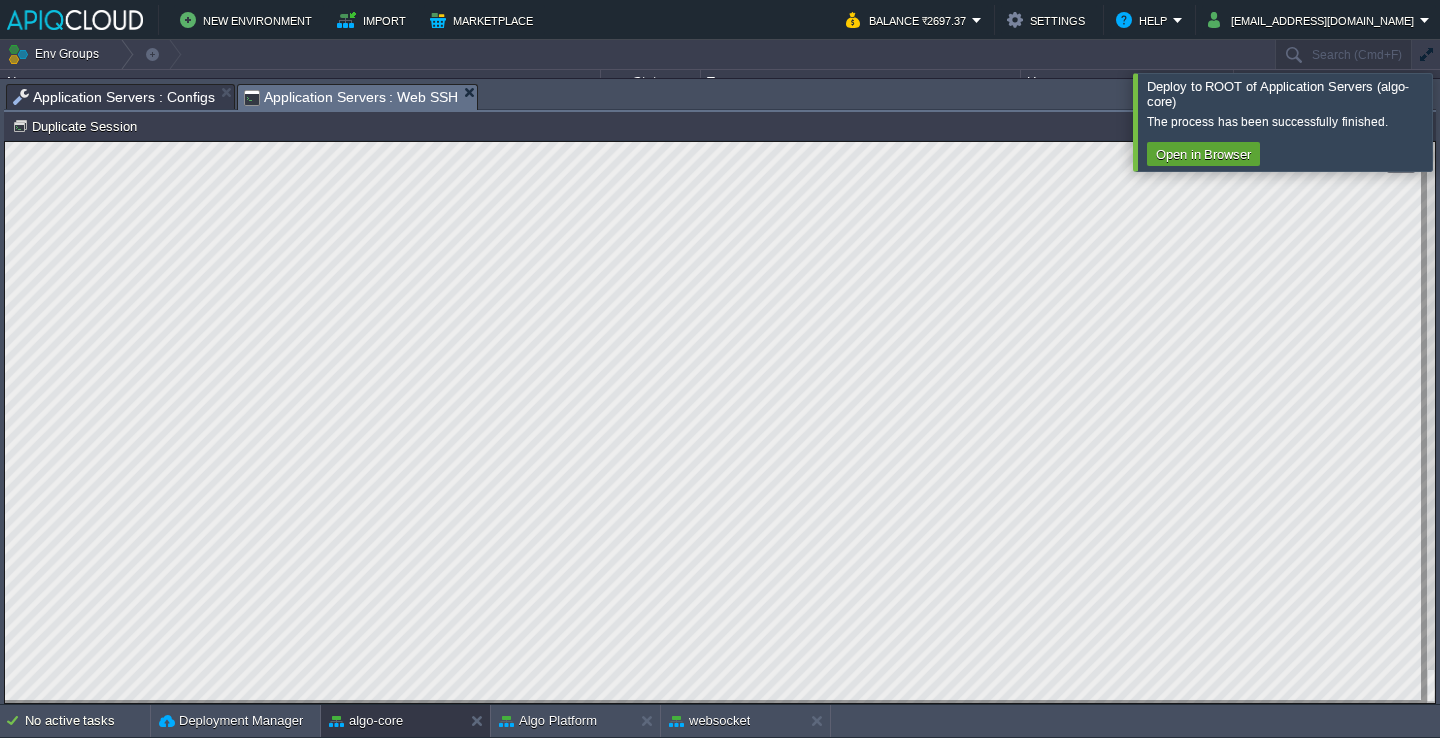 click at bounding box center [1464, 121] 